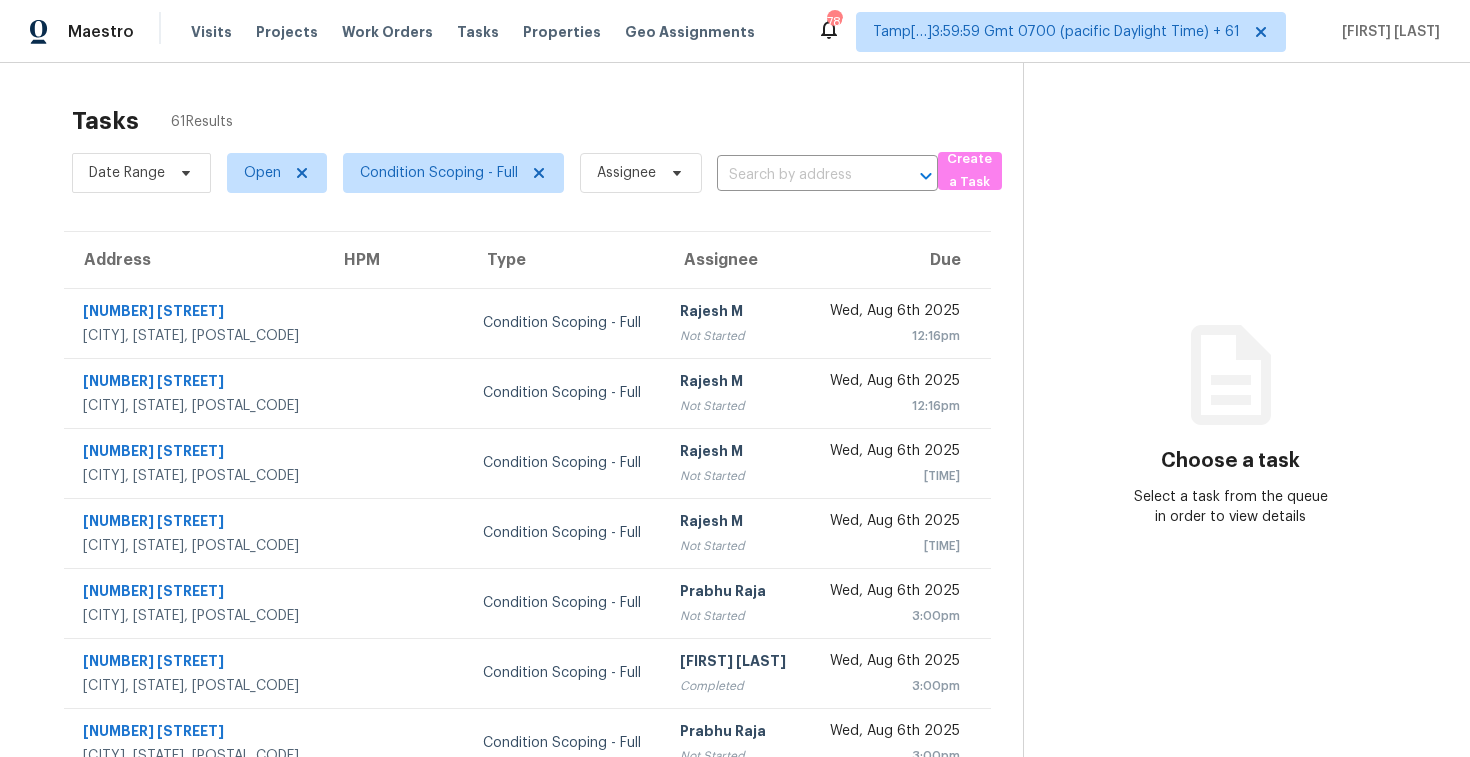scroll, scrollTop: 0, scrollLeft: 0, axis: both 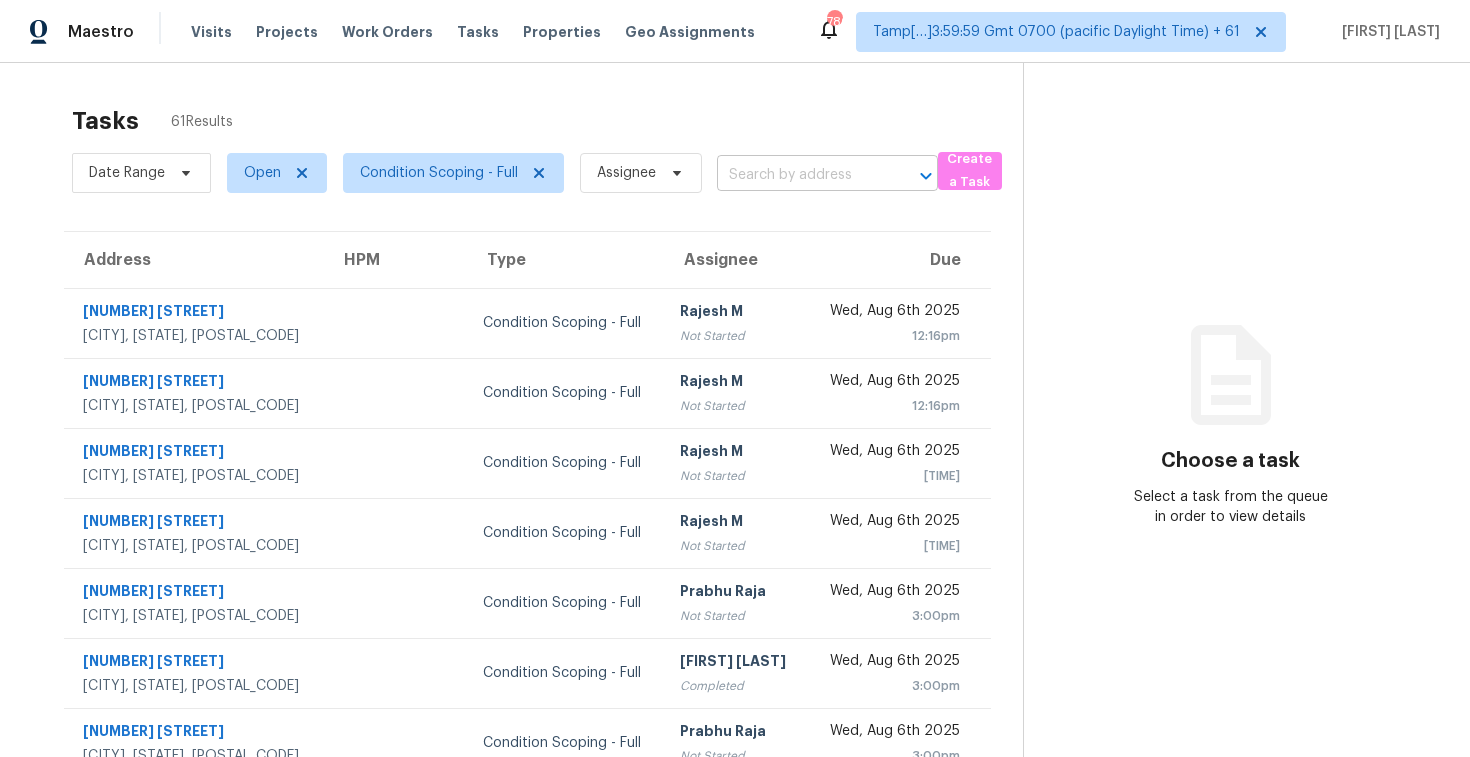 click at bounding box center (799, 175) 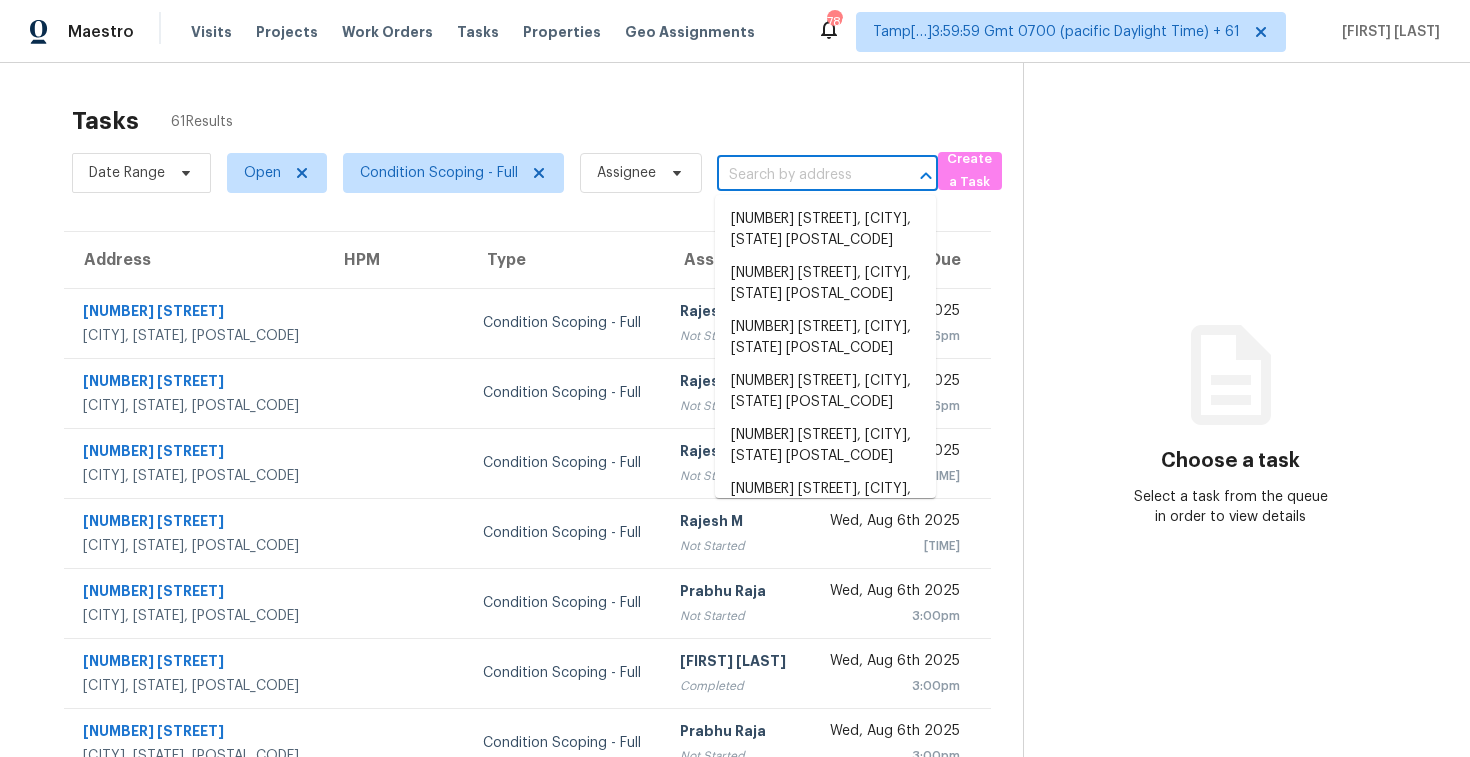 paste on "[NUMBER] [STREET], [CITY], [STATE] [POSTAL_CODE]" 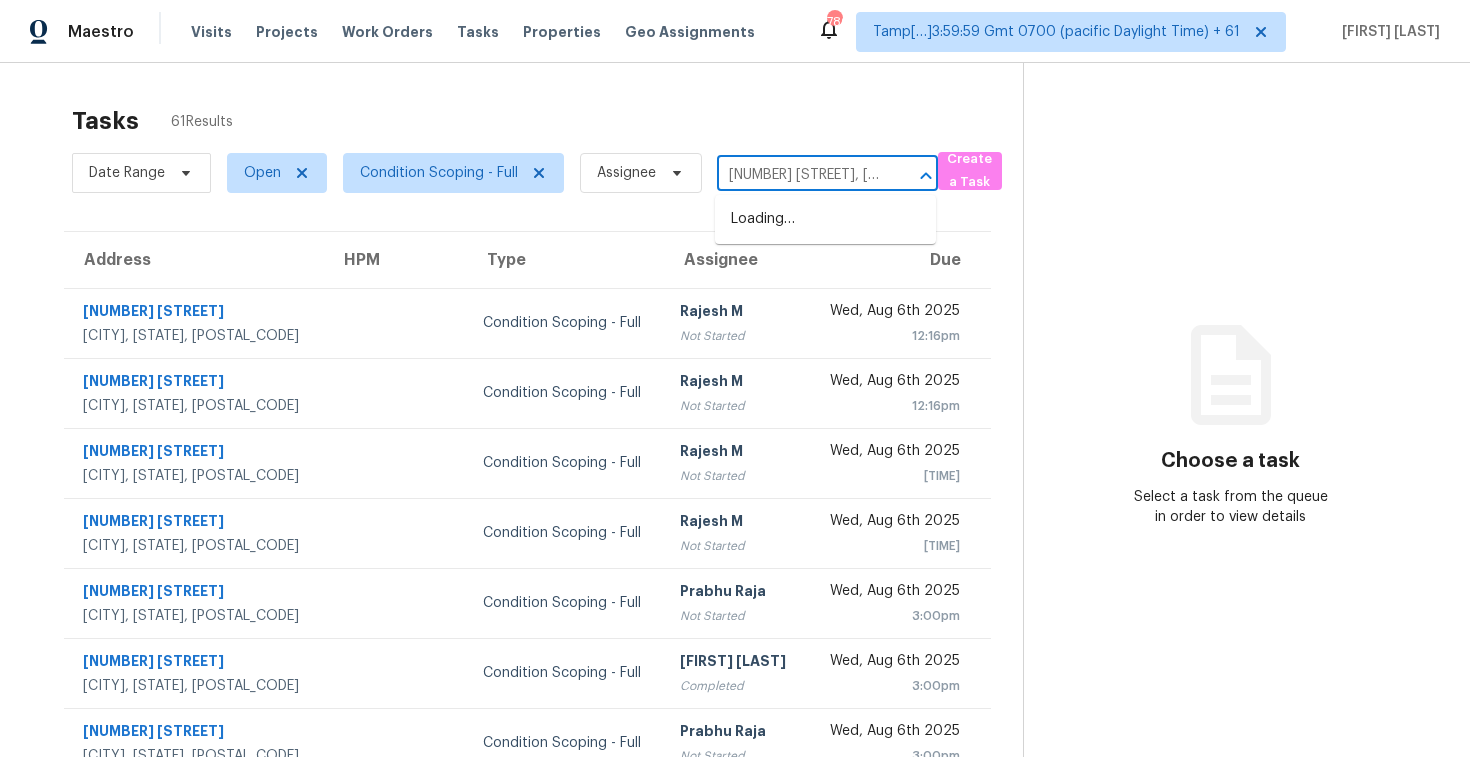 scroll, scrollTop: 0, scrollLeft: 130, axis: horizontal 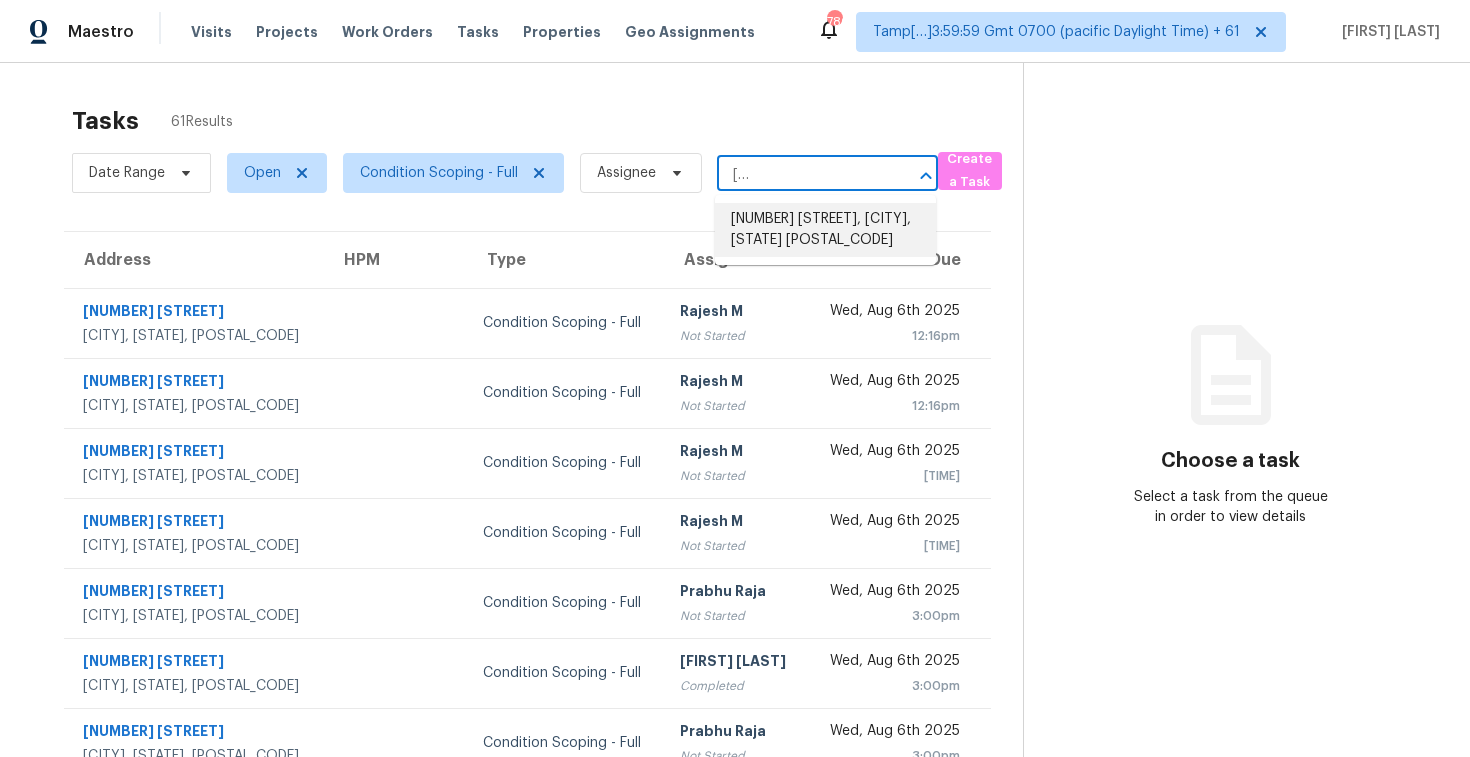 click on "[NUMBER] [STREET], [CITY], [STATE] [POSTAL_CODE]" at bounding box center (825, 230) 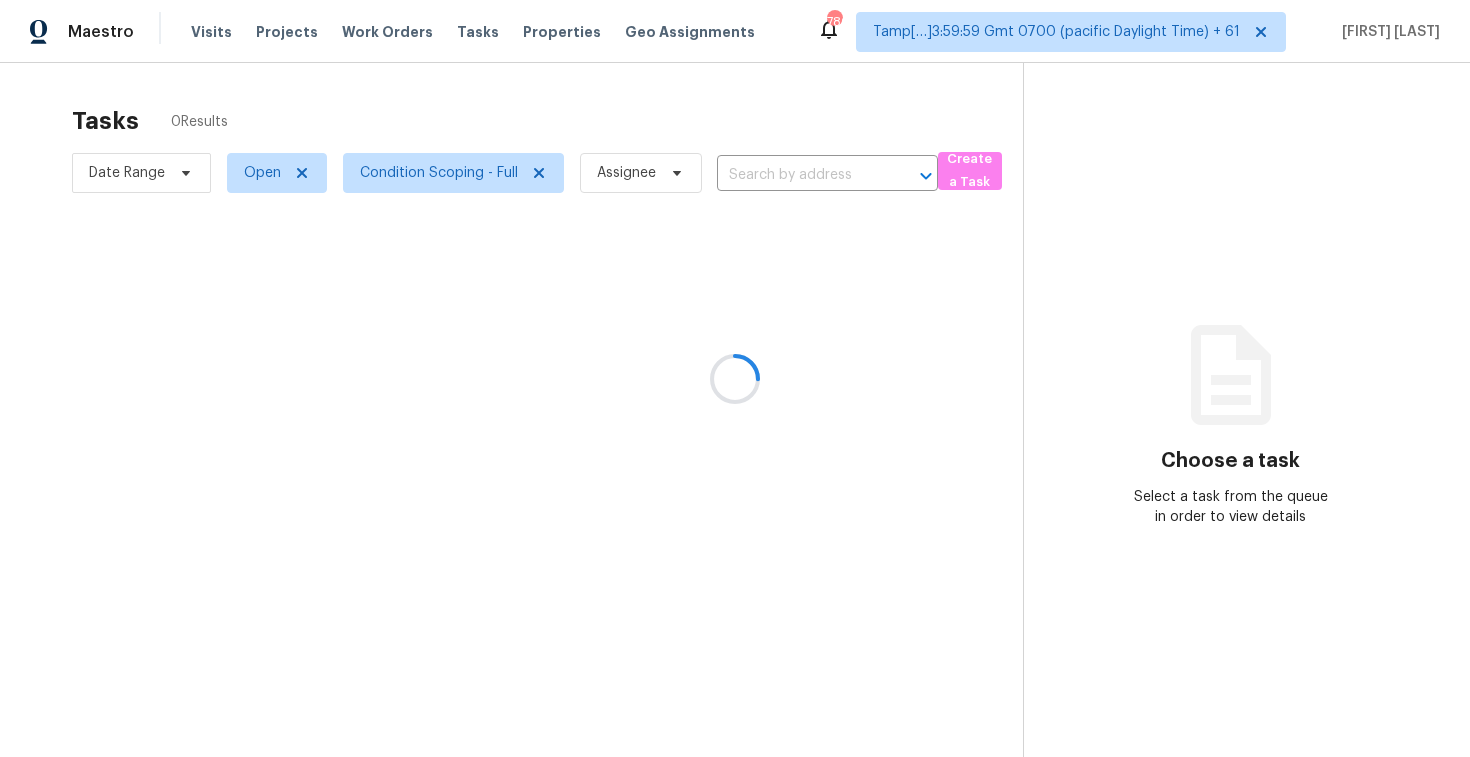 type on "[NUMBER] [STREET], [CITY], [STATE] [POSTAL_CODE]" 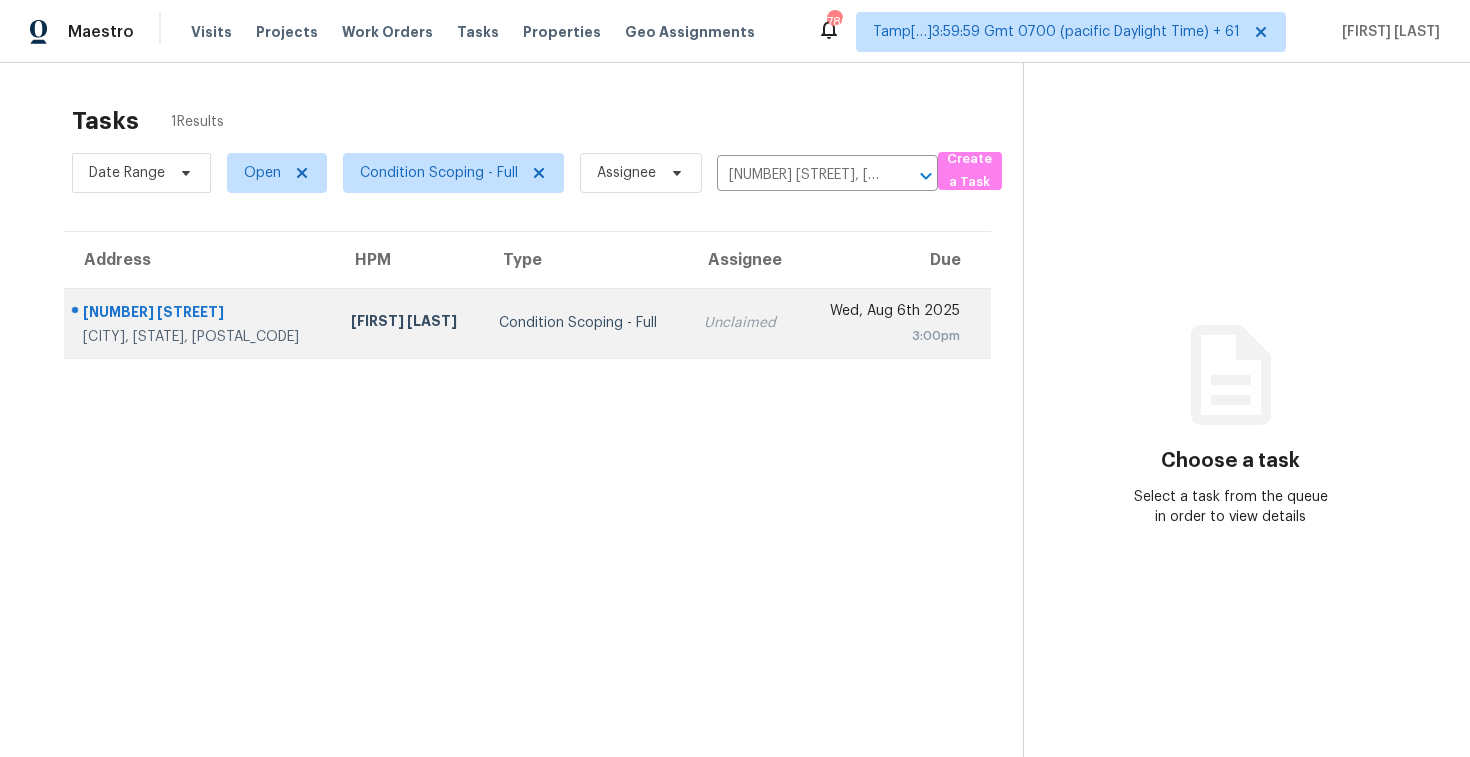 click on "Unclaimed" at bounding box center [744, 323] 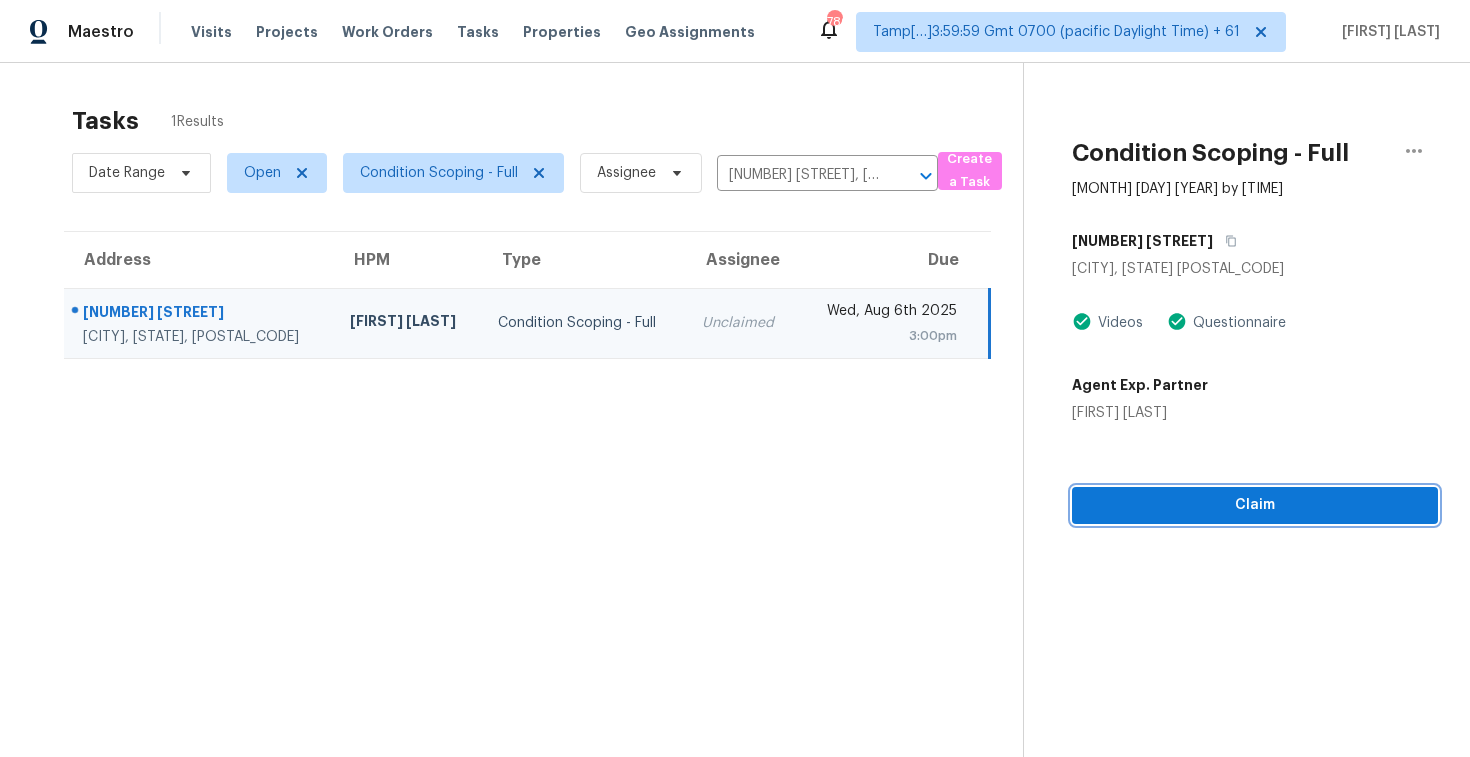 click on "Claim" at bounding box center [1255, 505] 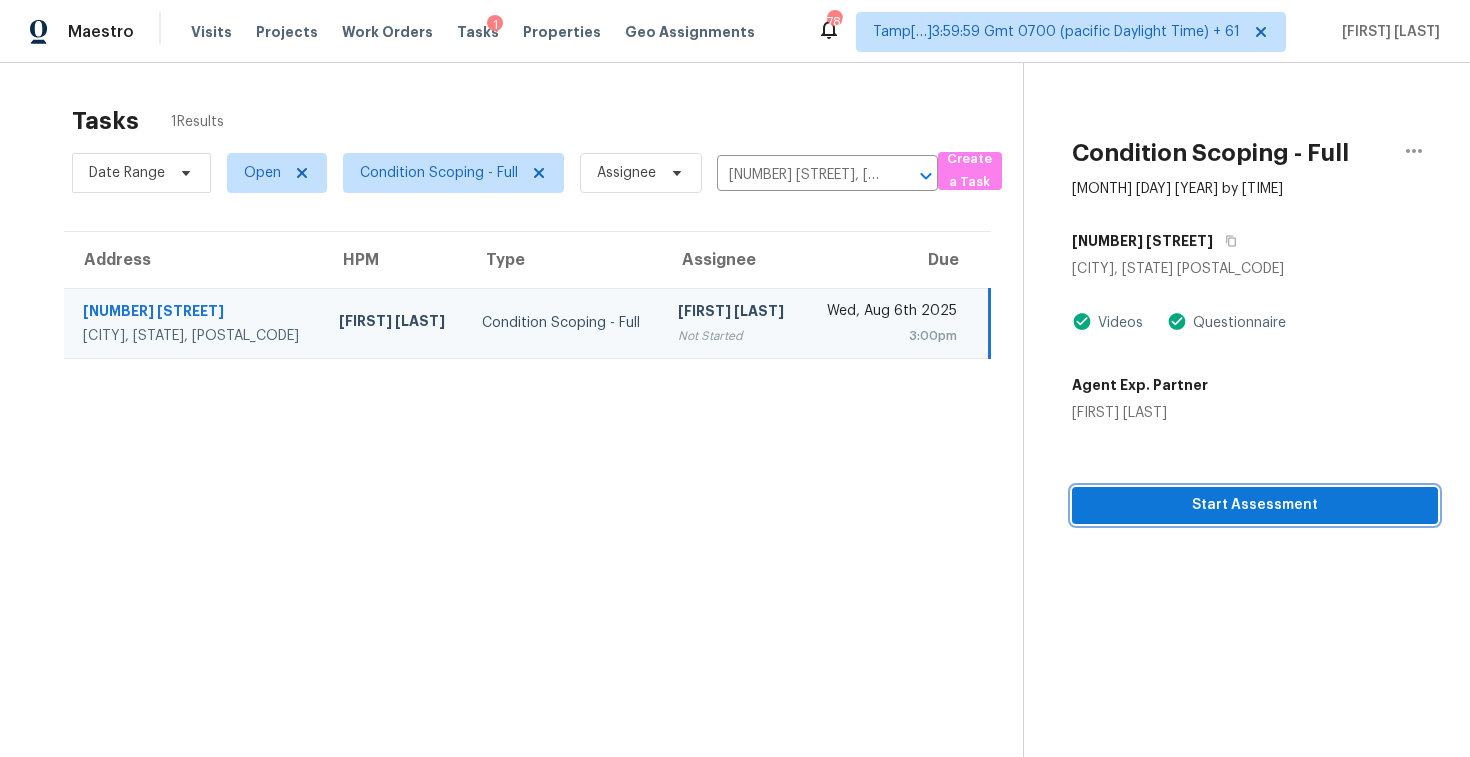 click on "Start Assessment" at bounding box center (1255, 505) 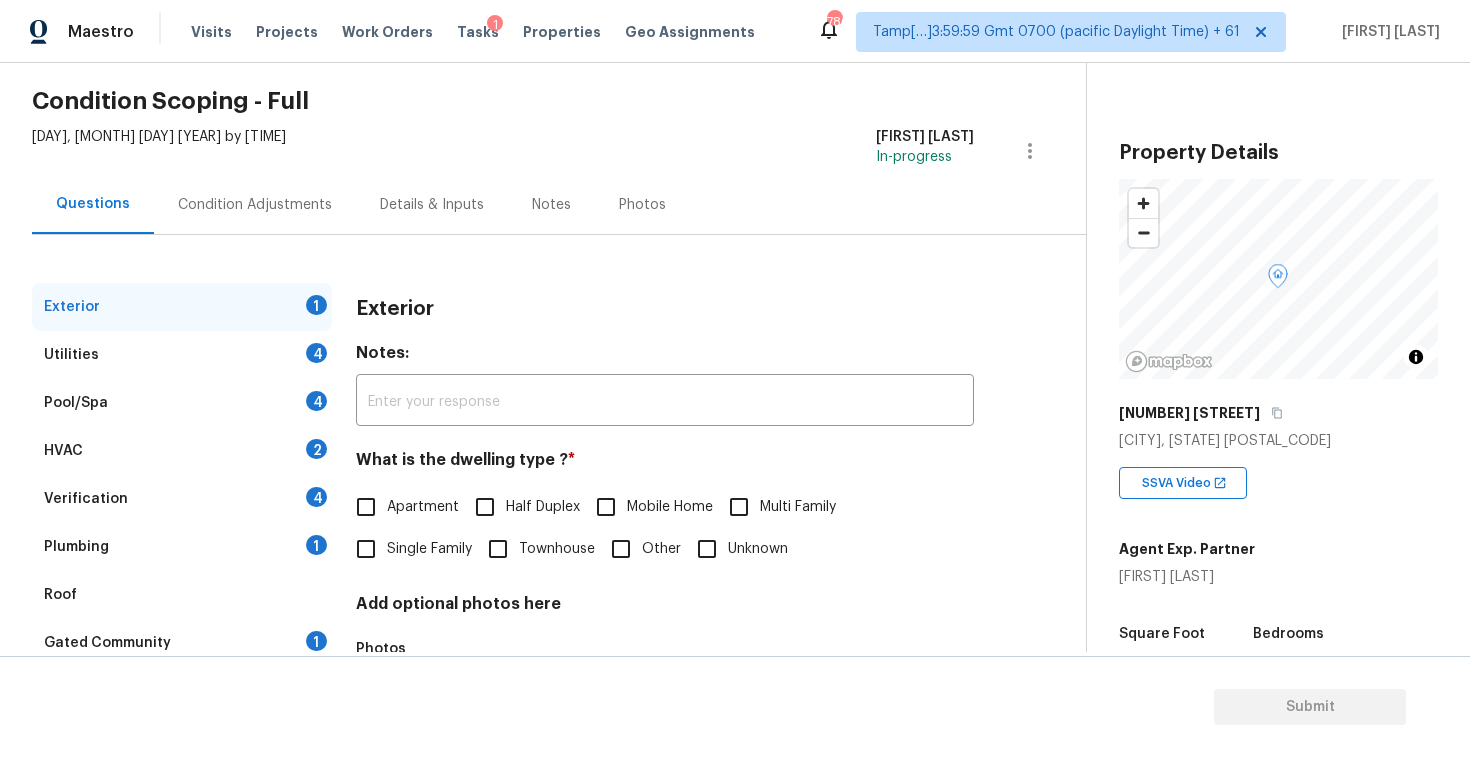 scroll, scrollTop: 56, scrollLeft: 0, axis: vertical 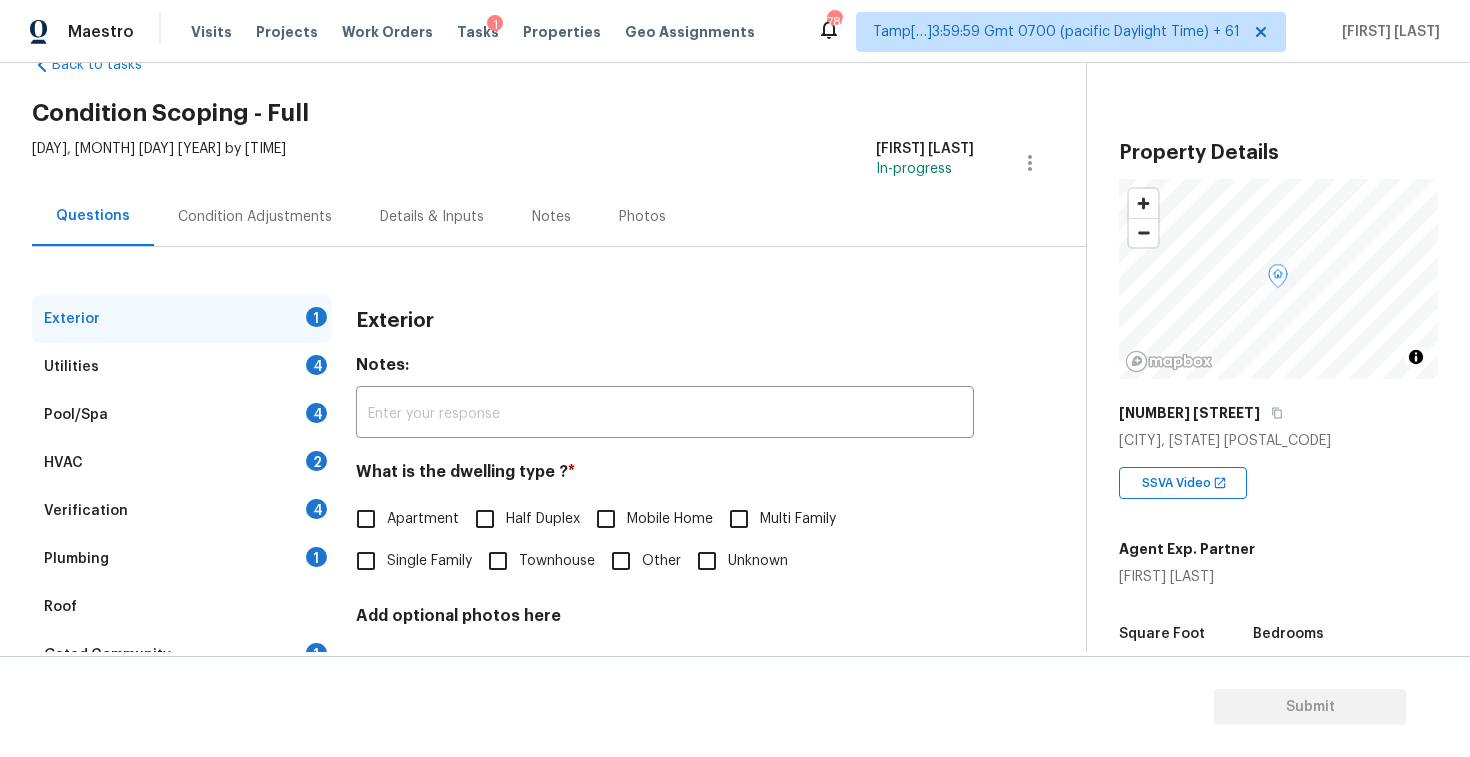 click on "Condition Adjustments" at bounding box center [255, 217] 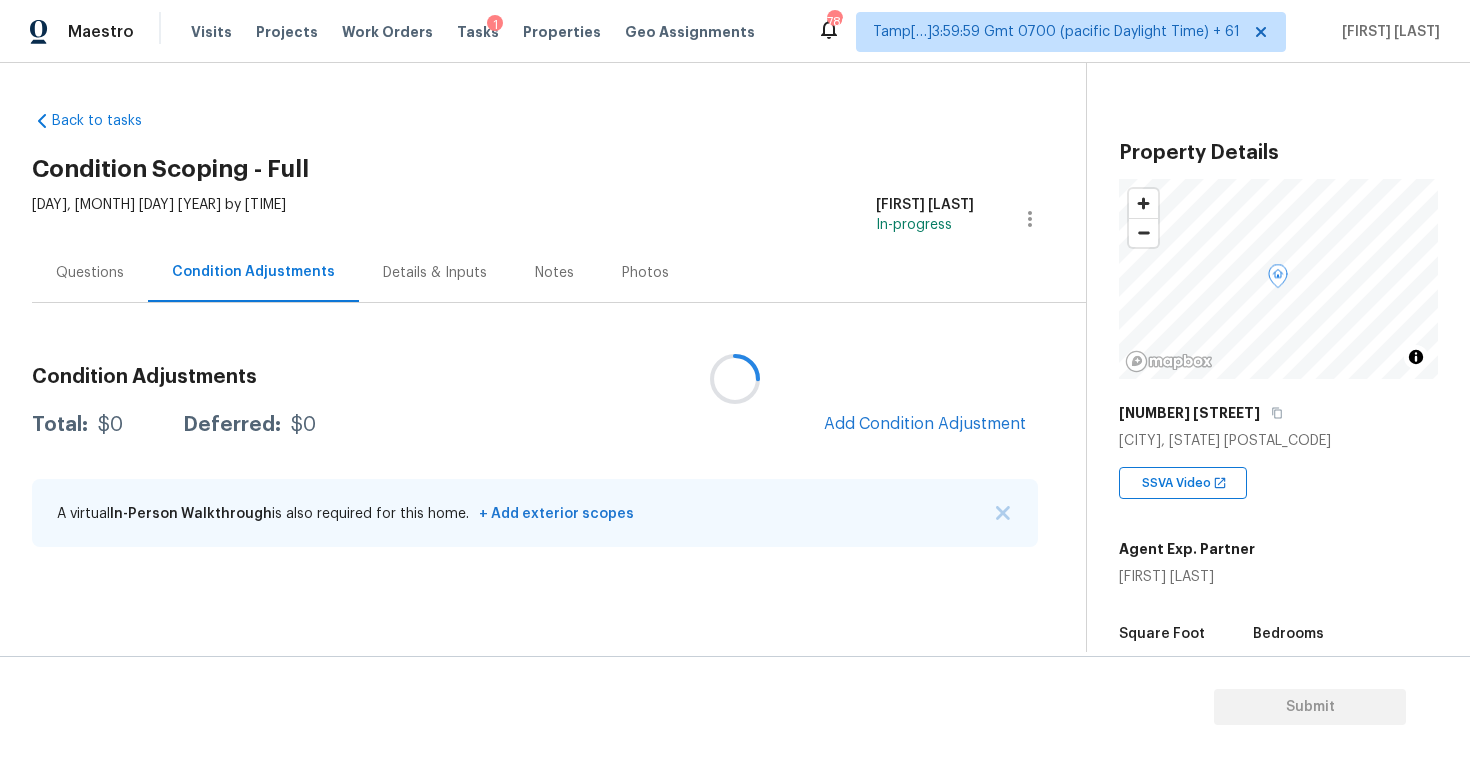 scroll, scrollTop: 0, scrollLeft: 0, axis: both 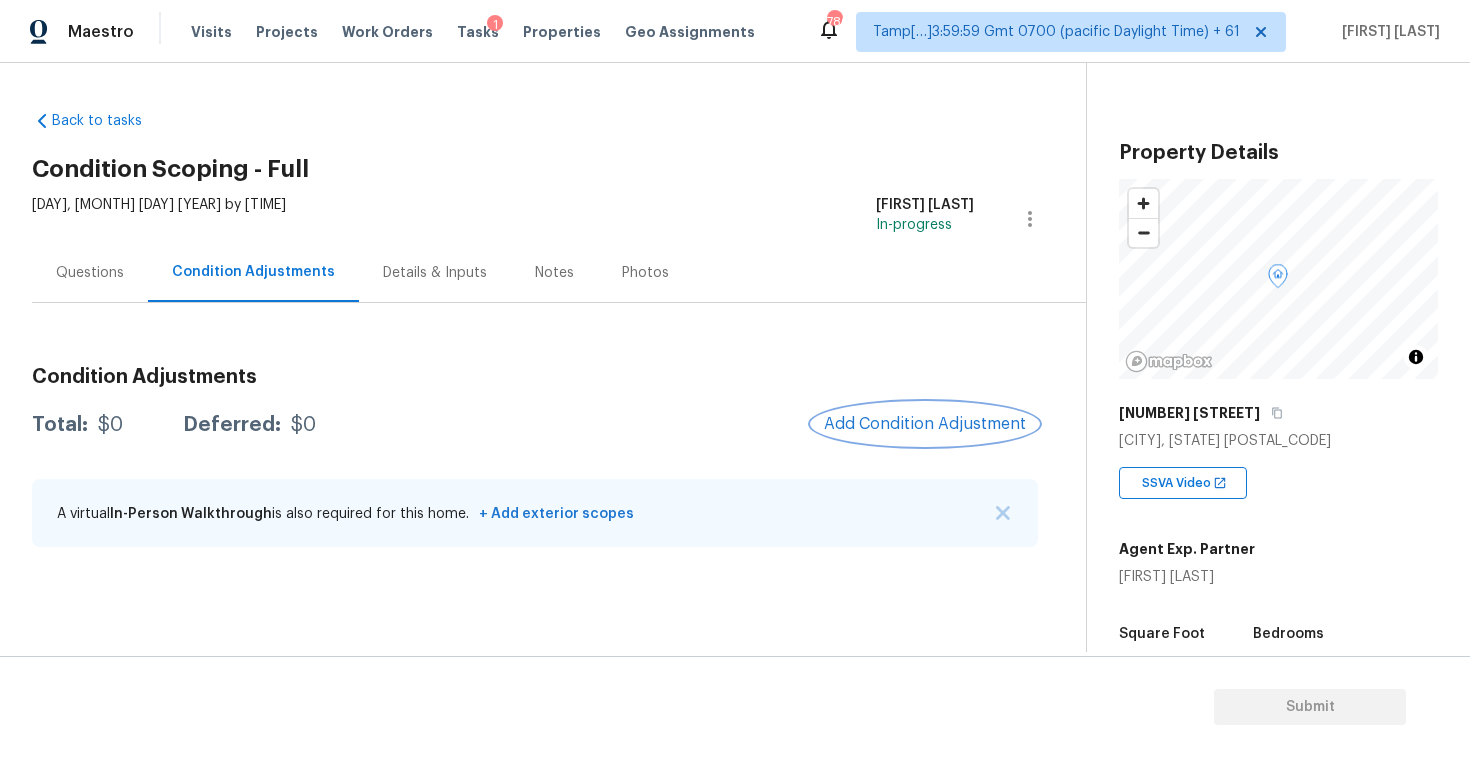 click on "Add Condition Adjustment" at bounding box center [925, 424] 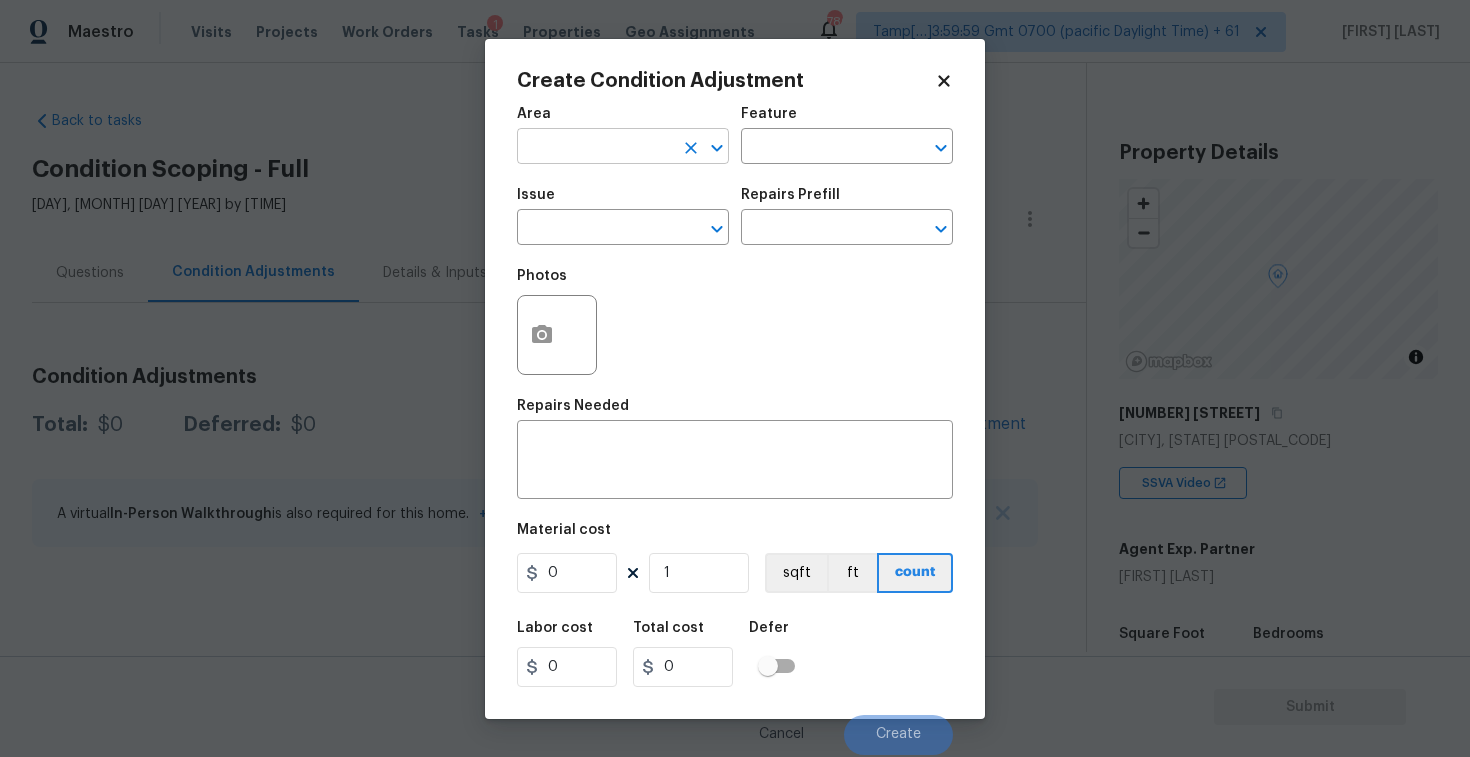 click at bounding box center (595, 148) 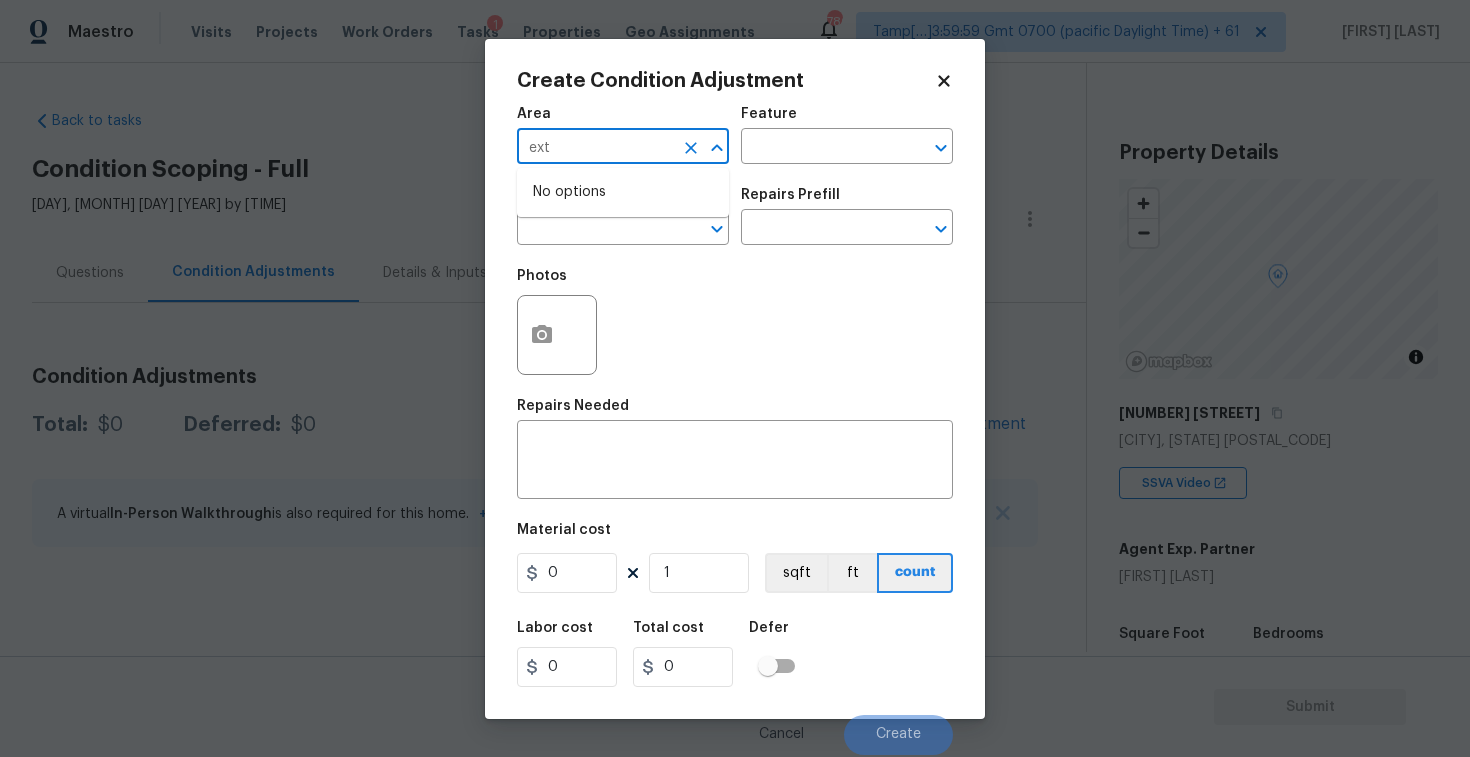 type on "exte" 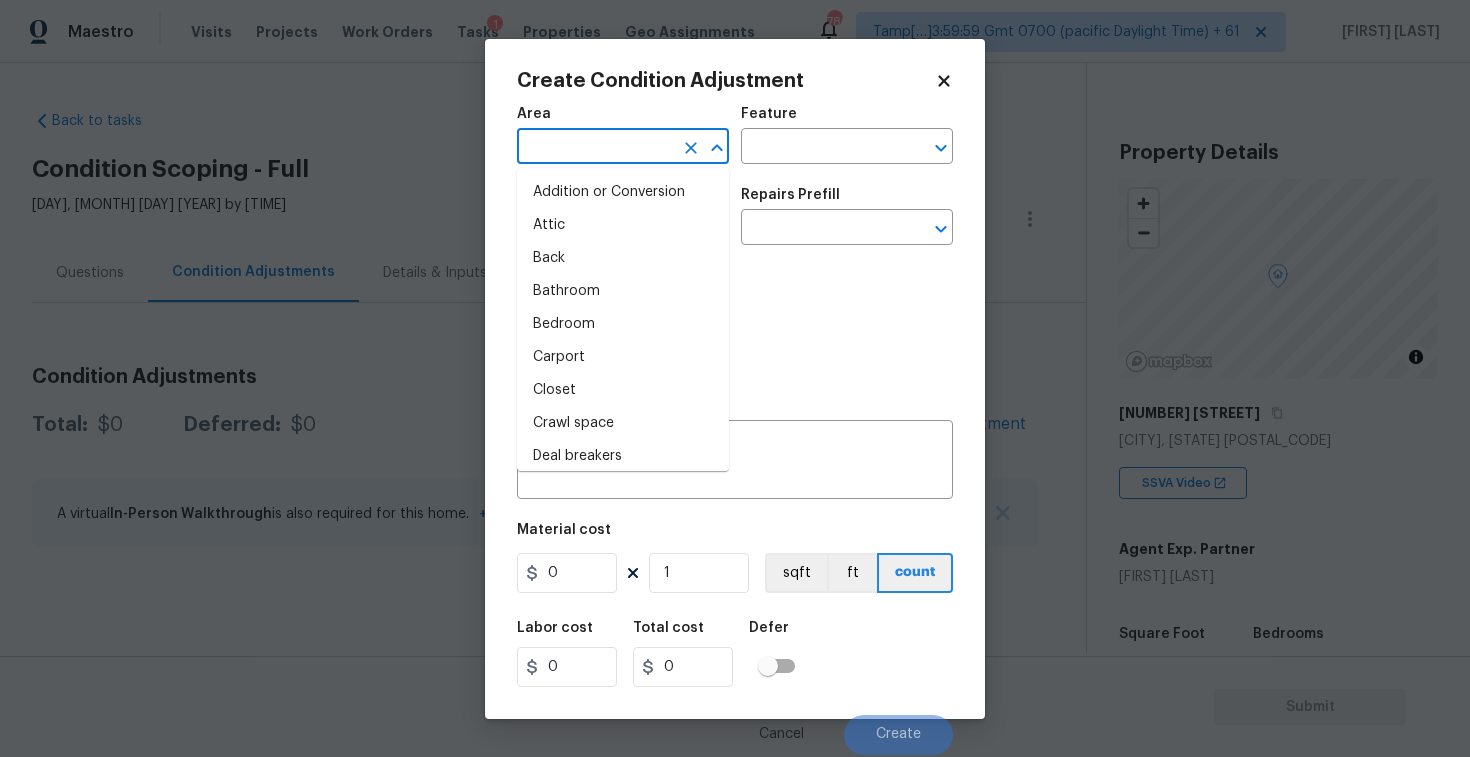 type on "r" 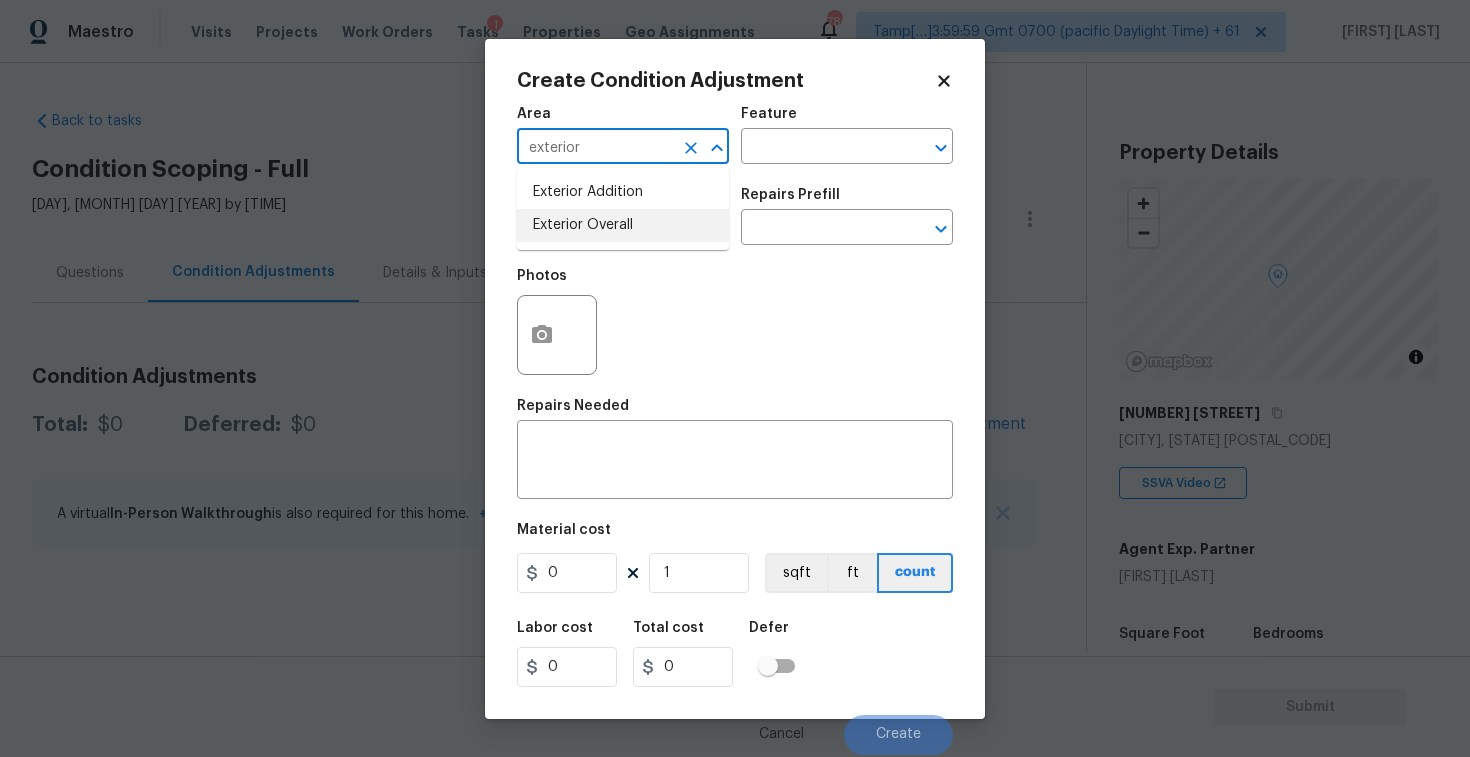 click on "Exterior Overall" at bounding box center [623, 225] 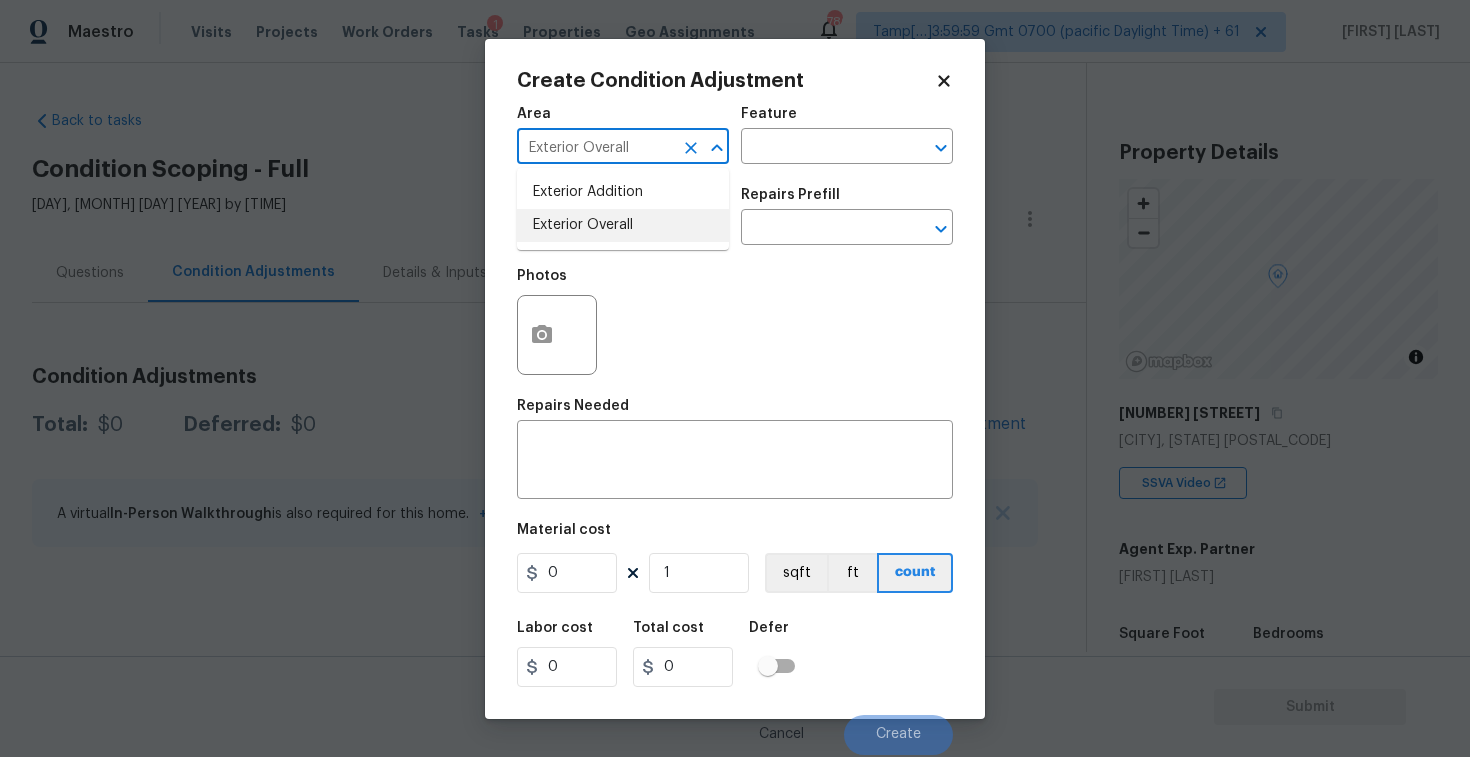 type on "Exterior Overall" 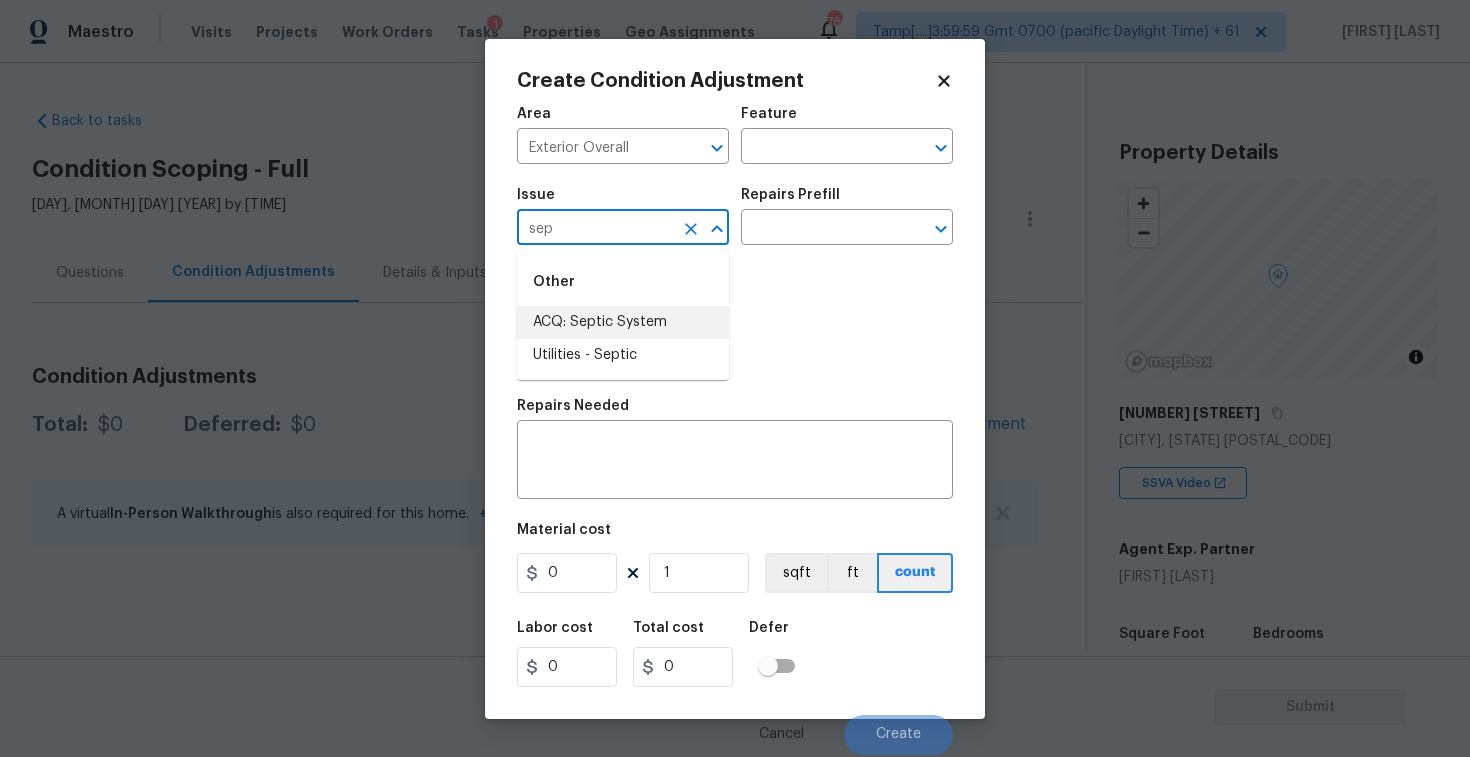 click on "ACQ: Septic System" at bounding box center [623, 322] 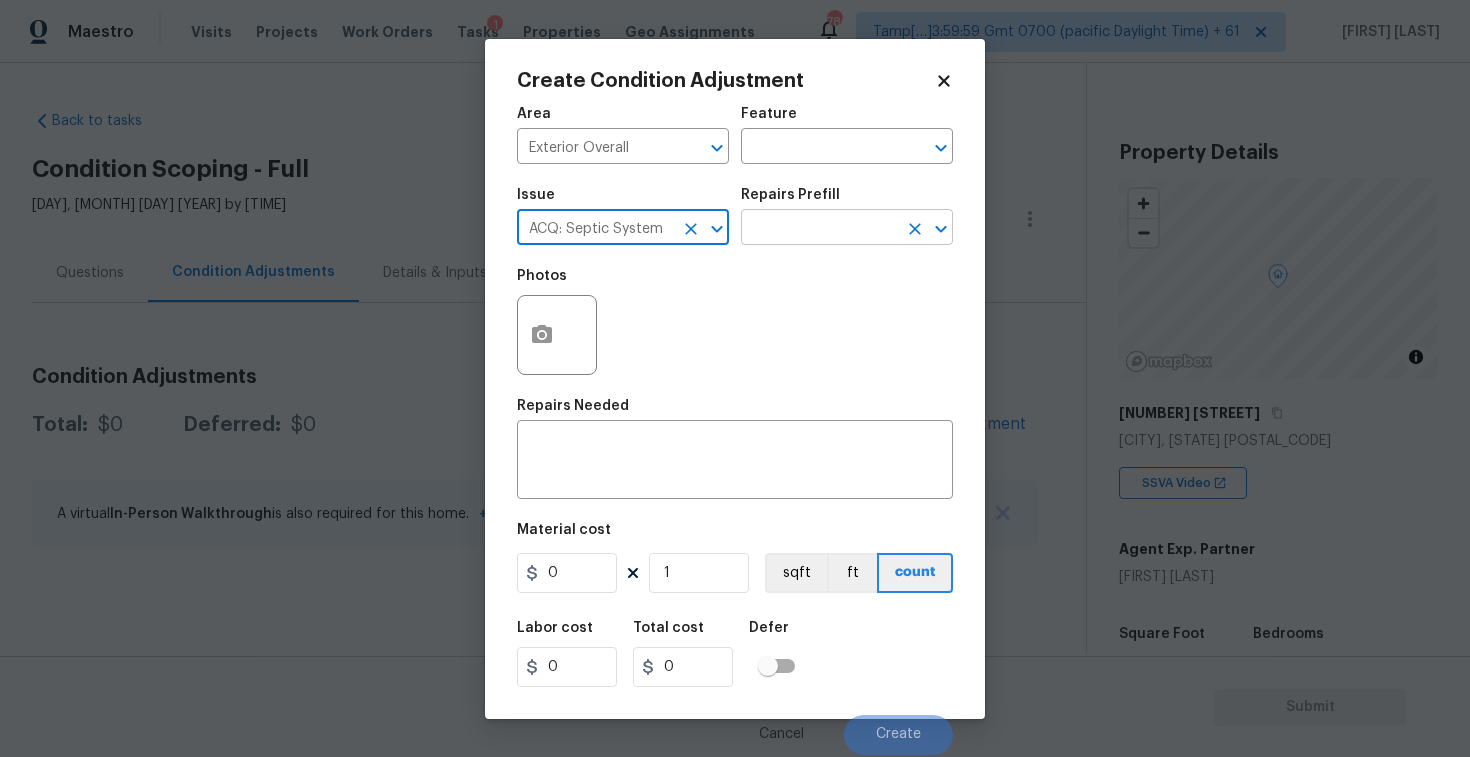 type on "ACQ: Septic System" 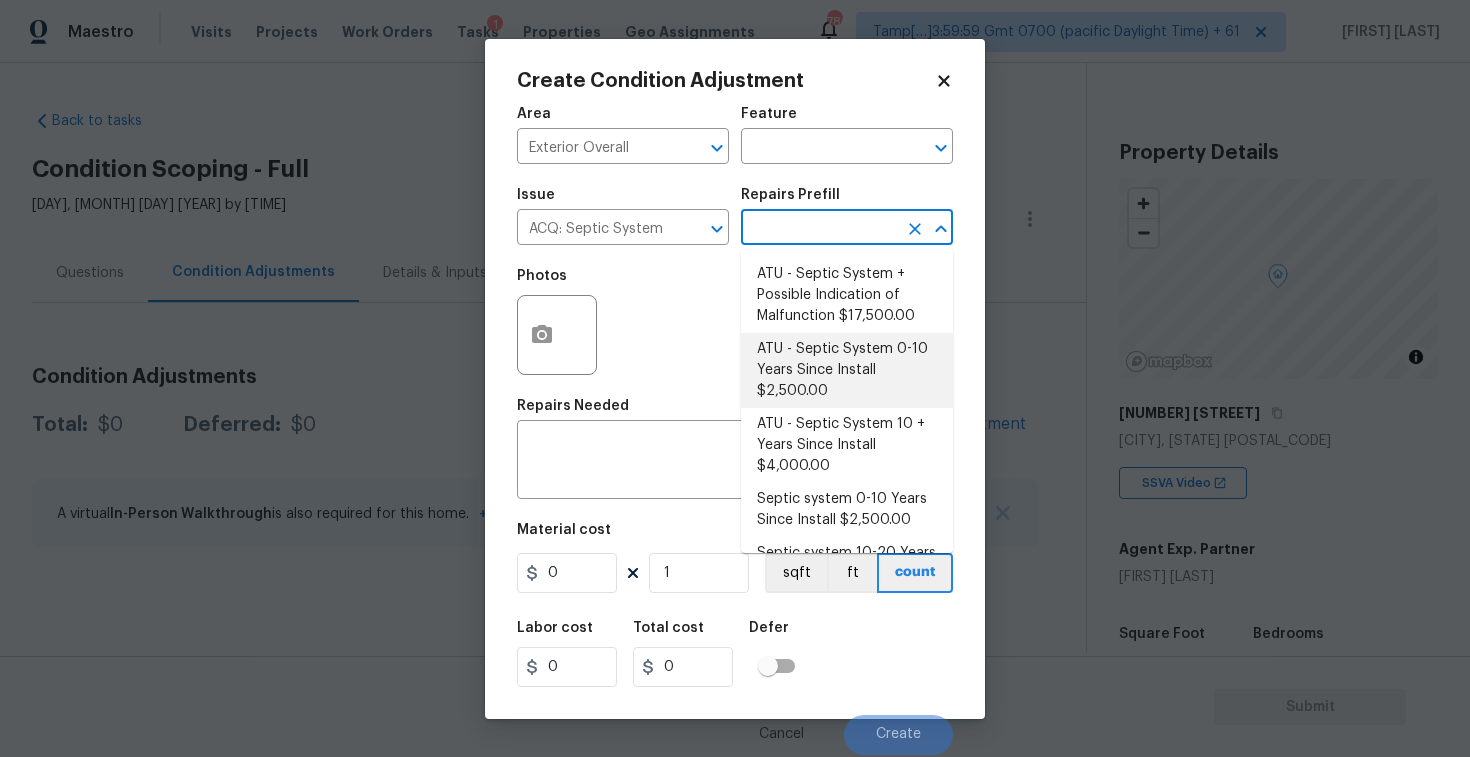 click on "ATU - Septic System 0-10 Years Since Install $2,500.00" at bounding box center [847, 370] 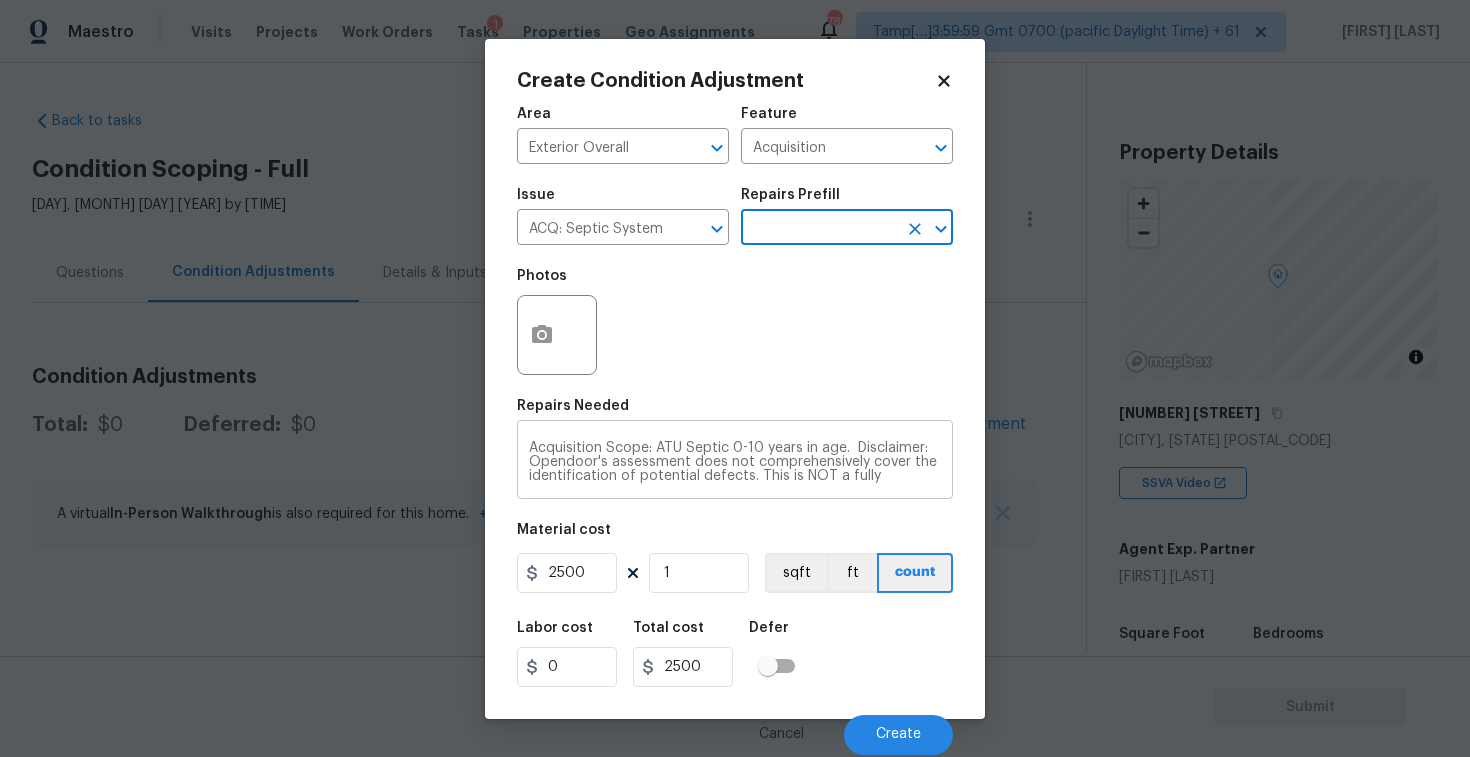scroll, scrollTop: 98, scrollLeft: 0, axis: vertical 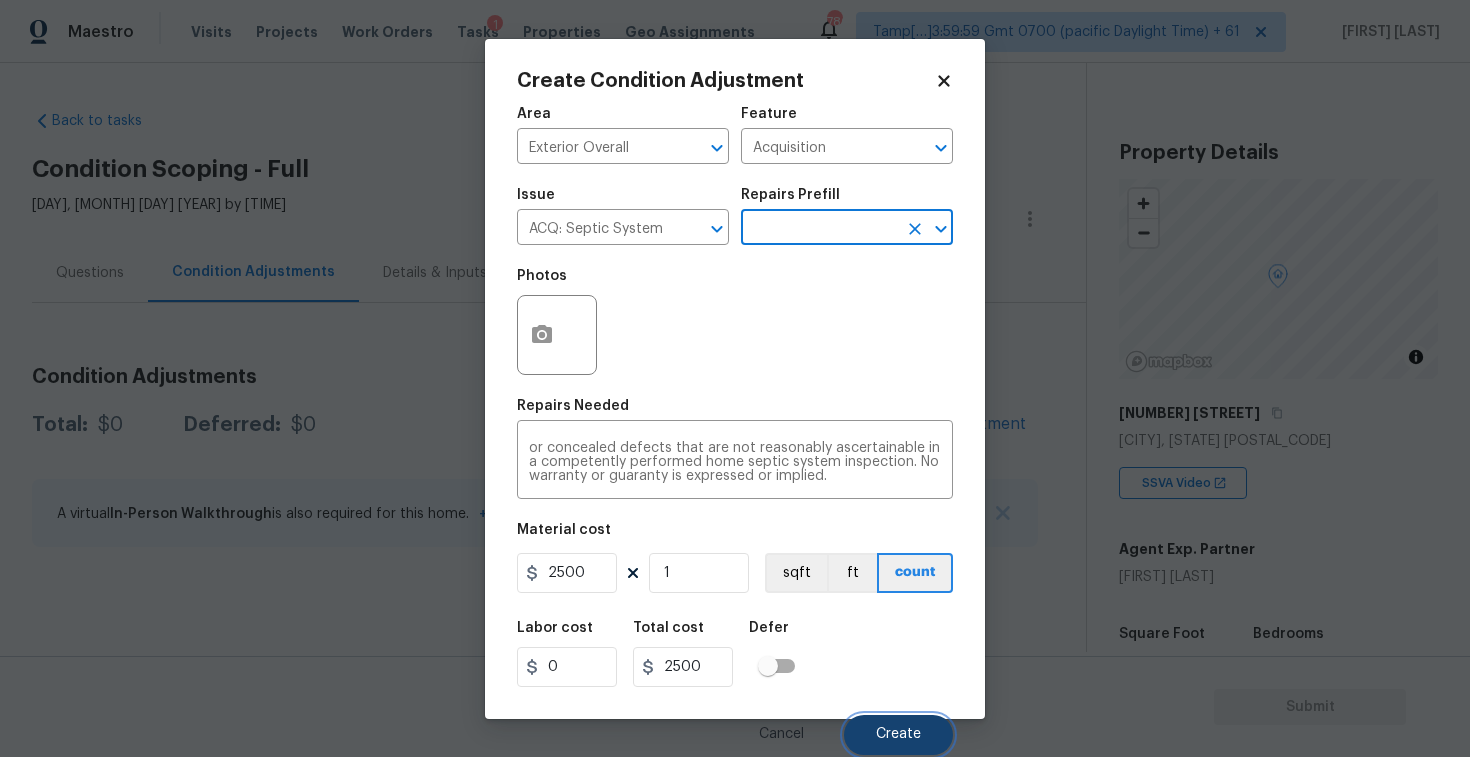 click on "Create" at bounding box center [898, 735] 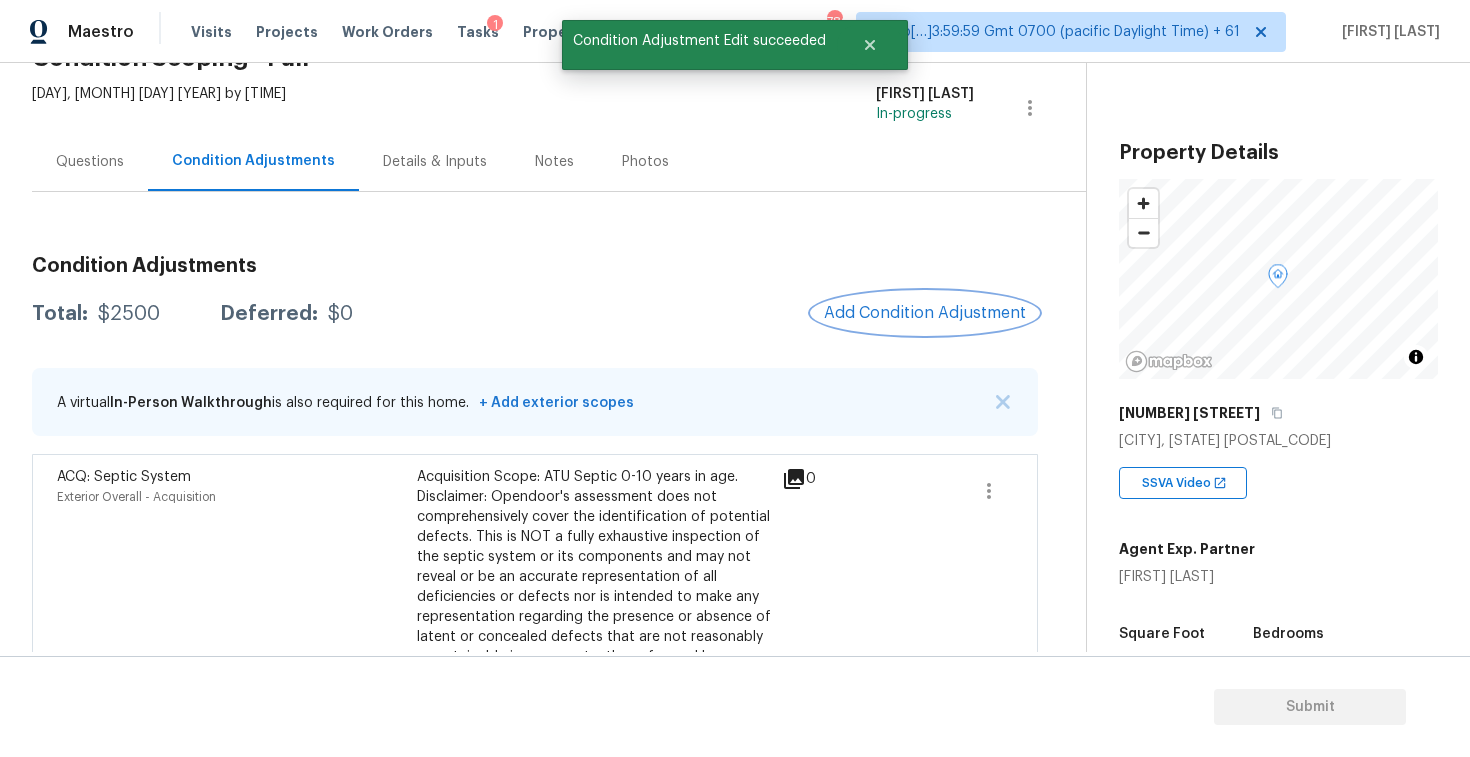 scroll, scrollTop: 205, scrollLeft: 0, axis: vertical 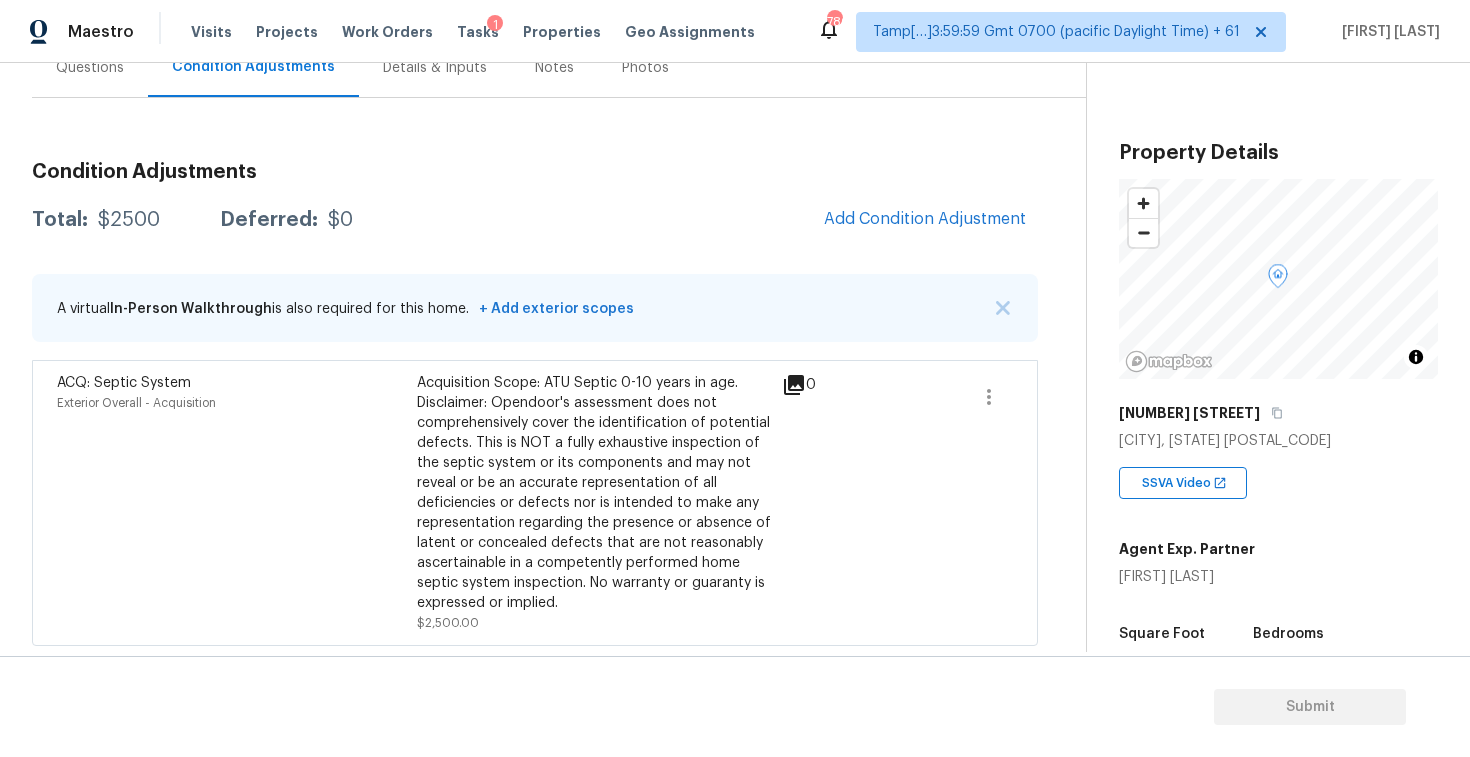 click on "Condition Adjustments Total:  $2500 Deferred:  $0 Add Condition Adjustment A virtual  In-Person Walkthrough  is also required for this home.   + Add exterior scopes ACQ: Septic System Exterior Overall - Acquisition Acquisition Scope: ATU Septic 0-10 years in age.  Disclaimer: Opendoor's assessment does not comprehensively cover the identification of potential defects. This is NOT a fully exhaustive inspection of the septic system or its components and may not reveal or be an accurate representation of all deficiencies or defects nor is intended to make any representation regarding the presence or absence of latent or concealed defects that are not reasonably ascertainable in a competently performed home septic system inspection. No warranty or guaranty is expressed or implied. $2,500.00   0" at bounding box center (535, 396) 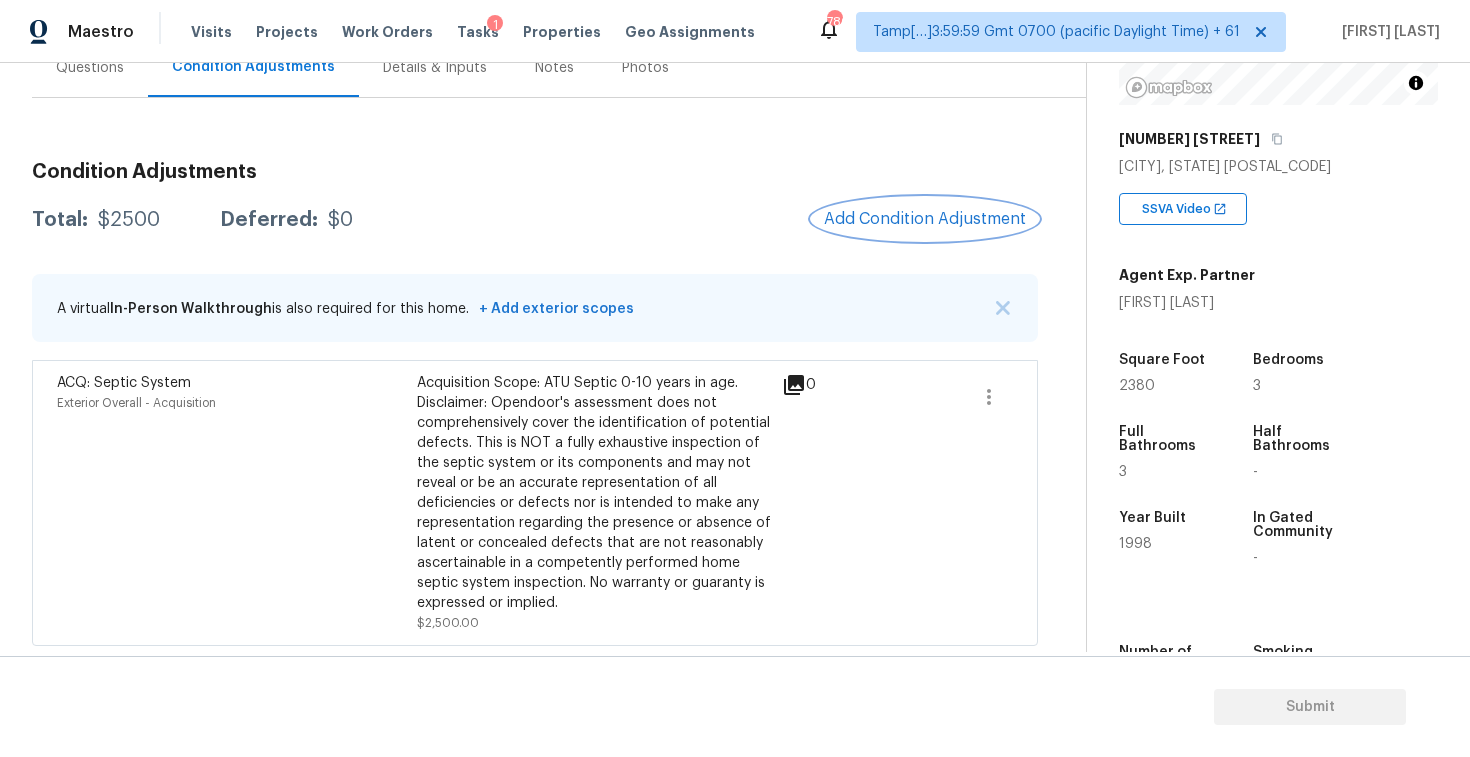 click on "Add Condition Adjustment" at bounding box center (925, 219) 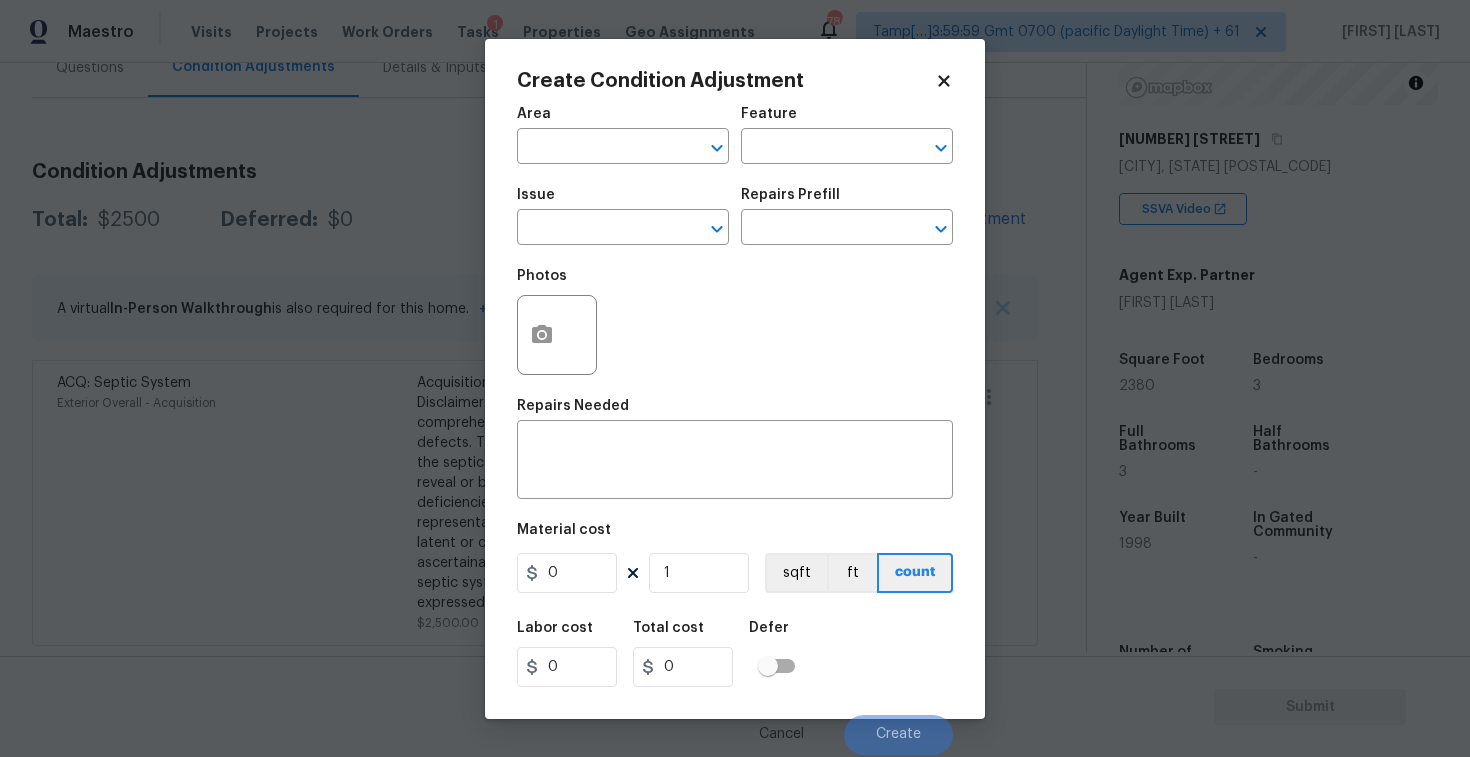 click on "Maestro Visits Projects Work Orders Tasks 1 Properties Geo Assignments 786 Tamp[…]3:59:59 Gmt 0700 (pacific Daylight Time) + 61 Vigneshwaran B Back to tasks Condition Scoping - Full Wed, Aug 06 2025 by 3:00 pm   Vigneshwaran B In-progress Questions Condition Adjustments Details & Inputs Notes Photos Condition Adjustments Total:  $2500 Deferred:  $0 Add Condition Adjustment A virtual  In-Person Walkthrough  is also required for this home.   + Add exterior scopes ACQ: Septic System Exterior Overall - Acquisition $2,500.00   0 Property Details © Mapbox   © OpenStreetMap   Improve this map 3563 W Blossom Dr Beverly Hills, FL 34465 SSVA Video Agent Exp. Partner Priscilla Valdez Square Foot 2380 Bedrooms 3 Full Bathrooms 3 Half Bathrooms - Year Built 1998 In Gated Community - Number of Pets - Smoking - Septic system - Home Additions - Submit
Create Condition Adjustment Area ​ Feature ​ Issue ​ Repairs Prefill ​ Photos Repairs Needed x ​ Material cost 0 1 sqft ft count Labor cost 0 Total cost 0" at bounding box center [735, 378] 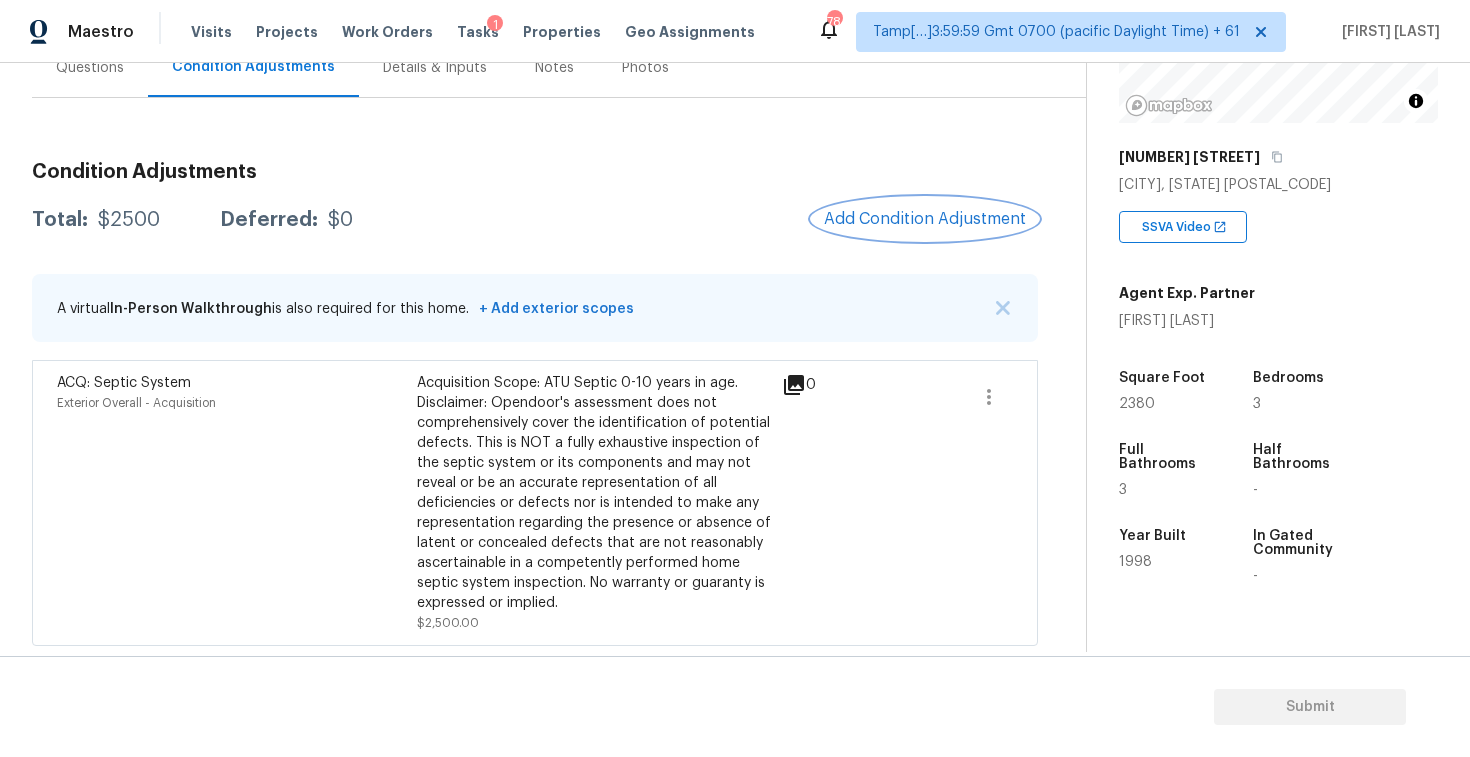 scroll, scrollTop: 270, scrollLeft: 0, axis: vertical 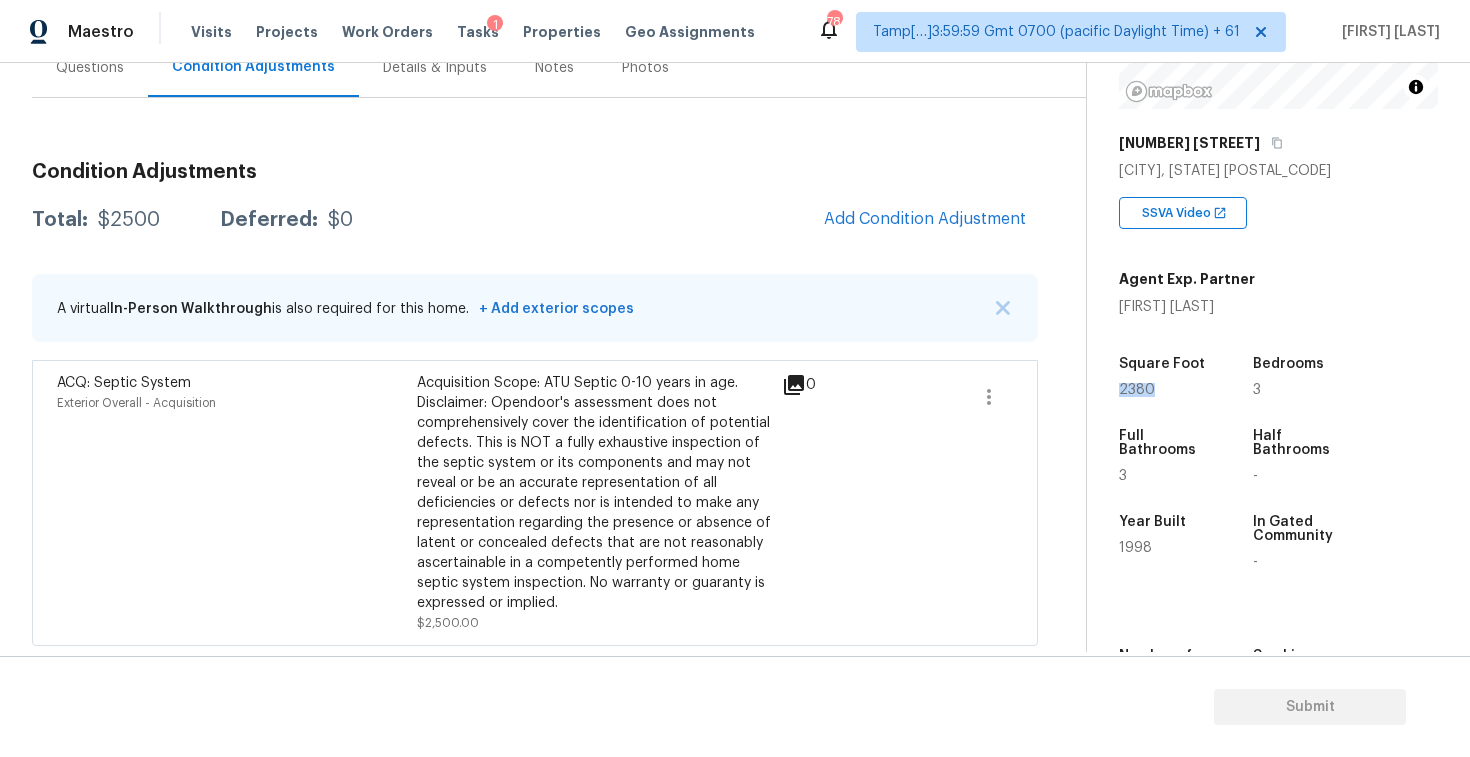 drag, startPoint x: 1121, startPoint y: 390, endPoint x: 1181, endPoint y: 390, distance: 60 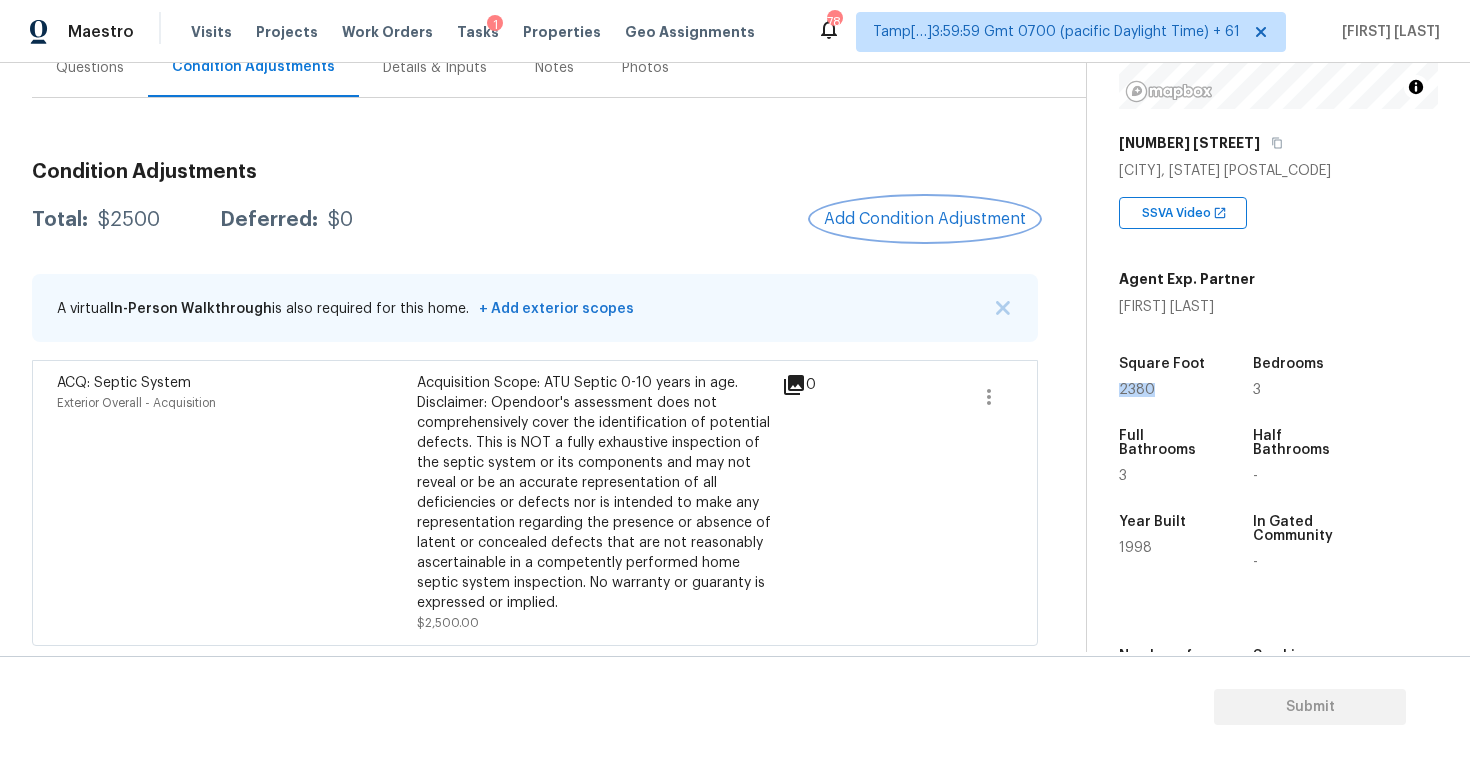 click on "Add Condition Adjustment" at bounding box center [925, 219] 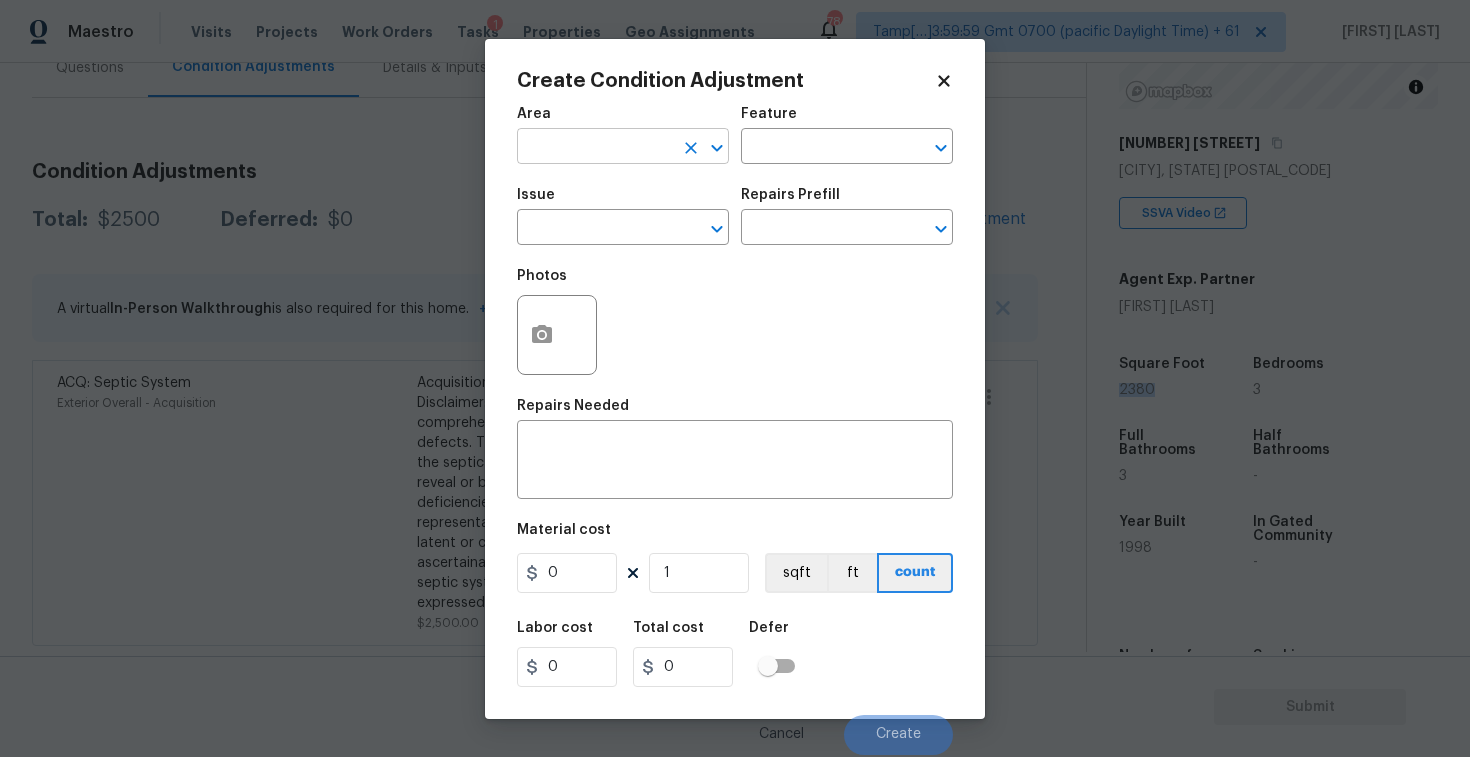 click at bounding box center (595, 148) 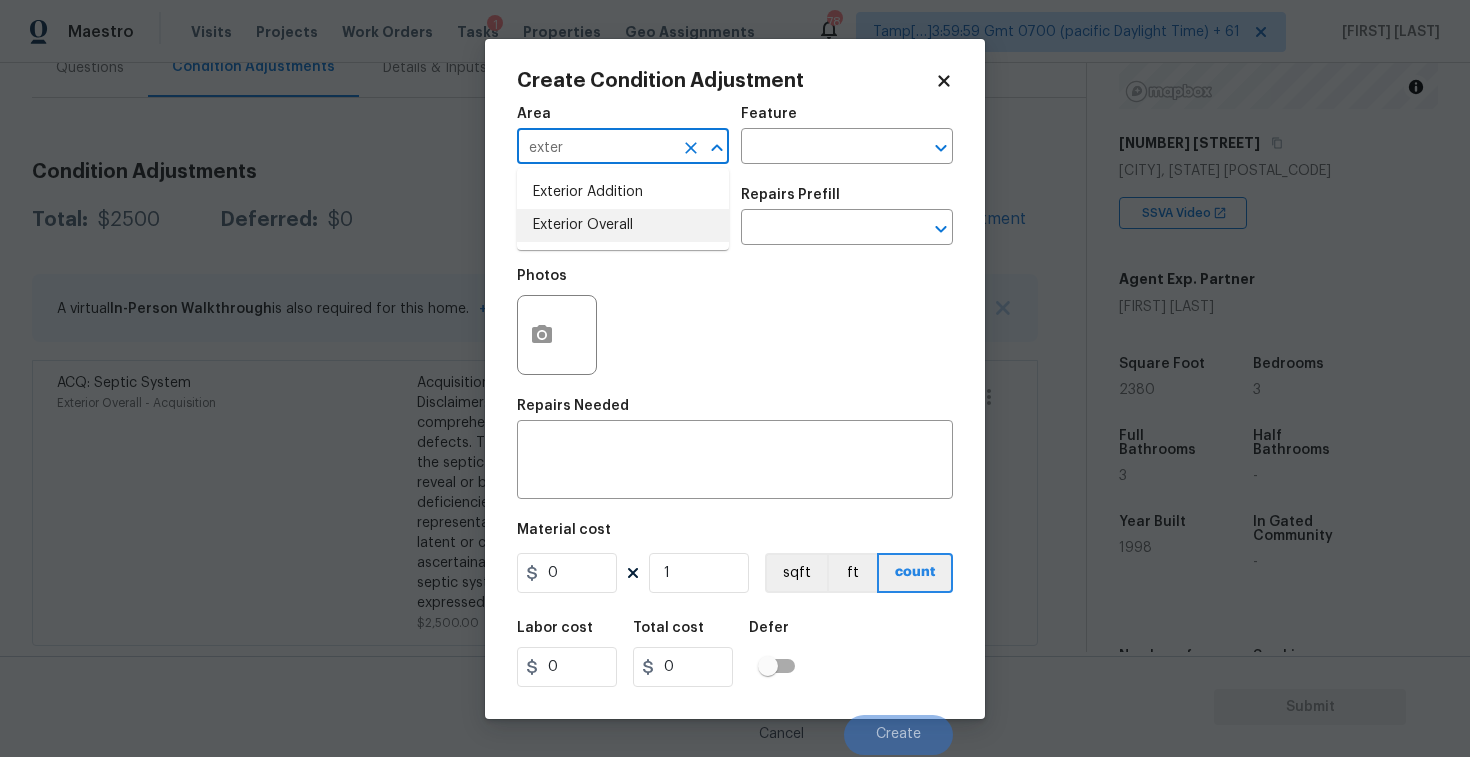 click on "Exterior Overall" at bounding box center [623, 225] 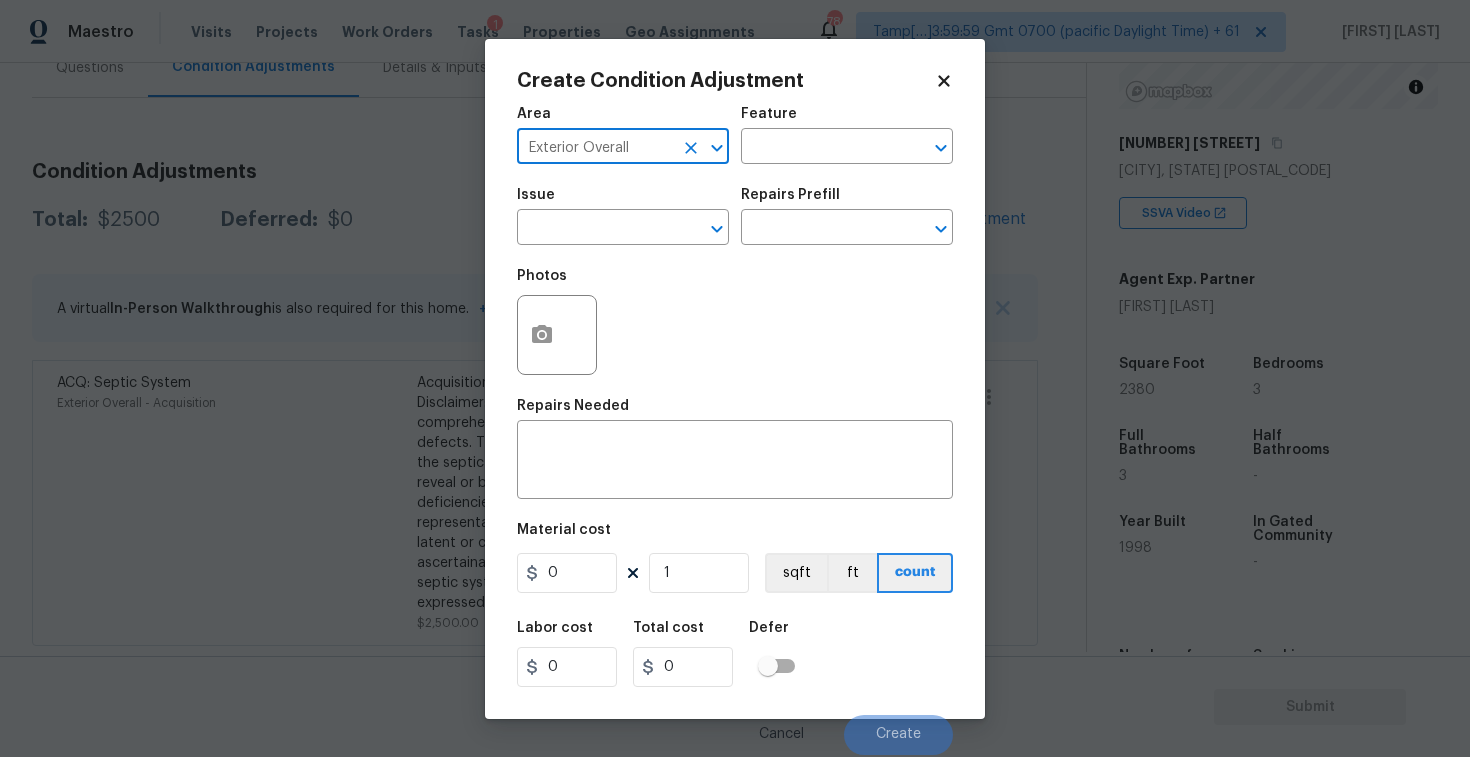 type on "Exterior Overall" 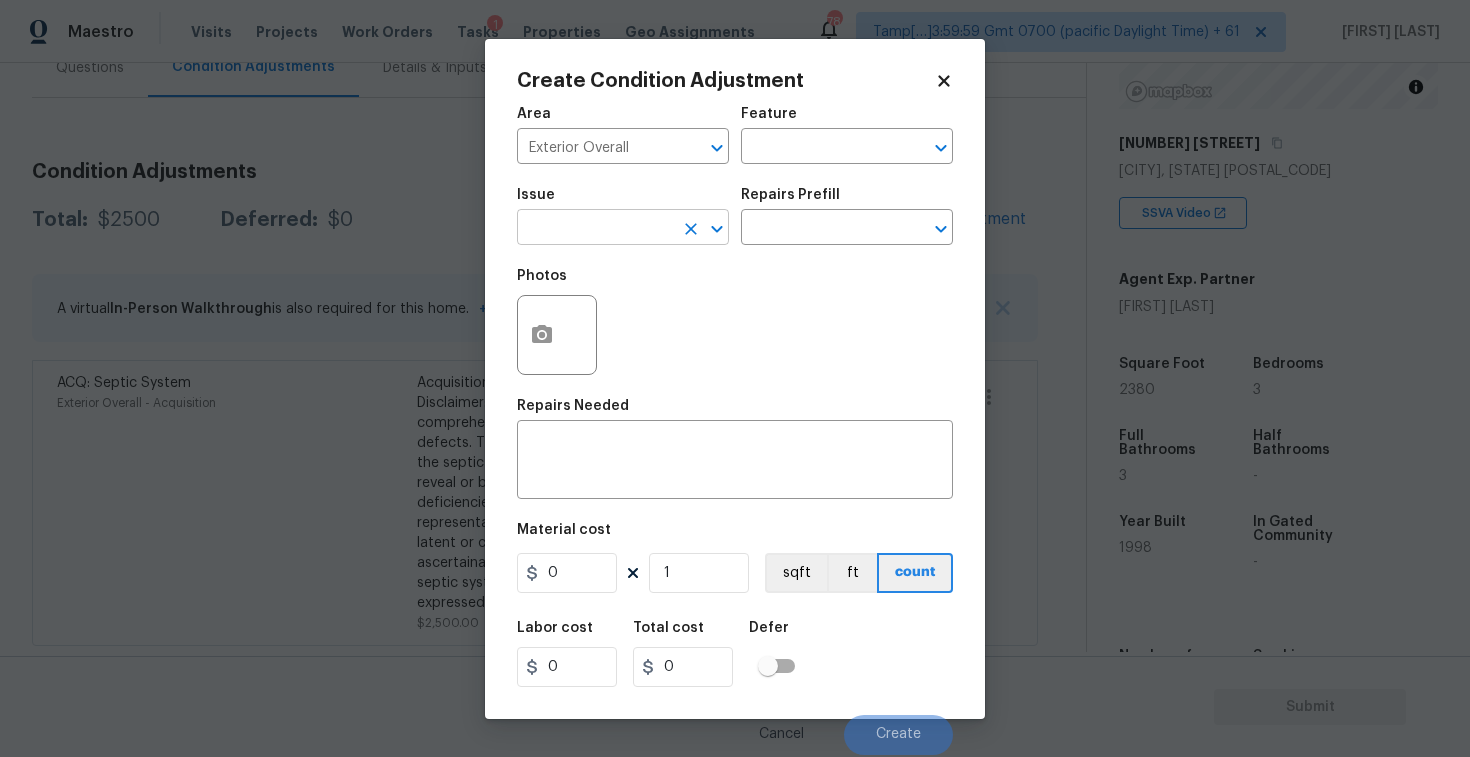 click at bounding box center (595, 229) 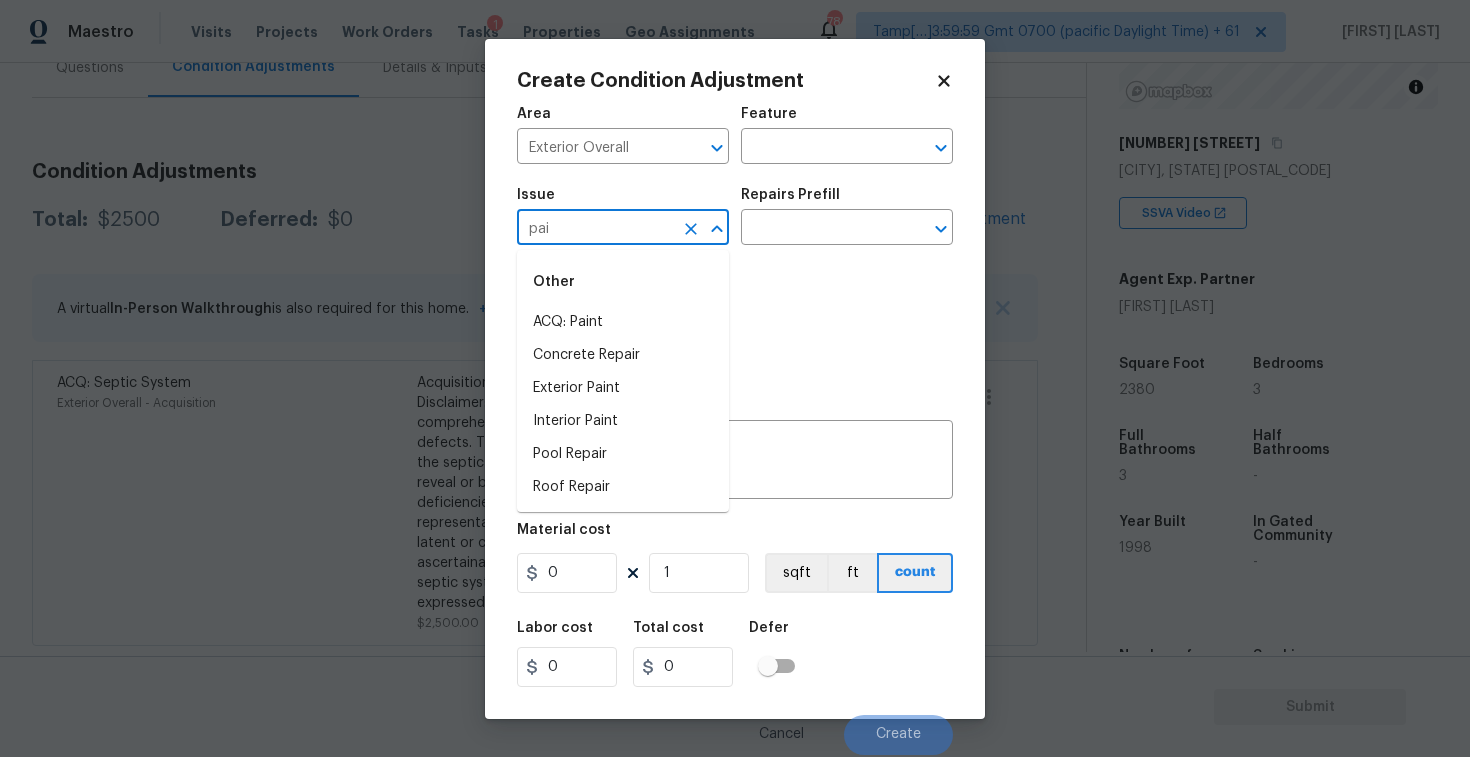 click on "ACQ: Paint" at bounding box center [623, 322] 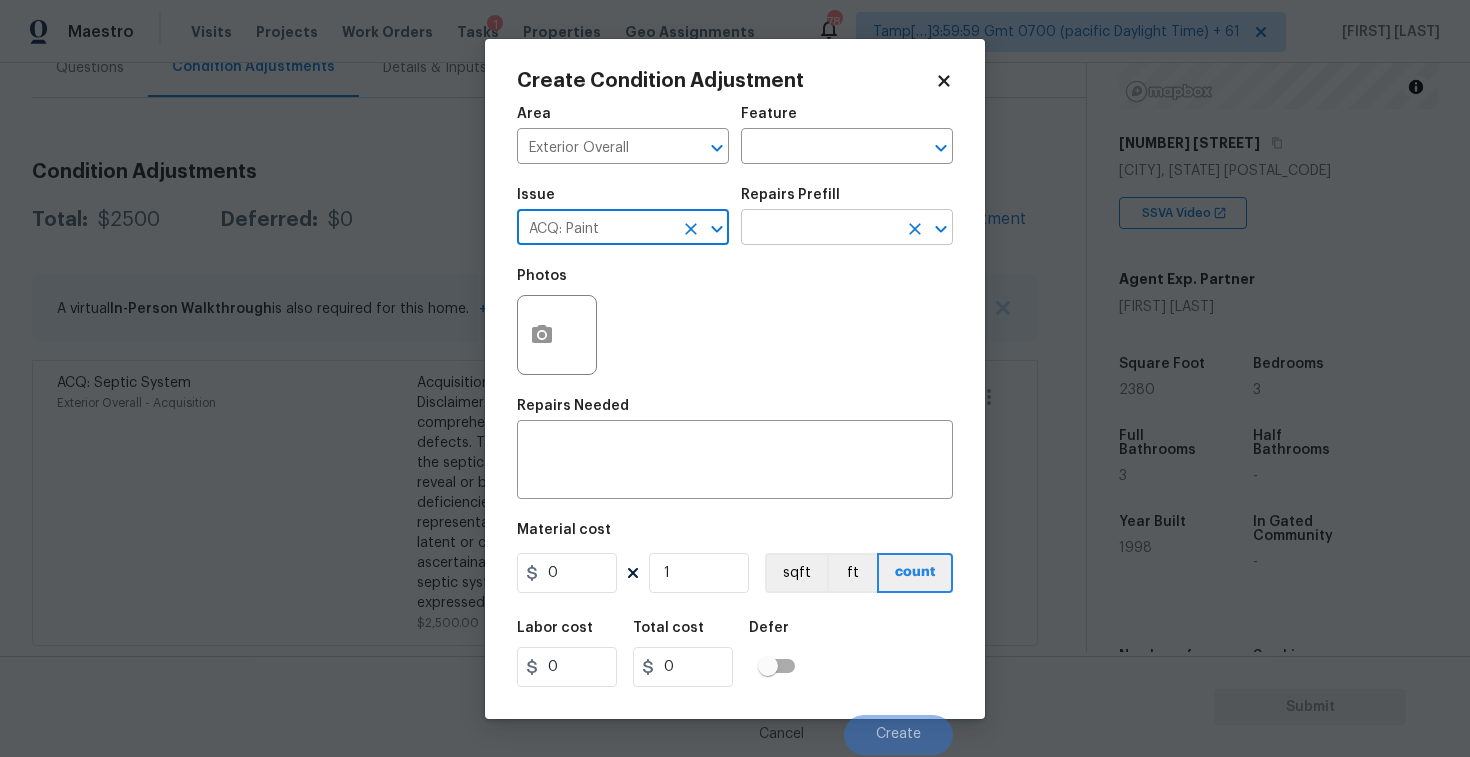 type on "ACQ: Paint" 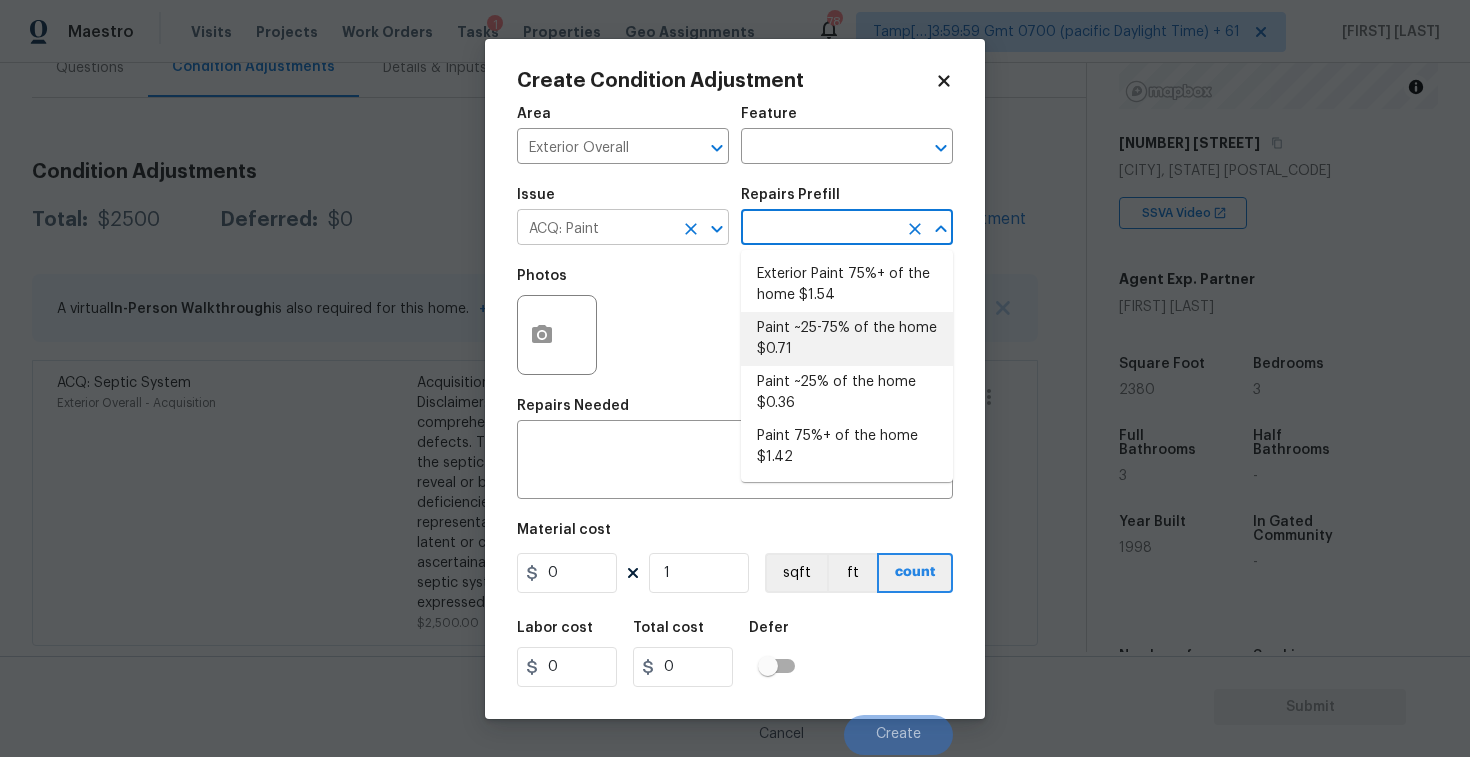 click 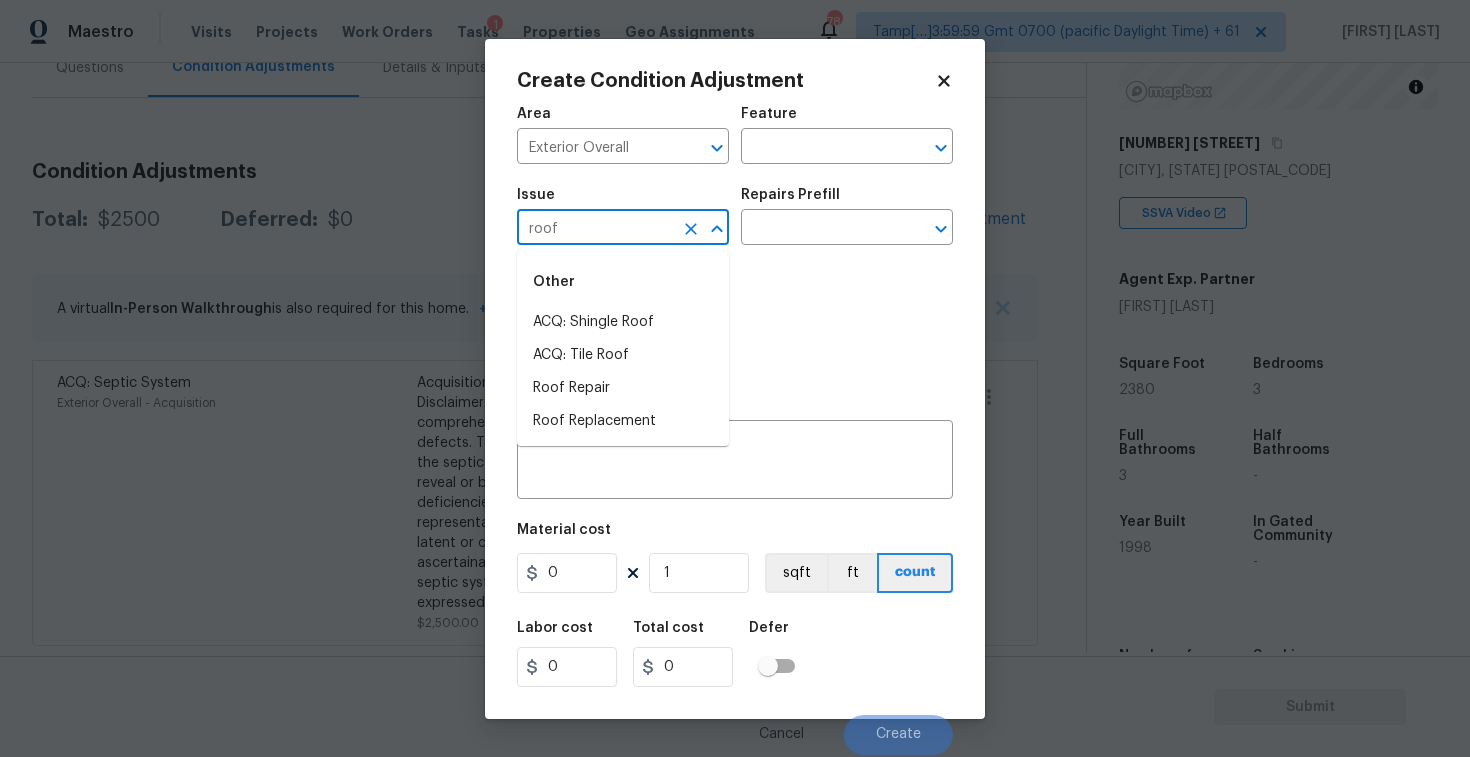 click on "ACQ: Shingle Roof" at bounding box center (623, 322) 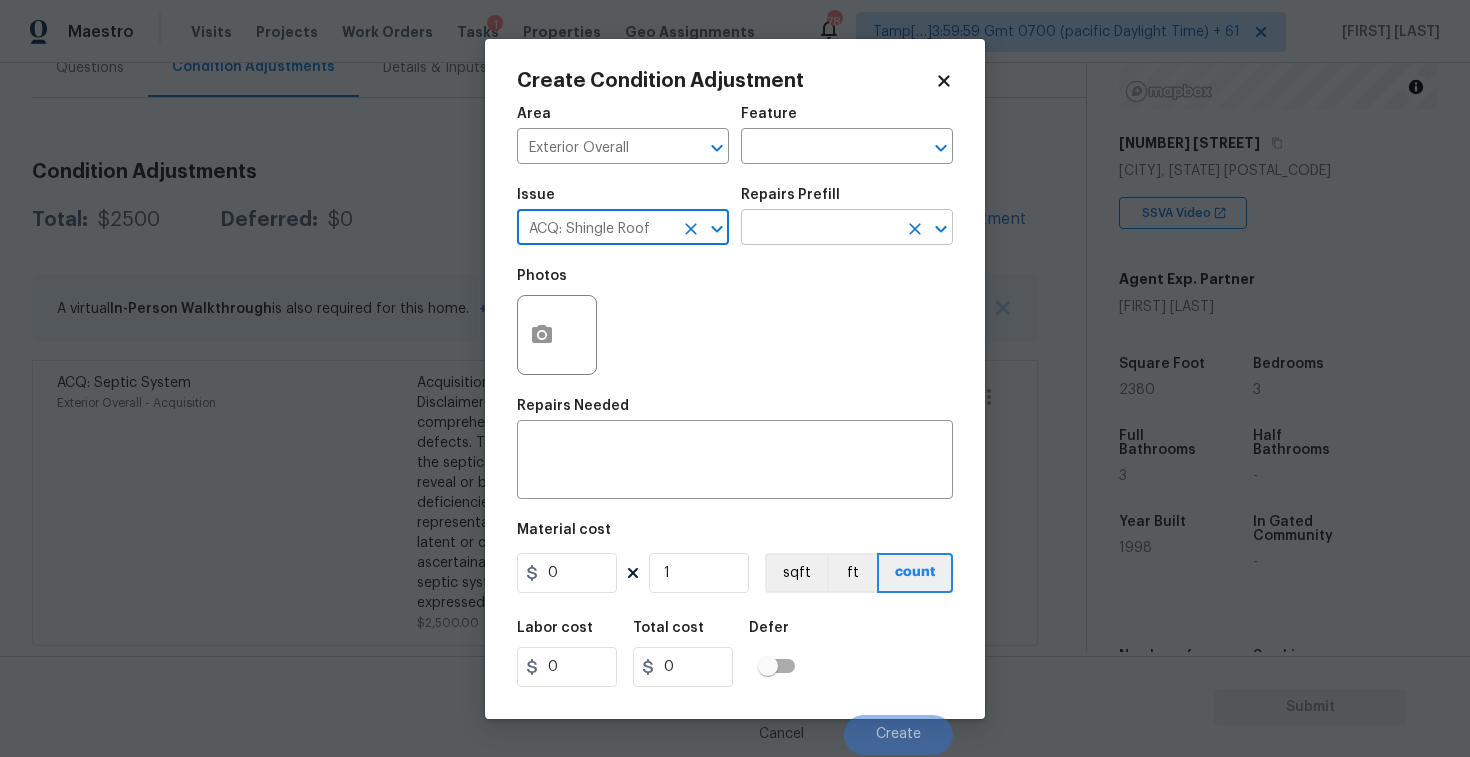 type on "ACQ: Shingle Roof" 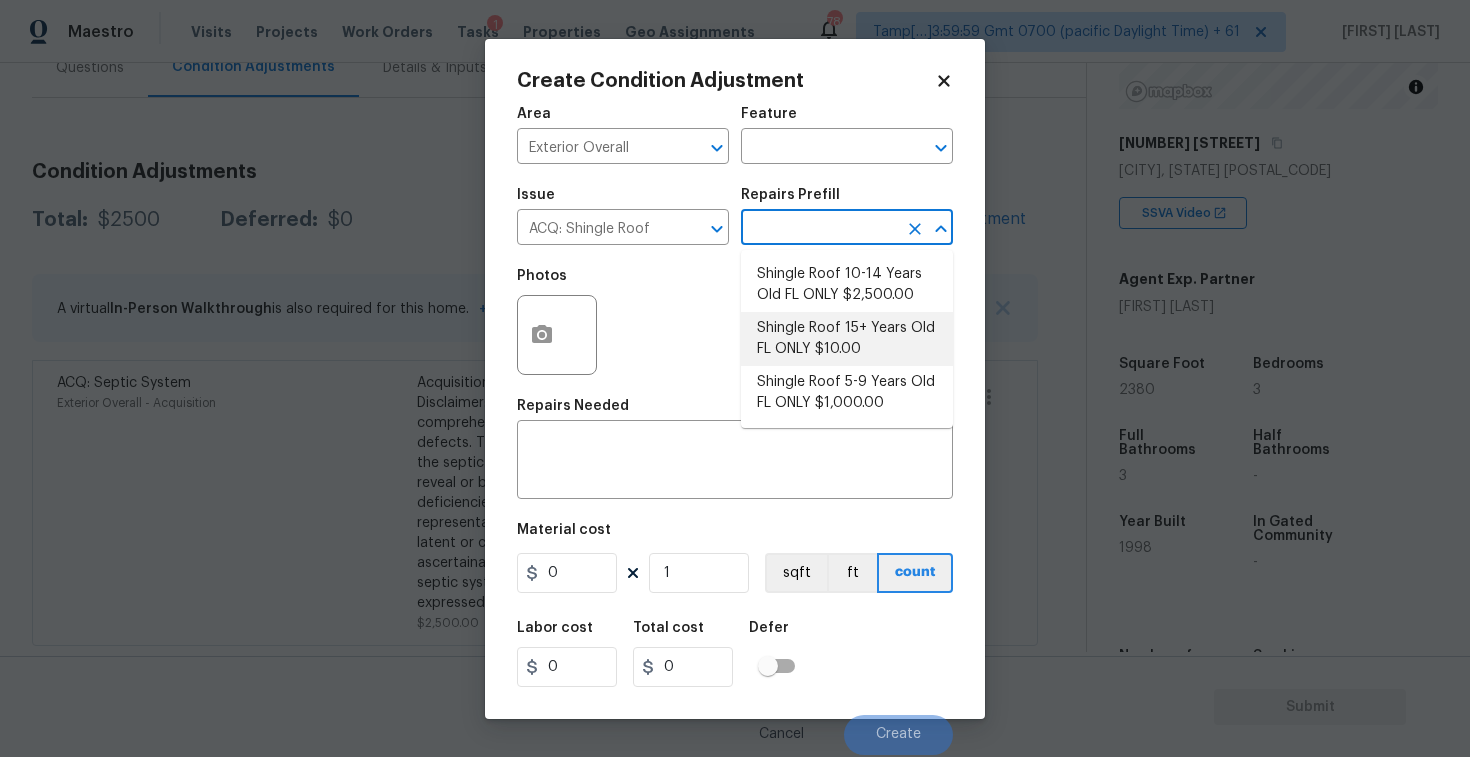 click on "Shingle Roof 15+ Years Old FL ONLY $10.00" at bounding box center [847, 339] 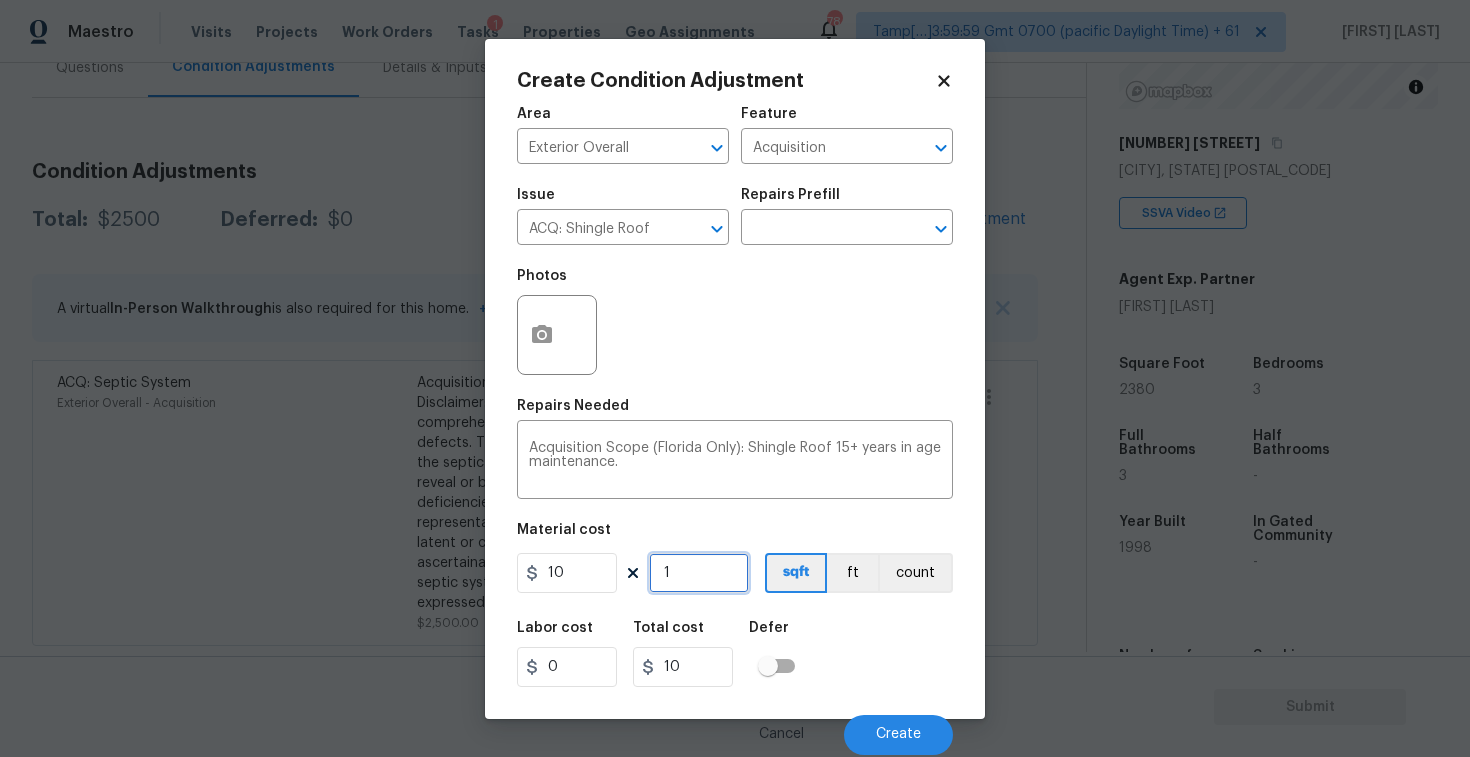click on "1" at bounding box center [699, 573] 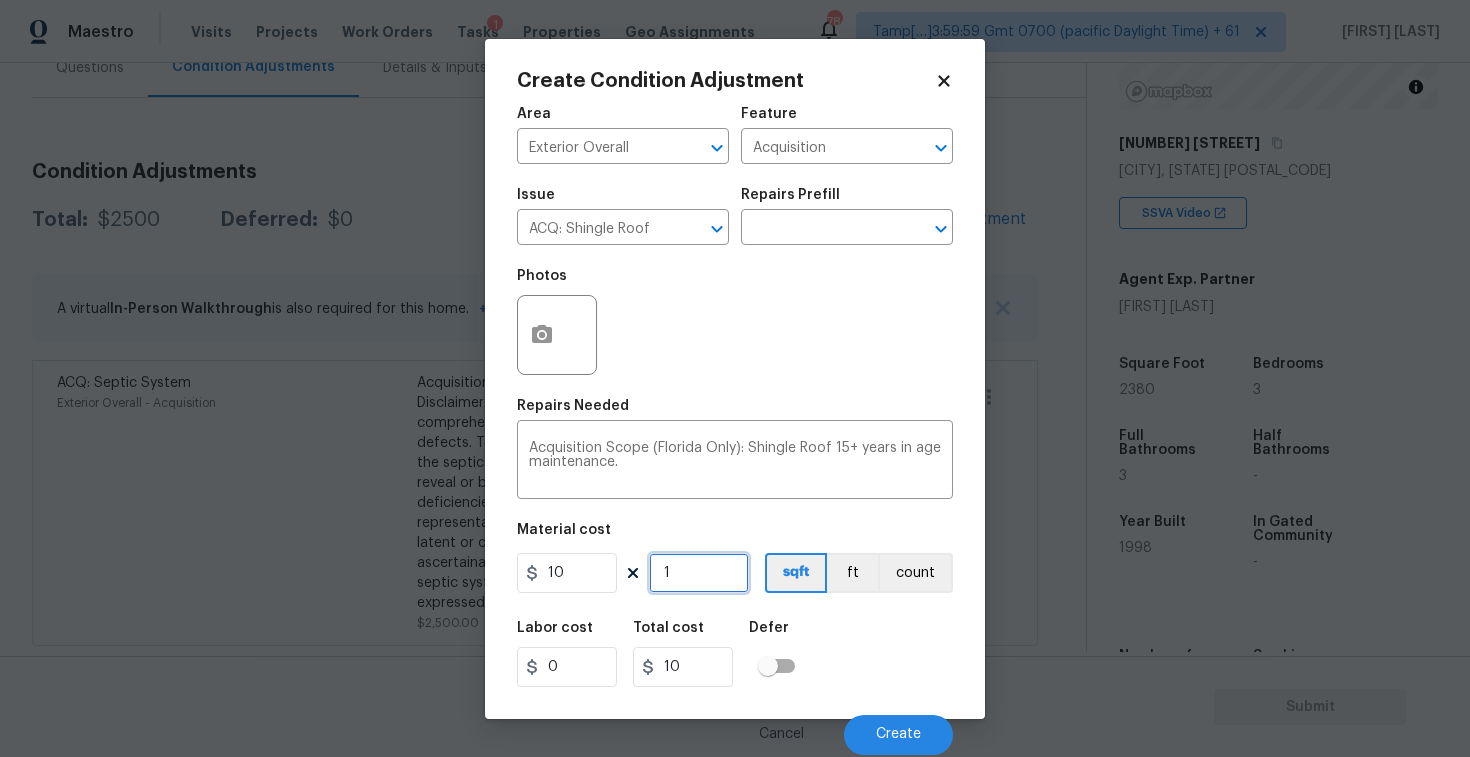 type on "0" 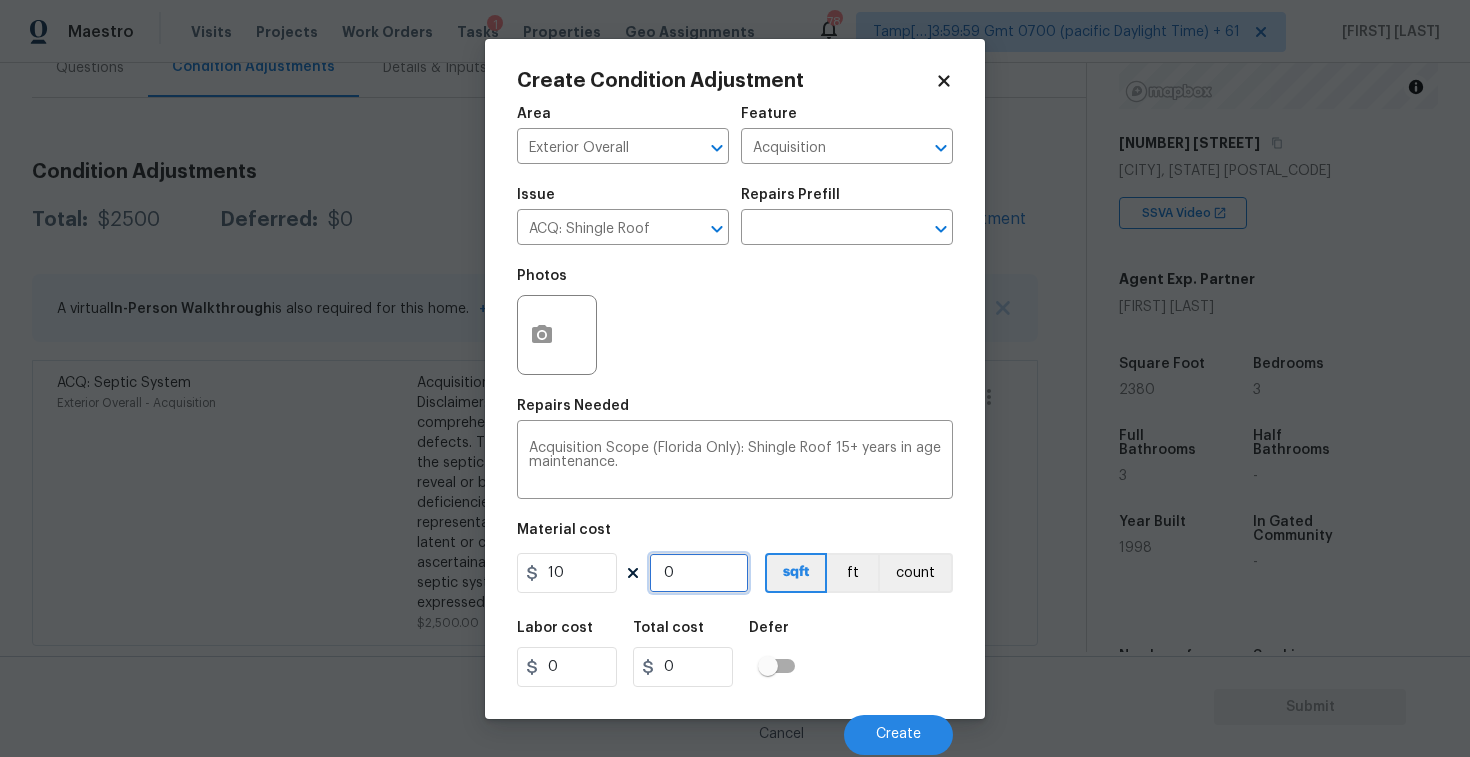 paste on "238" 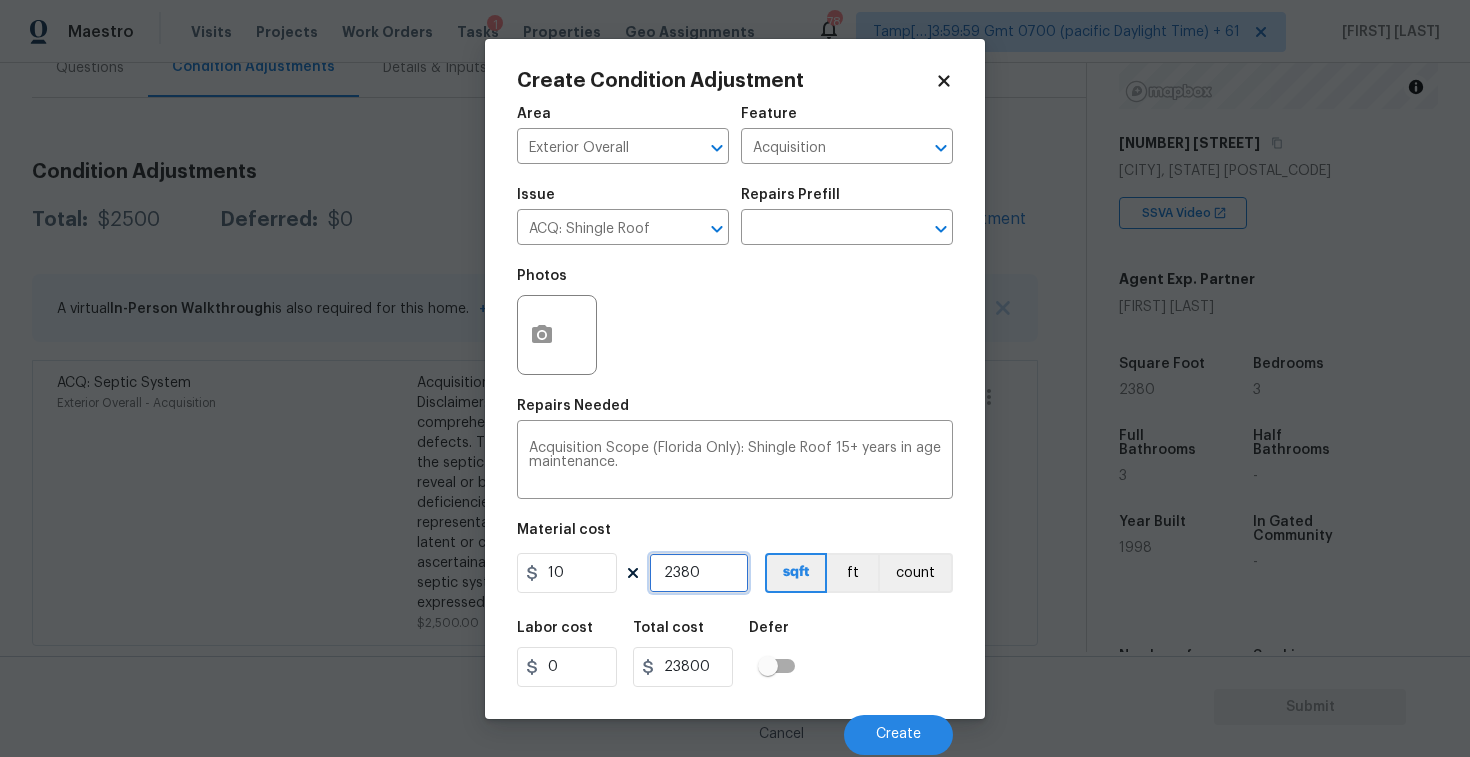 type on "[NUMBER]" 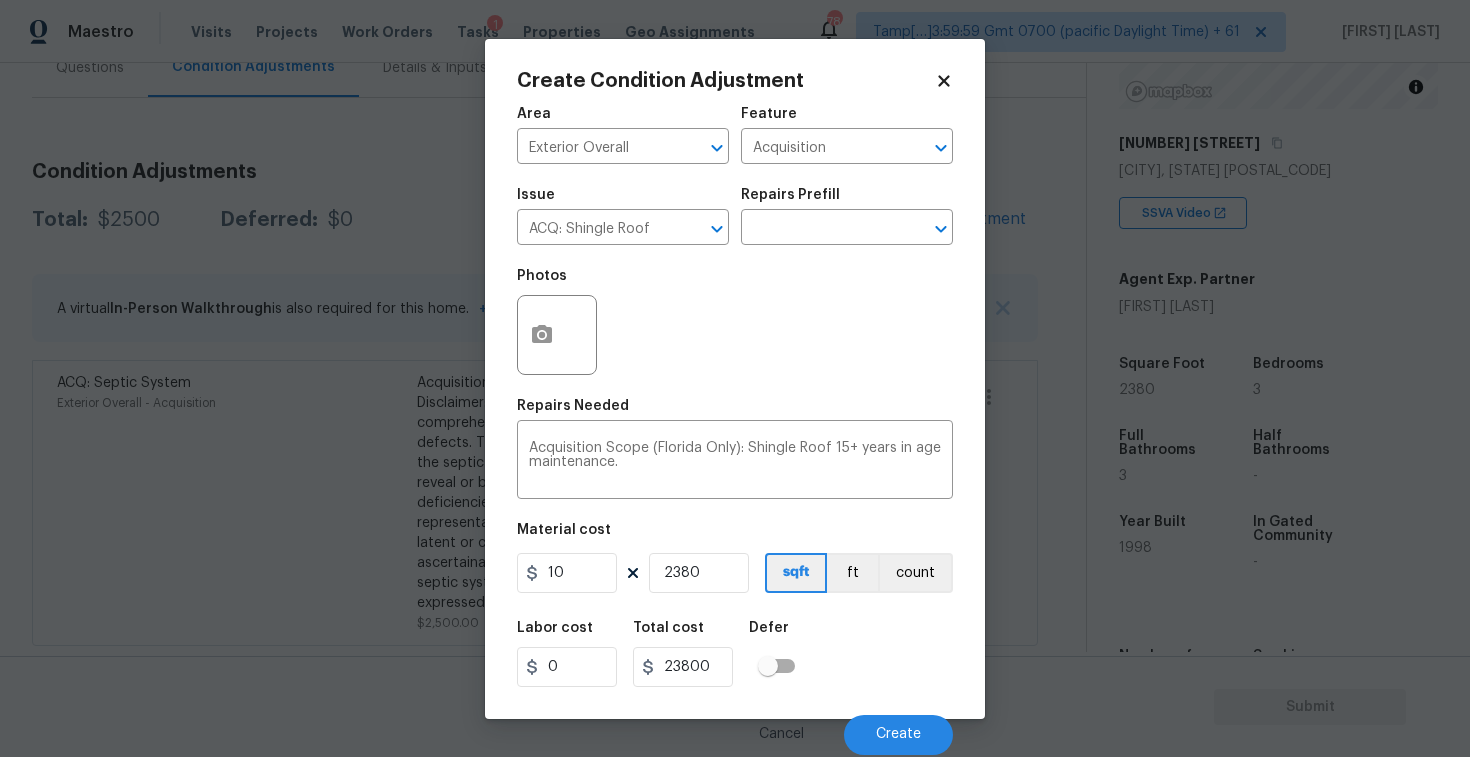 click on "Labor cost 0 Total cost 23800 Defer" at bounding box center [735, 654] 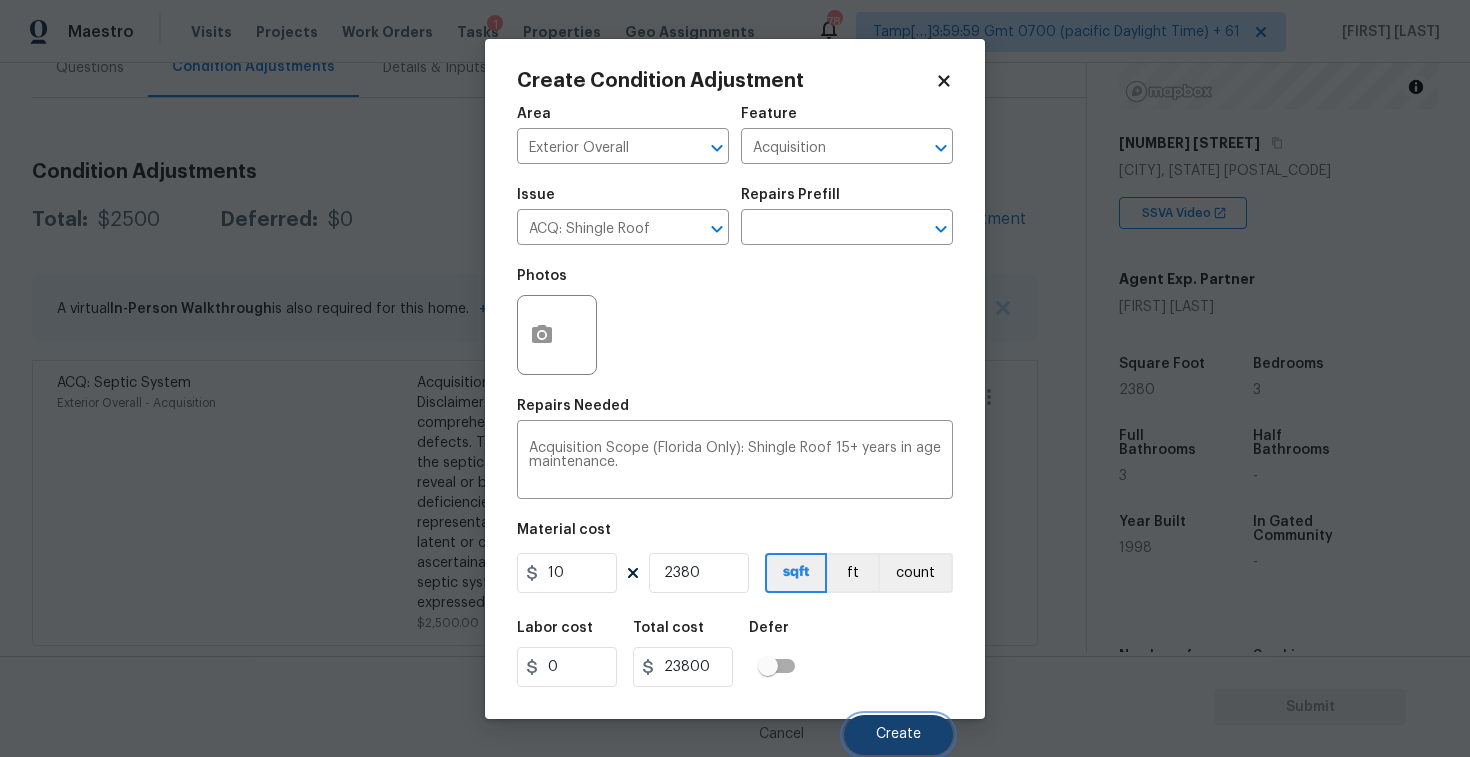click on "Create" at bounding box center [898, 735] 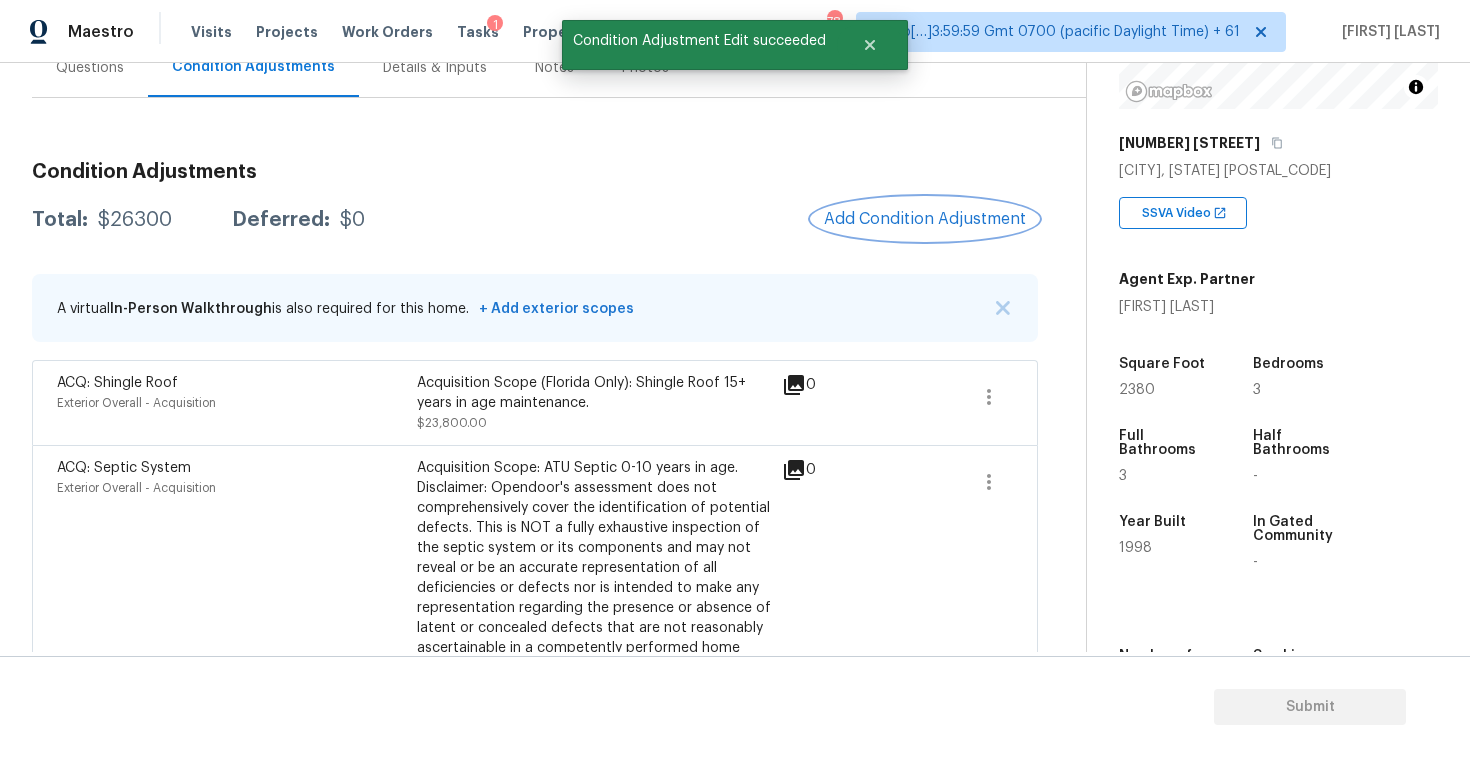 scroll, scrollTop: 171, scrollLeft: 0, axis: vertical 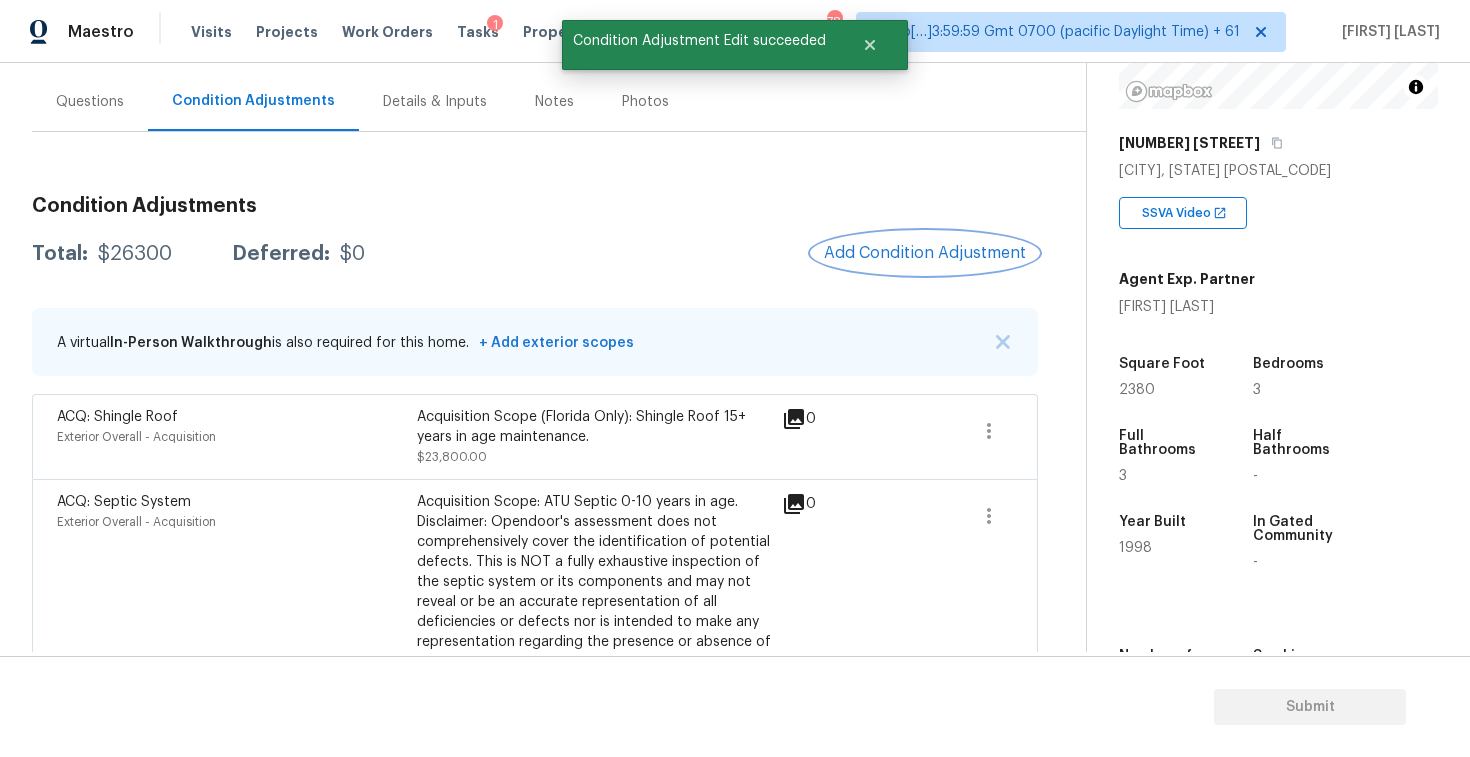 click on "Add Condition Adjustment" at bounding box center [925, 253] 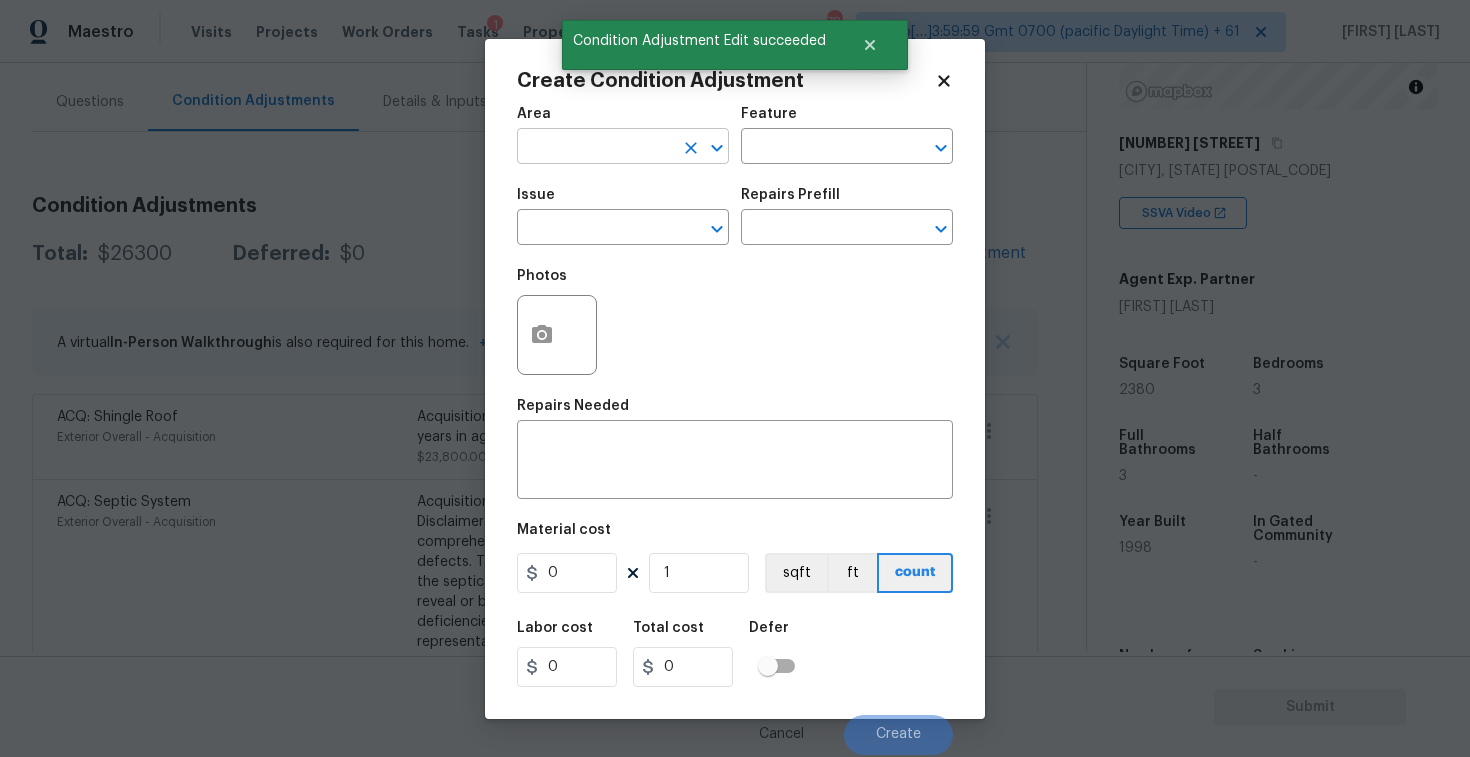 click at bounding box center (595, 148) 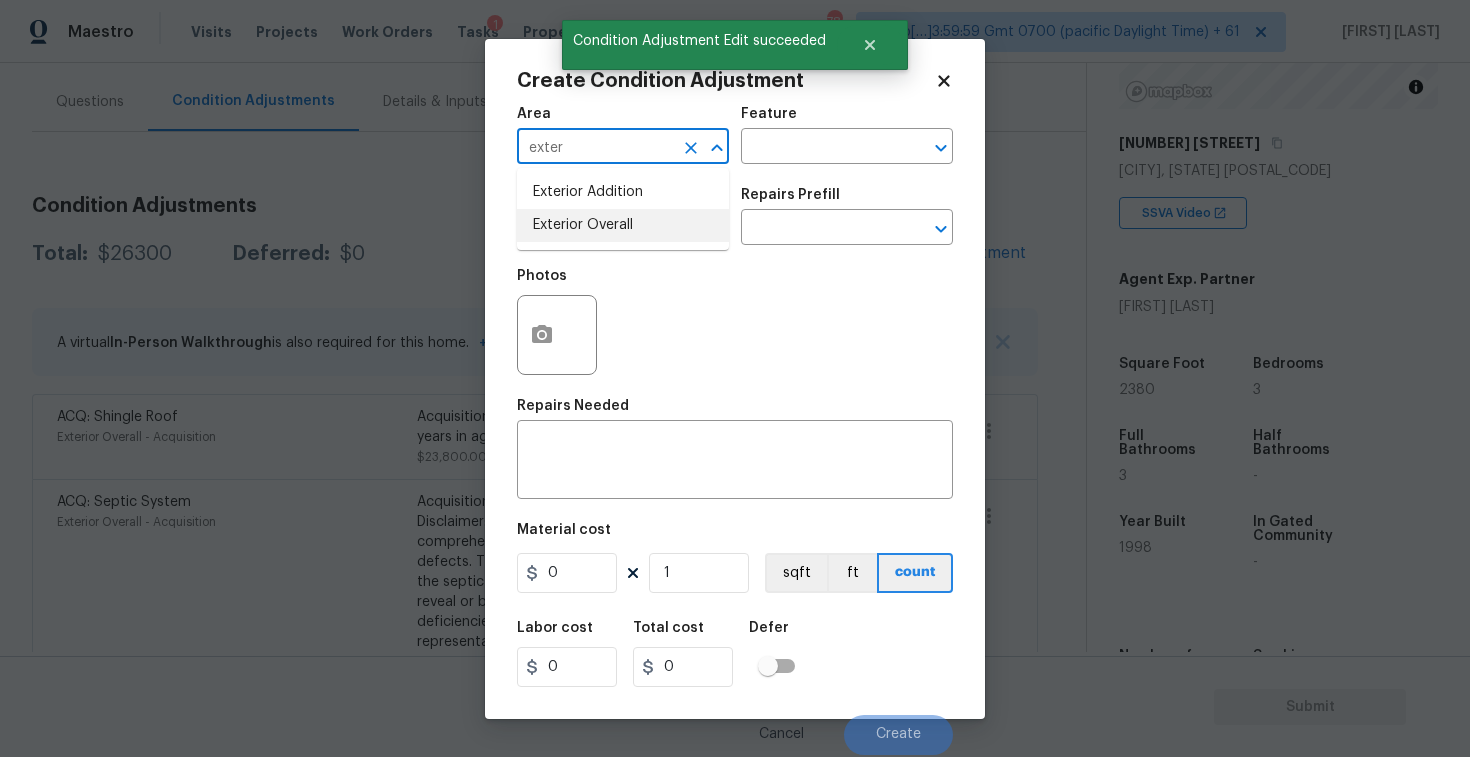 click on "Exterior Overall" at bounding box center (623, 225) 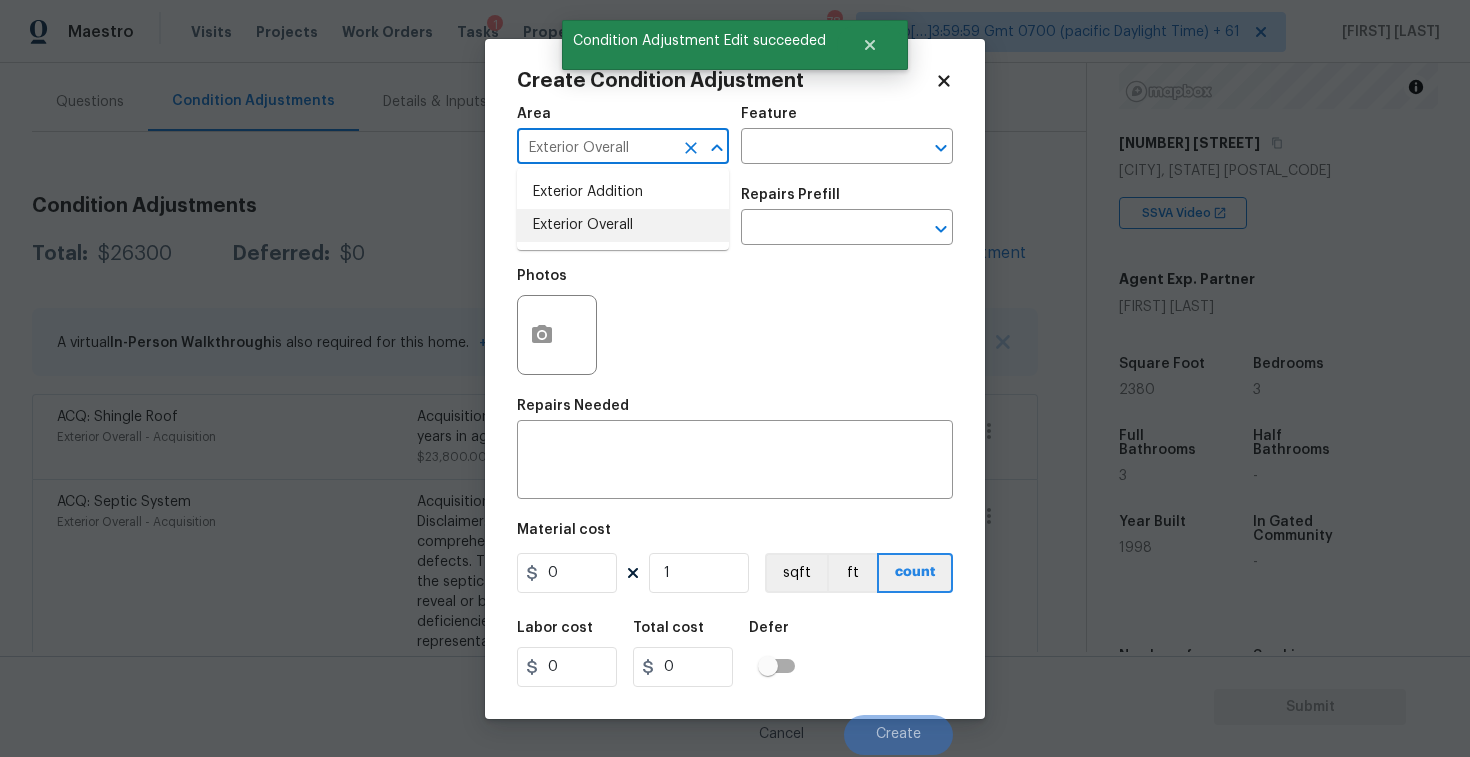 type on "Exterior Overall" 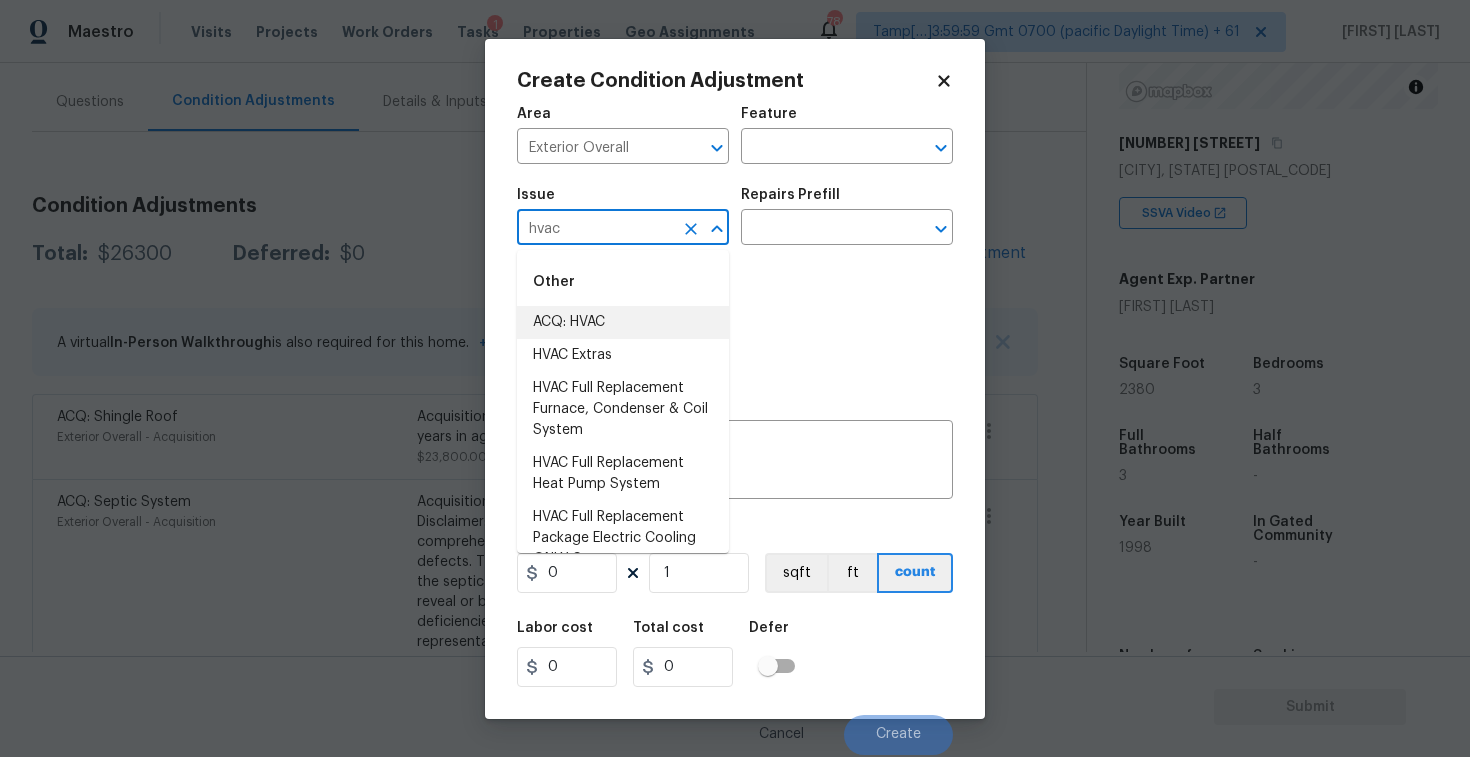 click on "ACQ: HVAC" at bounding box center (623, 322) 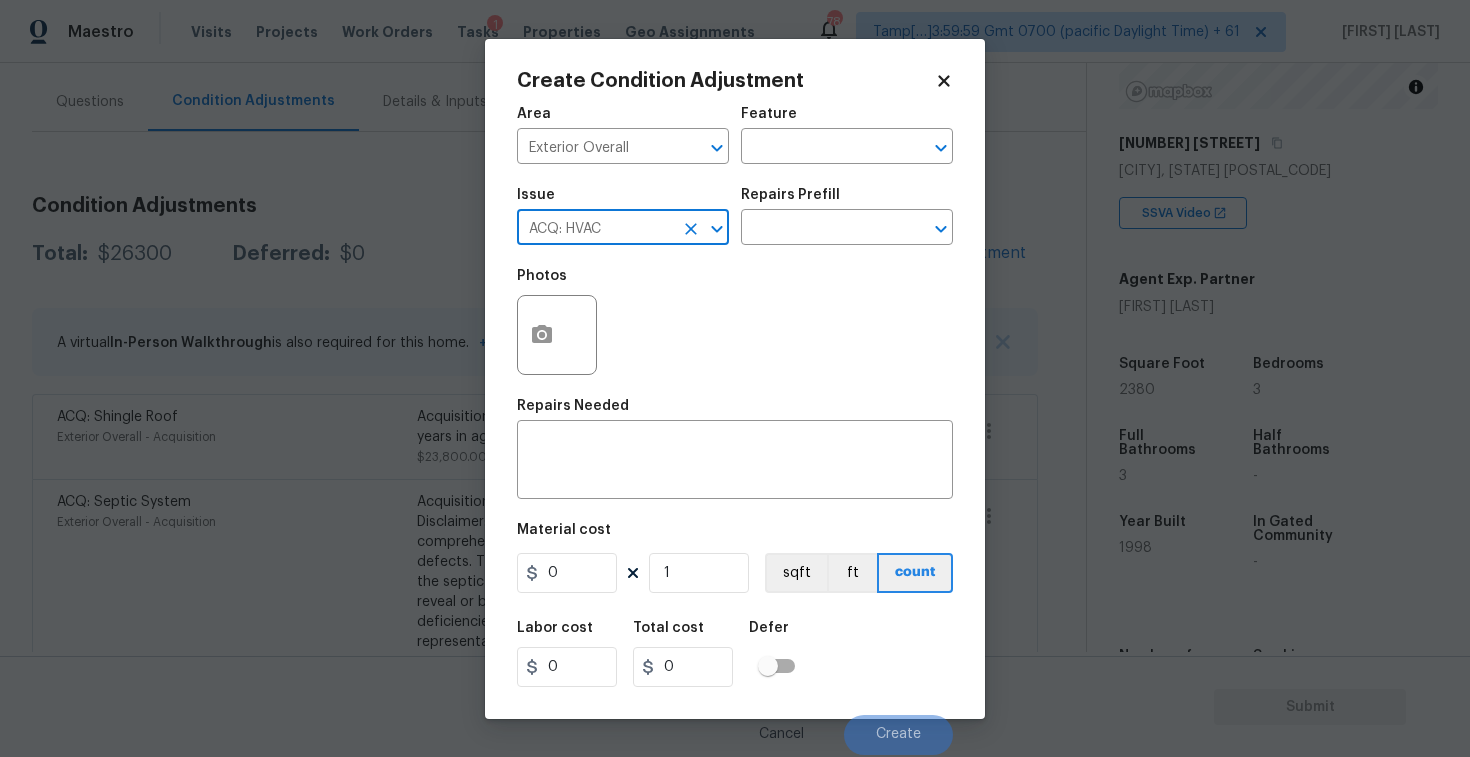 type on "ACQ: HVAC" 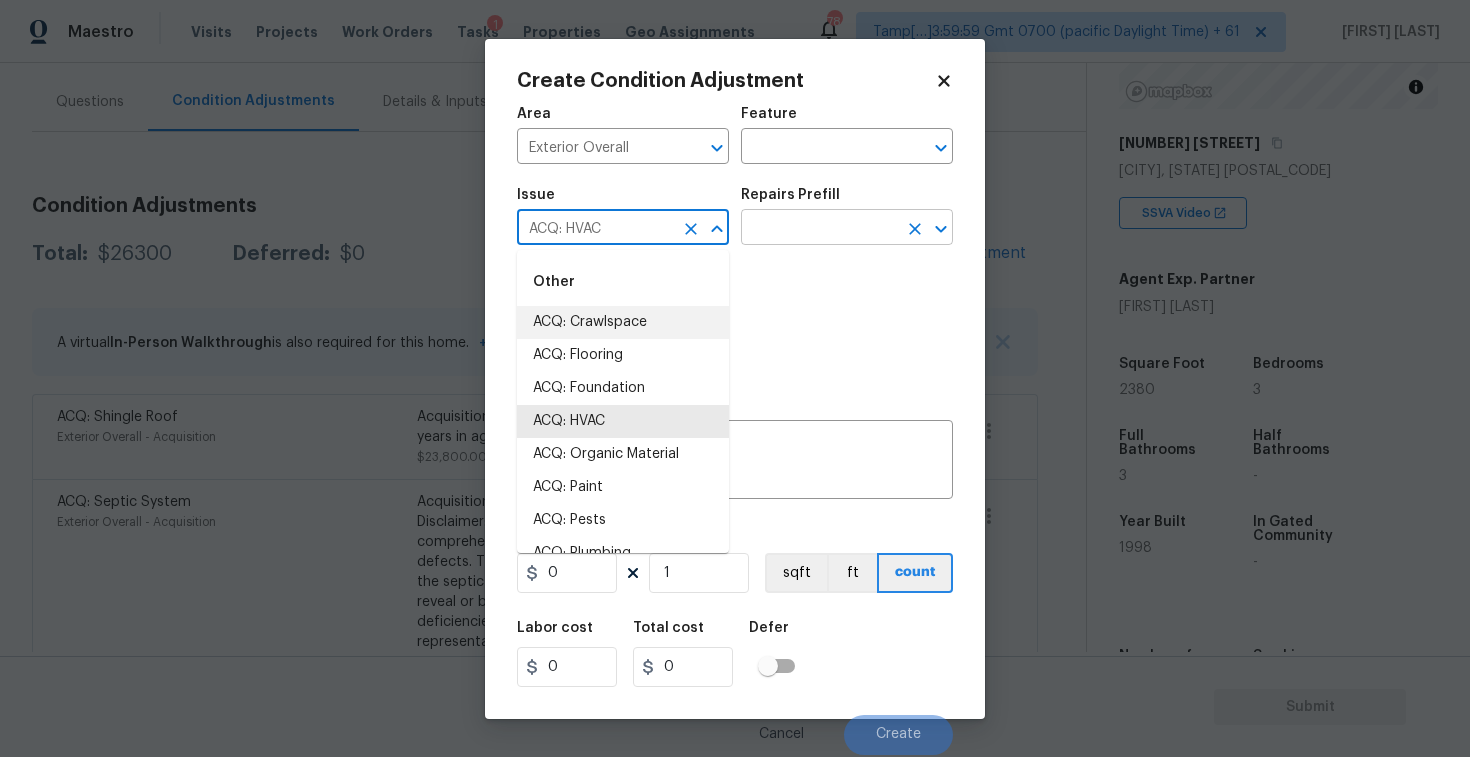 click at bounding box center (819, 229) 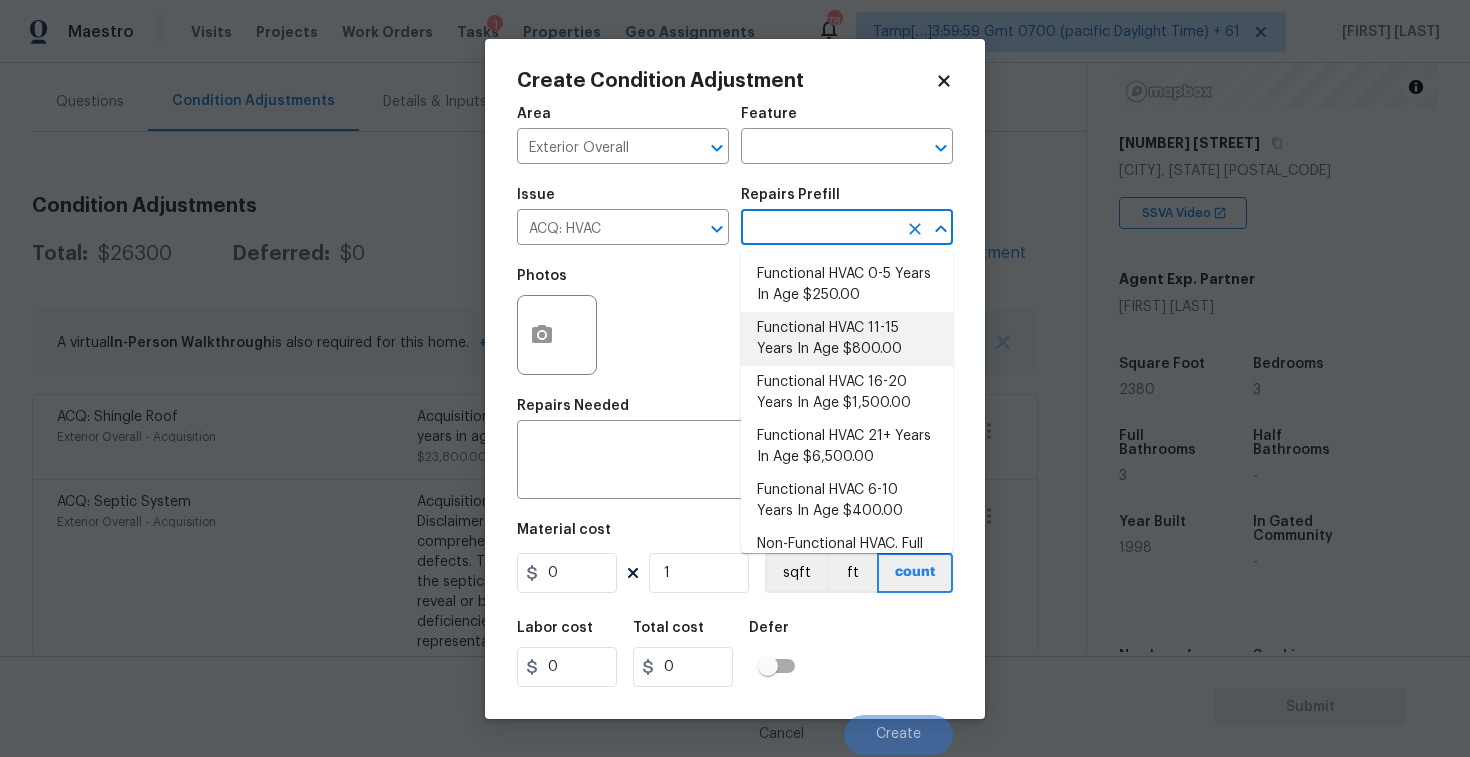 click on "Functional HVAC 11-15 Years In Age $800.00" at bounding box center (847, 339) 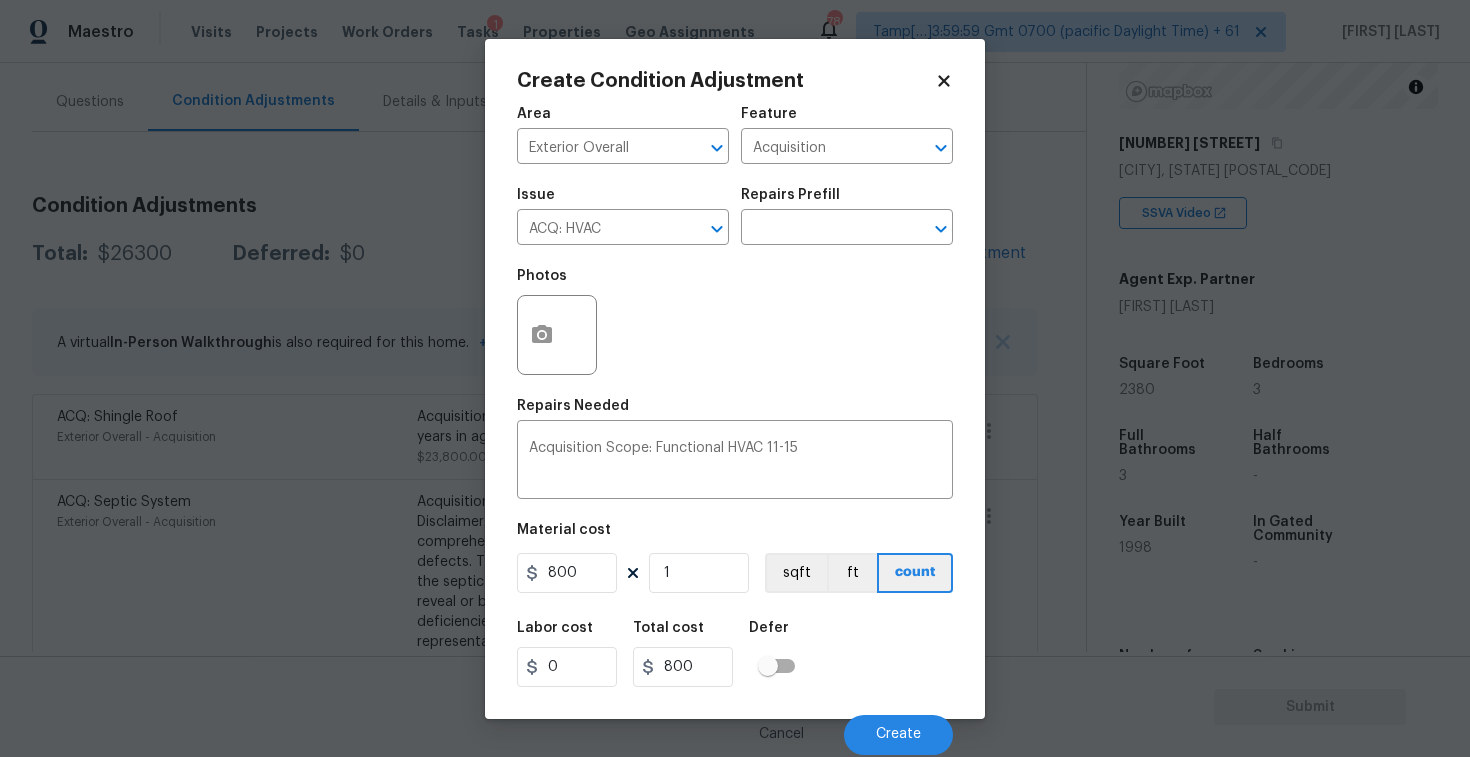 click on "Labor cost 0 Total cost 800 Defer" at bounding box center [735, 654] 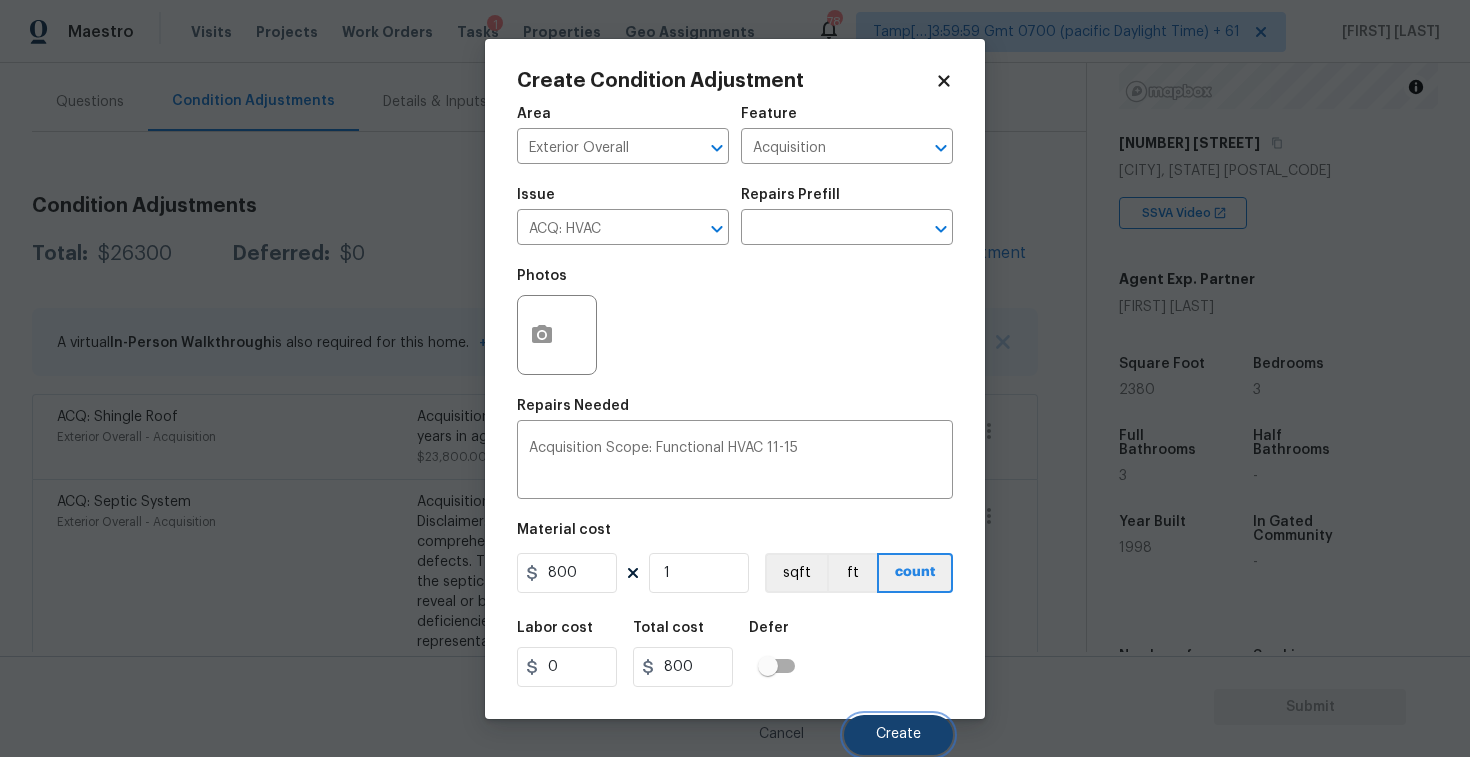 click on "Create" at bounding box center (898, 735) 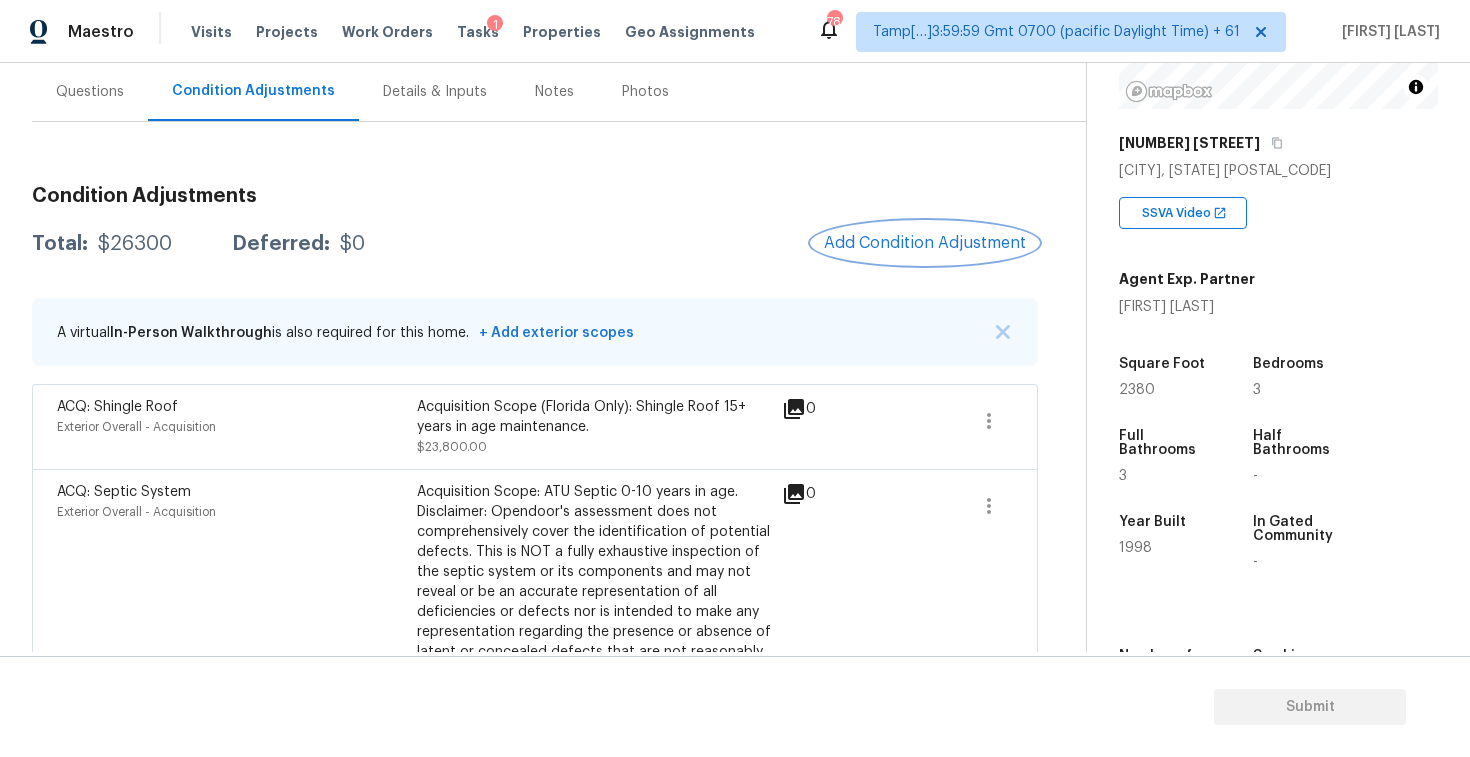 scroll, scrollTop: 0, scrollLeft: 0, axis: both 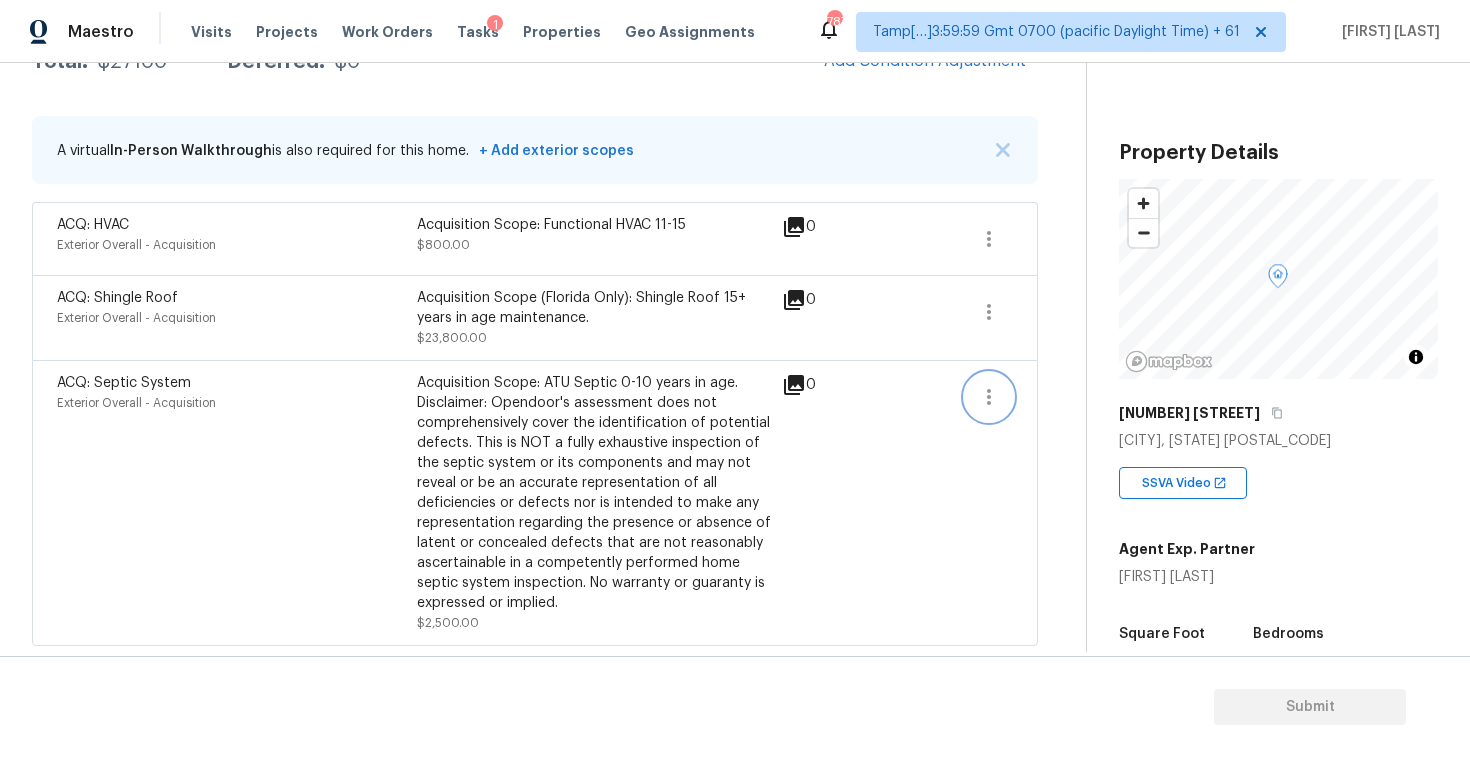 click at bounding box center (989, 397) 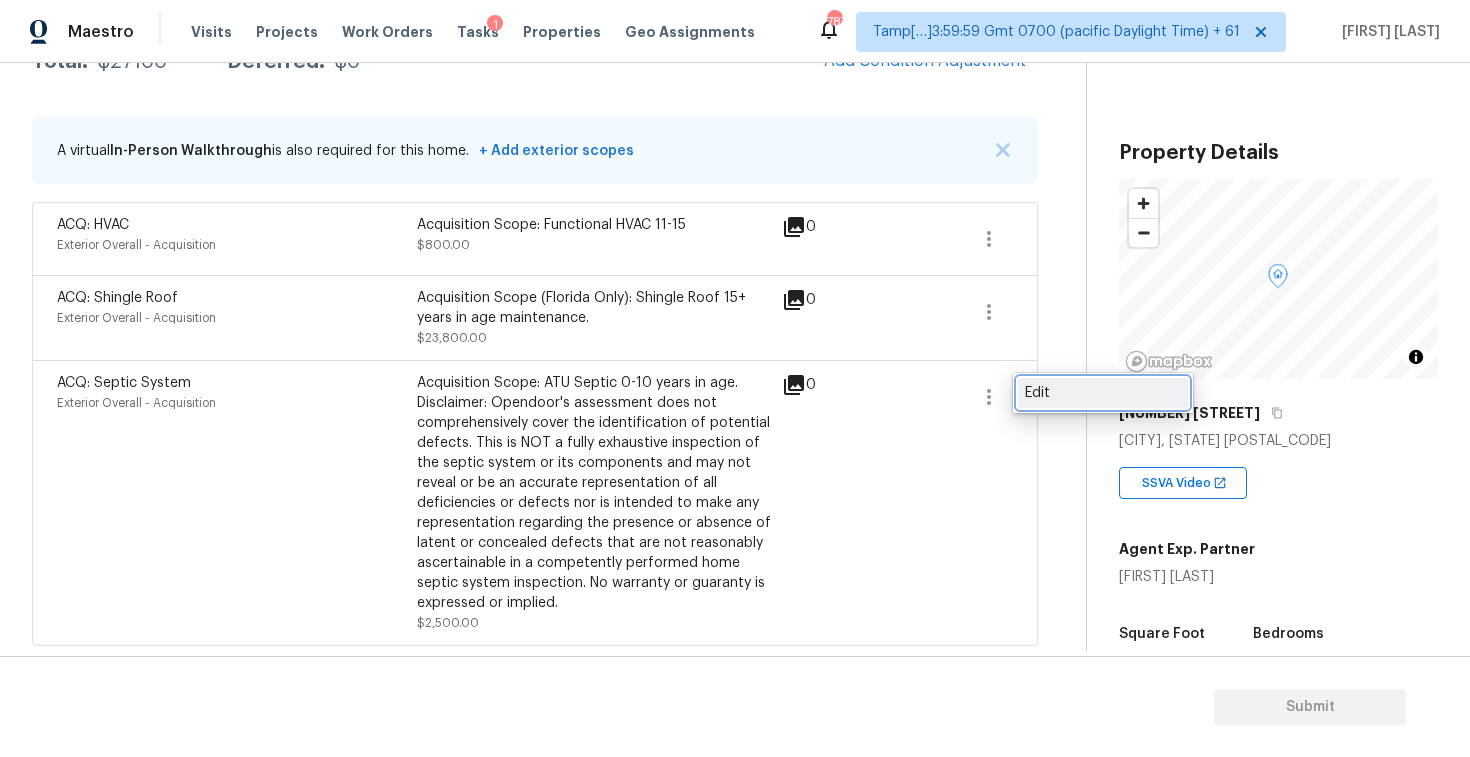 click on "Edit" at bounding box center (1103, 393) 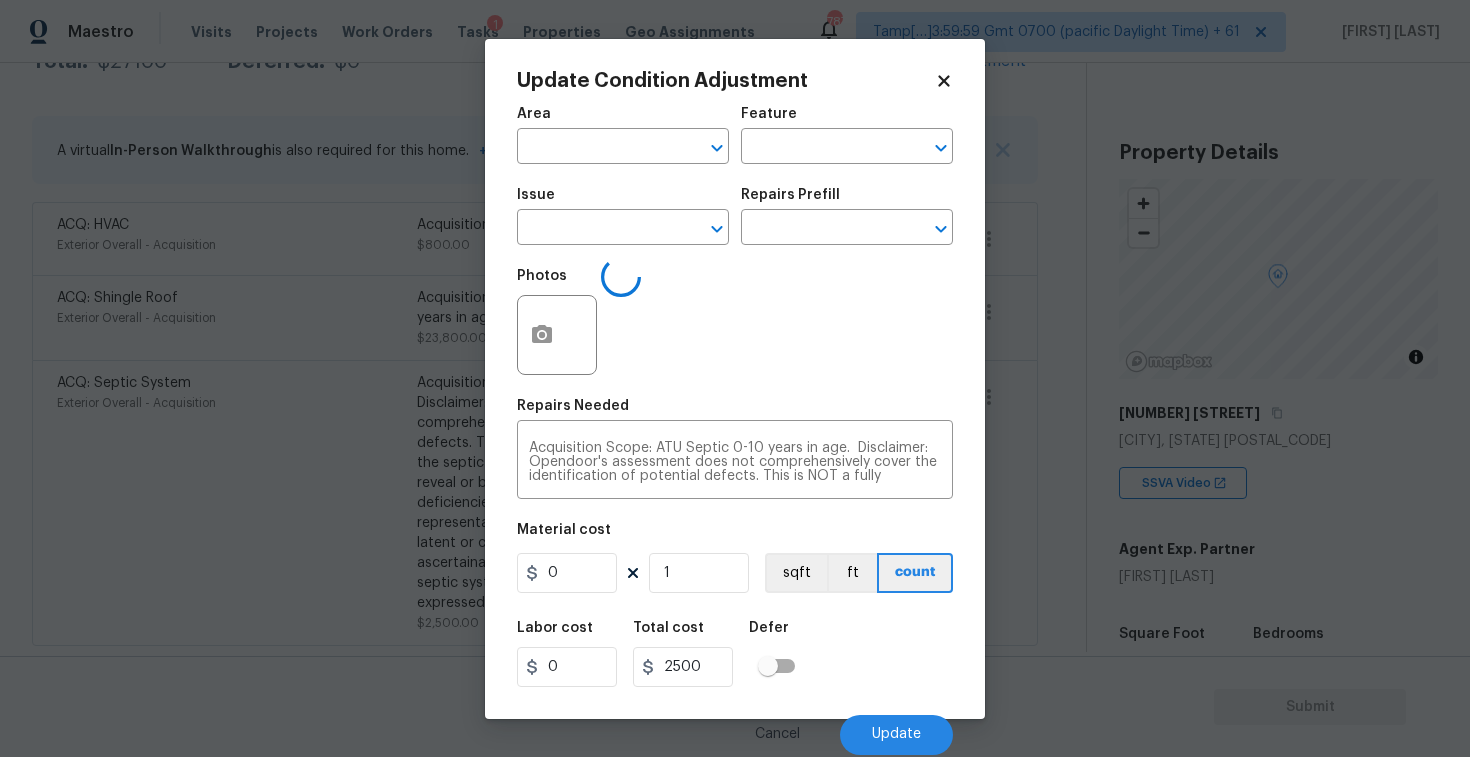 type on "Exterior Overall" 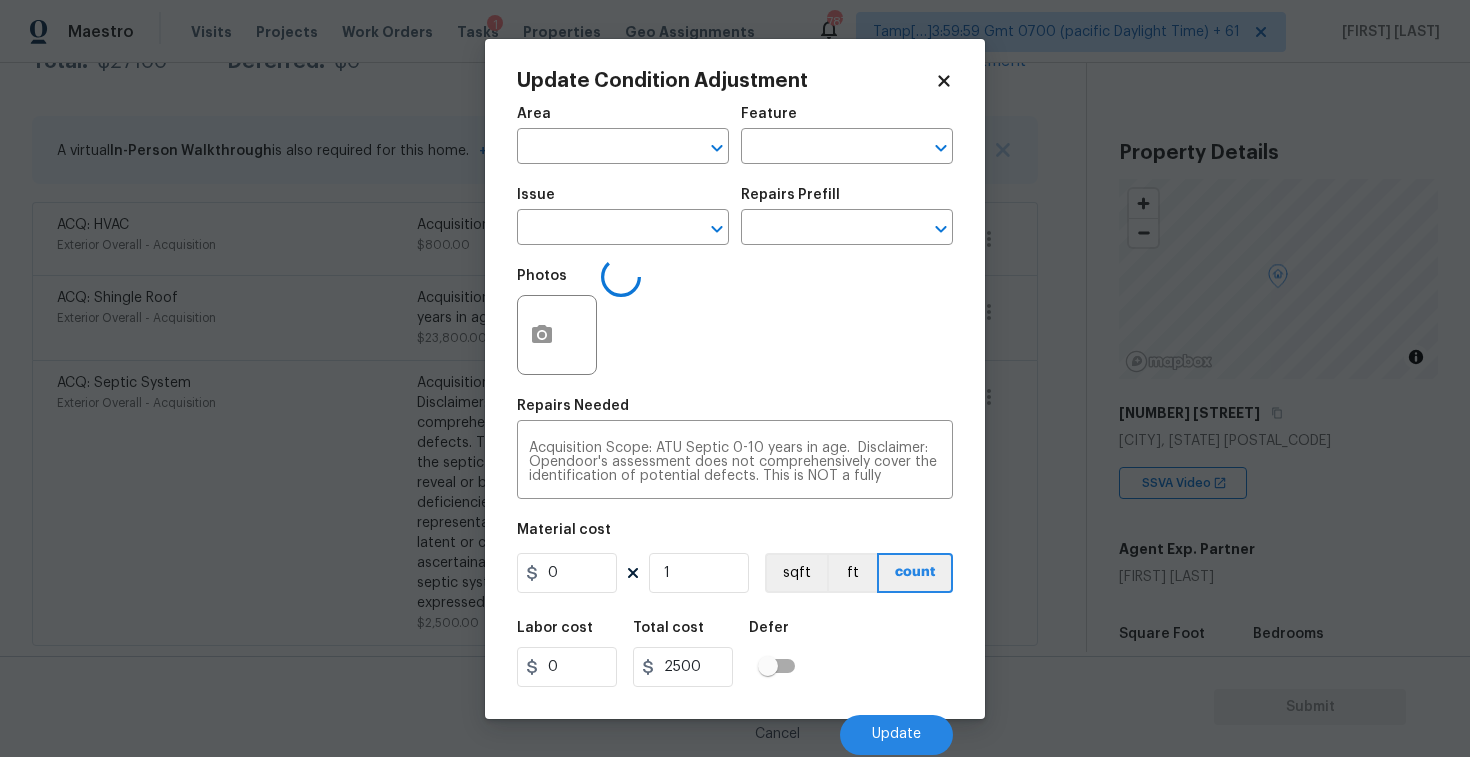type on "2500" 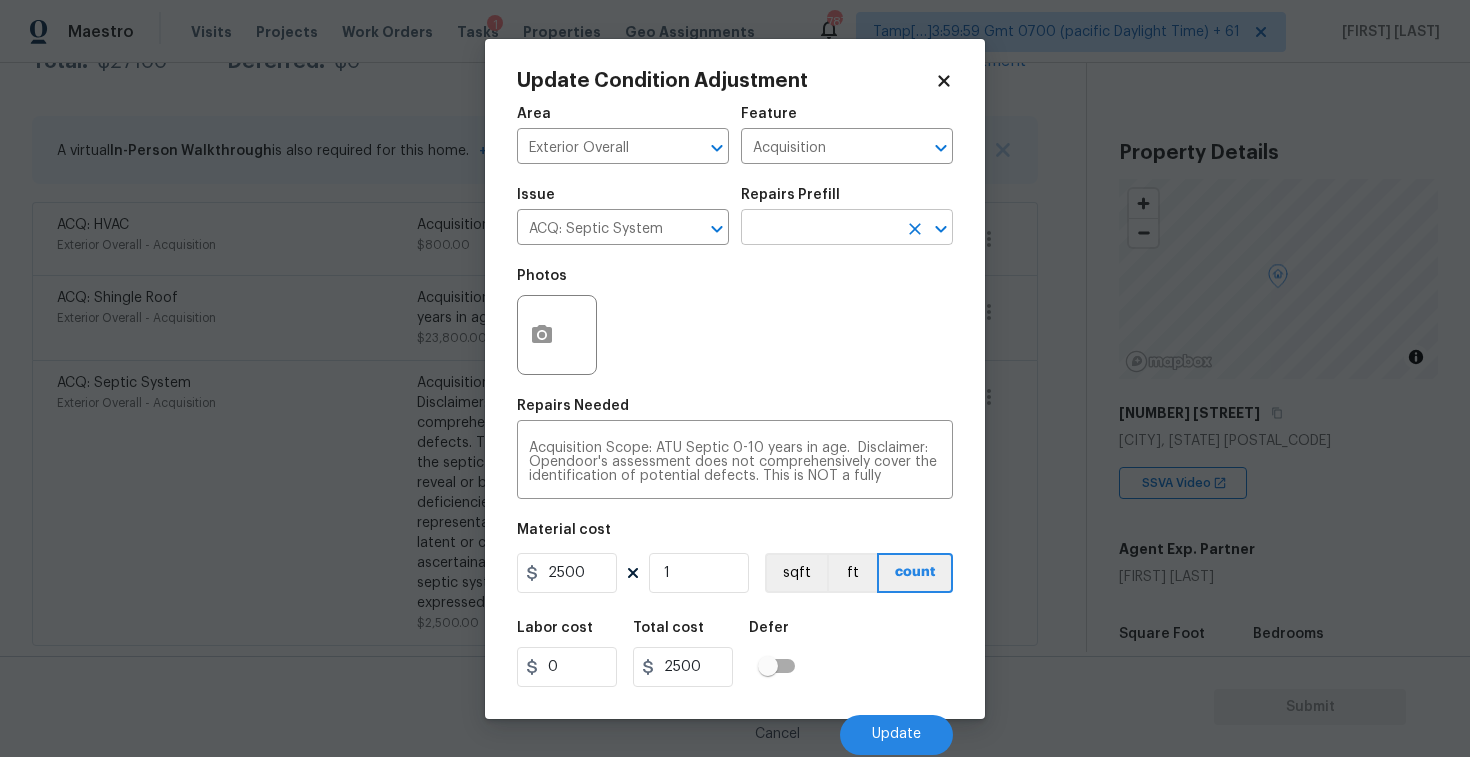 click at bounding box center [819, 229] 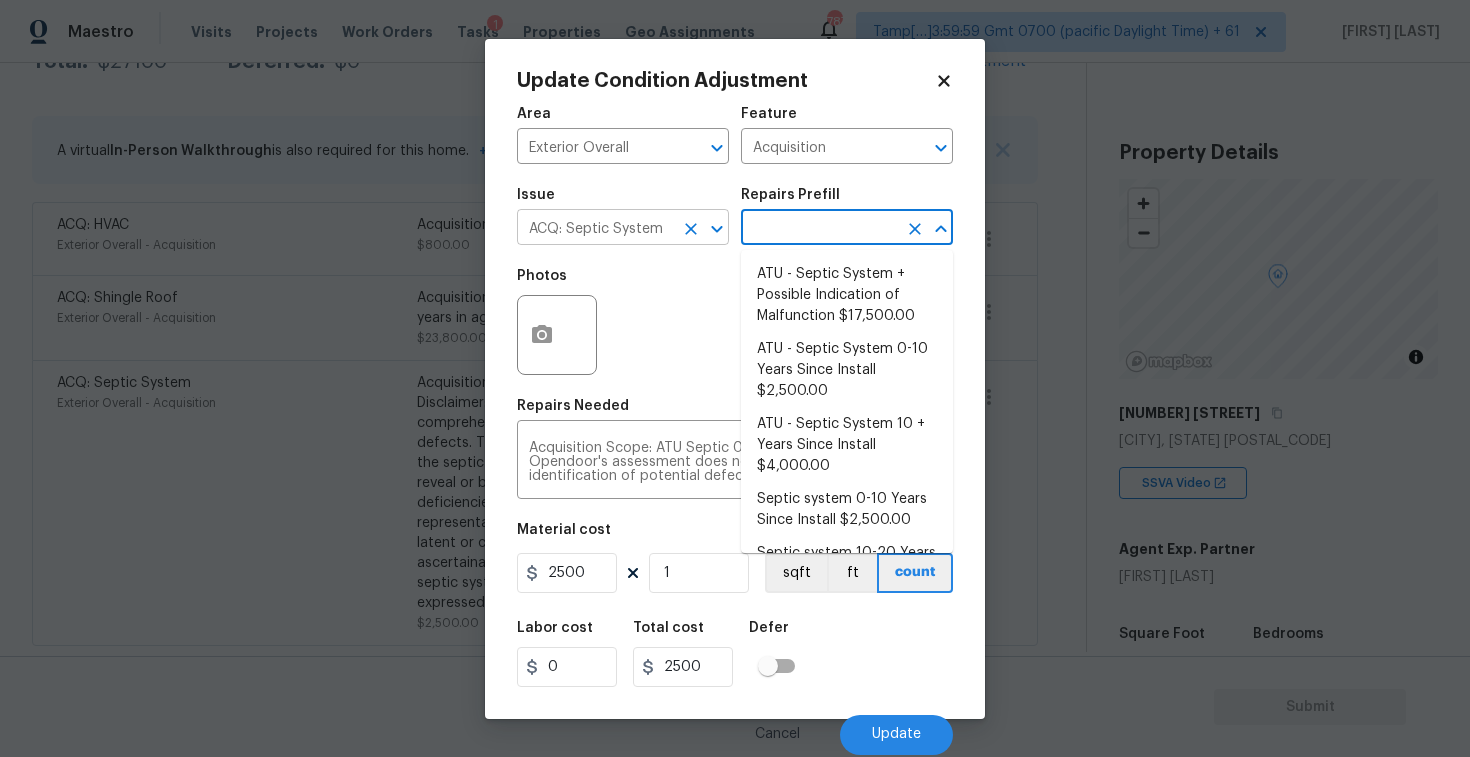 click at bounding box center [703, 229] 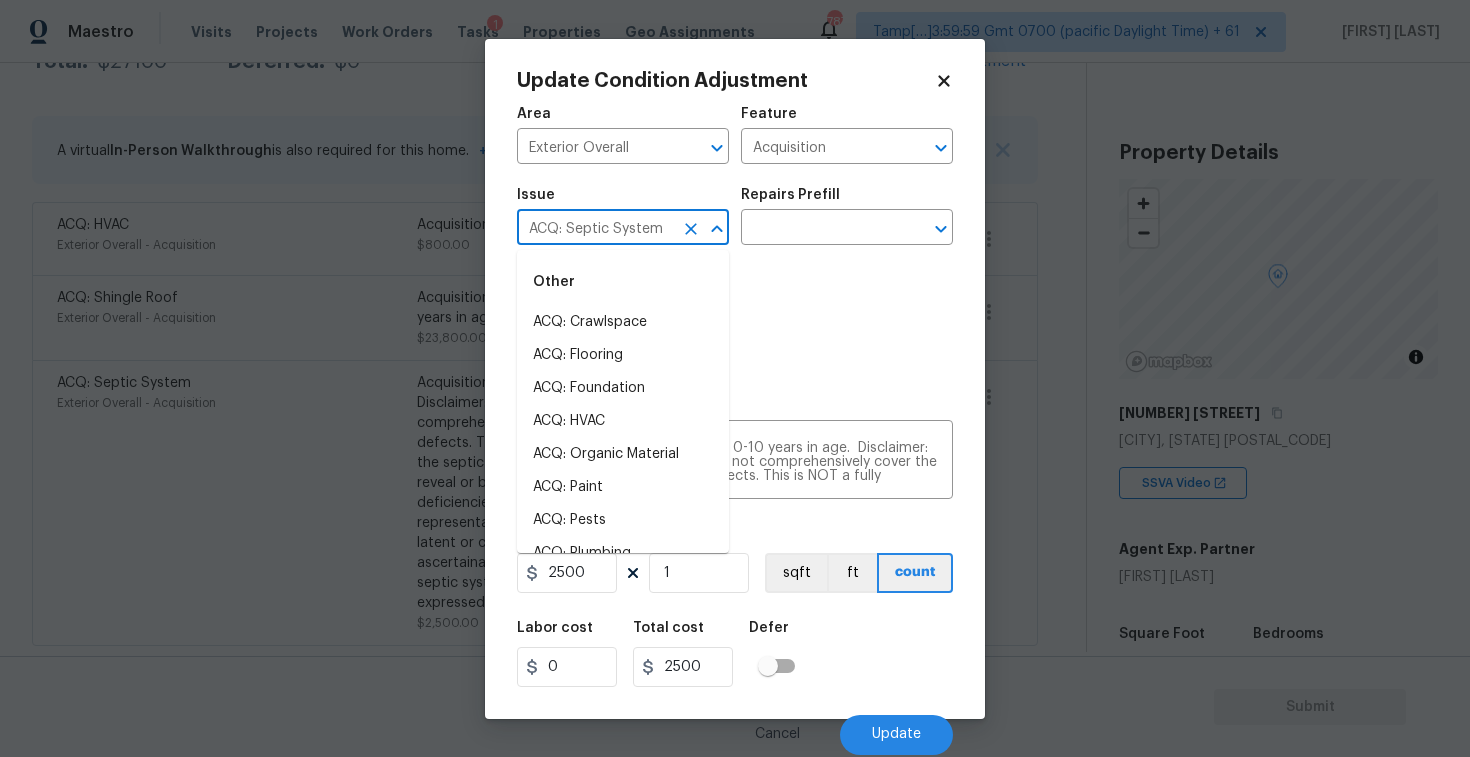 click 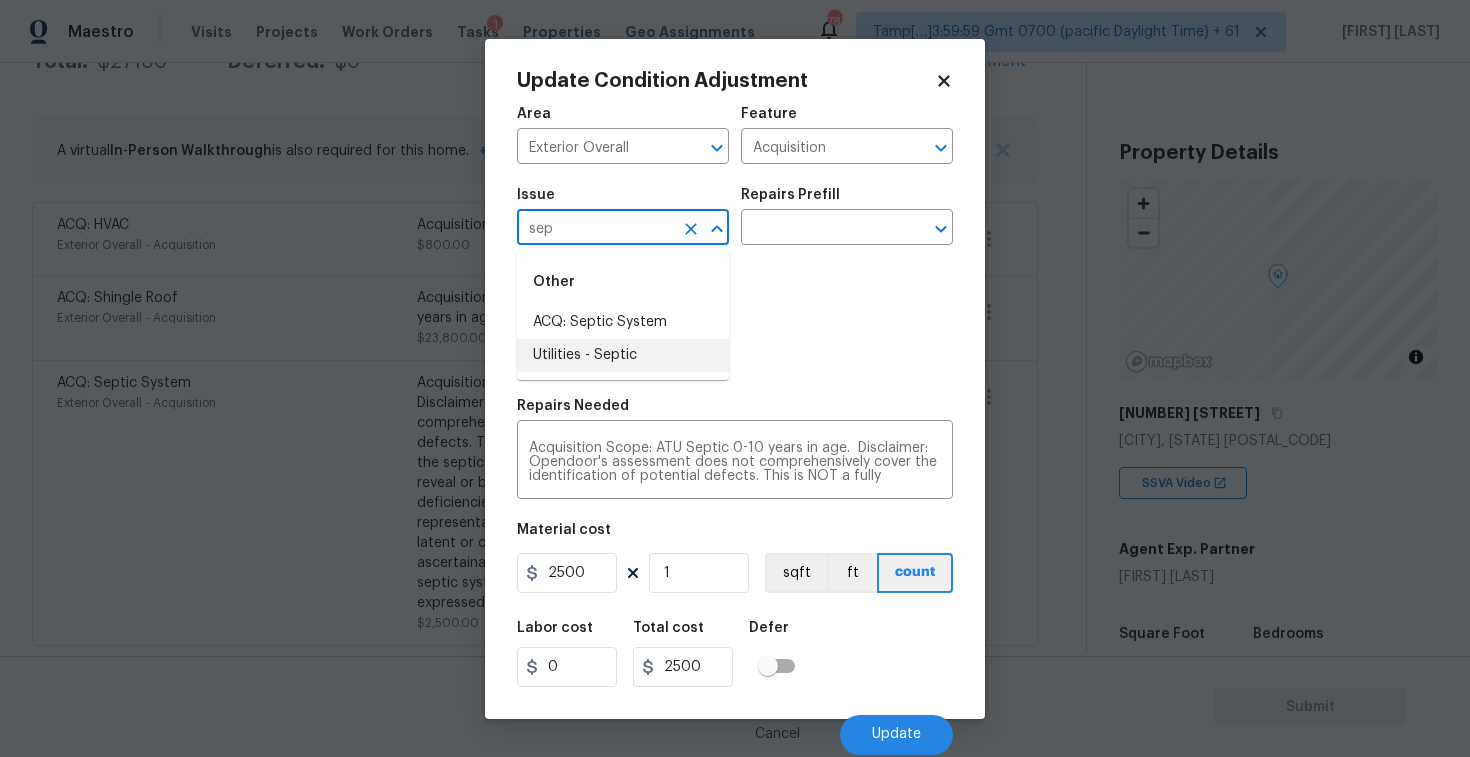 click on "Utilities - Septic" at bounding box center [623, 355] 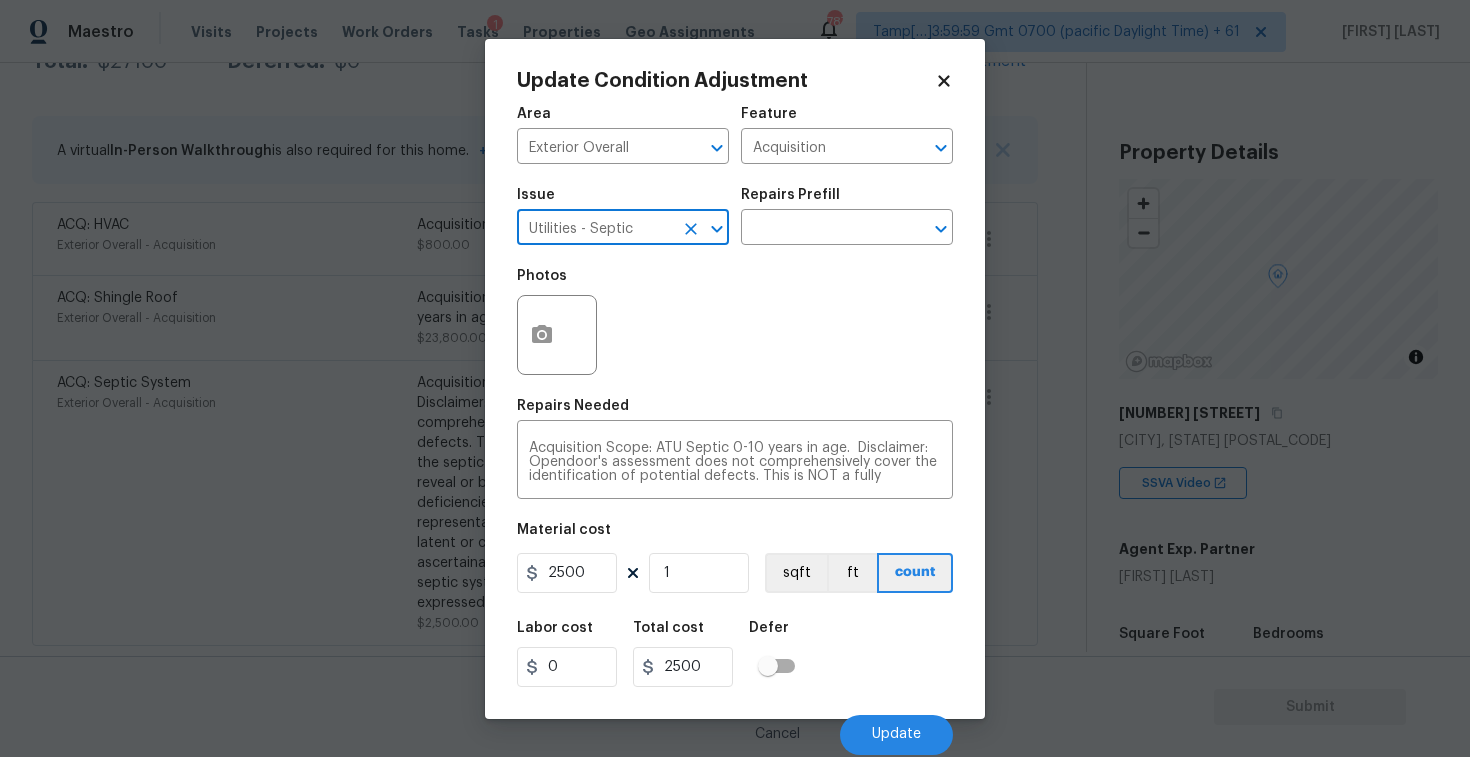 type on "Utilities - Septic" 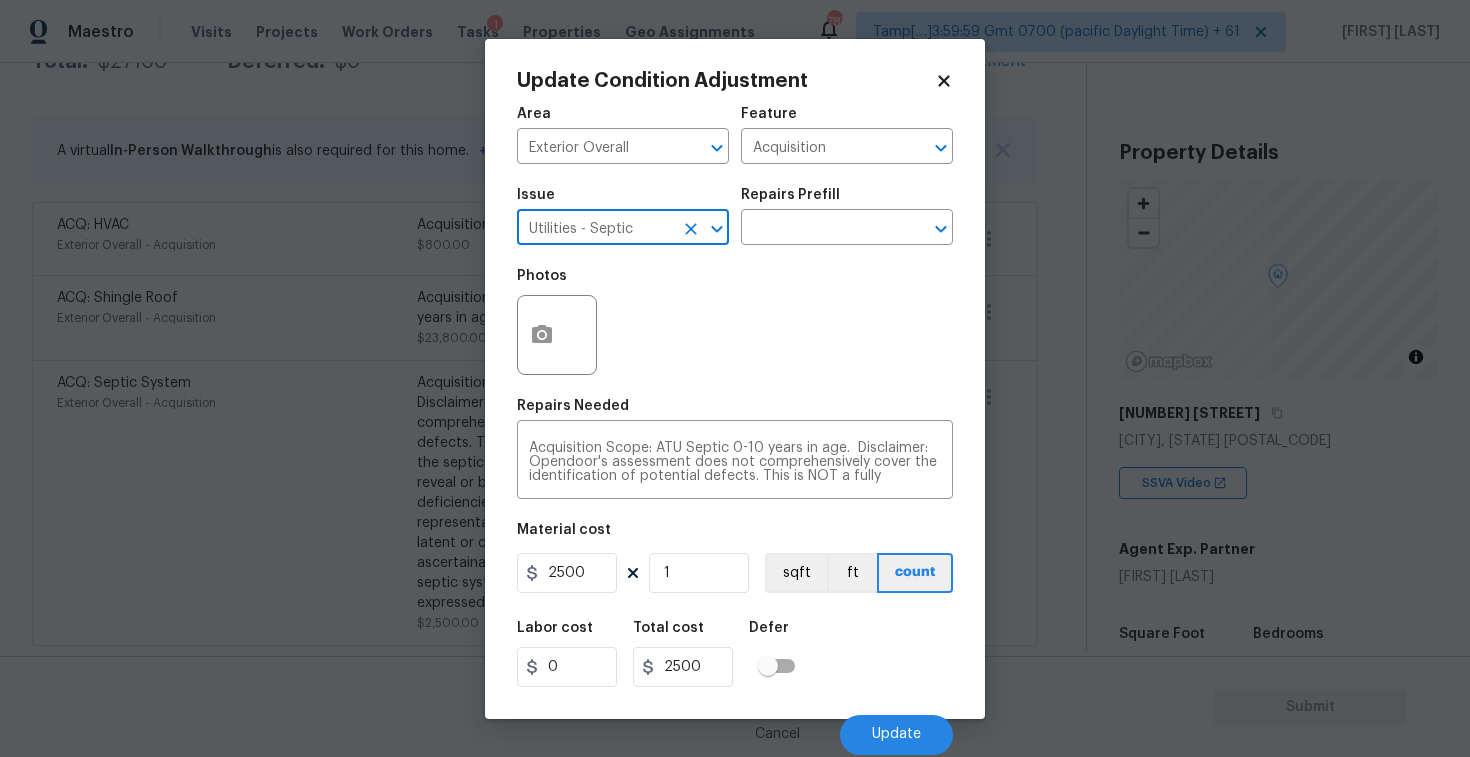 click on "Photos" at bounding box center [735, 322] 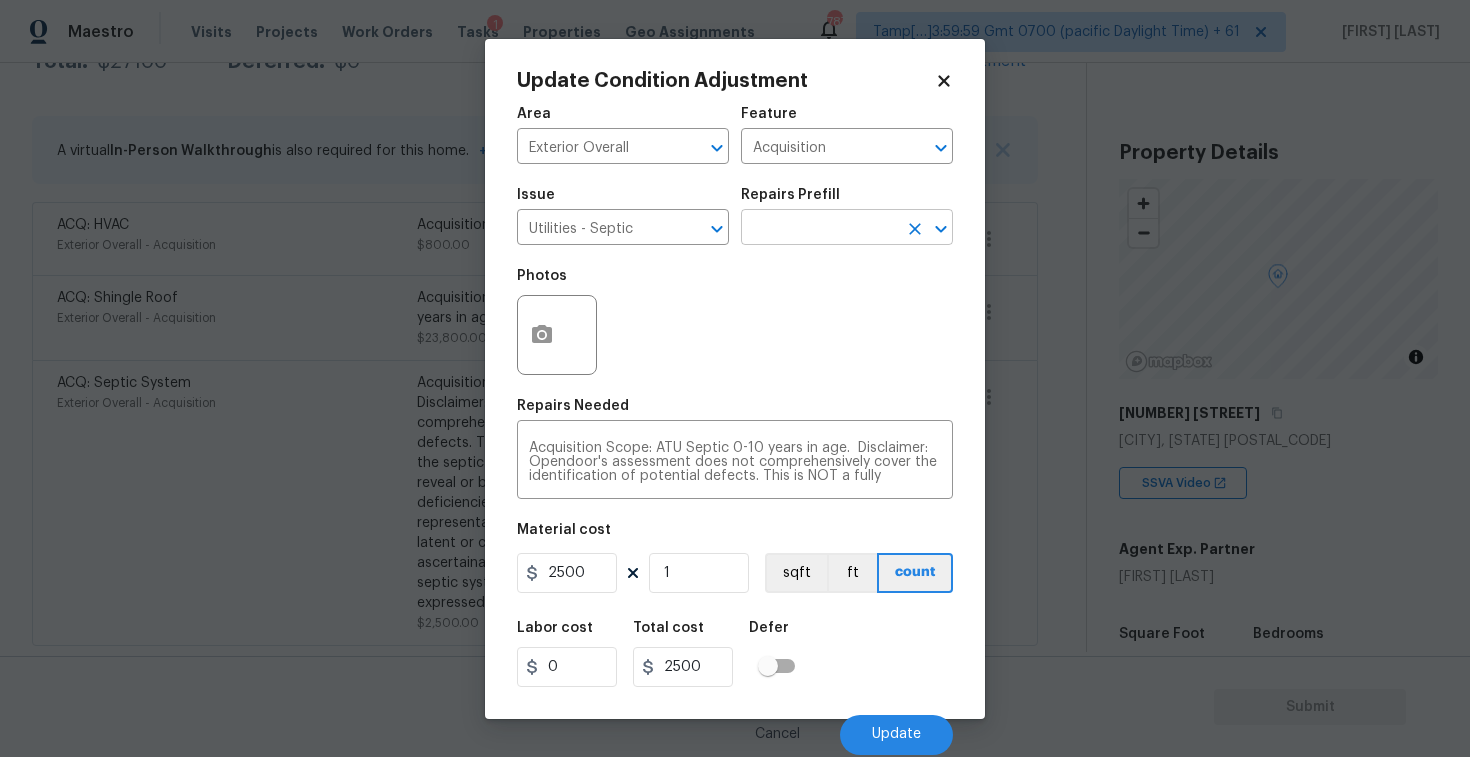 click at bounding box center [819, 229] 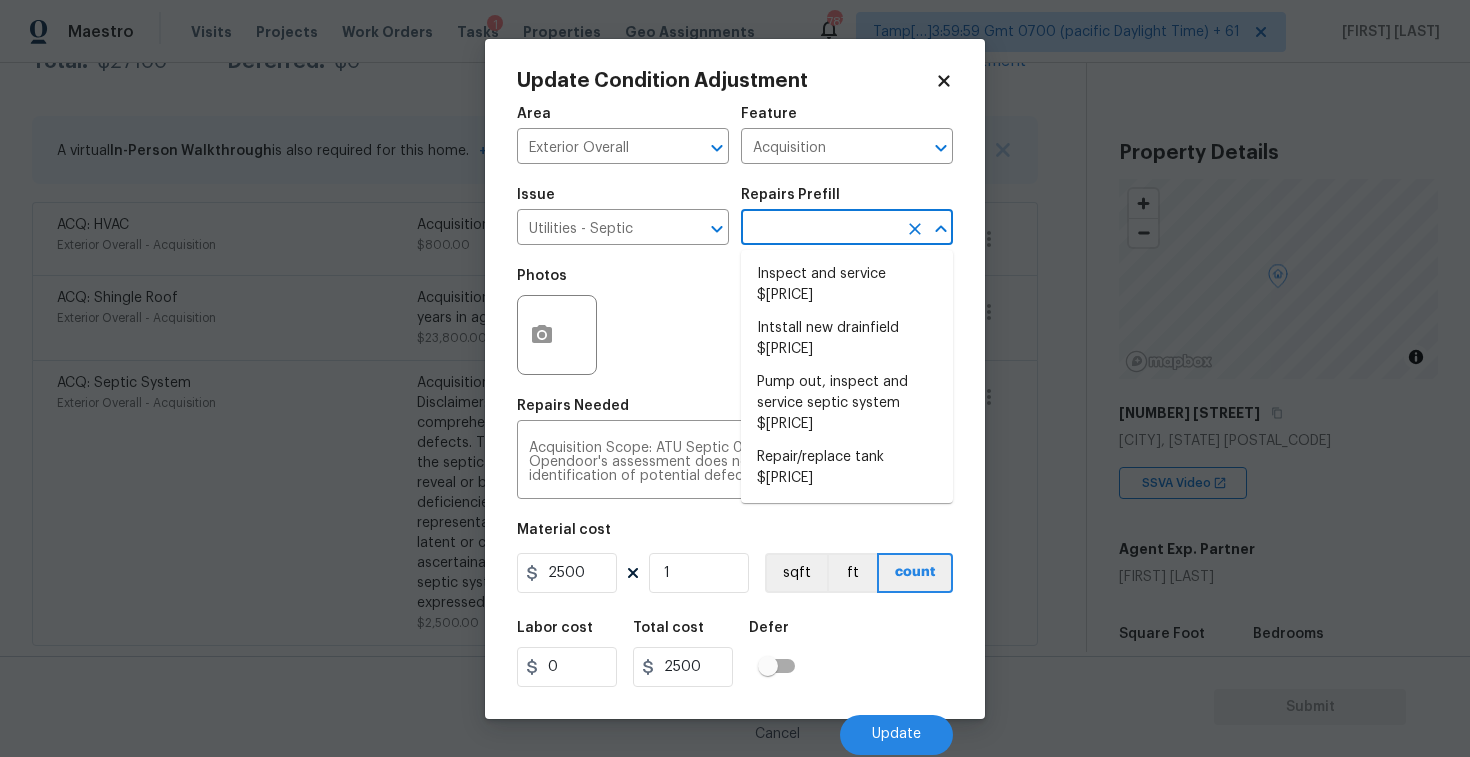 type on "1" 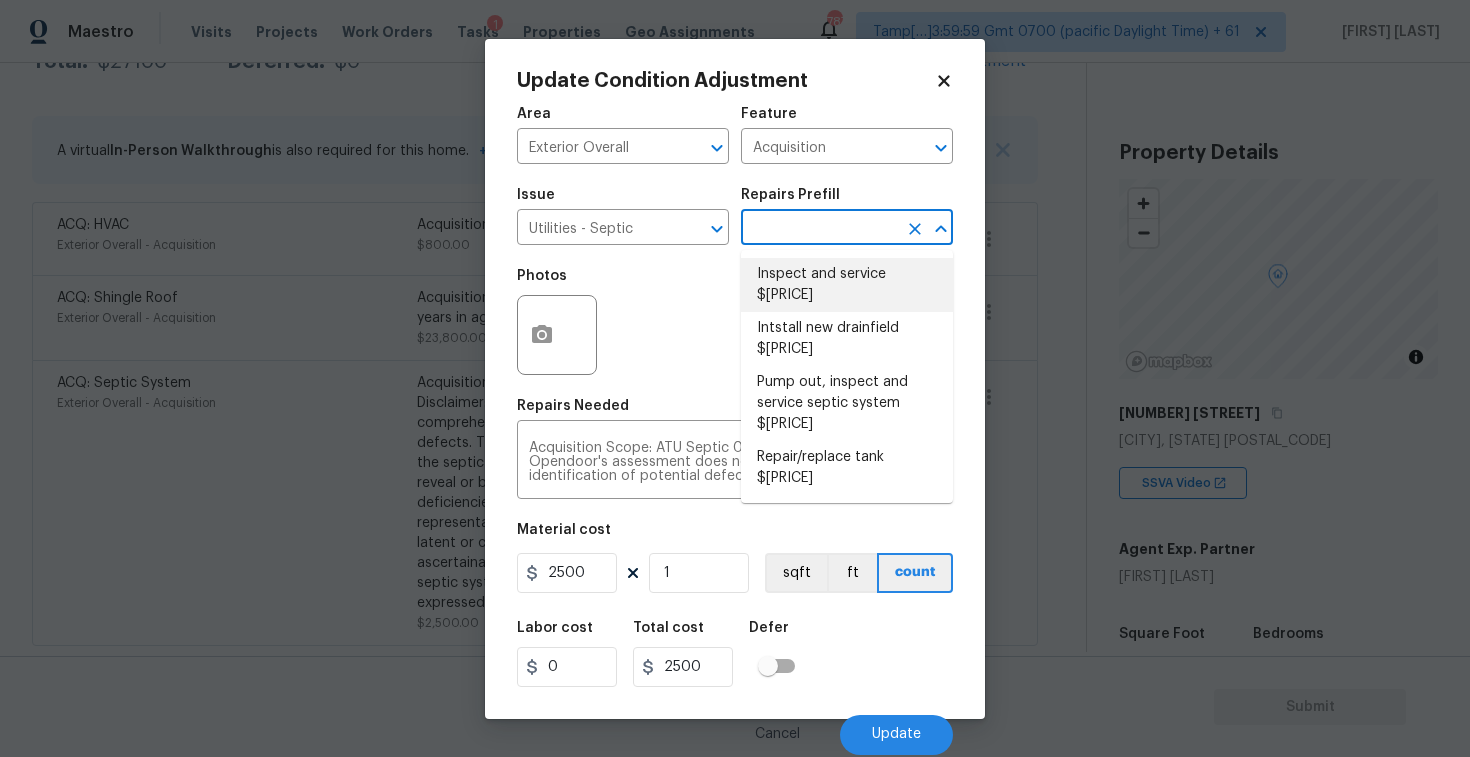 click on "Intstall new drainfield $[PRICE]" at bounding box center [847, 339] 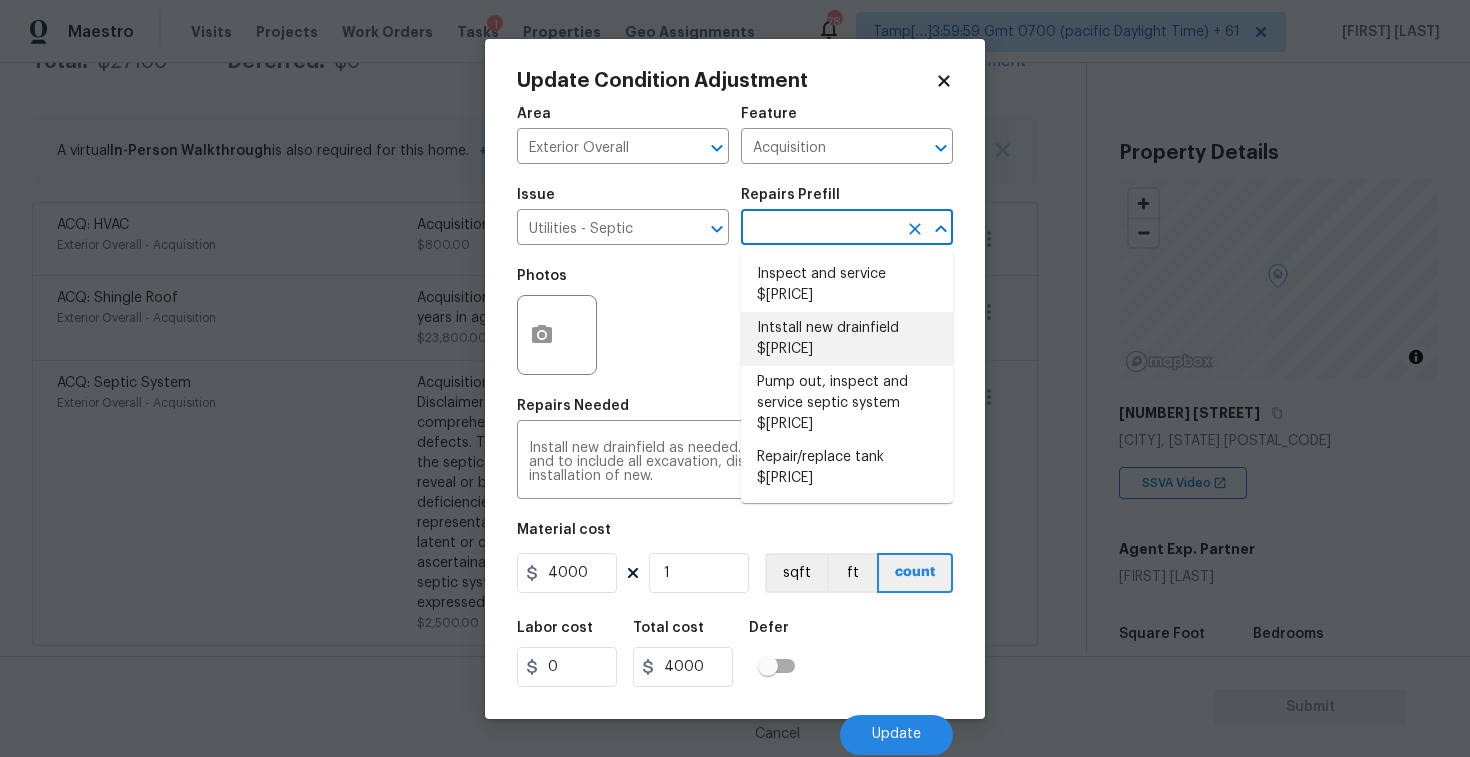 click at bounding box center [819, 229] 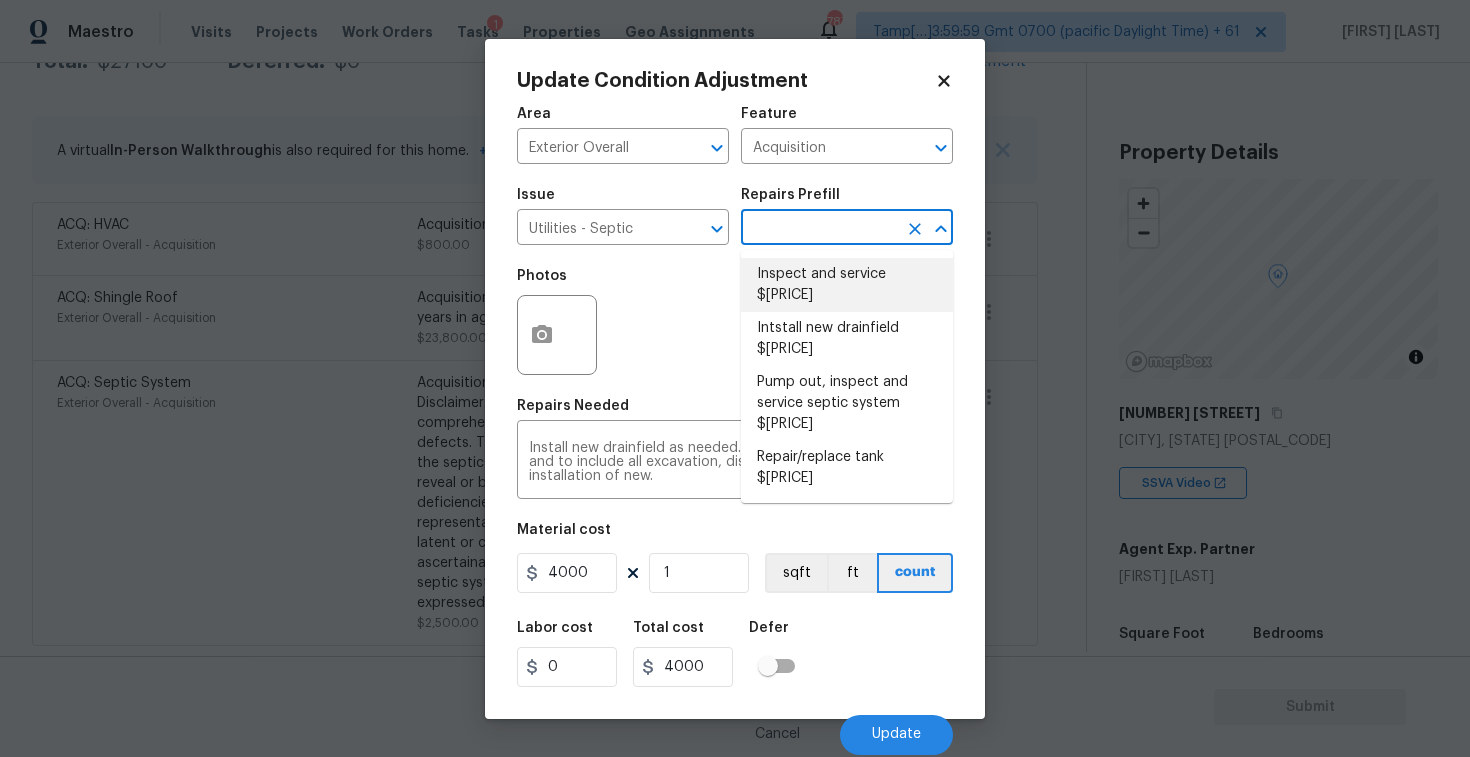 click on "Inspect and service $[PRICE]" at bounding box center (847, 285) 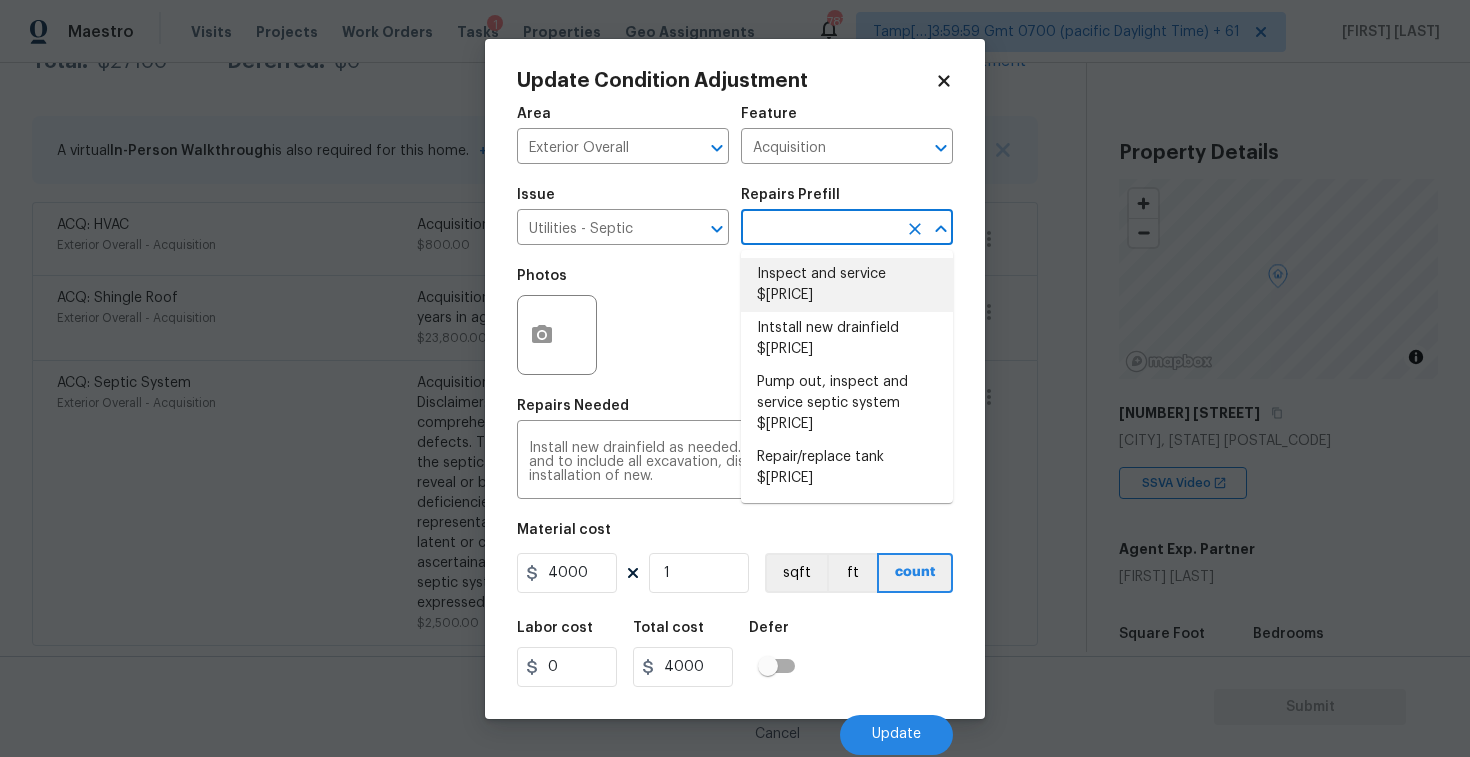 type 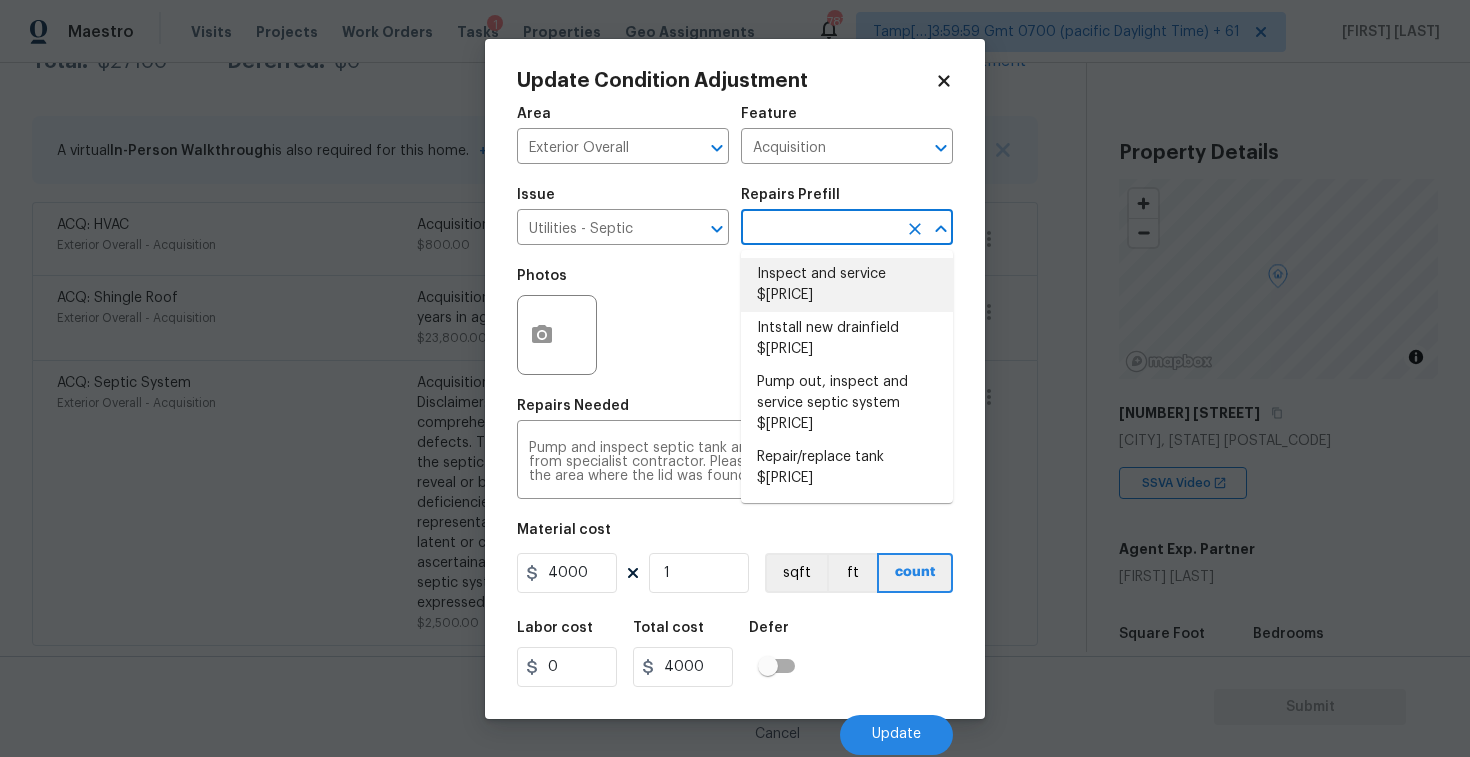 type on "450" 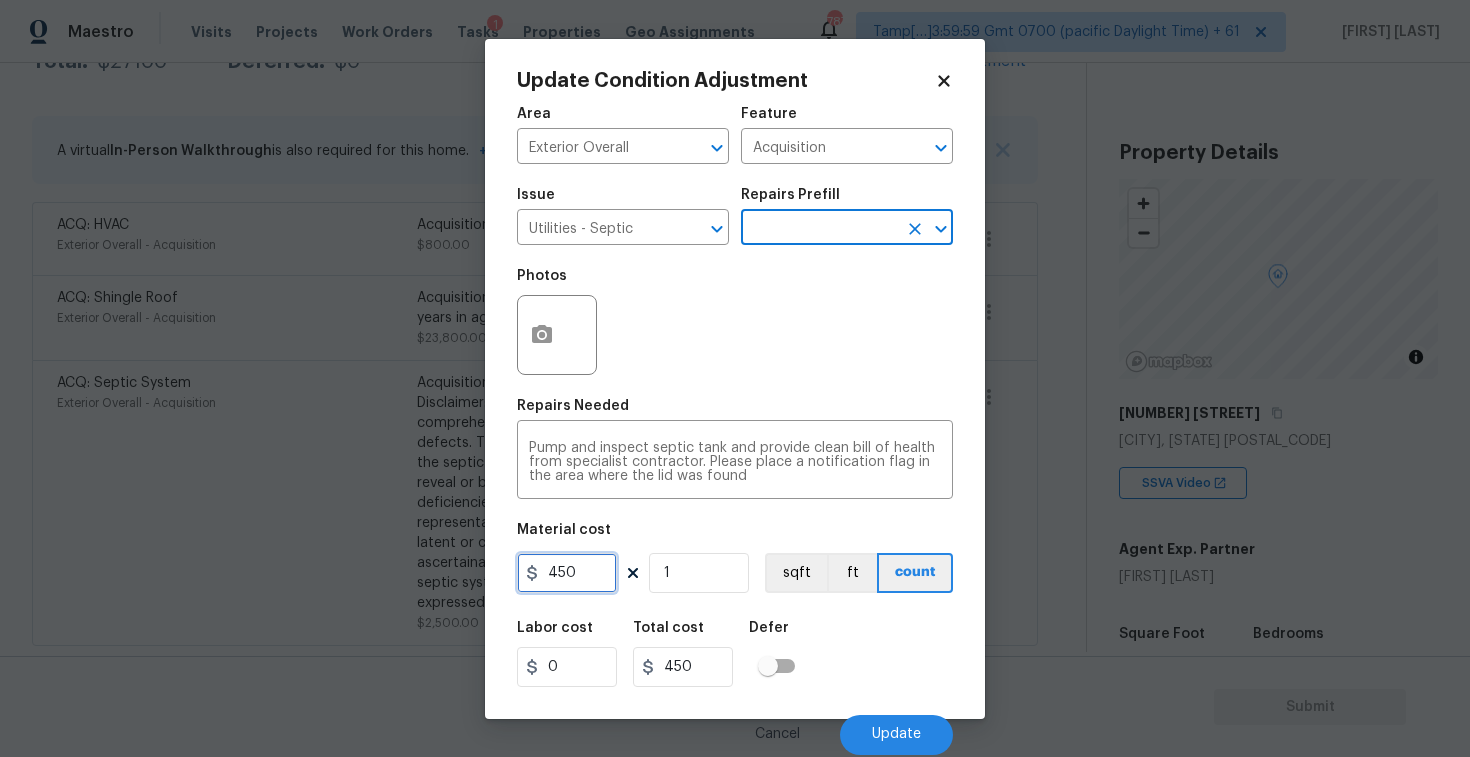 click on "450" at bounding box center [567, 573] 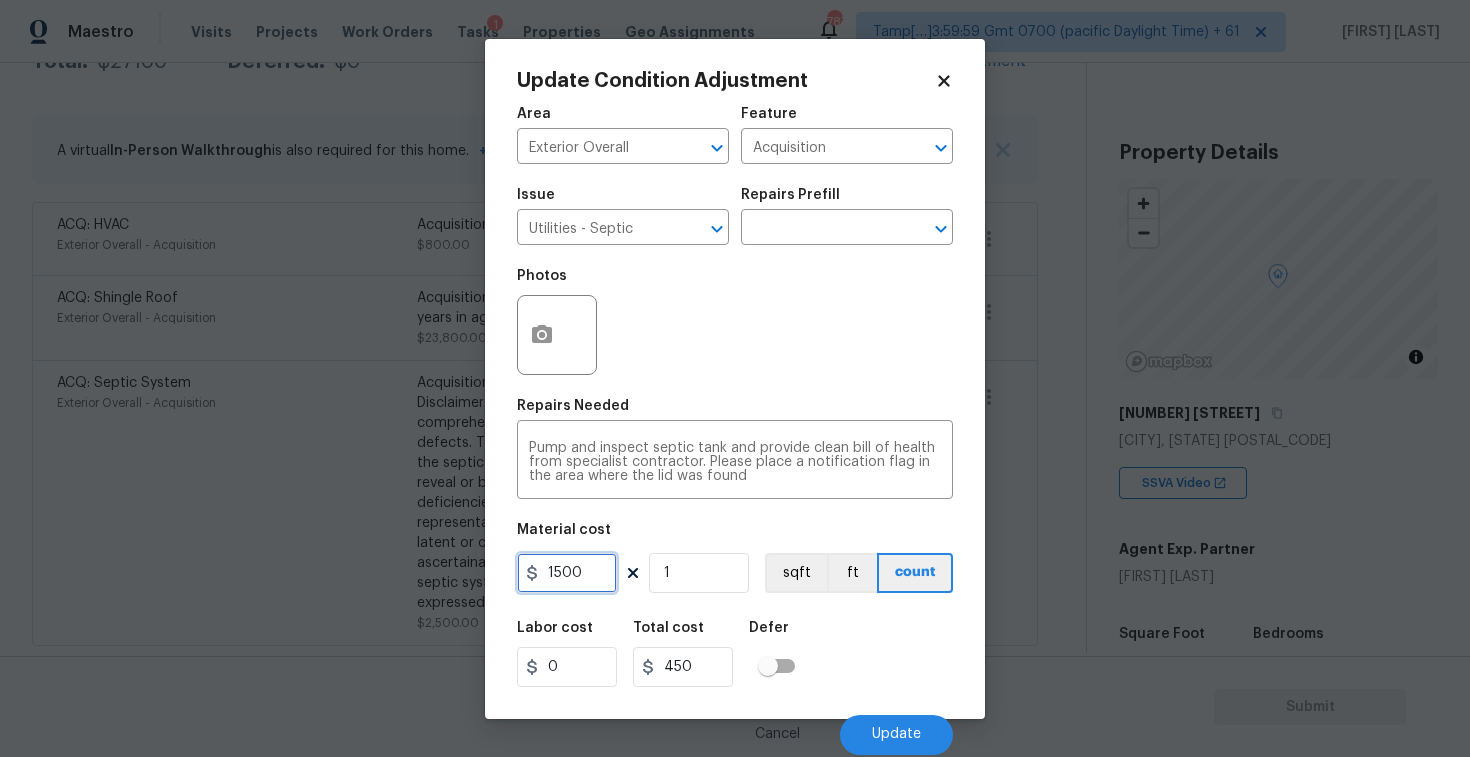 type on "1500" 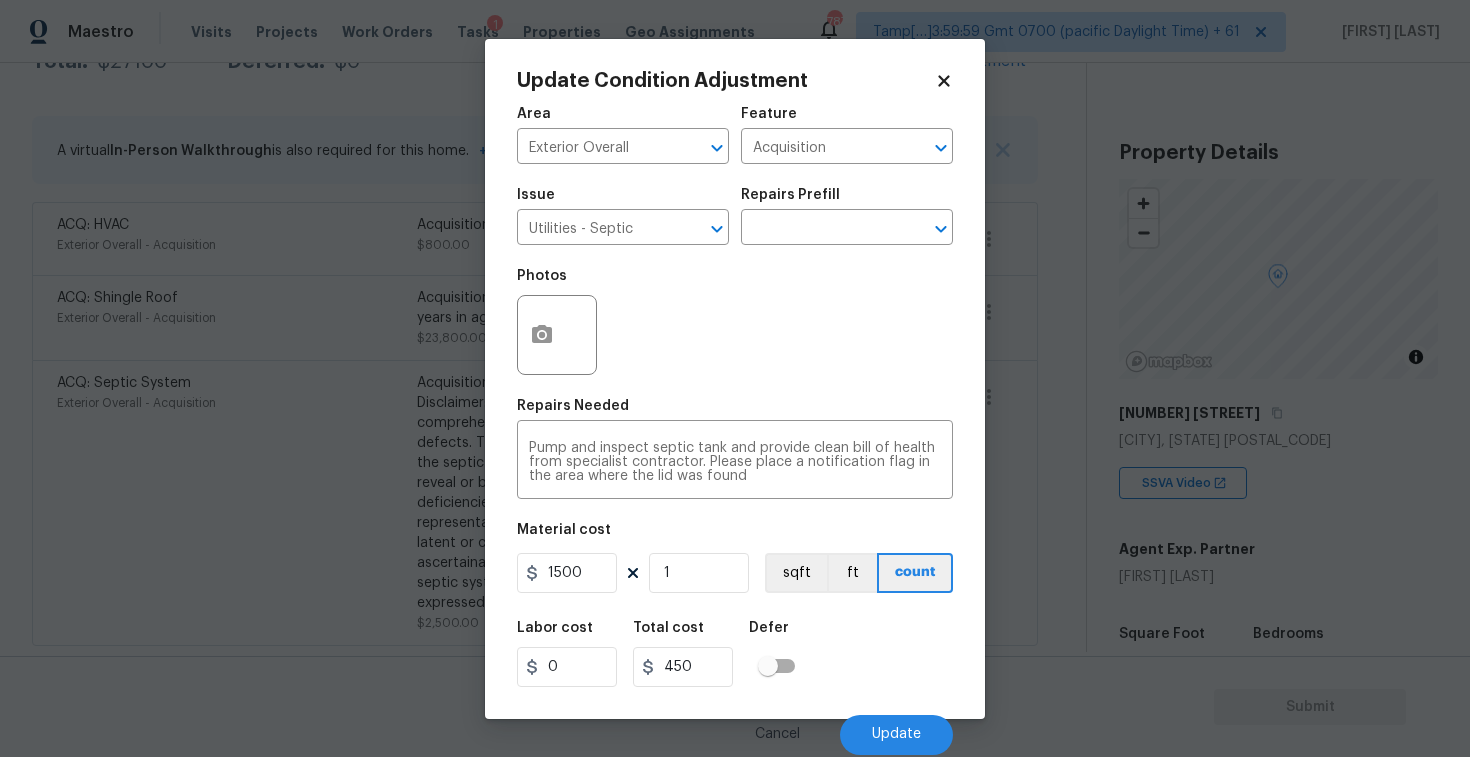type on "1500" 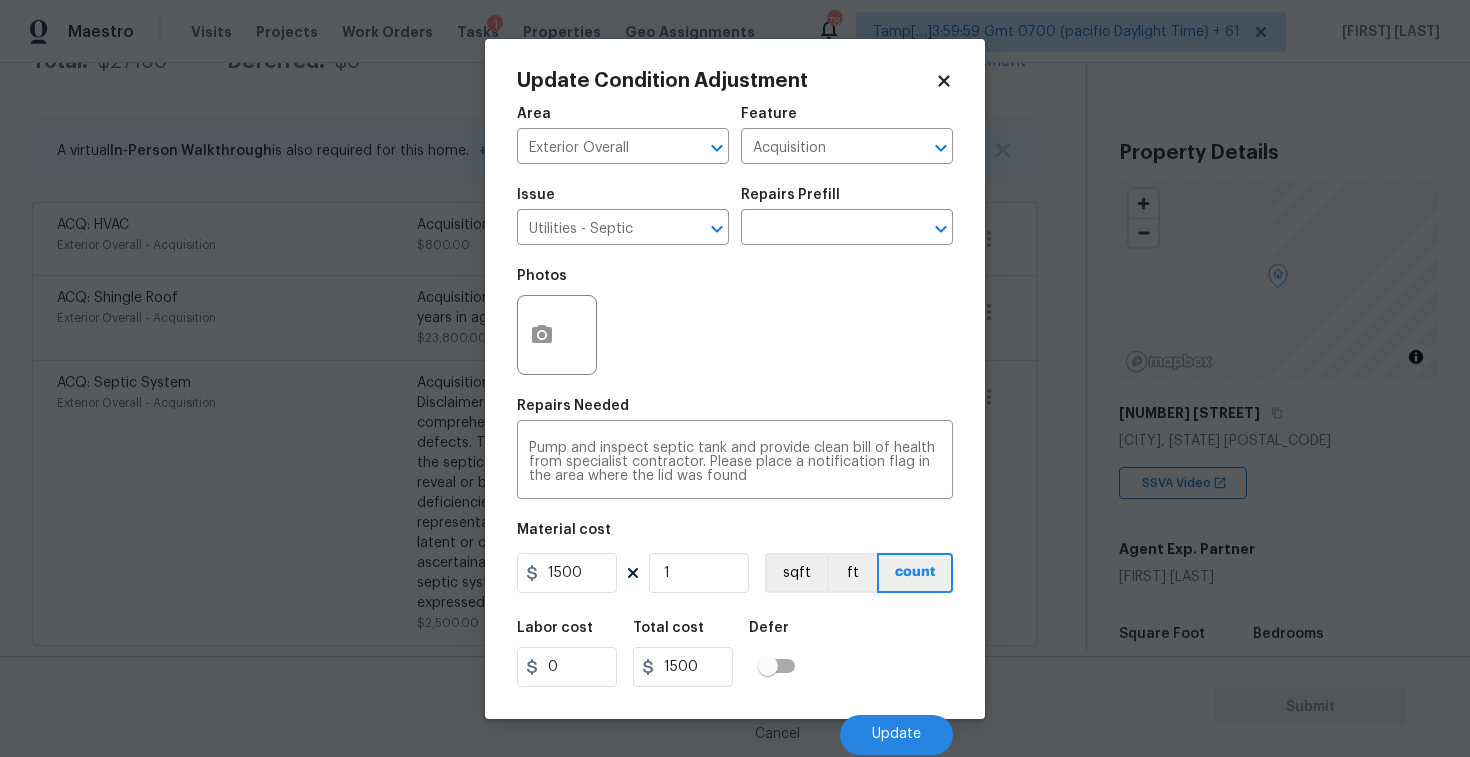 click on "Update Condition Adjustment Area Exterior Overall ​ Feature Acquisition ​ Issue Utilities - Septic ​ Repairs Prefill ​ Photos Repairs Needed Pump and inspect septic tank and provide clean bill of health from specialist contractor. Please place a notification flag in the area where the lid was found x ​ Material cost [PRICE] 1 sqft ft count Labor cost 0 Total cost [PRICE] Defer Cancel Update" at bounding box center [735, 379] 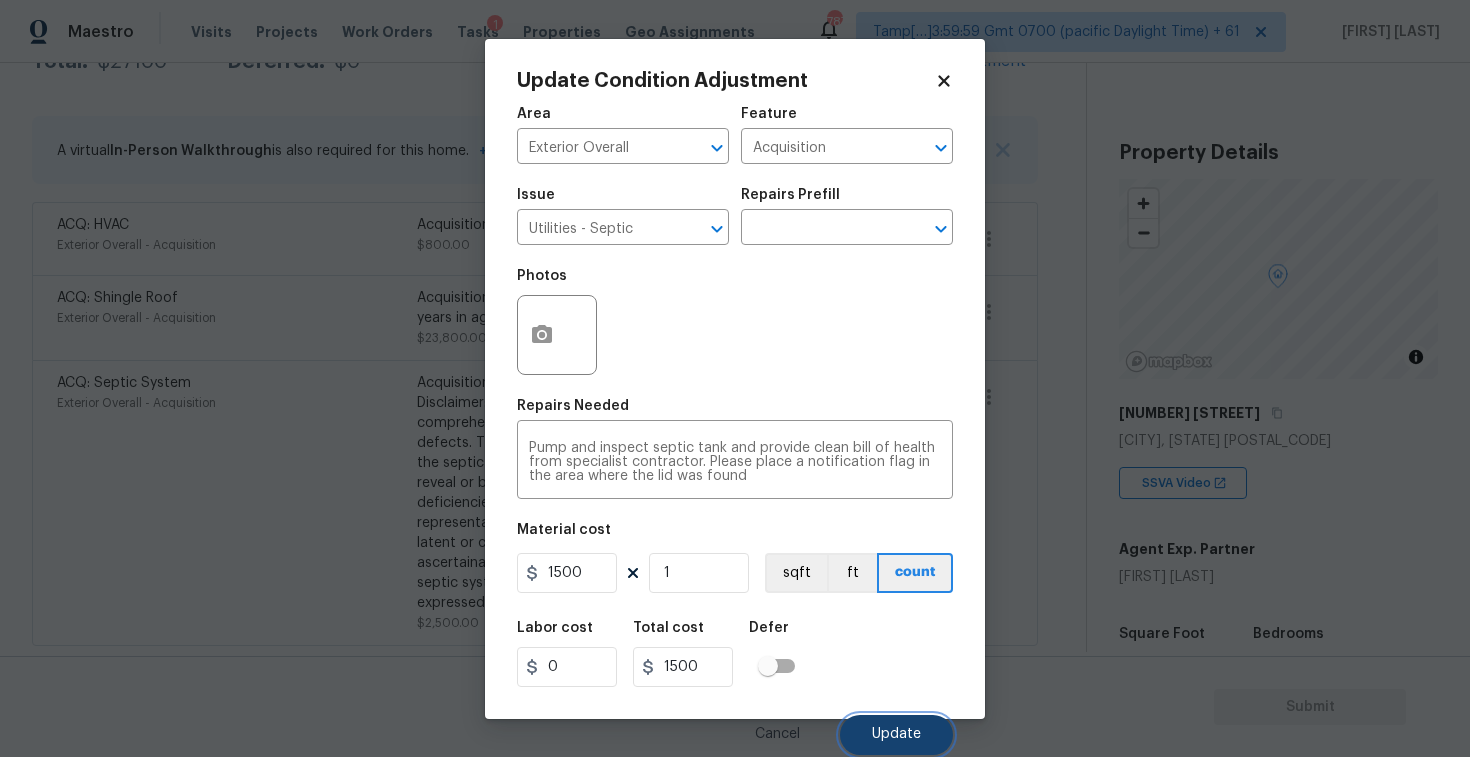 click on "Update" at bounding box center [896, 734] 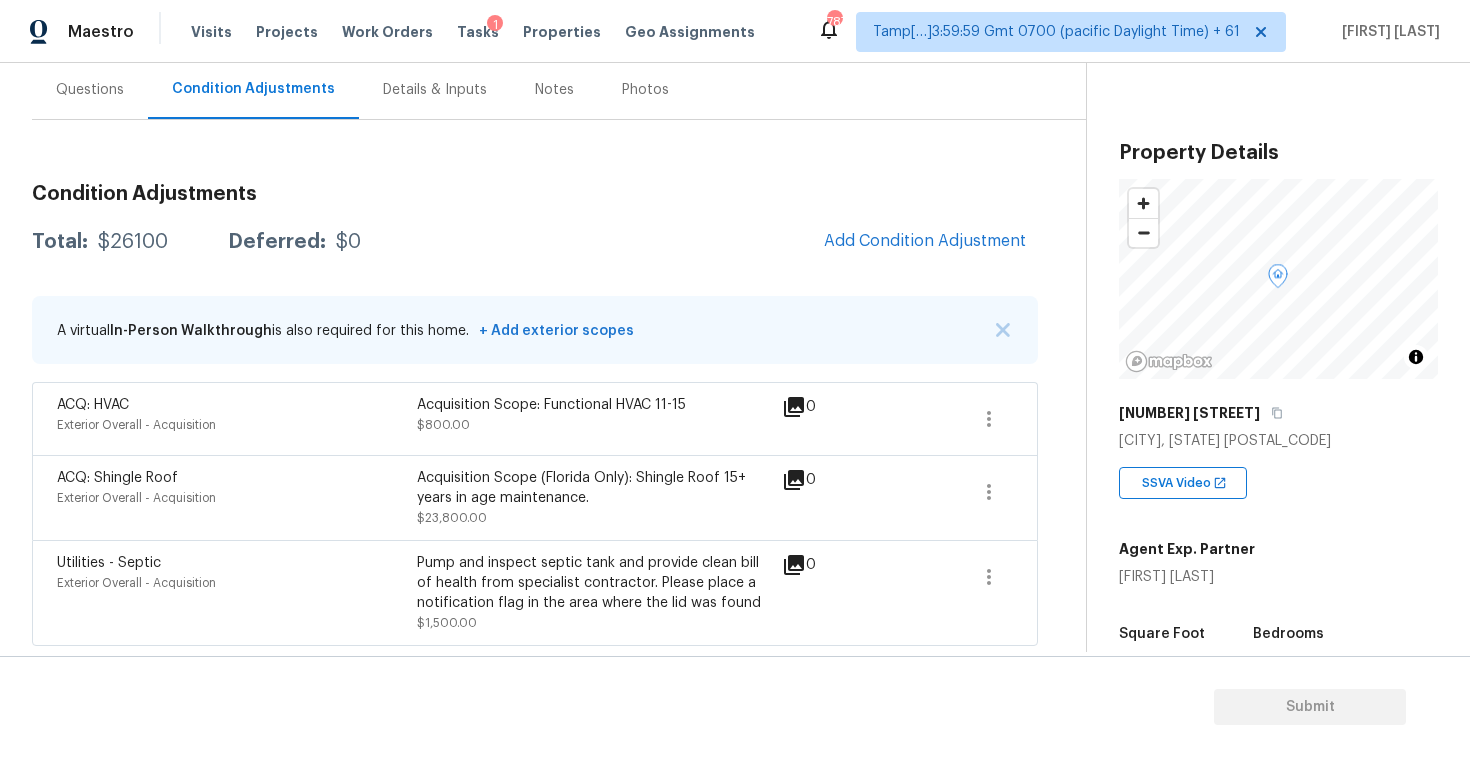 scroll, scrollTop: 184, scrollLeft: 0, axis: vertical 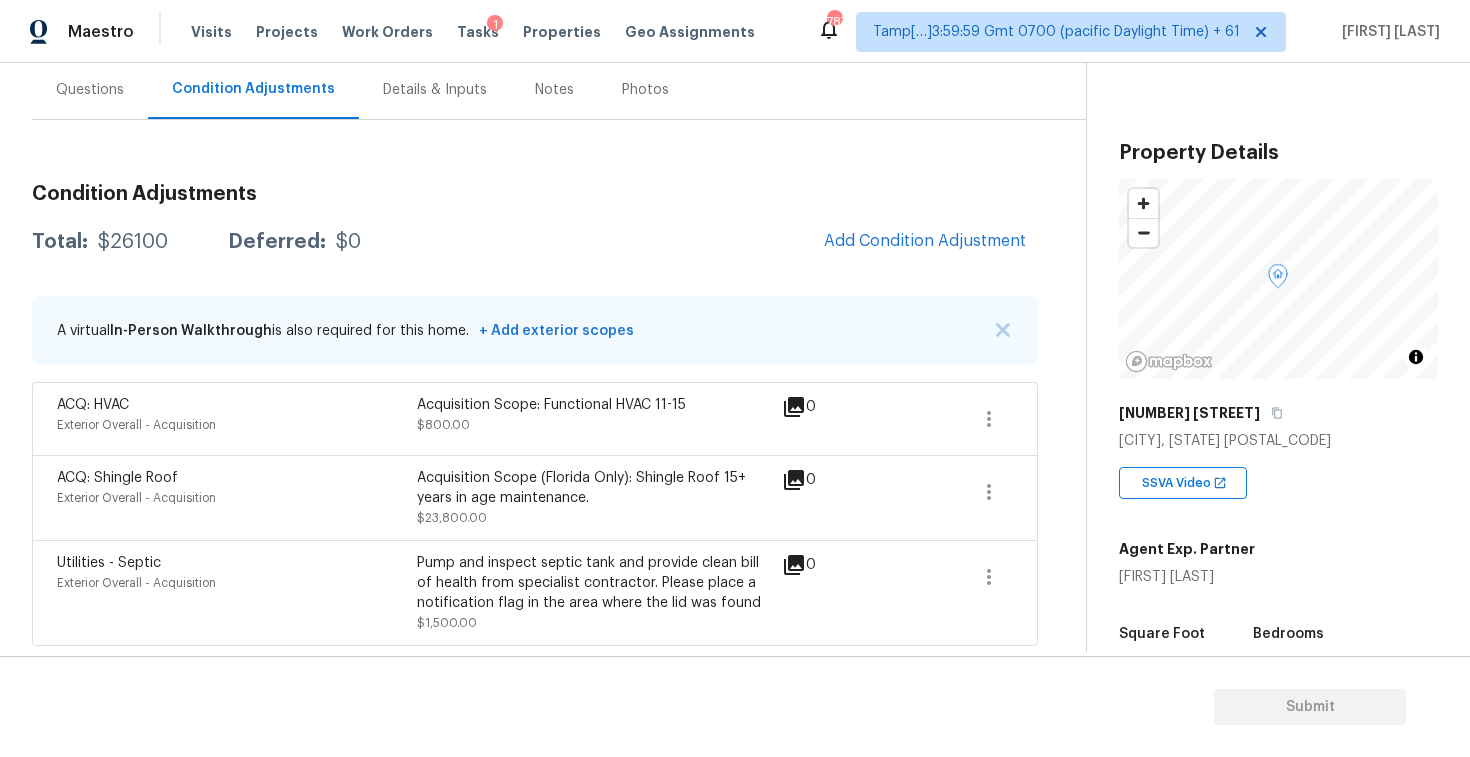 click on "Acquisition Scope (Florida Only): Shingle Roof 15+ years in age maintenance." at bounding box center (597, 488) 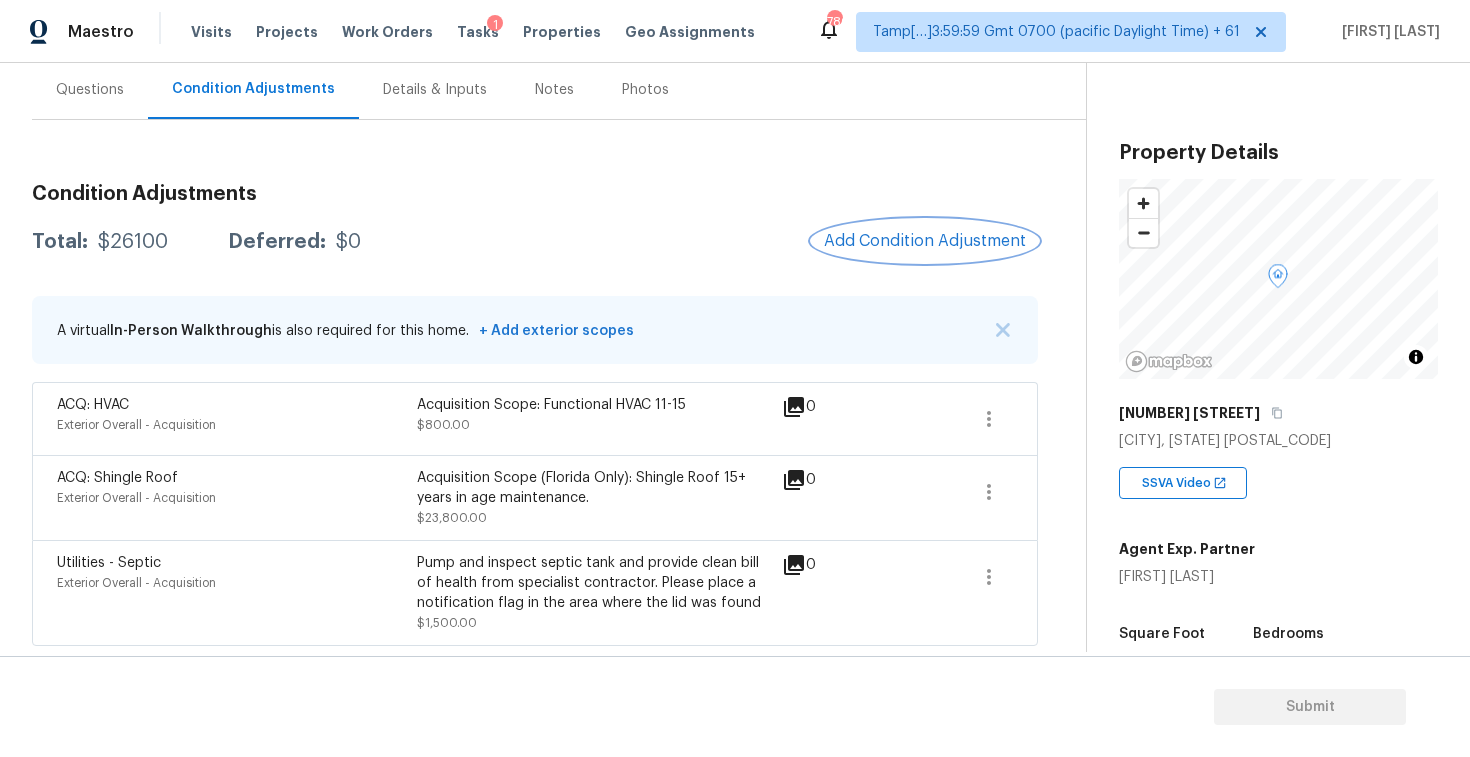 click on "Add Condition Adjustment" at bounding box center (925, 241) 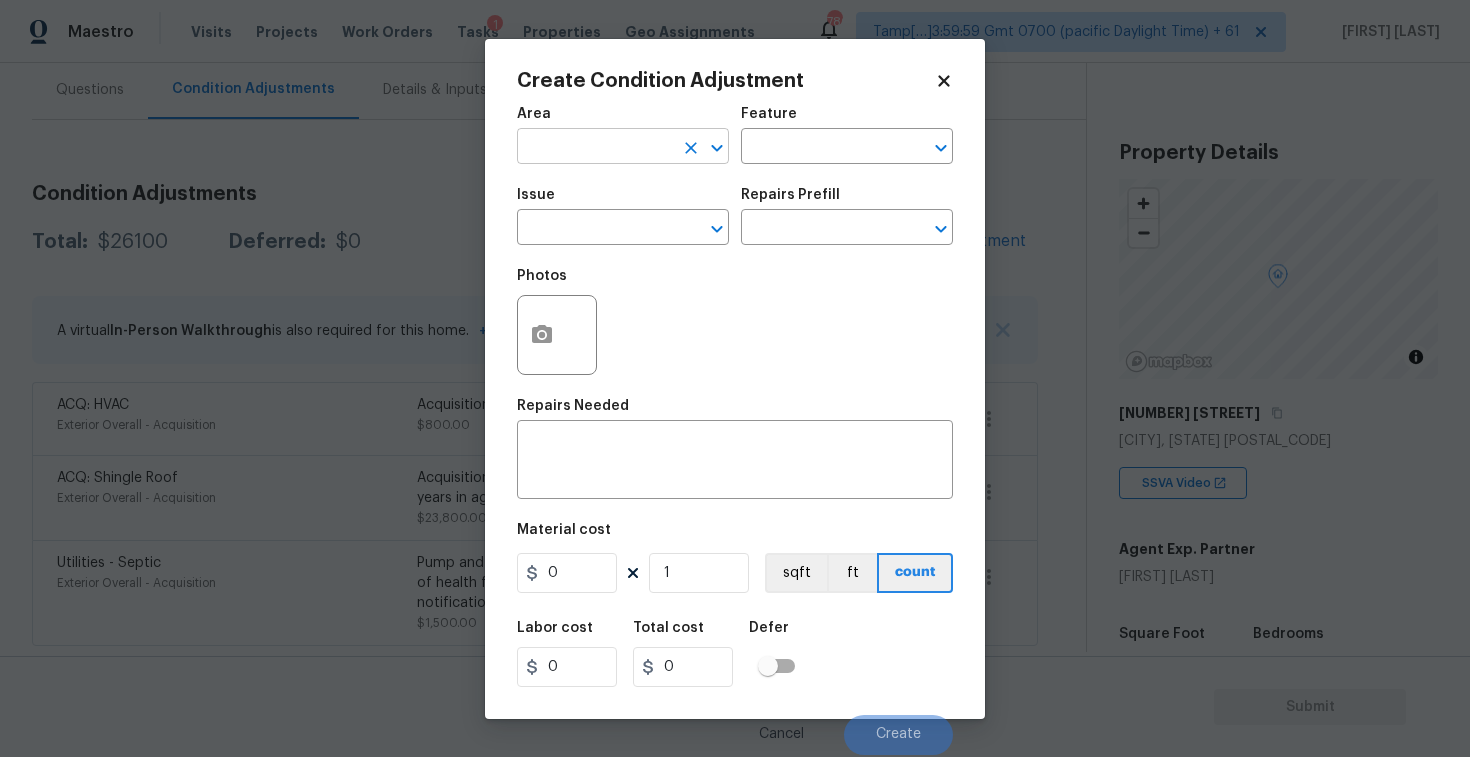 click at bounding box center [595, 148] 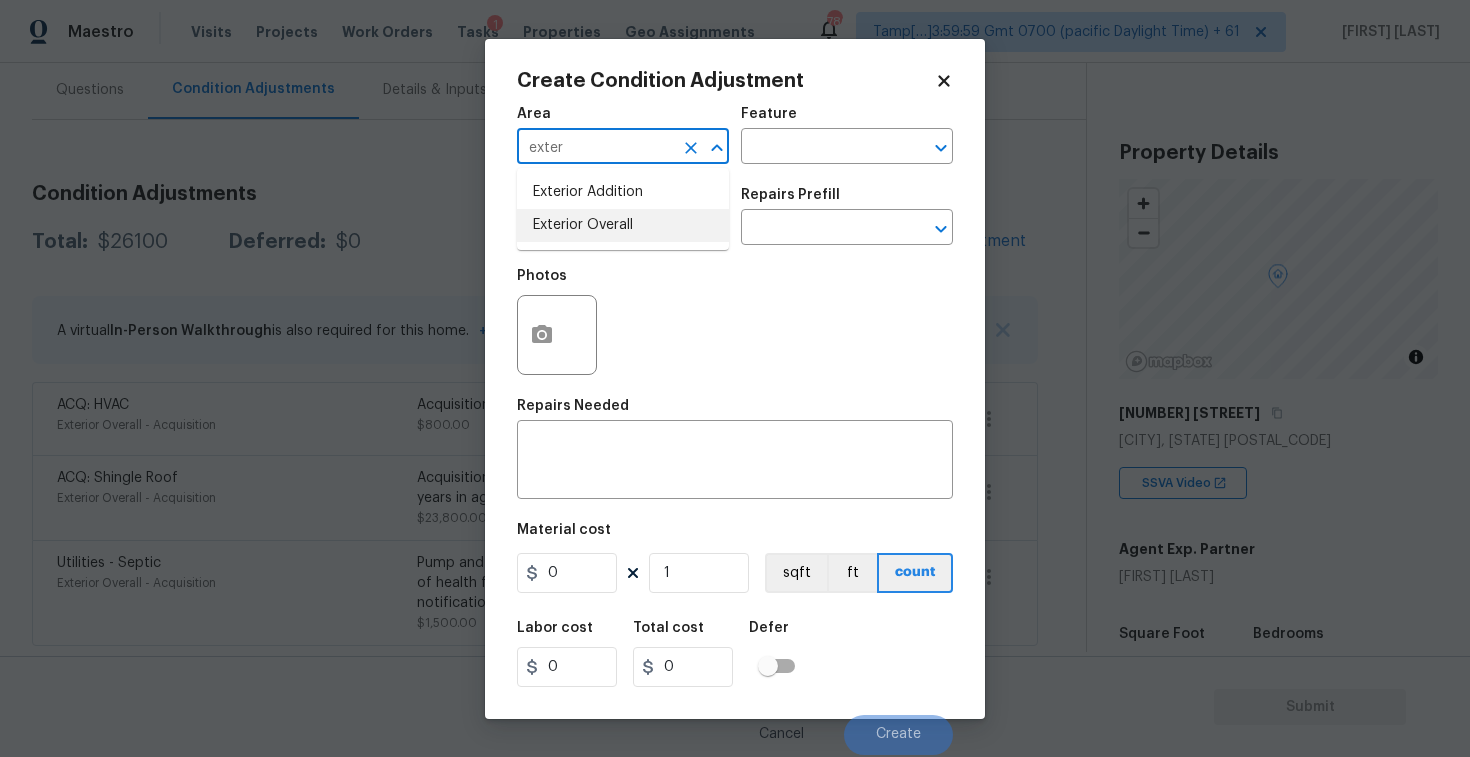 click on "Exterior Addition Exterior Overall" at bounding box center [623, 209] 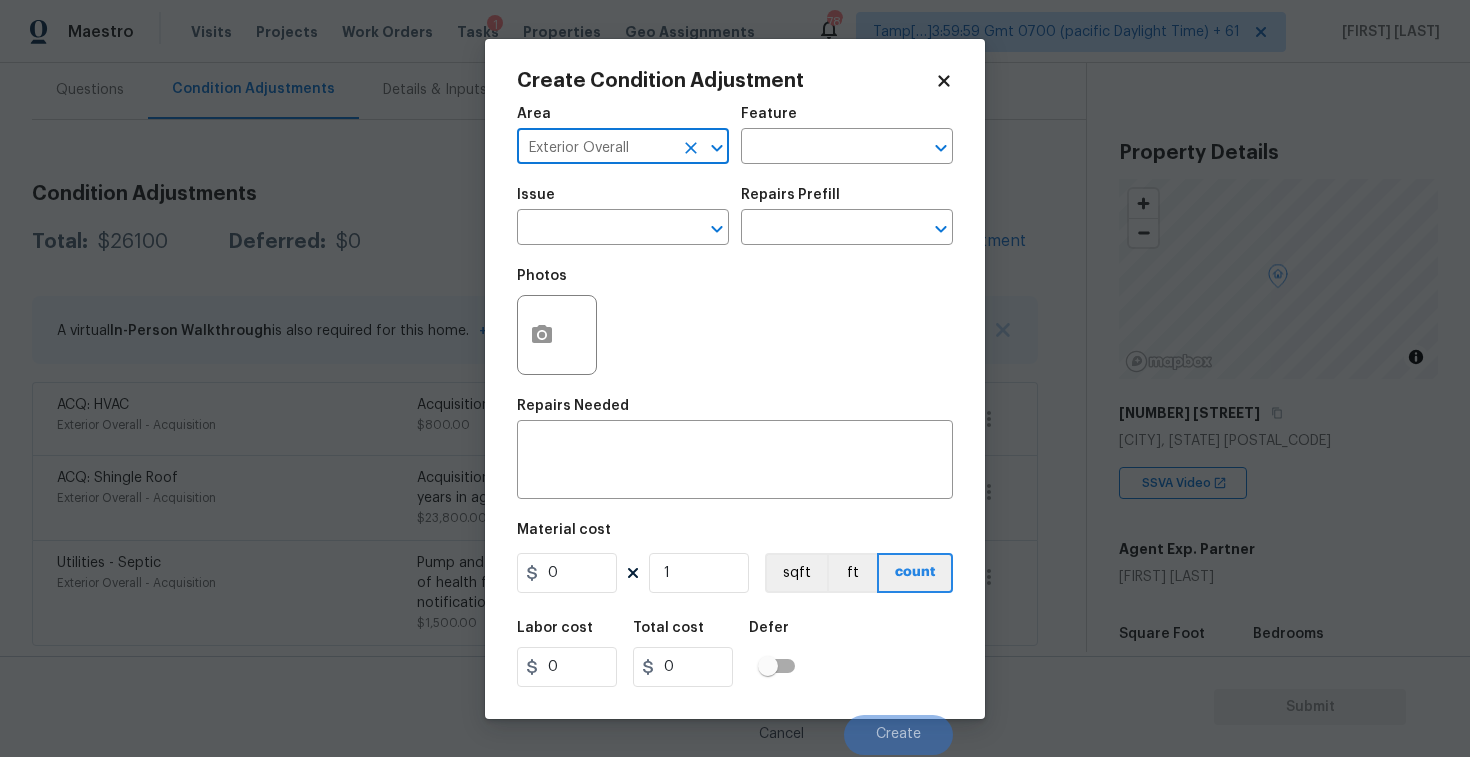 type on "Exterior Overall" 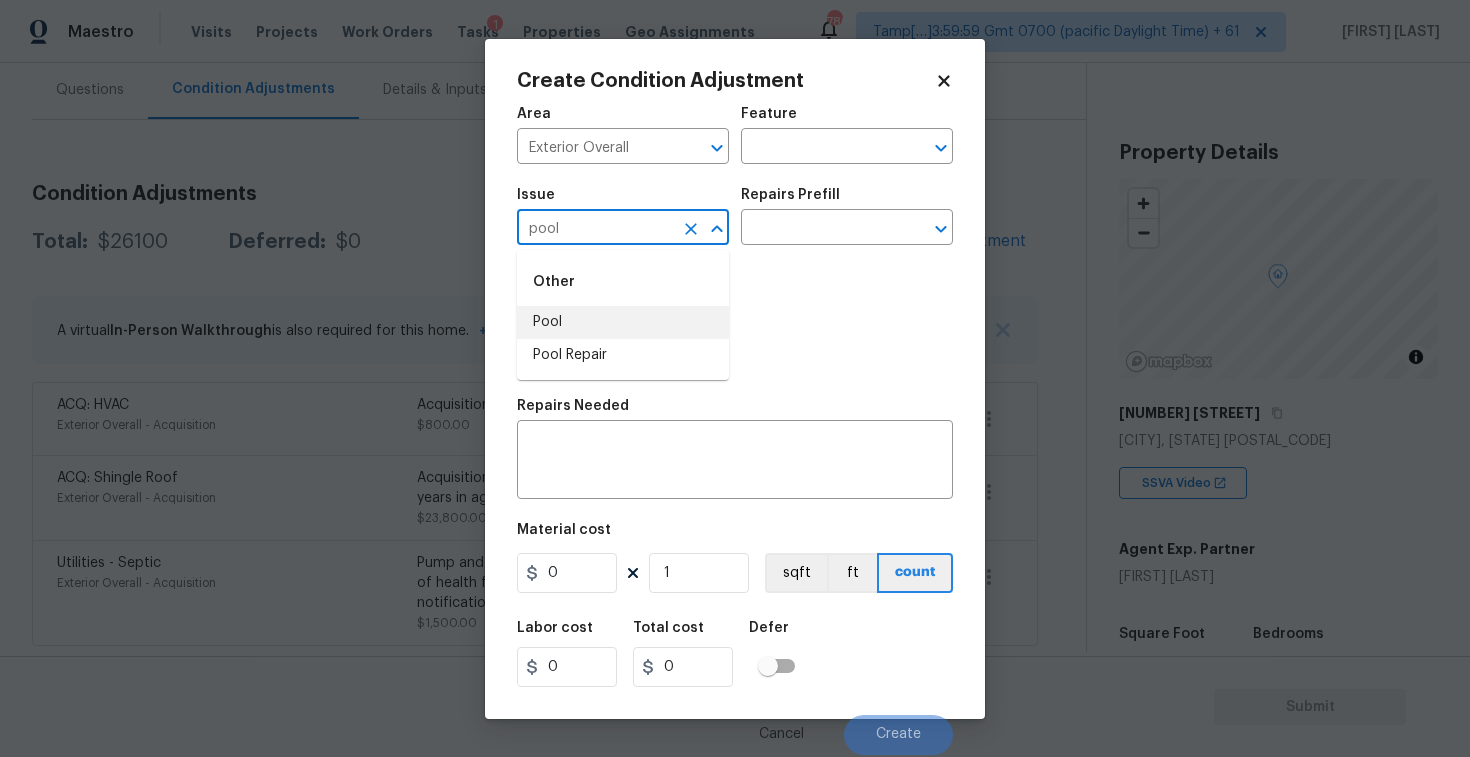 click on "Pool" at bounding box center [623, 322] 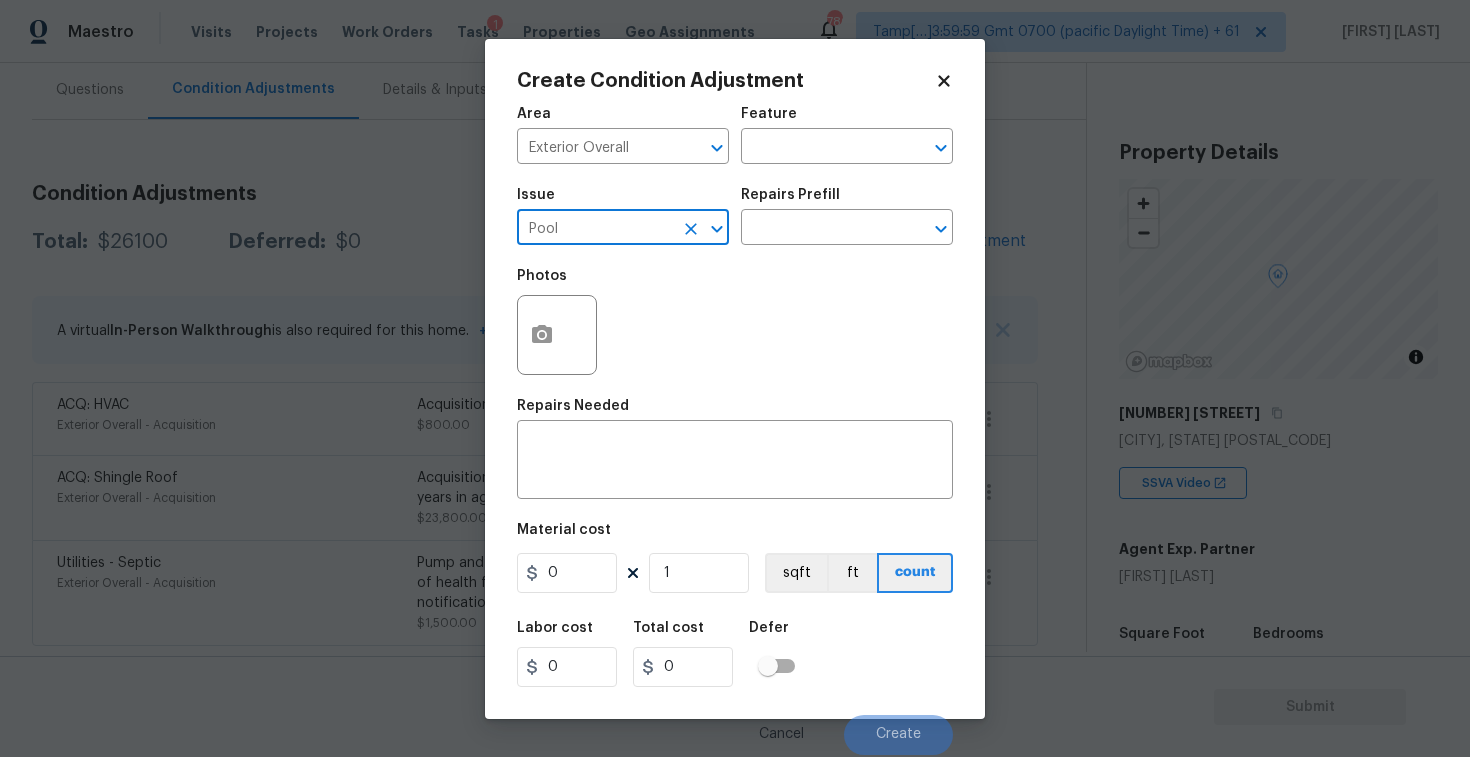 click 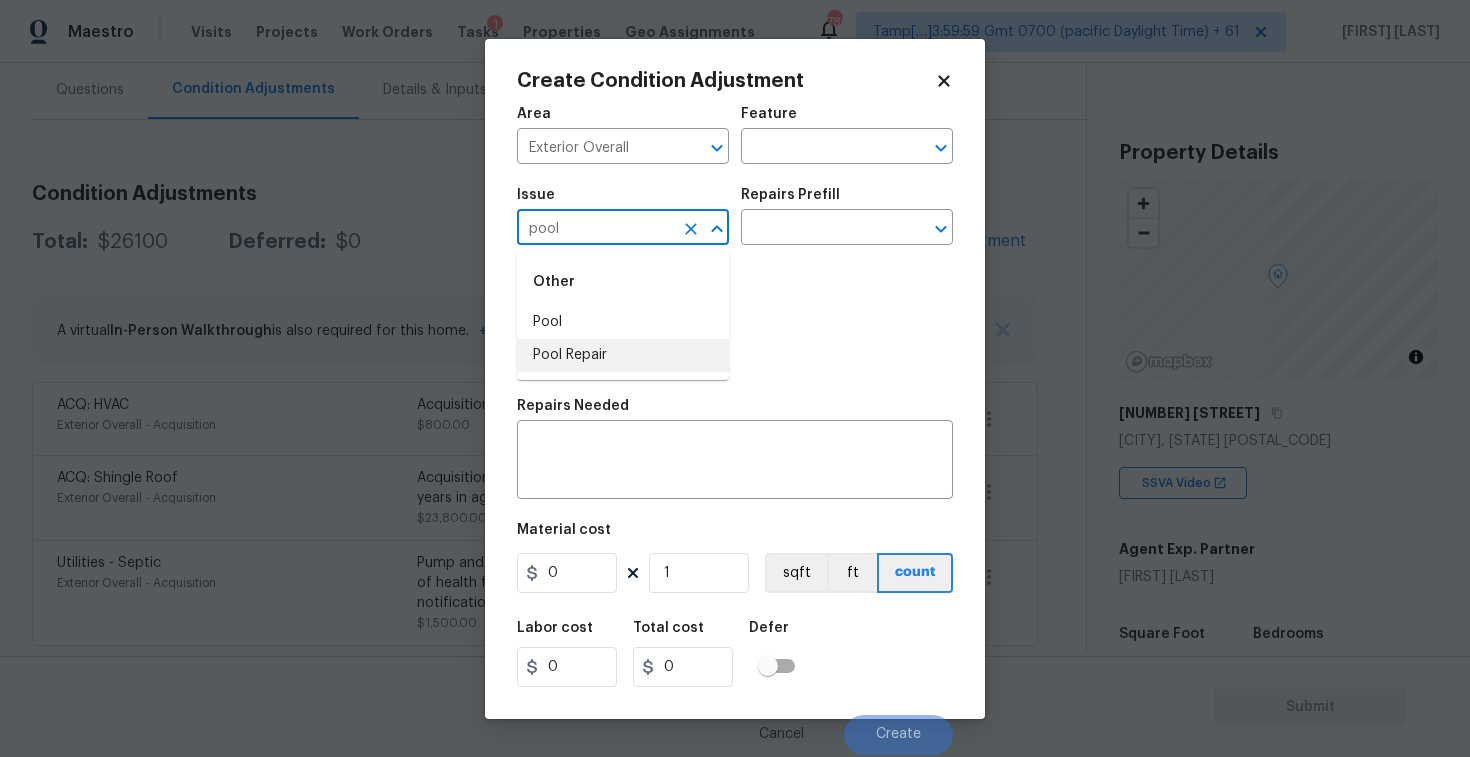click on "Pool Repair" at bounding box center [623, 355] 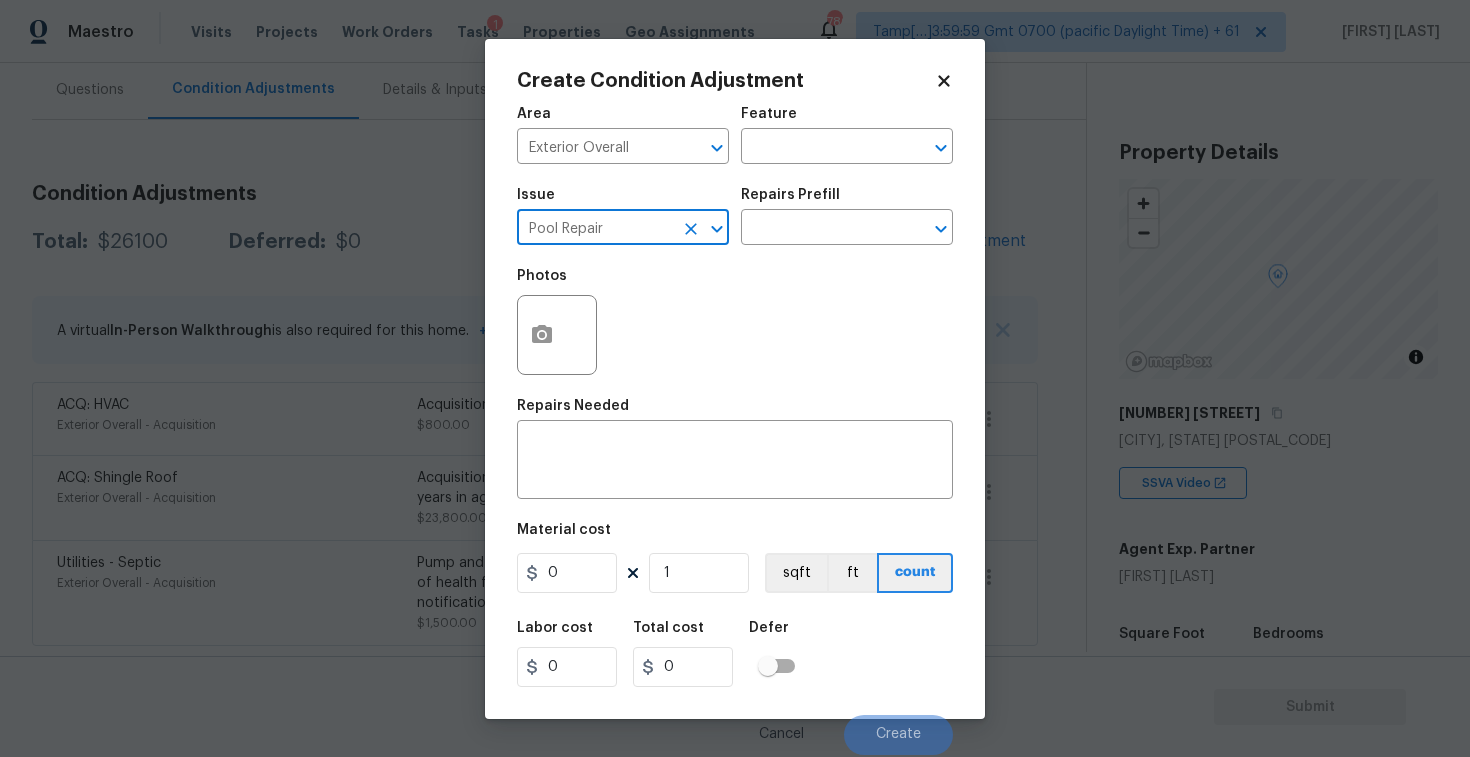 type on "Pool Repair" 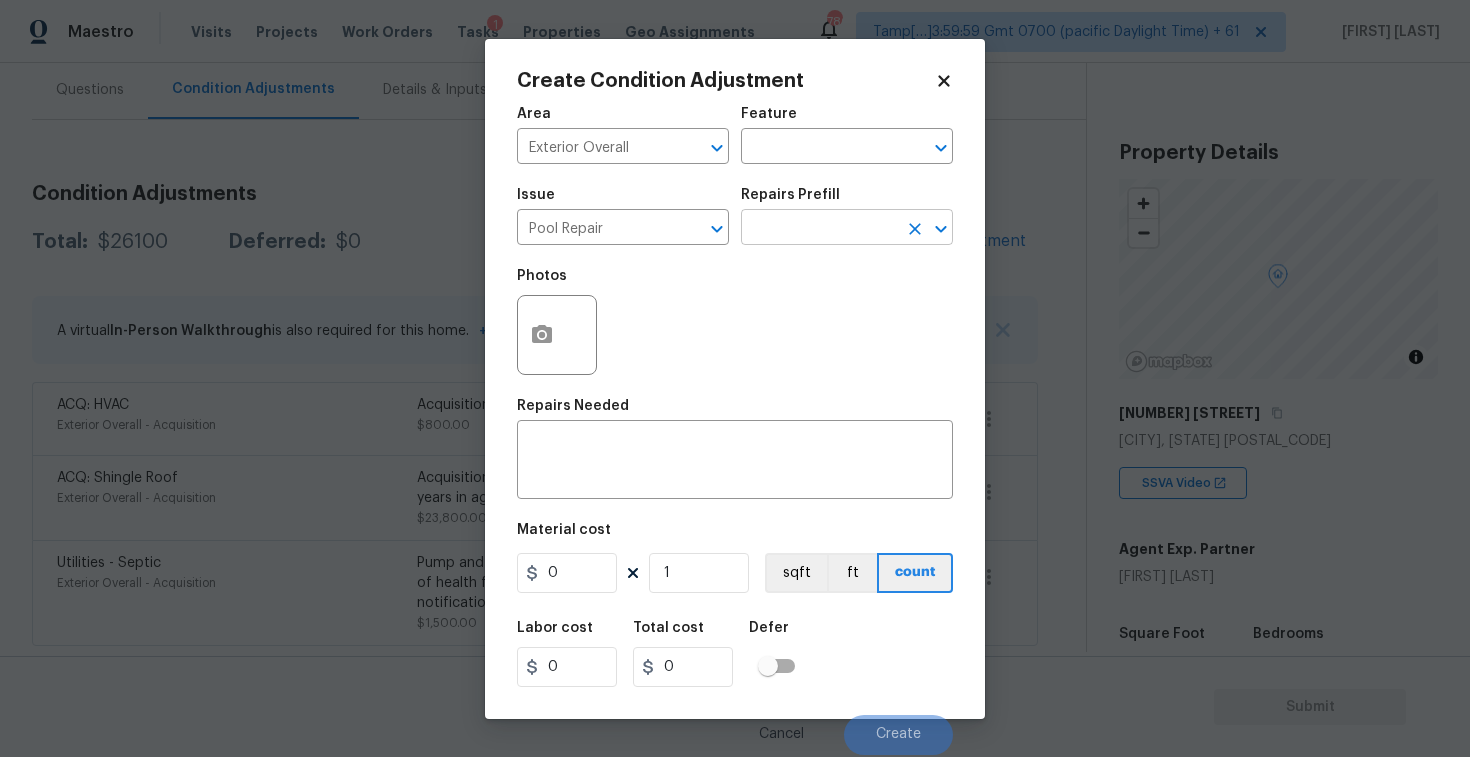 click at bounding box center (819, 229) 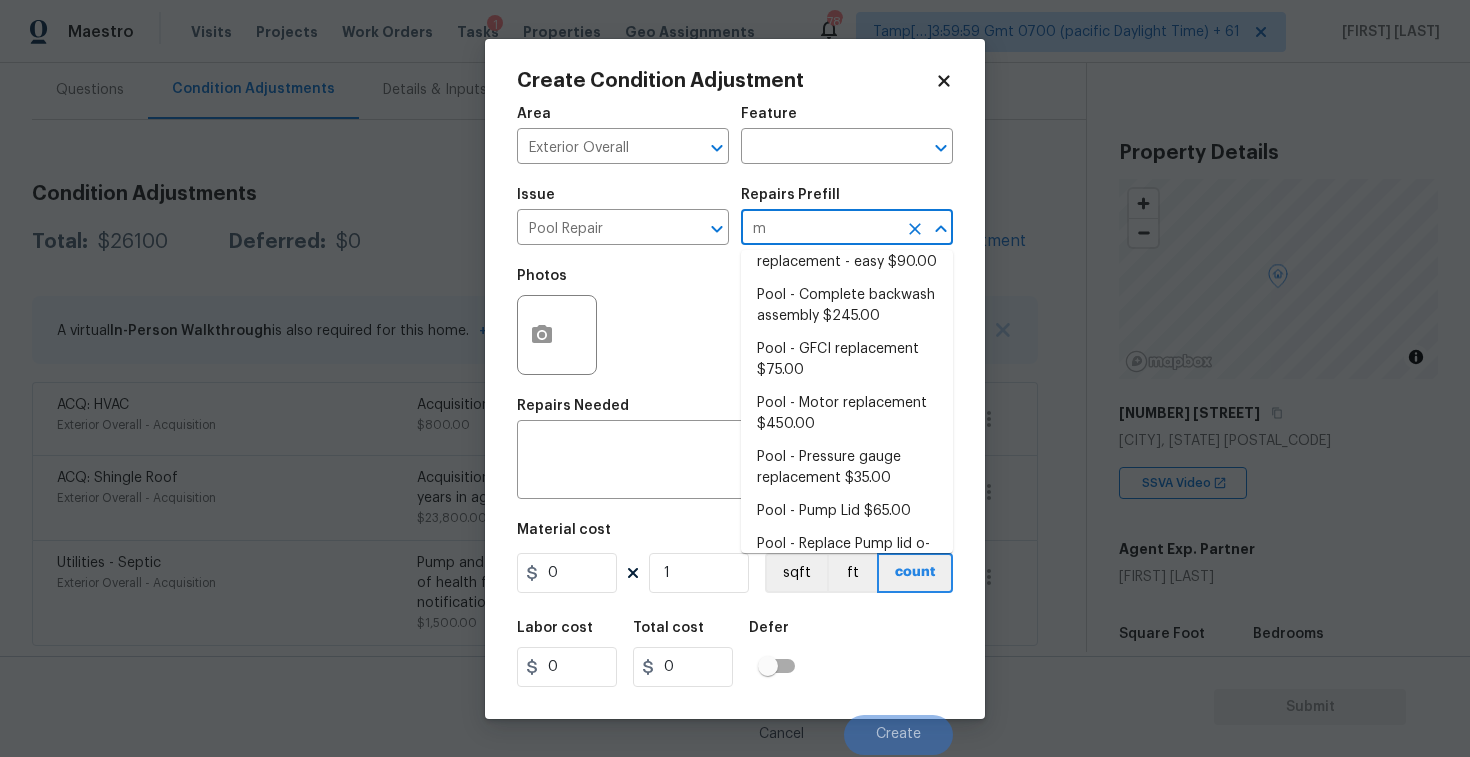 scroll, scrollTop: 0, scrollLeft: 0, axis: both 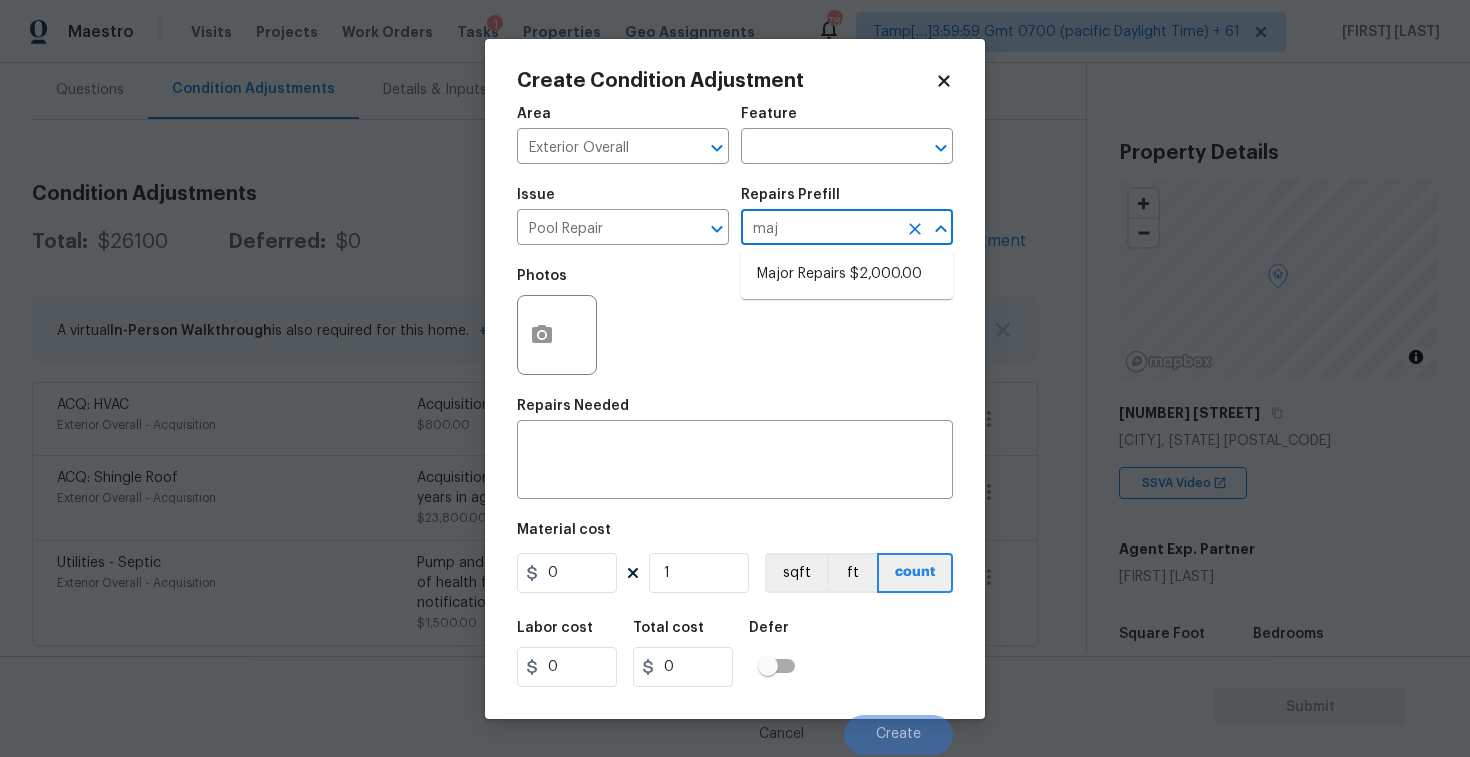 type on "majo" 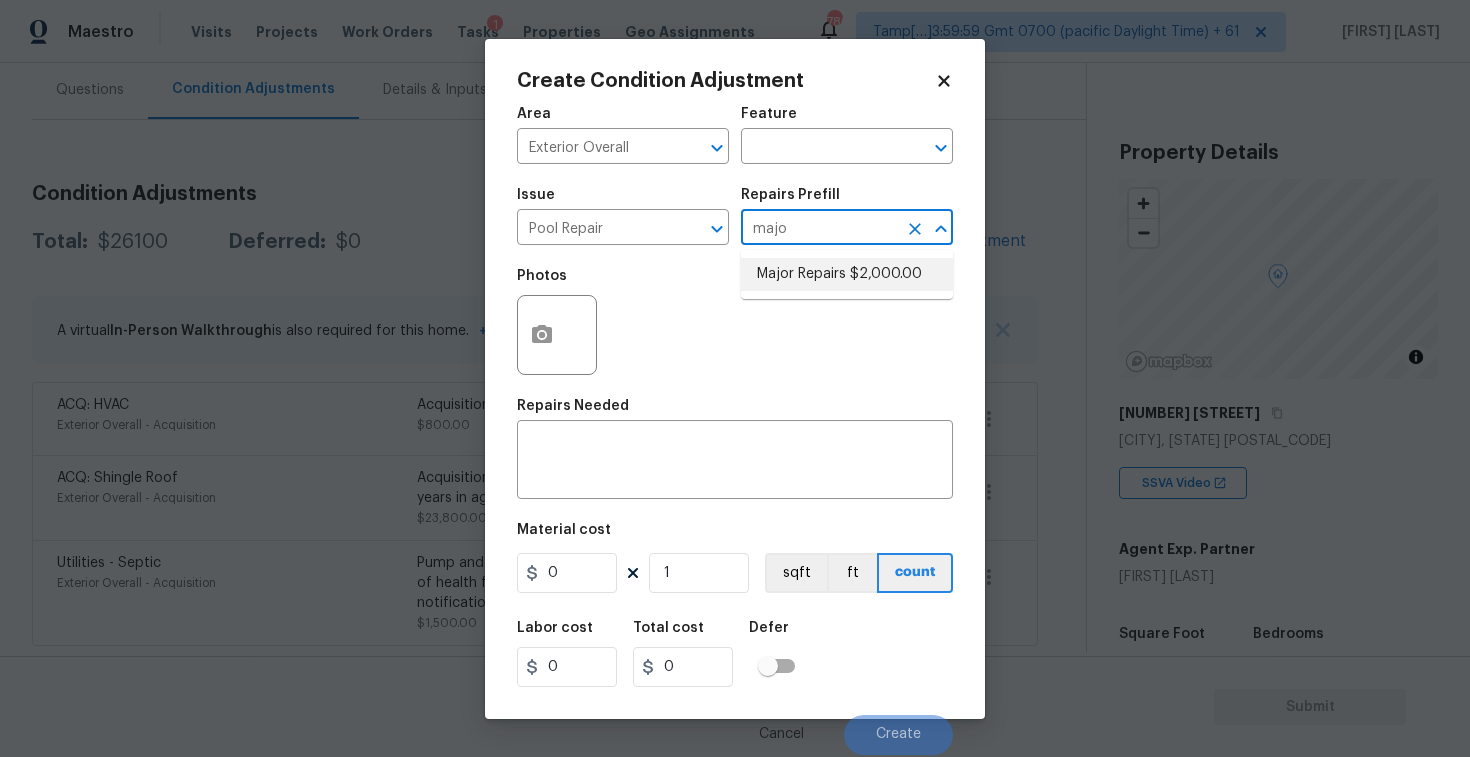 click on "Major Repairs $2,000.00" at bounding box center [847, 274] 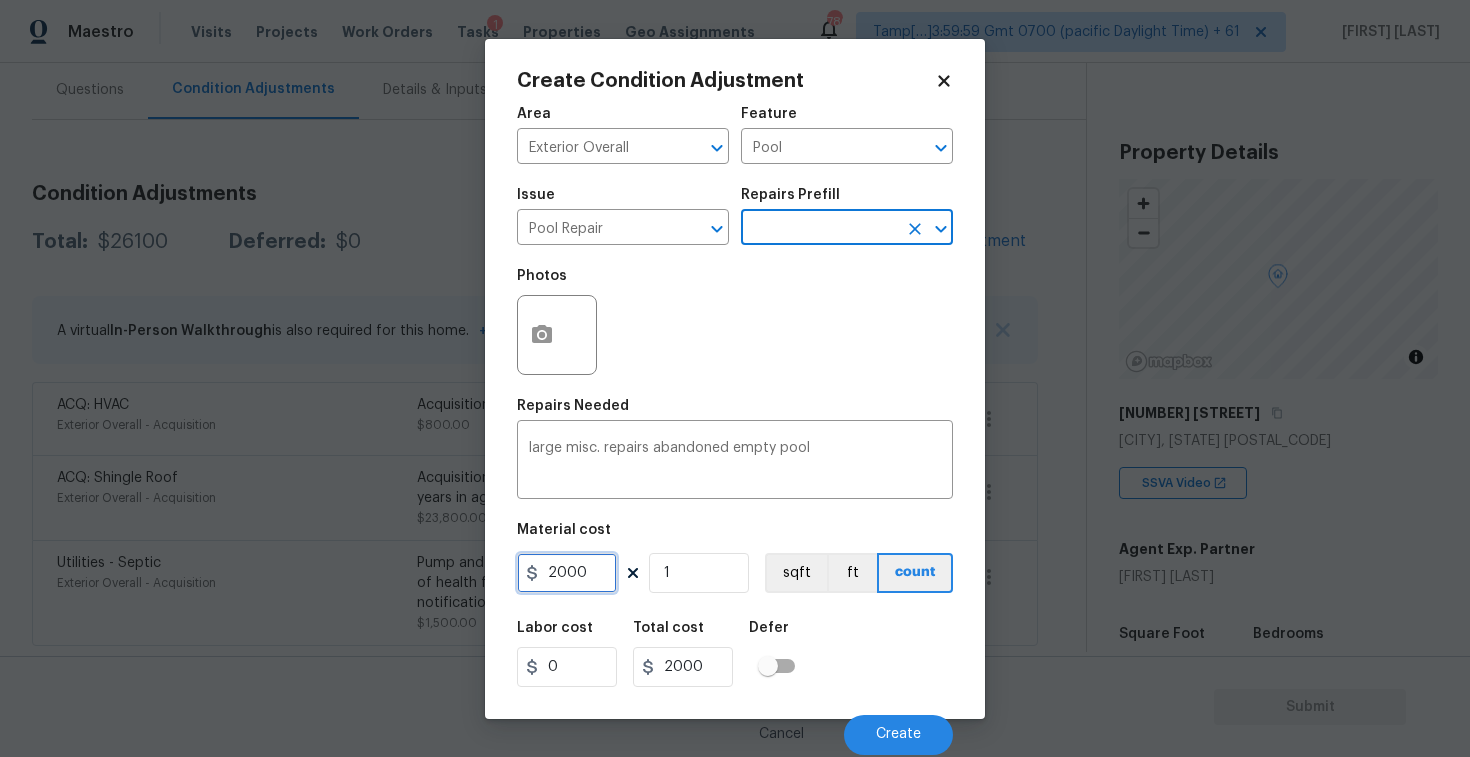 click on "2000" at bounding box center [567, 573] 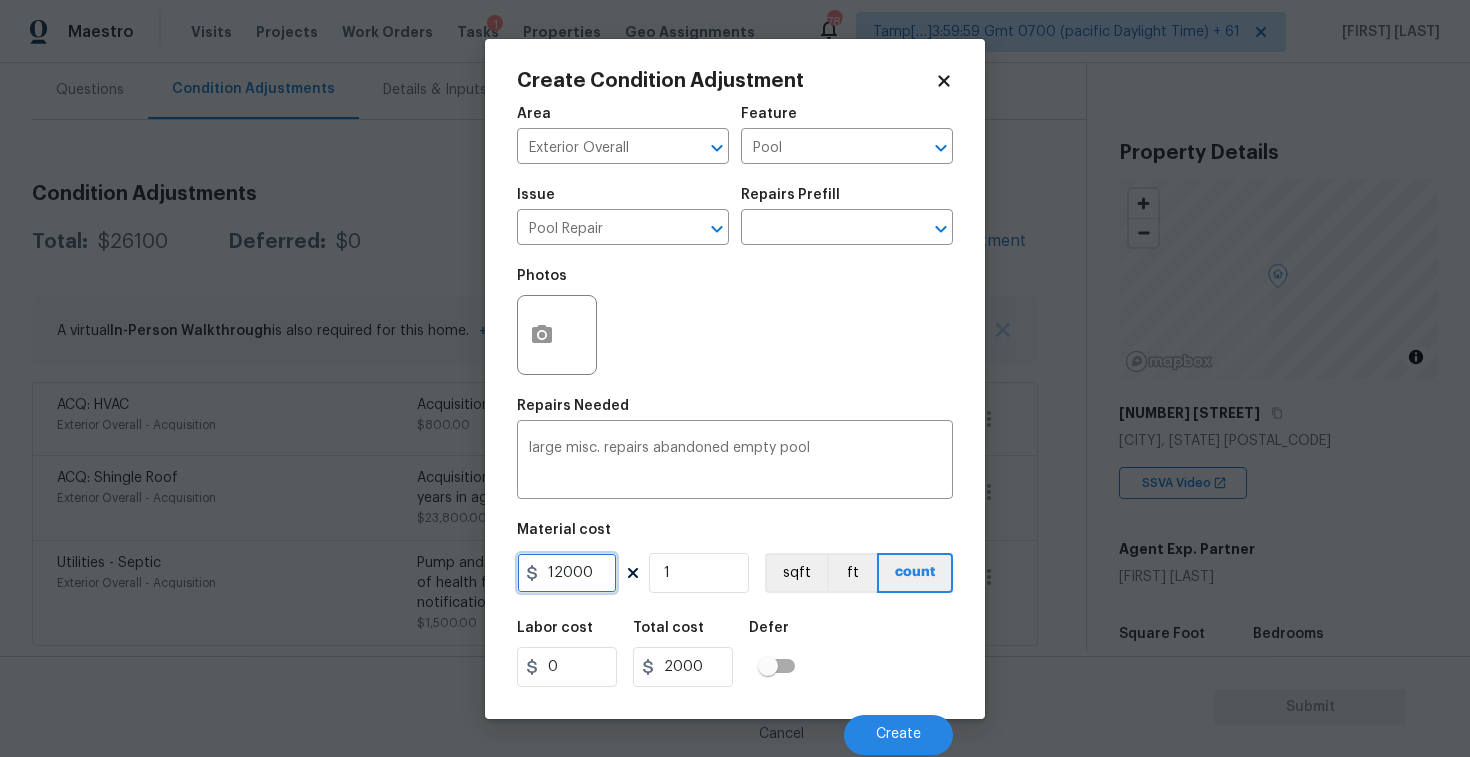 type on "12000" 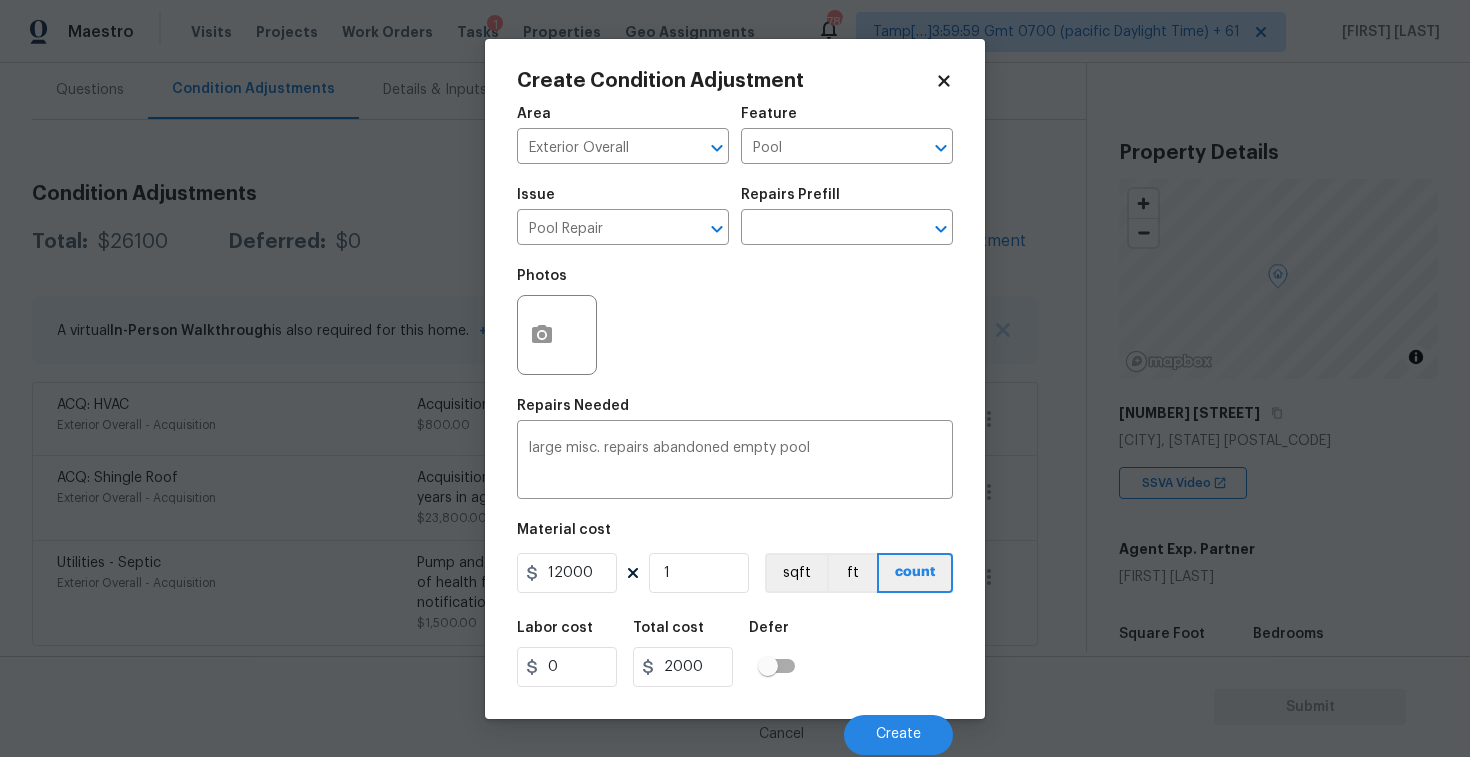 type on "12000" 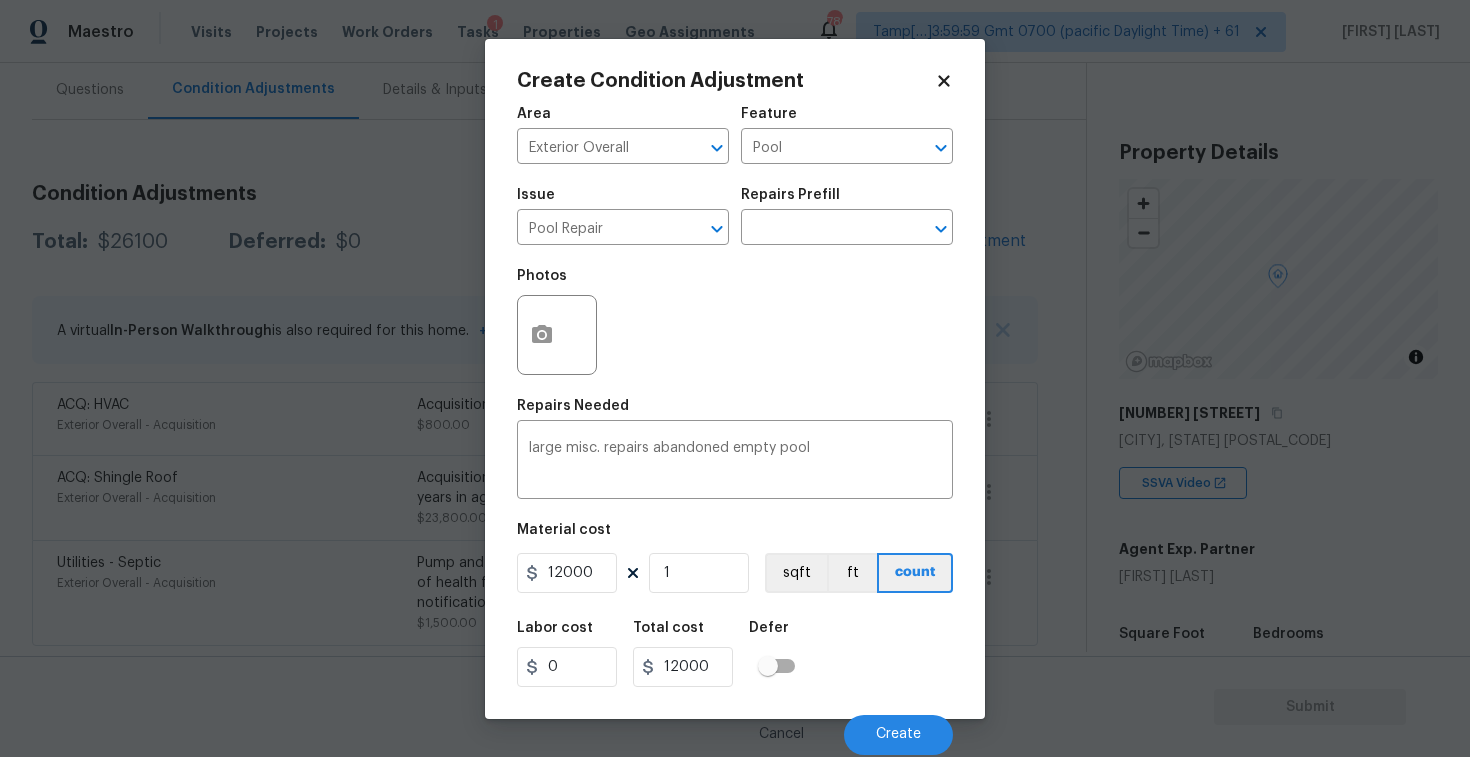 click on "Area Exterior Overall ​ Feature Pool ​ Issue Pool Repair ​ Repairs Prefill ​ Photos Repairs Needed large misc. repairs abandoned empty pool x ​ Material cost 12000 1 sqft ft count Labor cost 0 Total cost 12000 Defer Cancel Create" at bounding box center (735, 425) 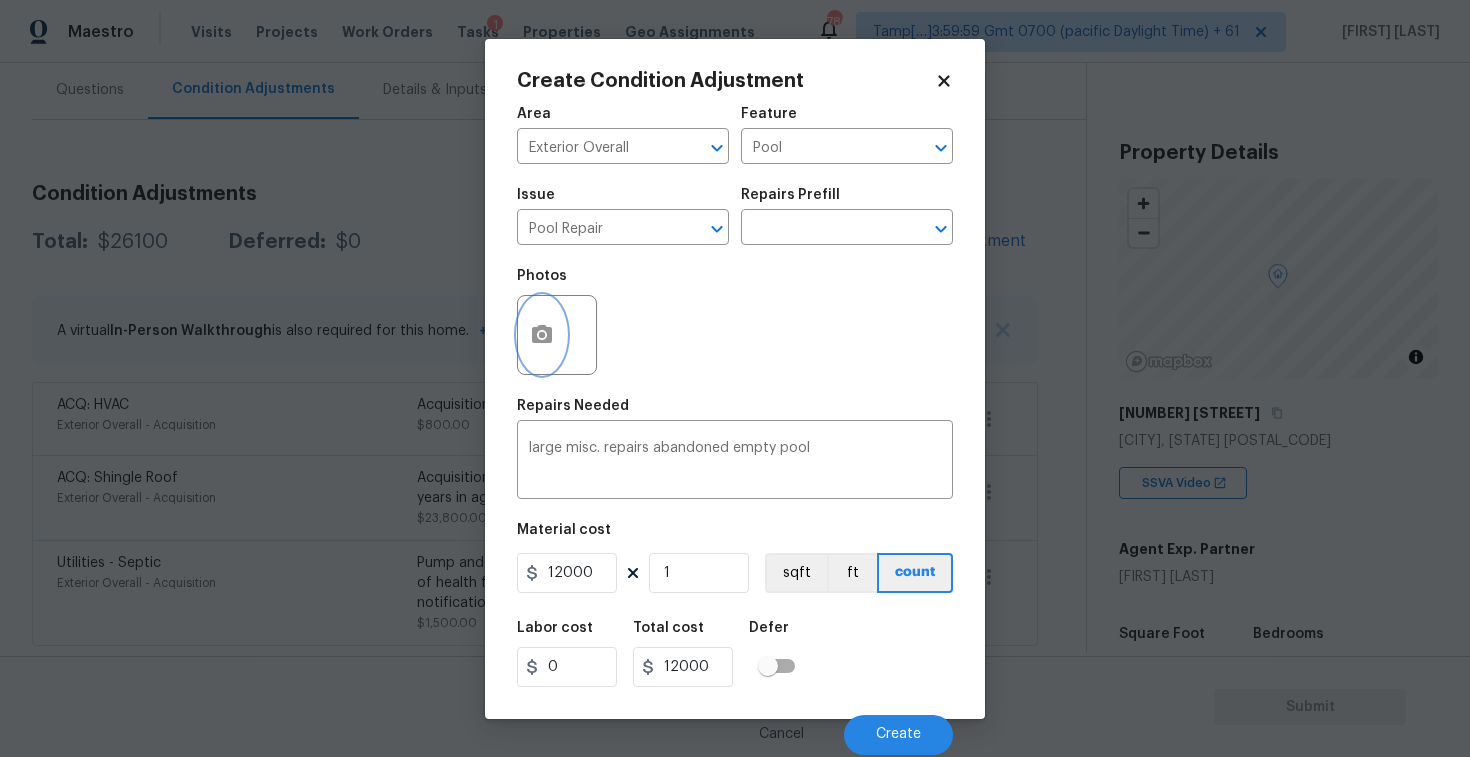 click at bounding box center (542, 335) 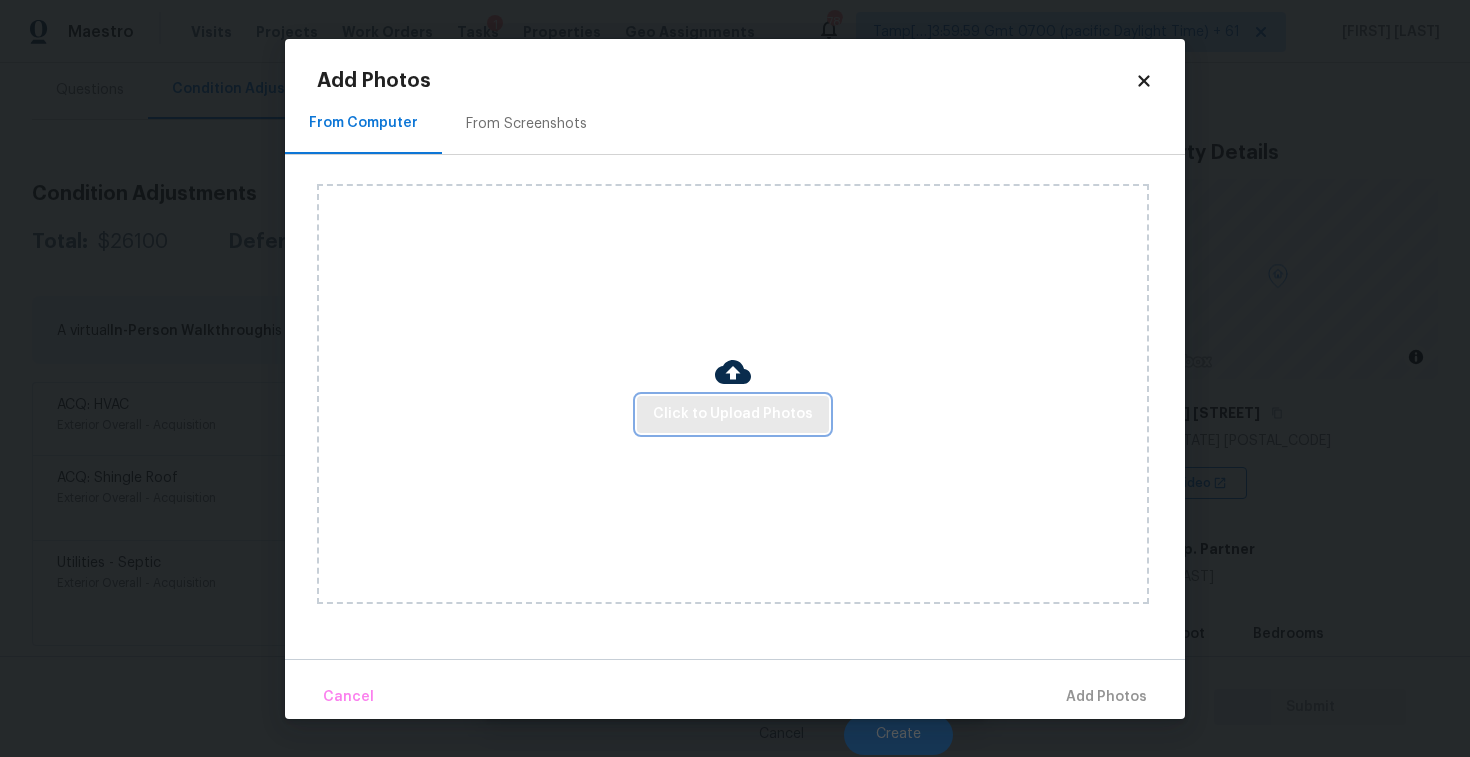 click on "Click to Upload Photos" at bounding box center (733, 414) 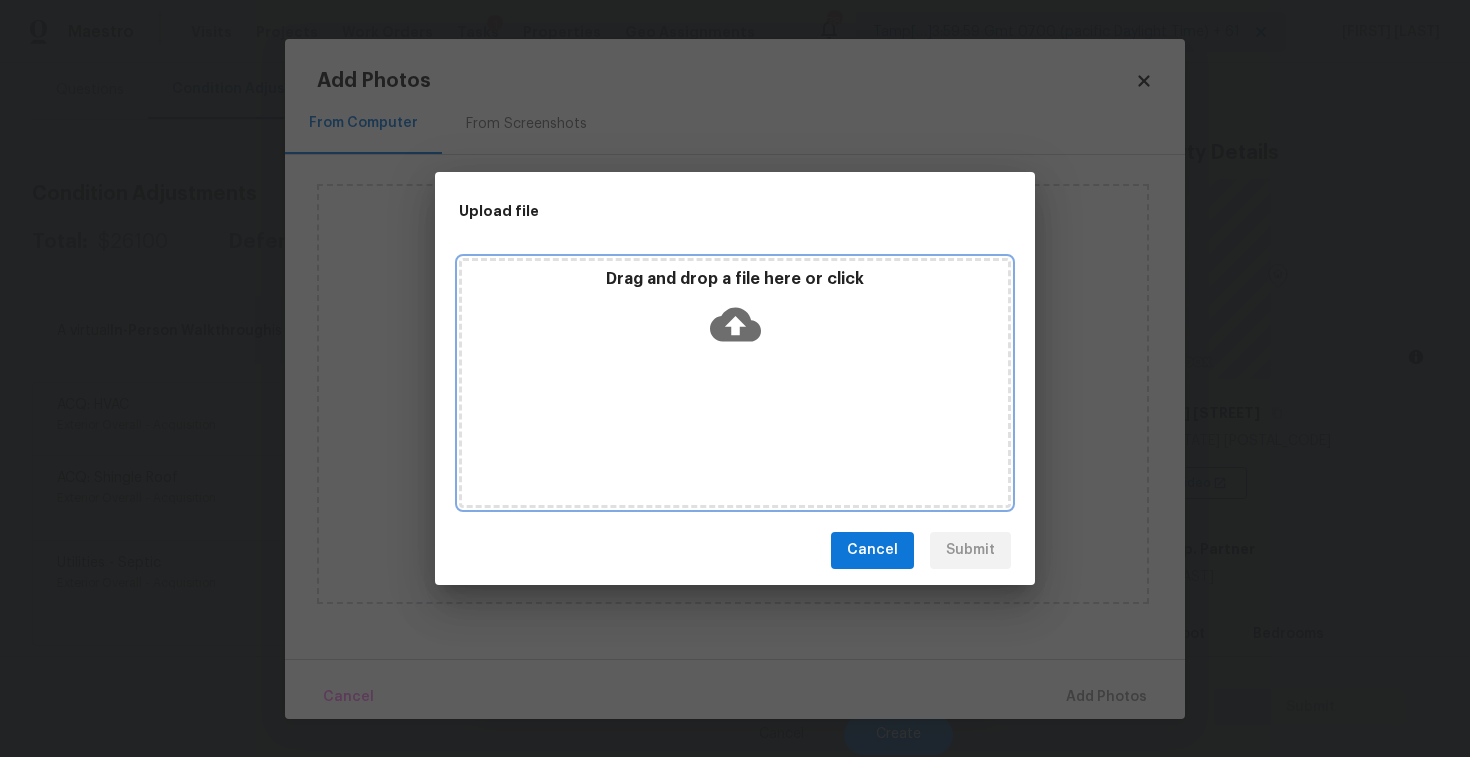 click 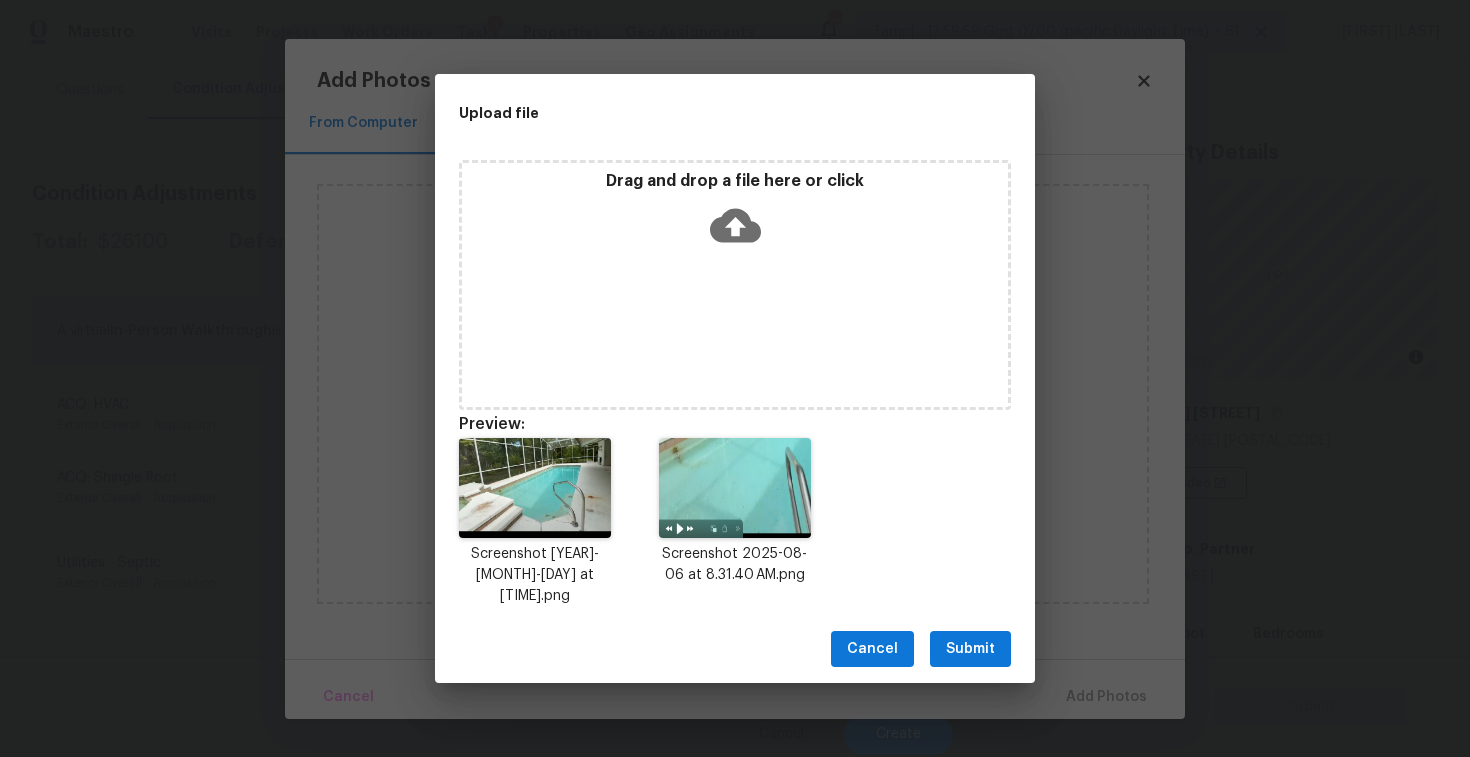 click on "Submit" at bounding box center [970, 649] 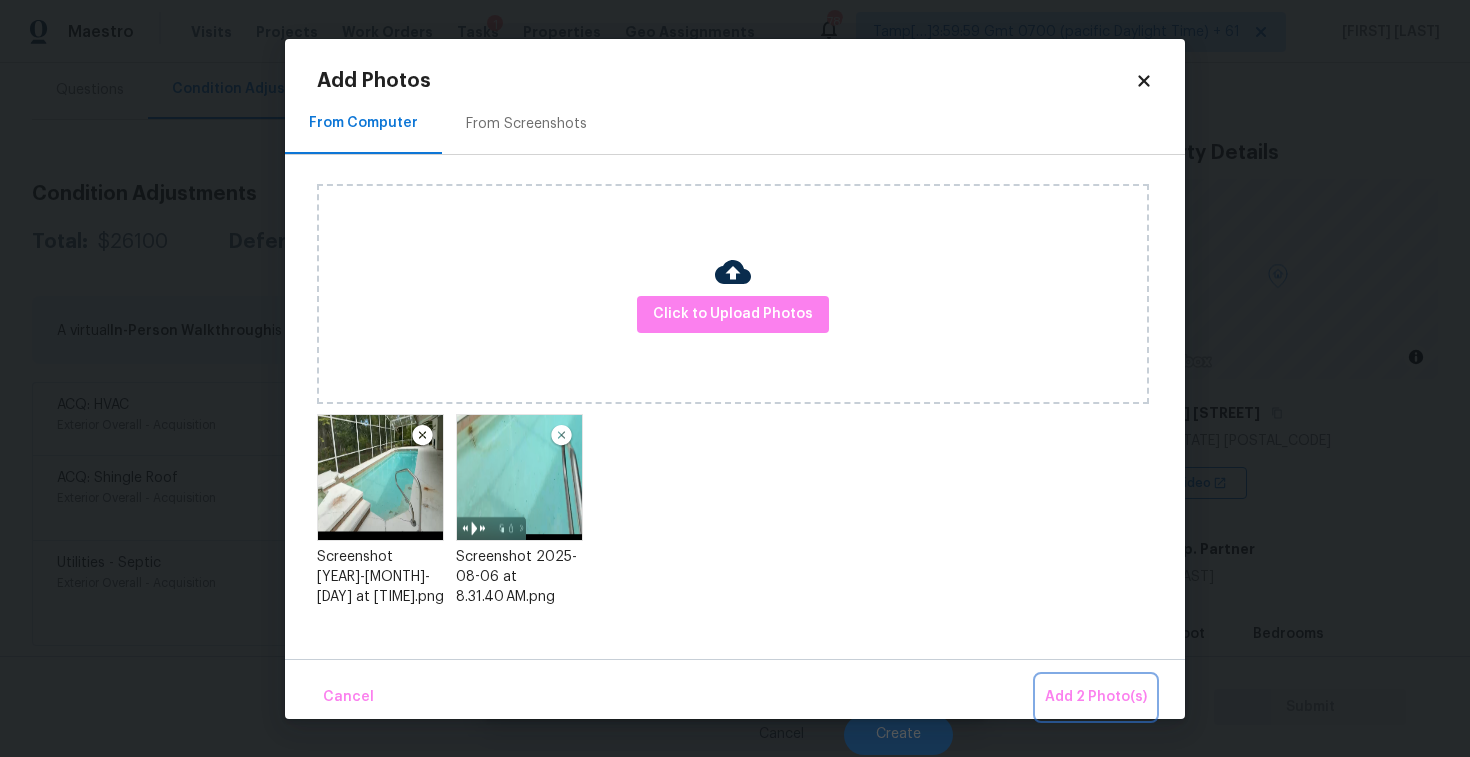 click on "Add 2 Photo(s)" at bounding box center (1096, 697) 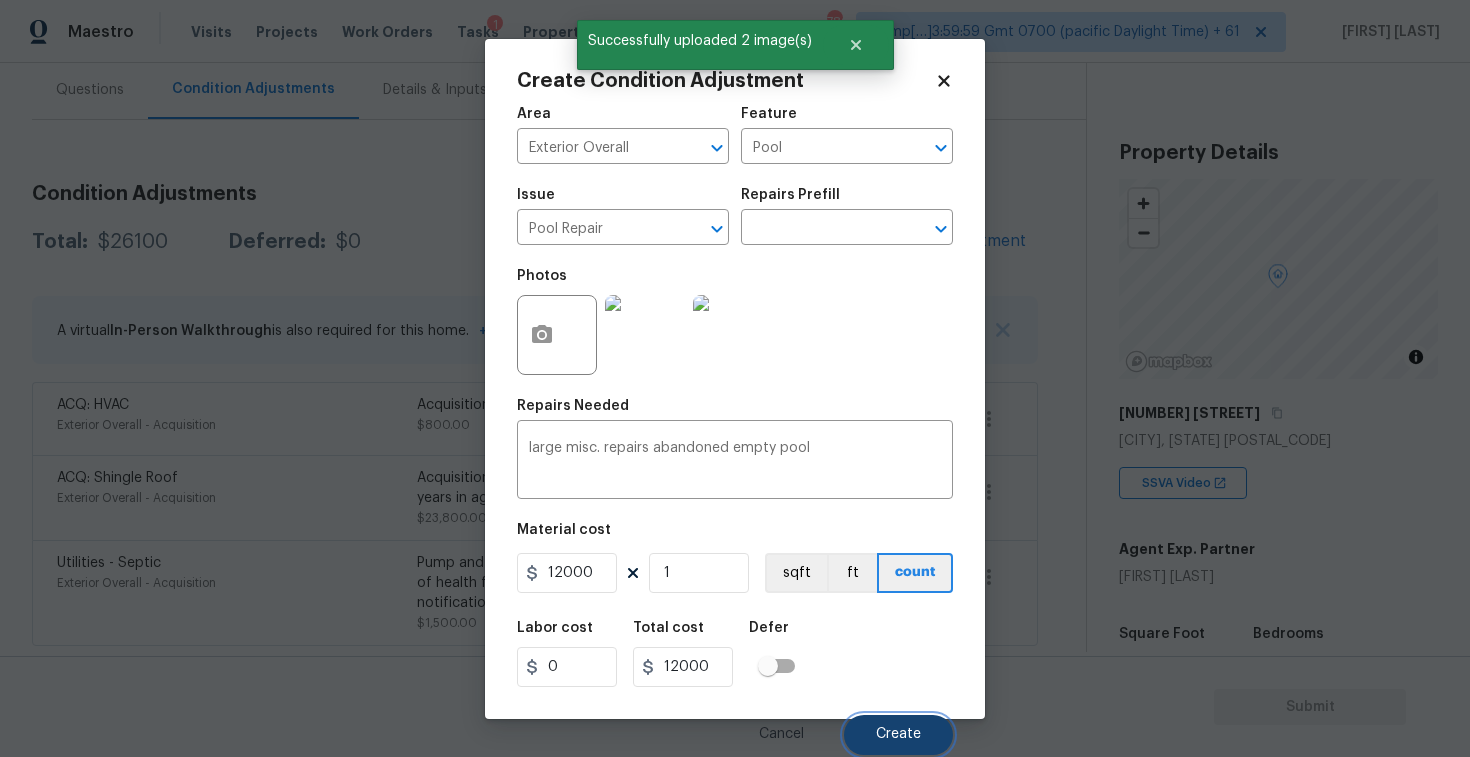 click on "Create" at bounding box center [898, 734] 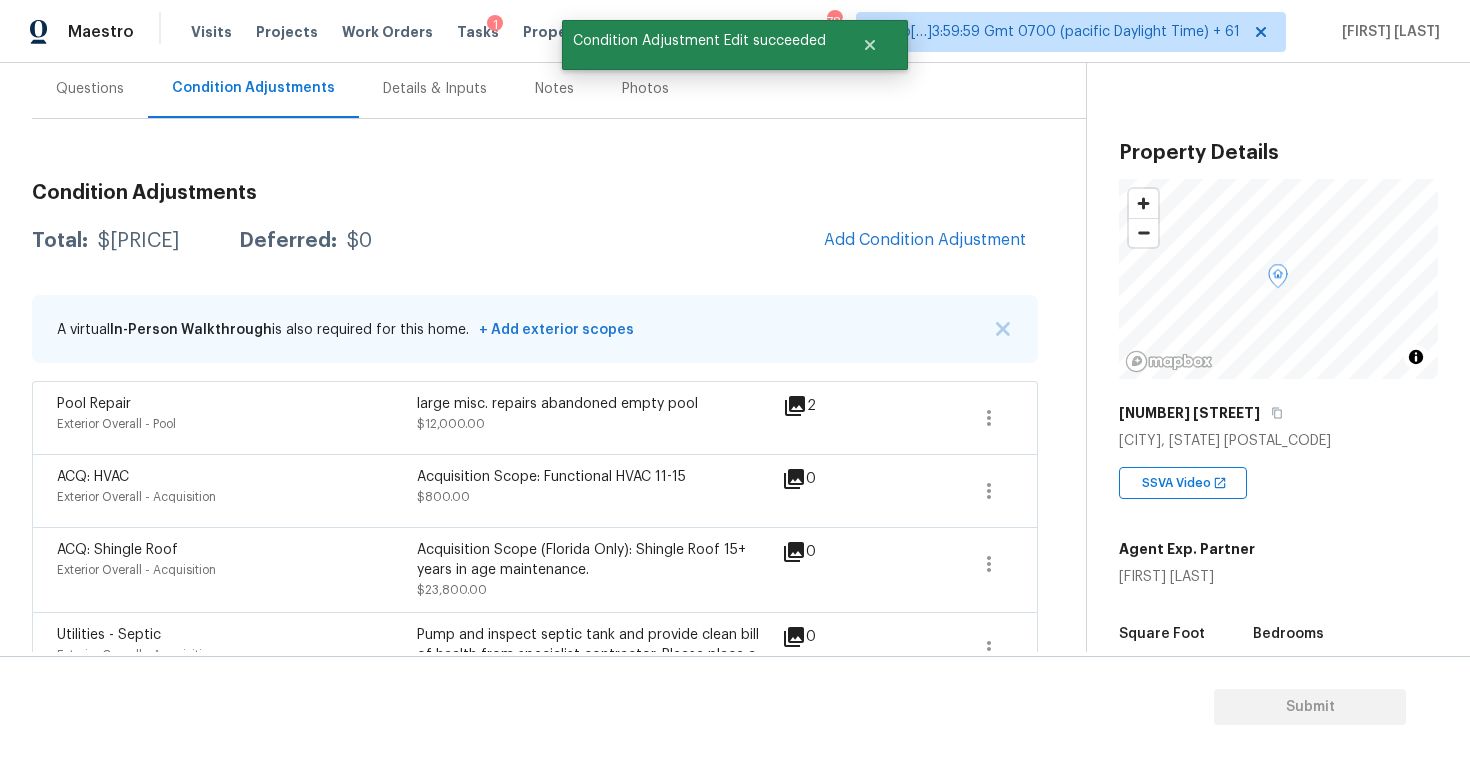 click on "Questions" at bounding box center (90, 89) 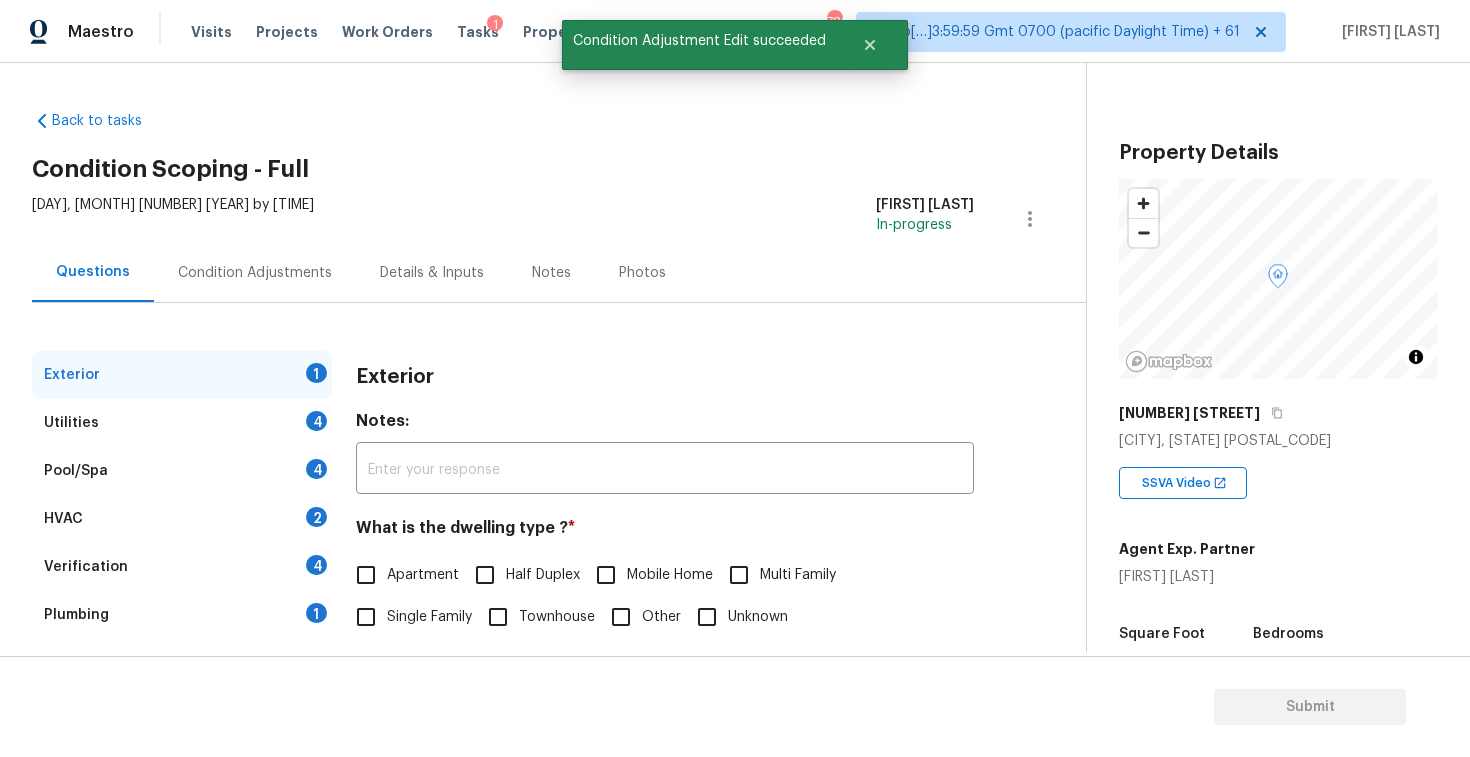 scroll, scrollTop: 206, scrollLeft: 0, axis: vertical 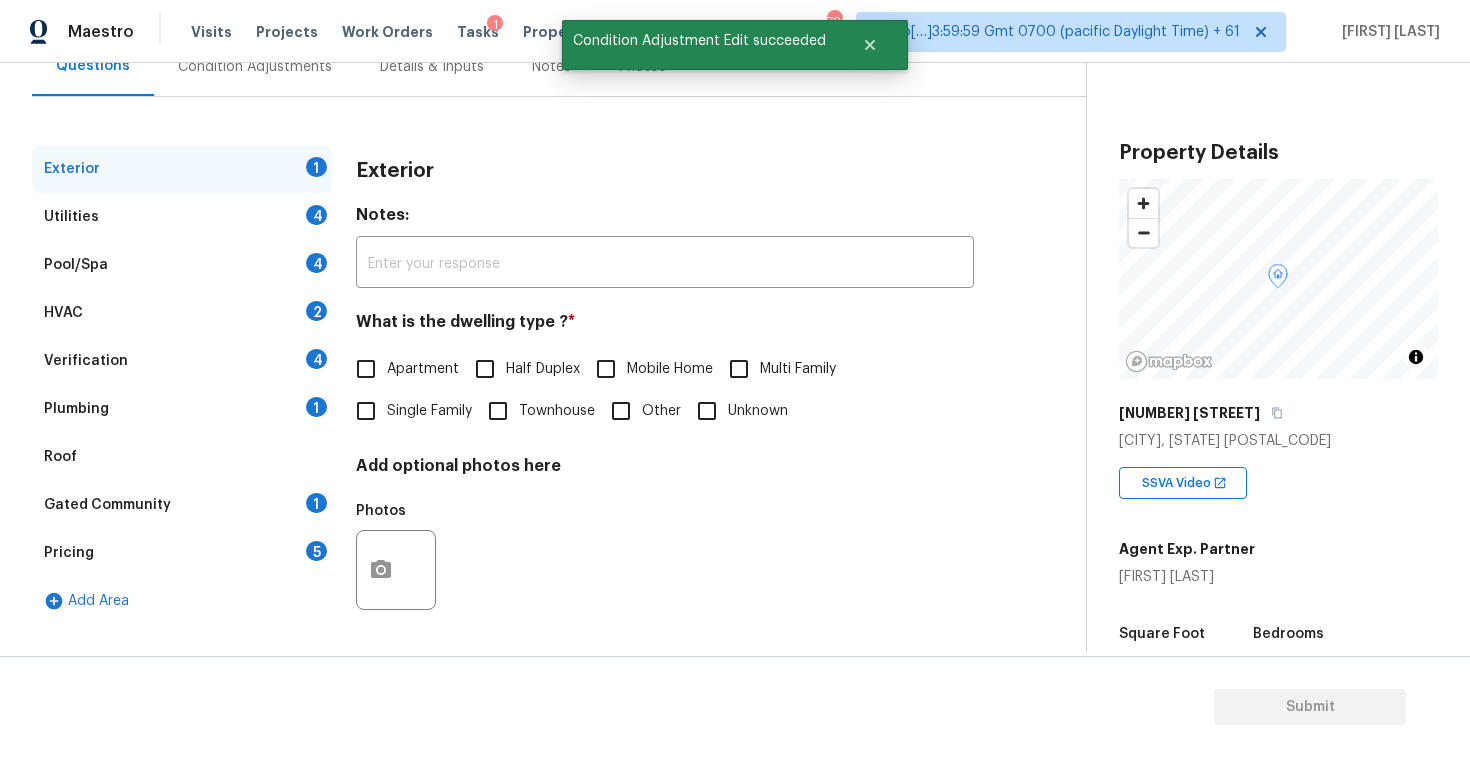 click on "Exterior Notes: ​ What is the dwelling type ?  * Apartment Half Duplex Mobile Home Multi Family Single Family Townhouse Other Unknown Add optional photos here Photos" at bounding box center [665, 395] 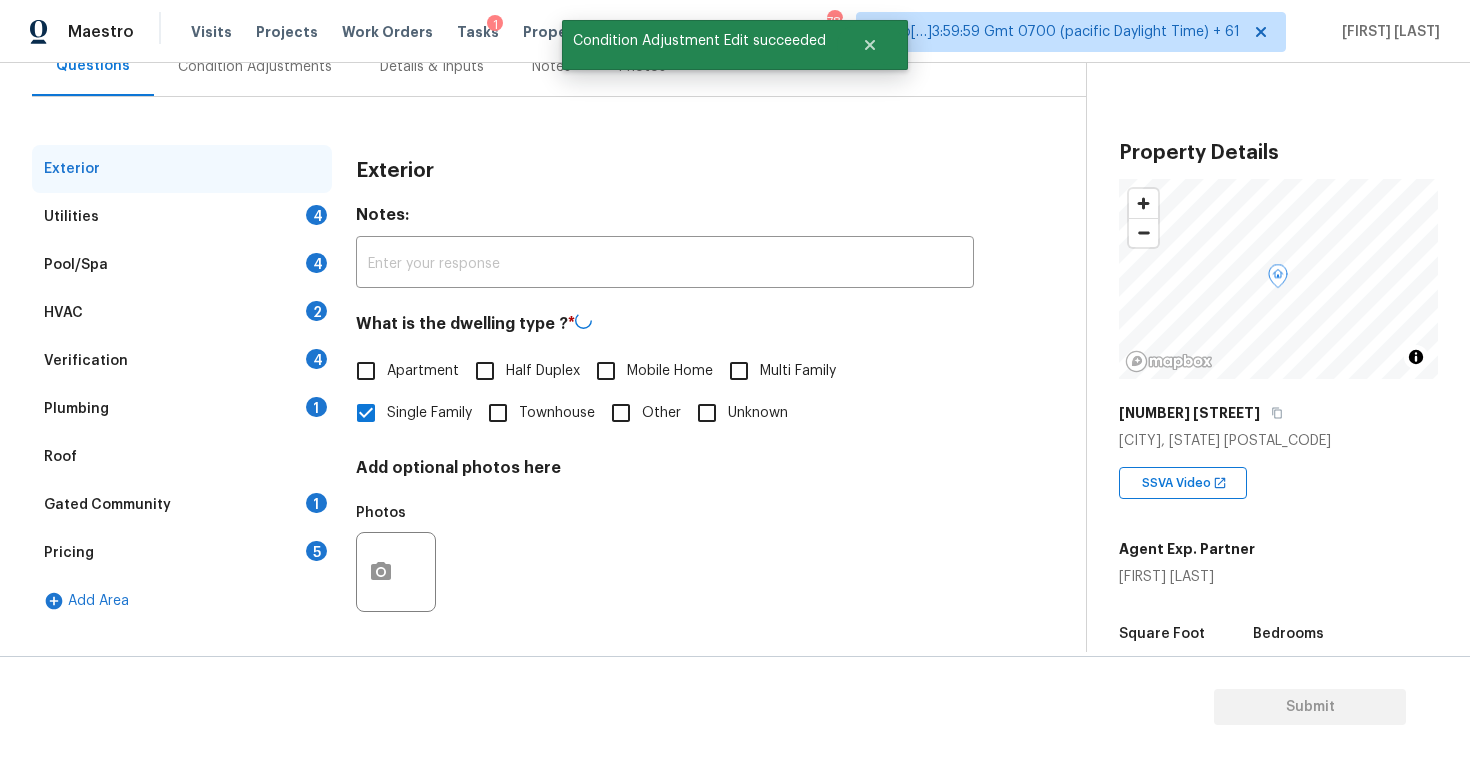 click on "Verification 4" at bounding box center [182, 361] 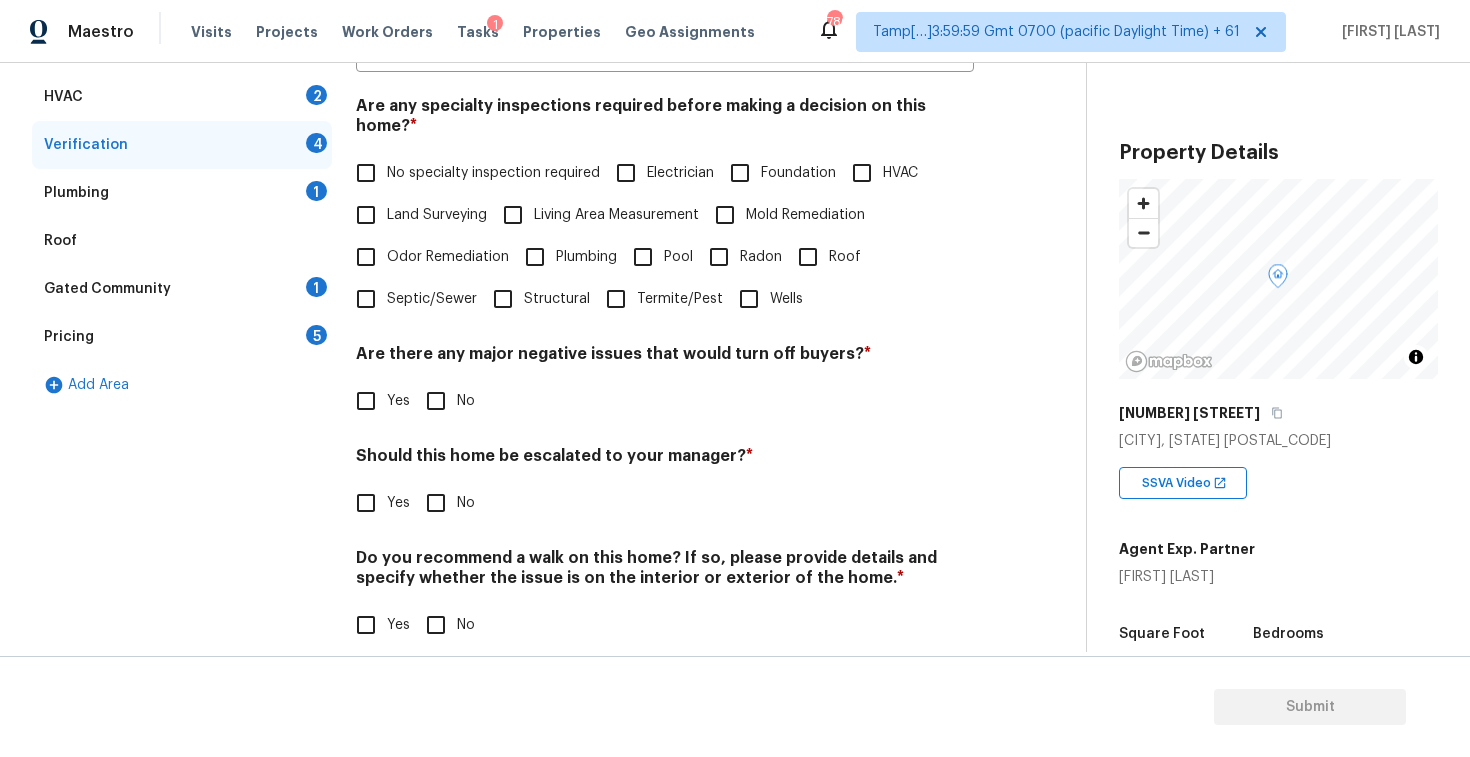 scroll, scrollTop: 426, scrollLeft: 0, axis: vertical 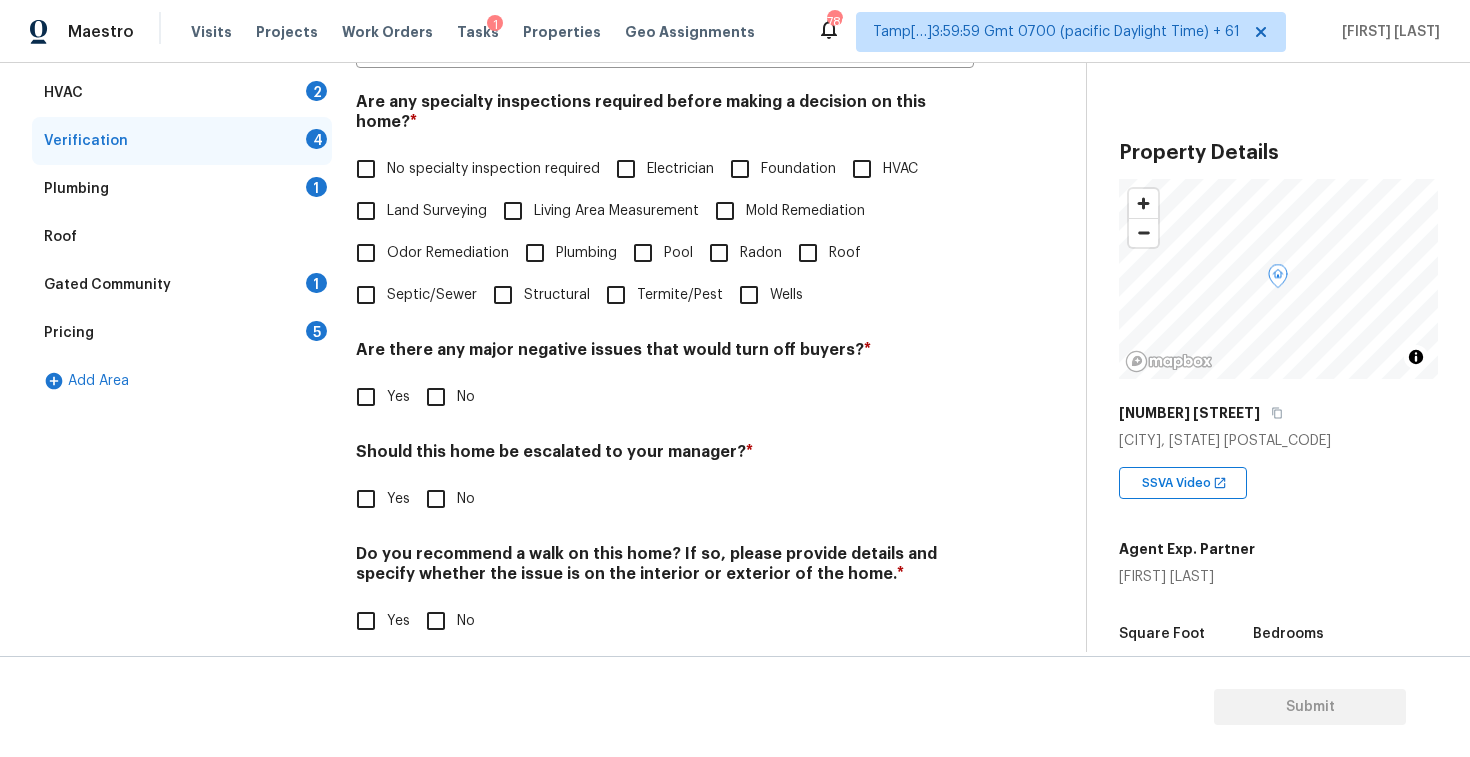 click on "Yes" at bounding box center [366, 499] 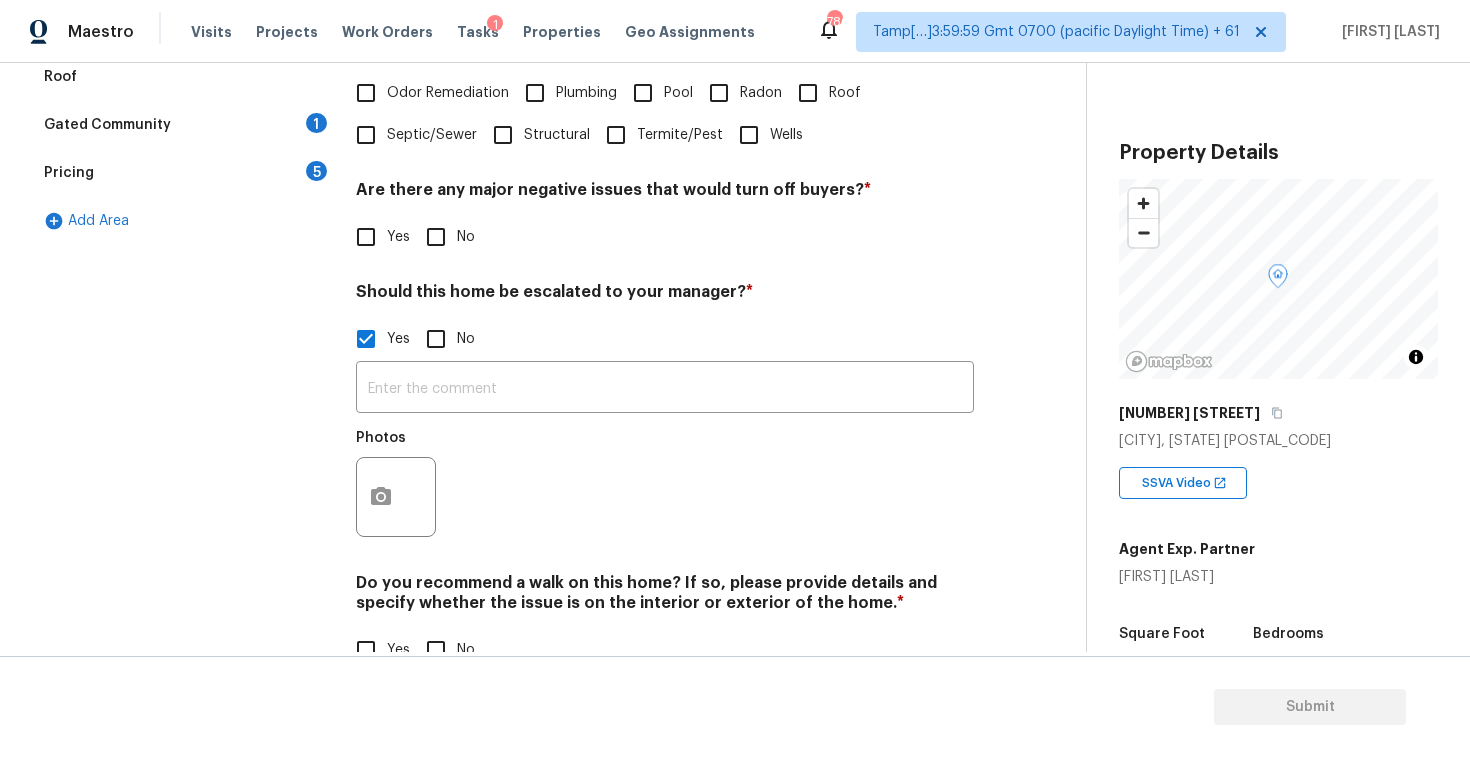 scroll, scrollTop: 591, scrollLeft: 0, axis: vertical 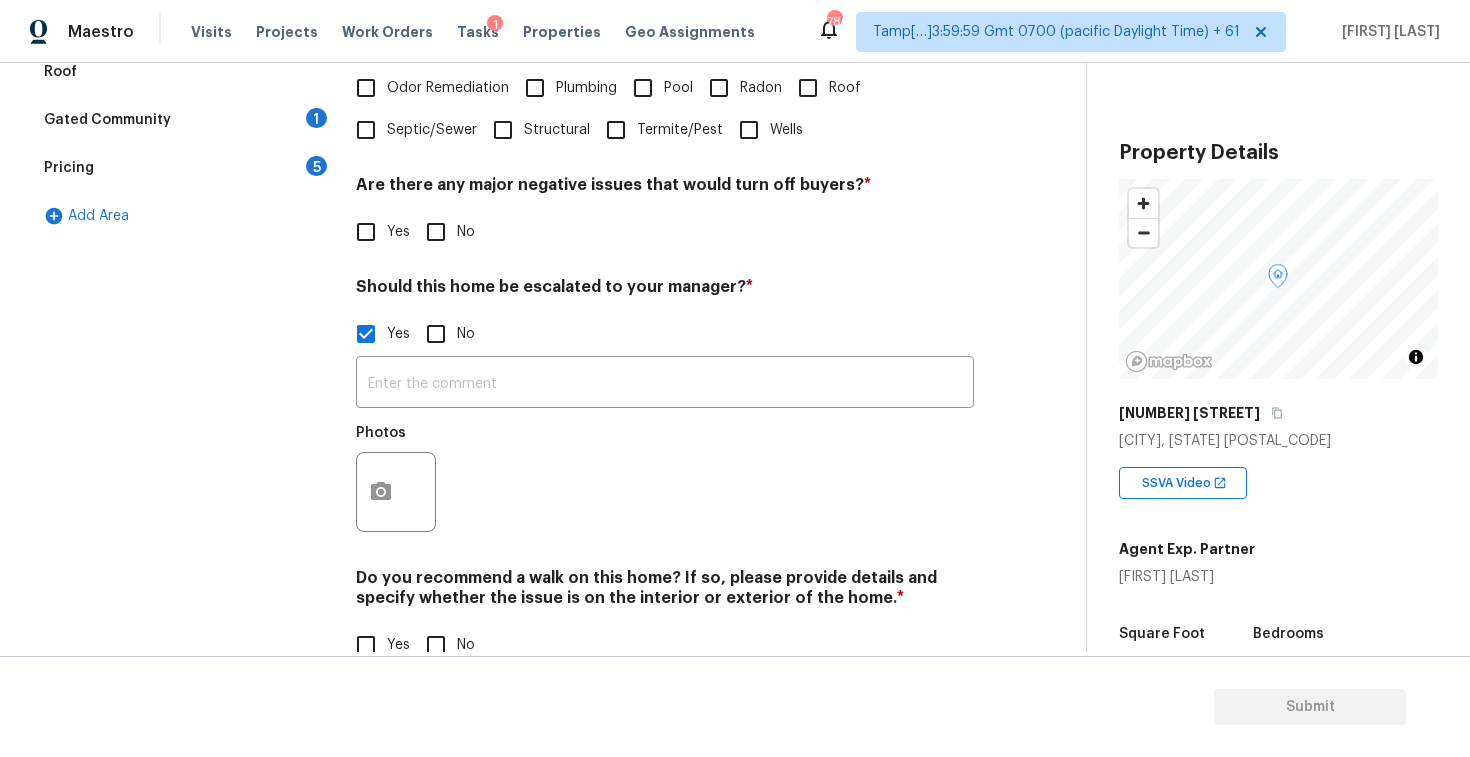 click on "​ Photos" at bounding box center [665, 449] 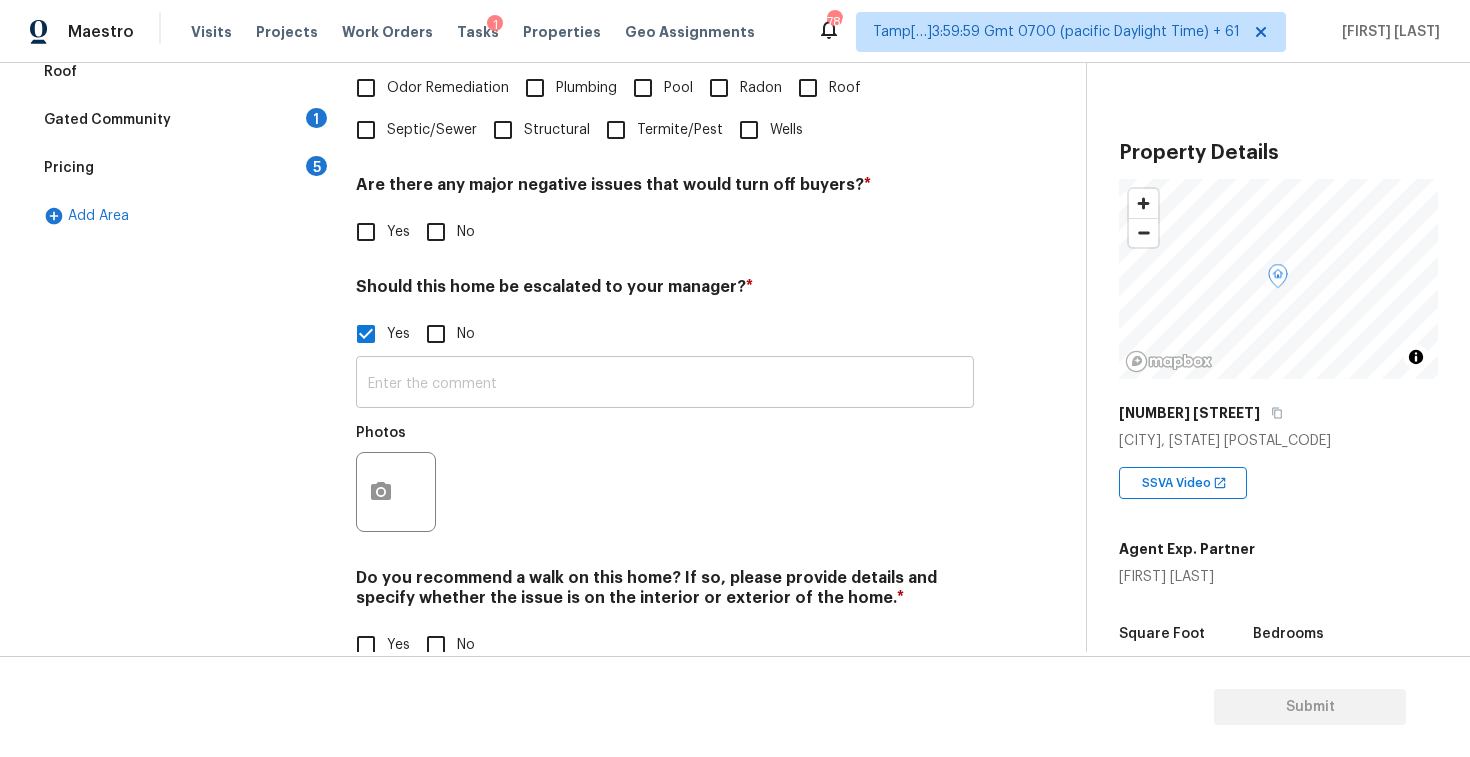 click at bounding box center [665, 384] 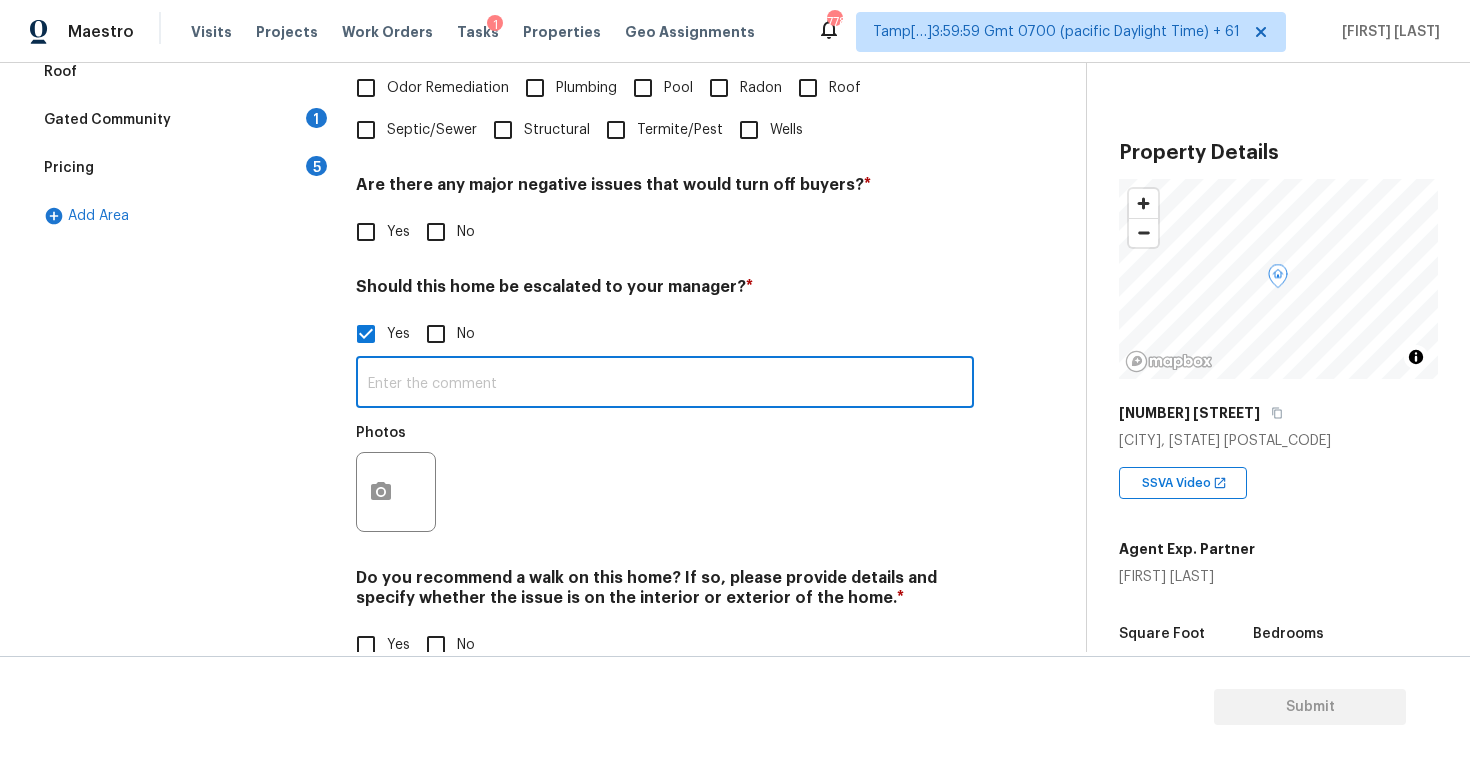 scroll, scrollTop: 515, scrollLeft: 0, axis: vertical 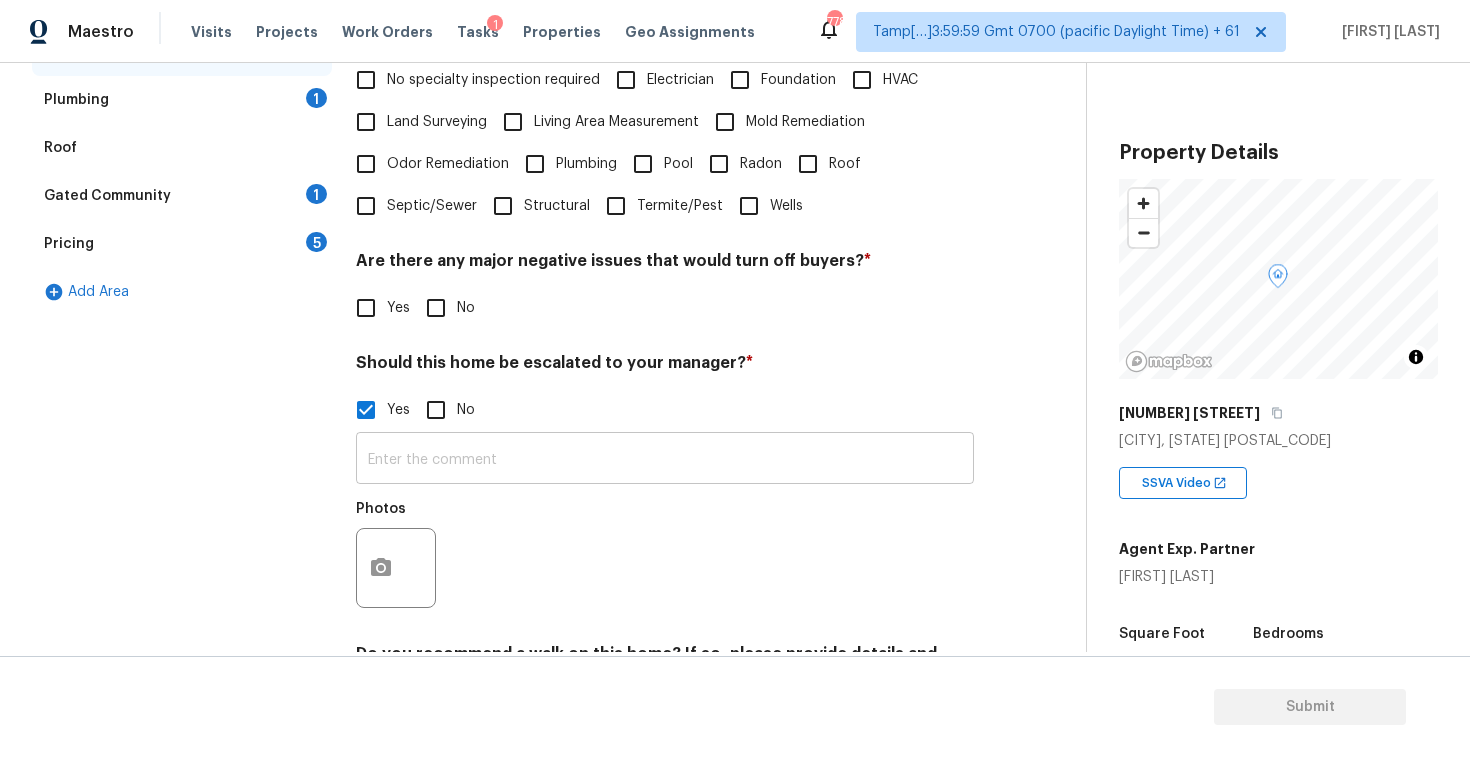 click at bounding box center [665, 460] 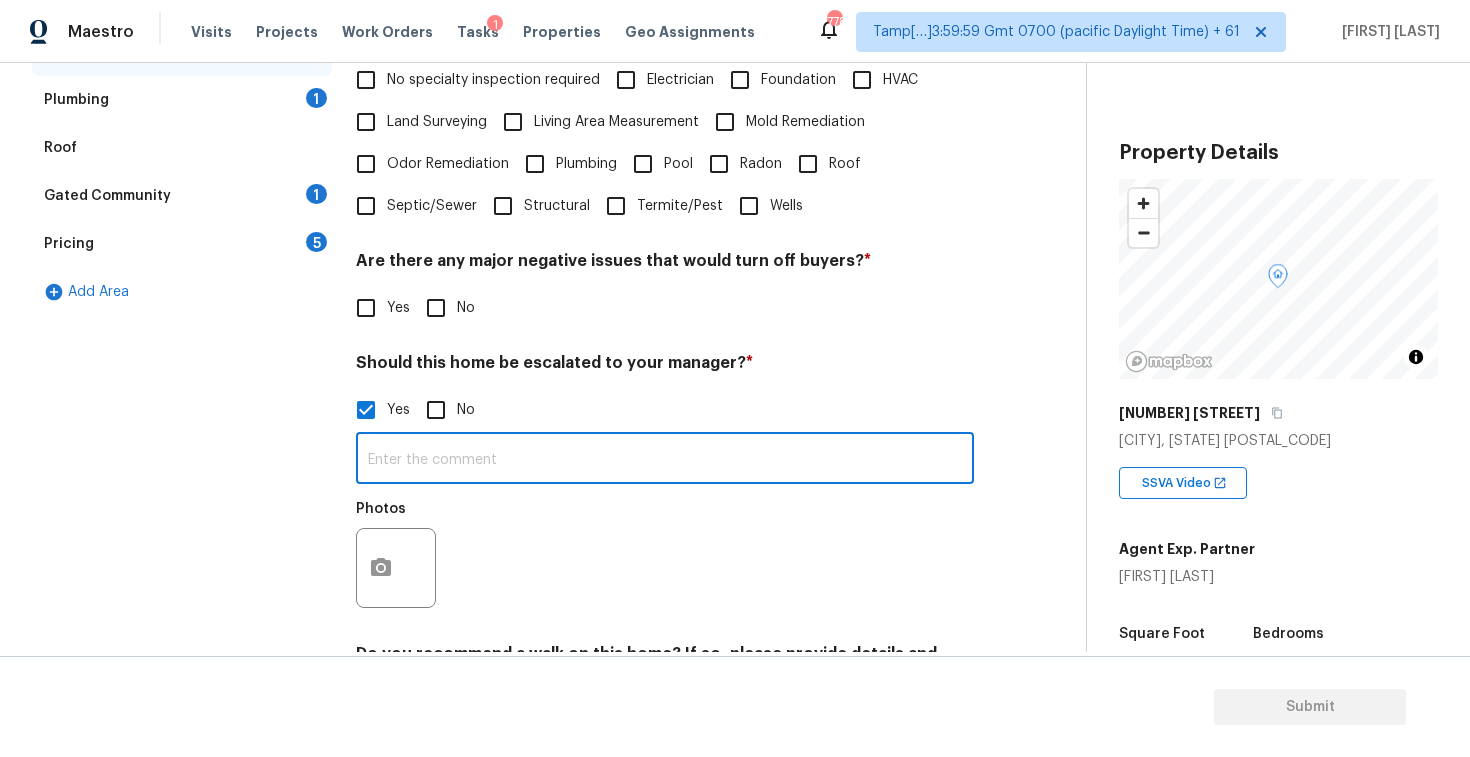 click at bounding box center [665, 460] 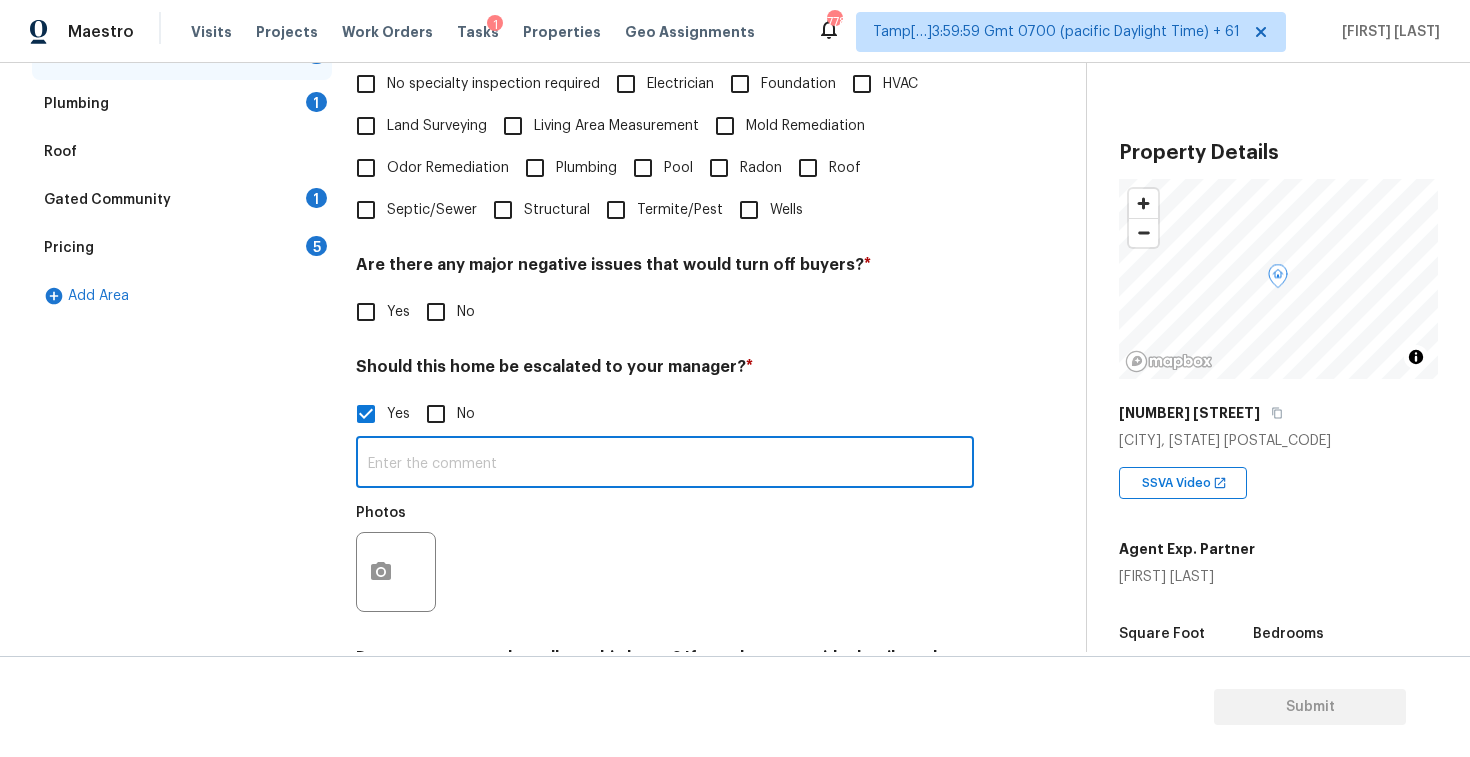 scroll, scrollTop: 616, scrollLeft: 0, axis: vertical 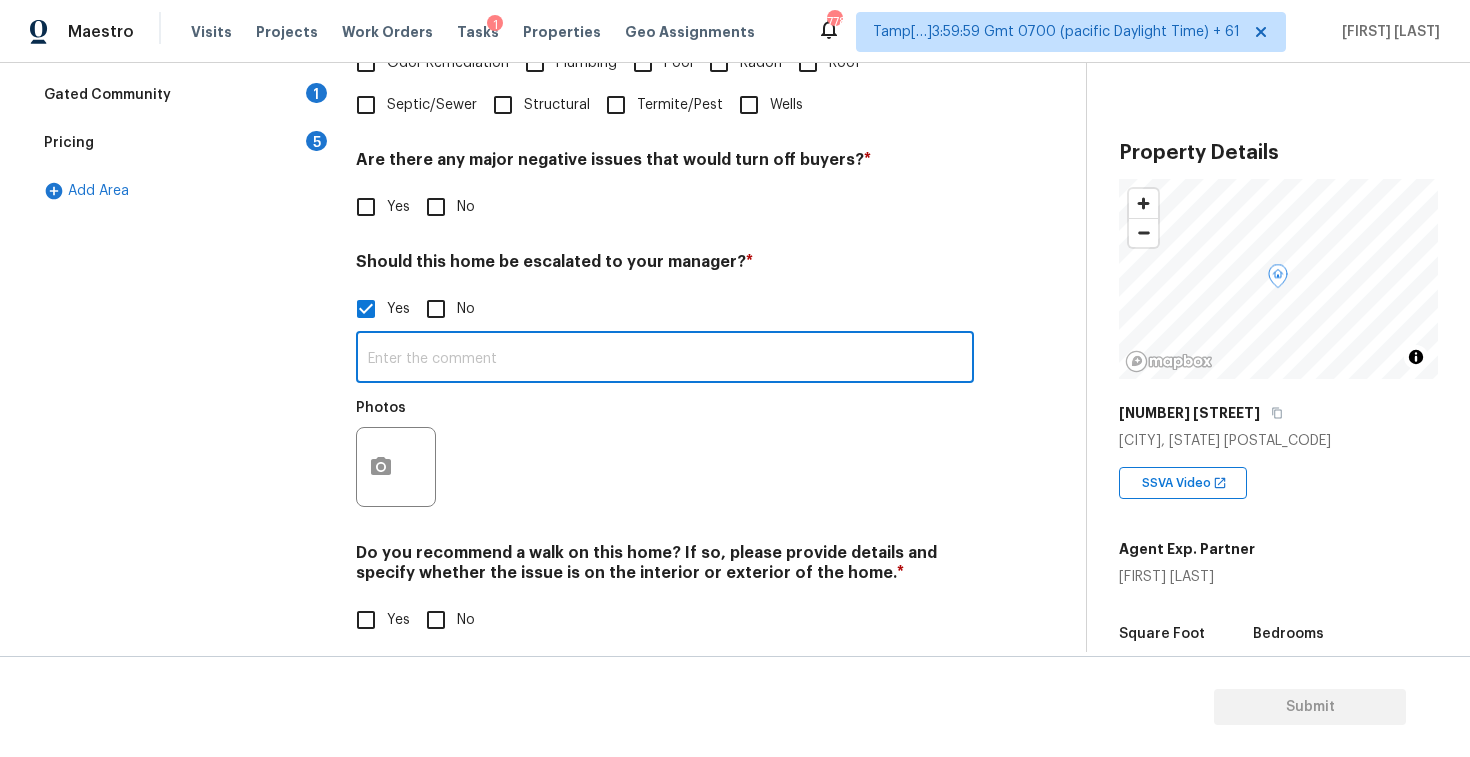 click at bounding box center [665, 359] 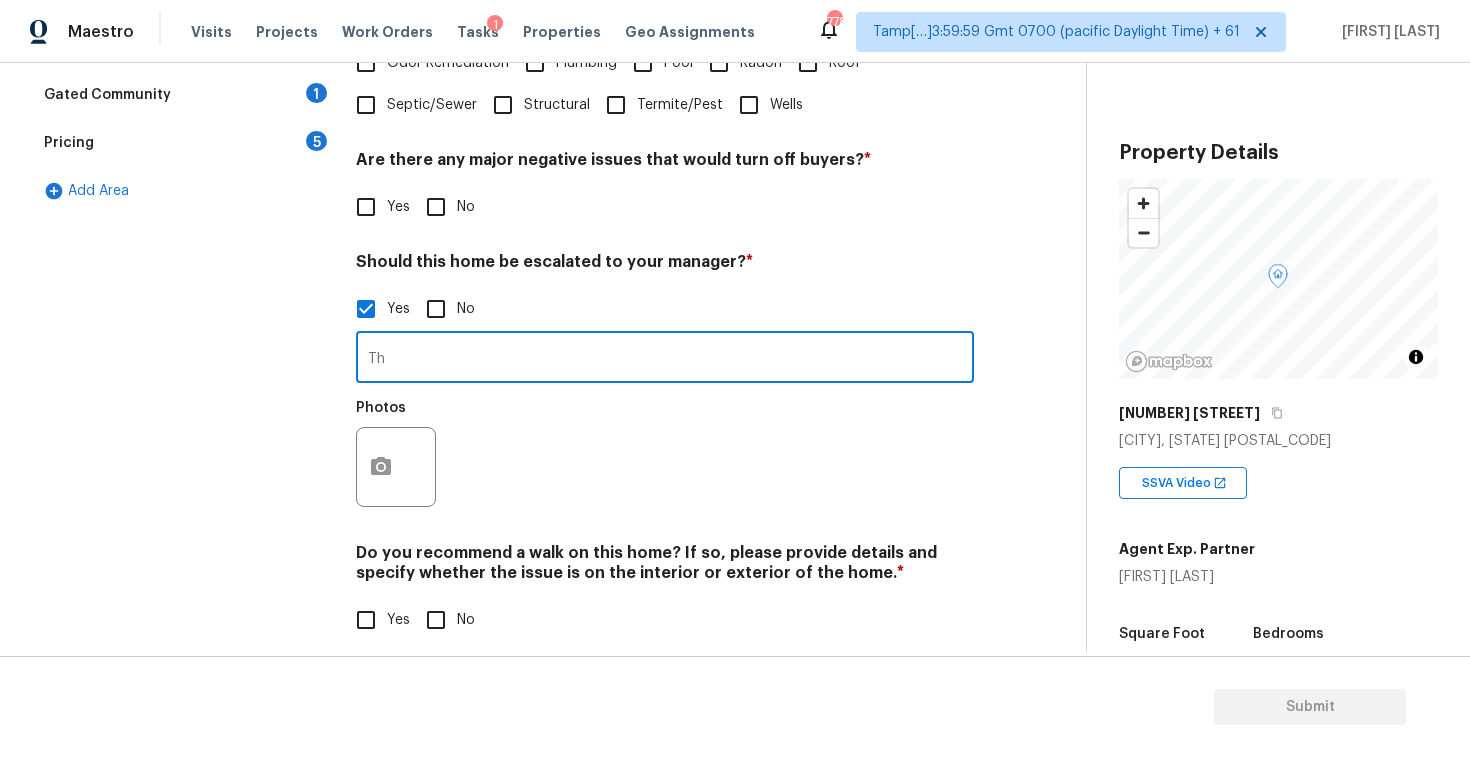 type on "T" 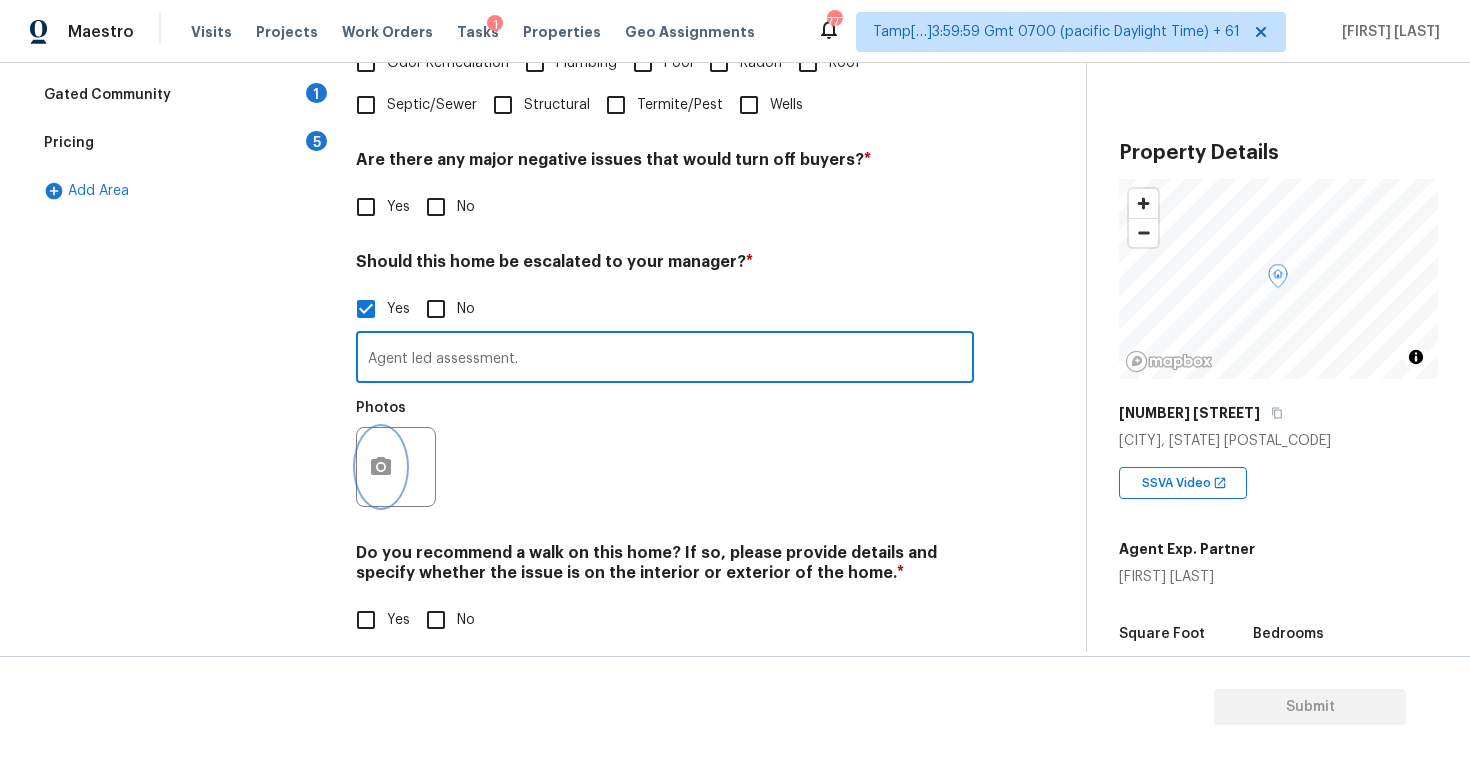 click 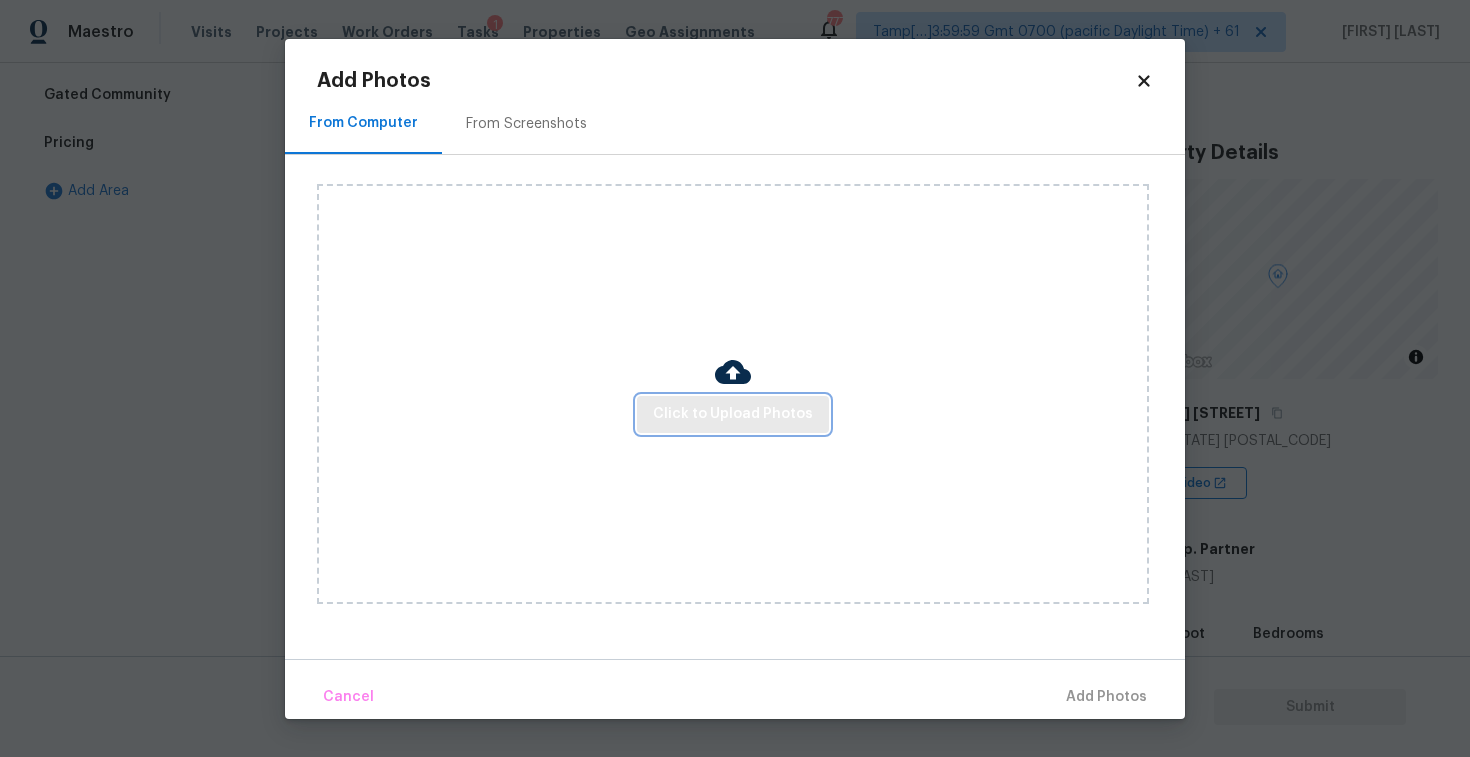 click on "Click to Upload Photos" at bounding box center [733, 414] 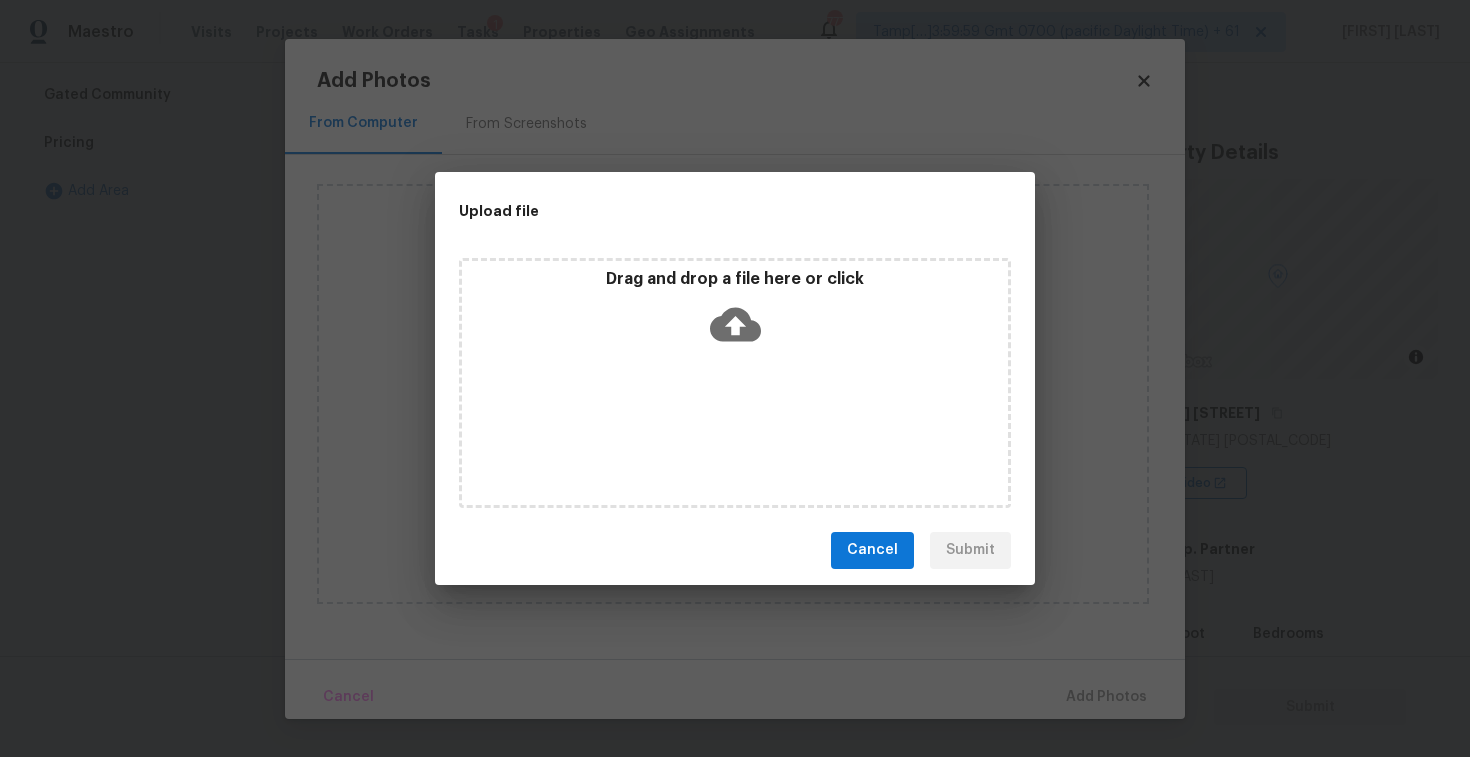click 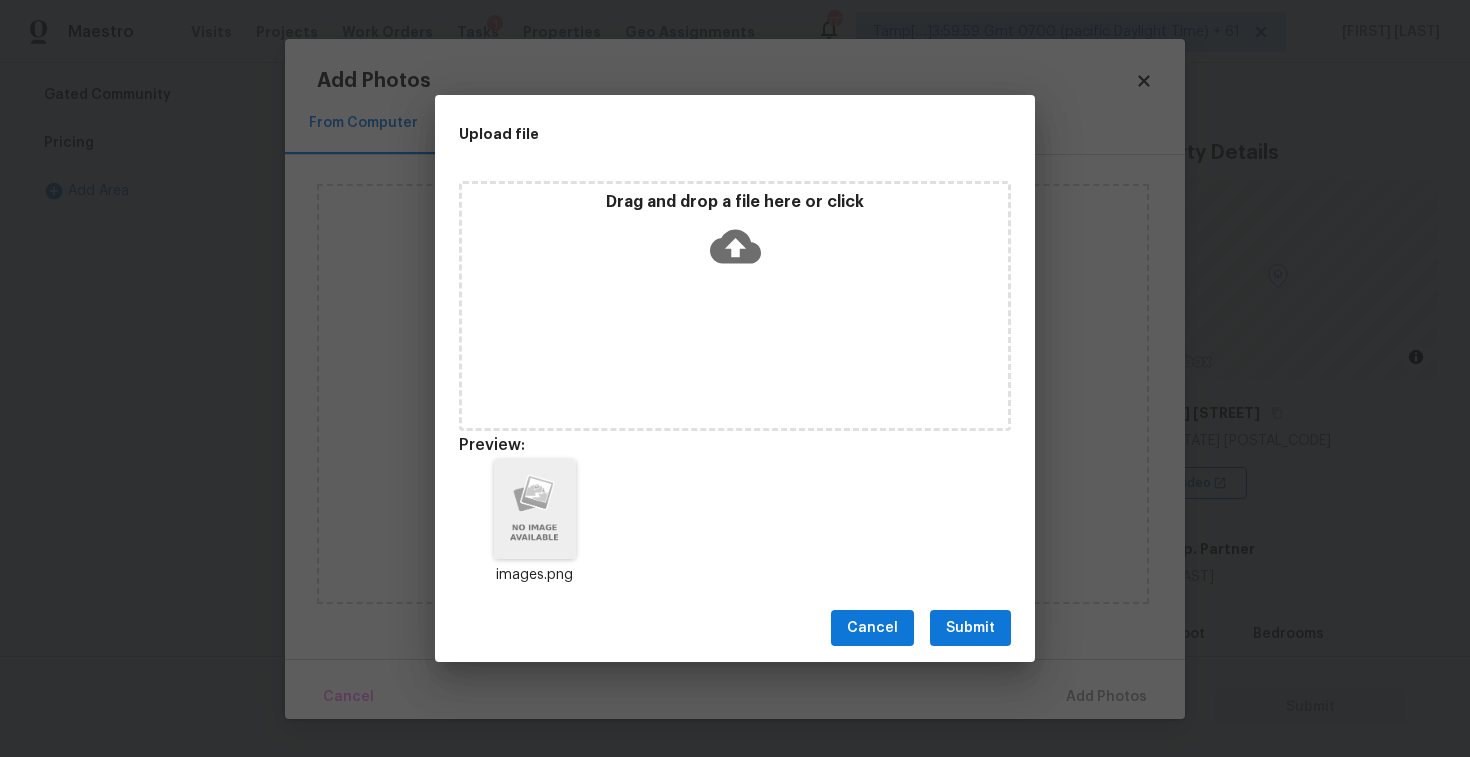 click on "Submit" at bounding box center (970, 628) 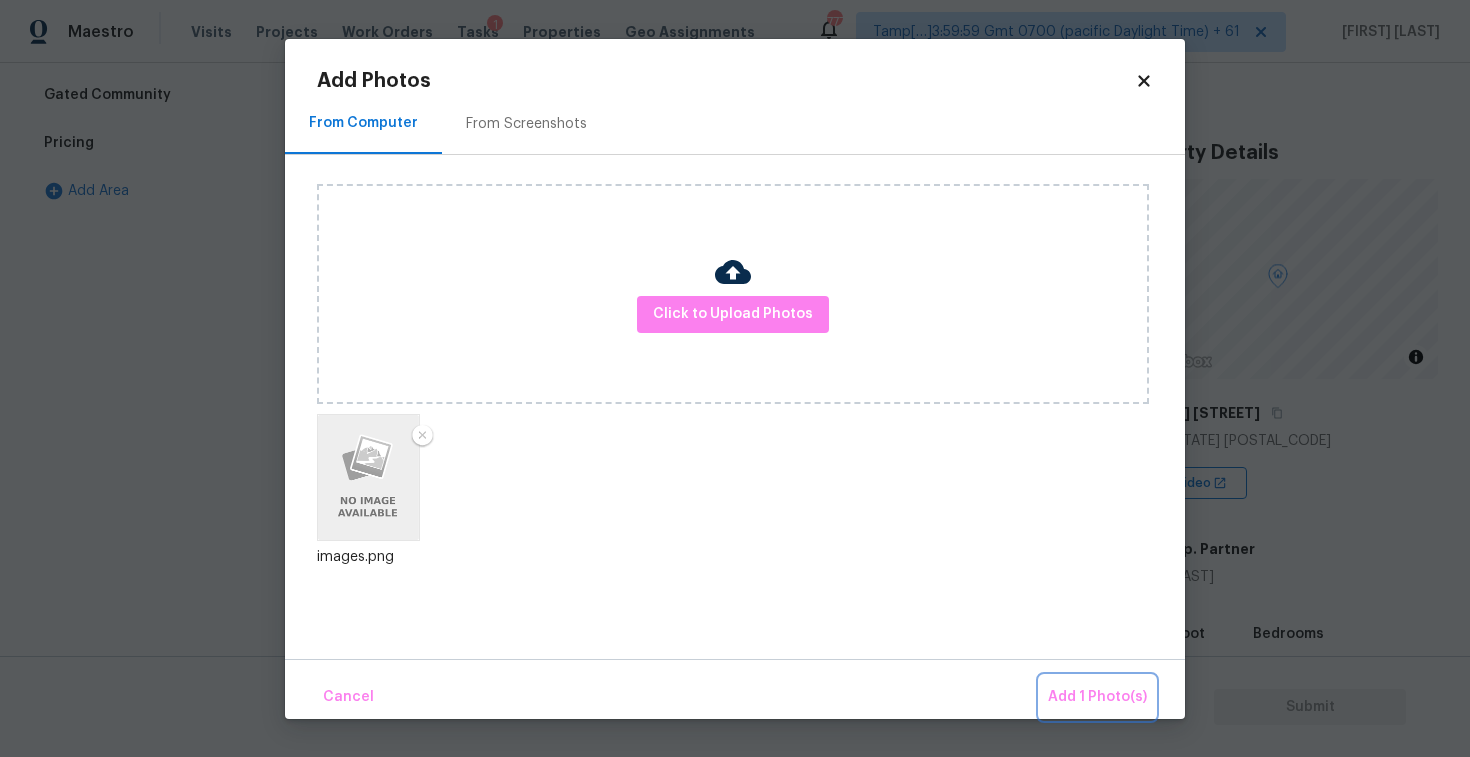 click on "Add 1 Photo(s)" at bounding box center (1097, 697) 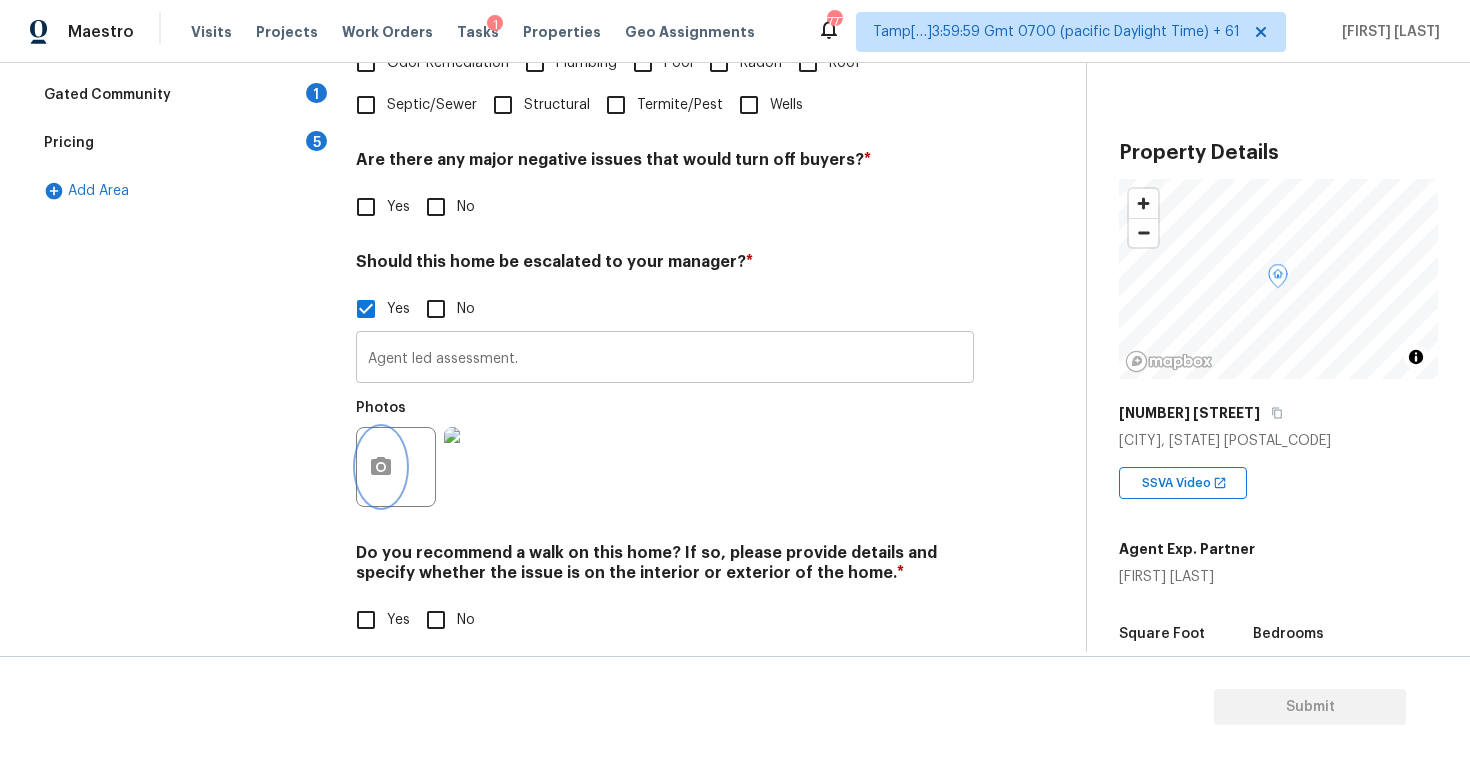 scroll, scrollTop: 587, scrollLeft: 0, axis: vertical 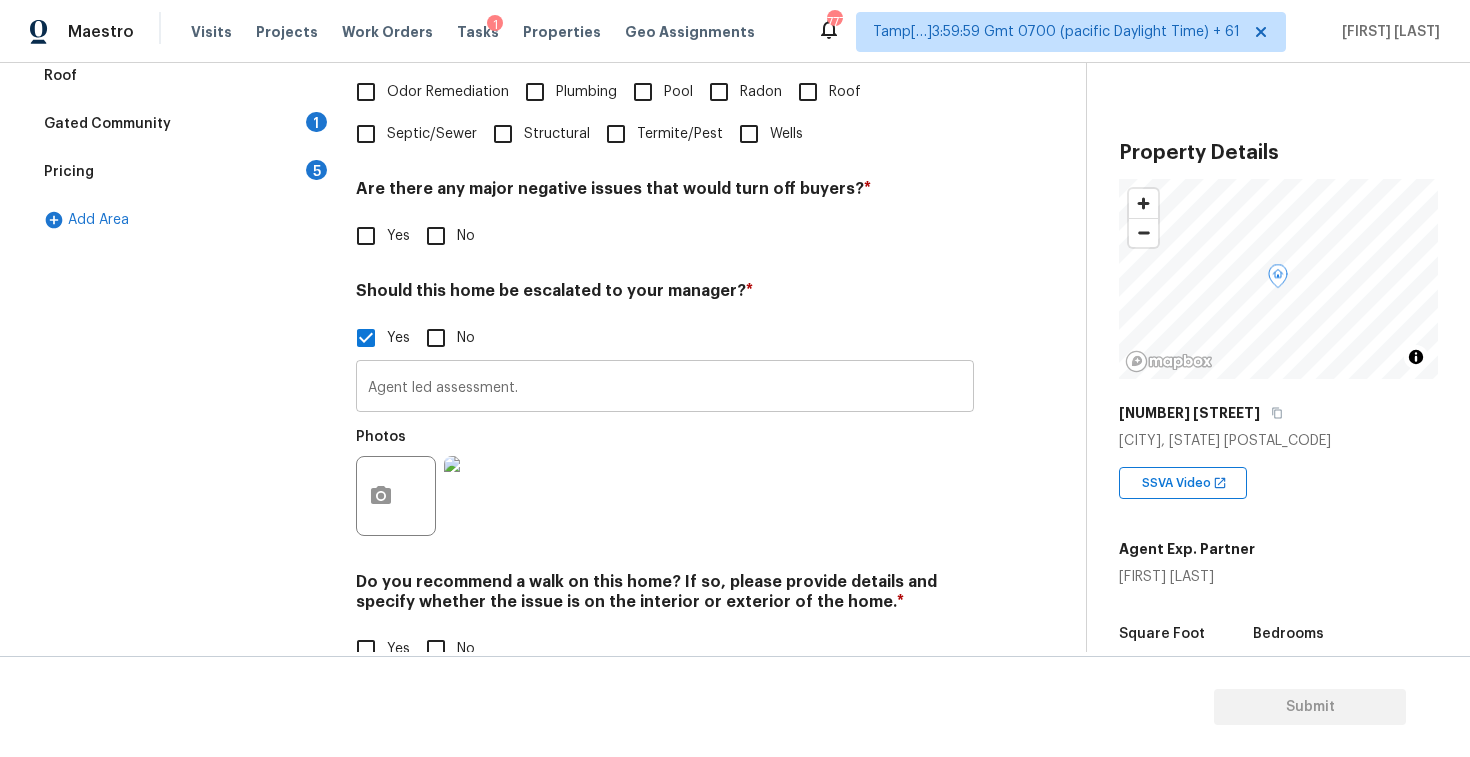 click on "Agent led assessment." at bounding box center (665, 388) 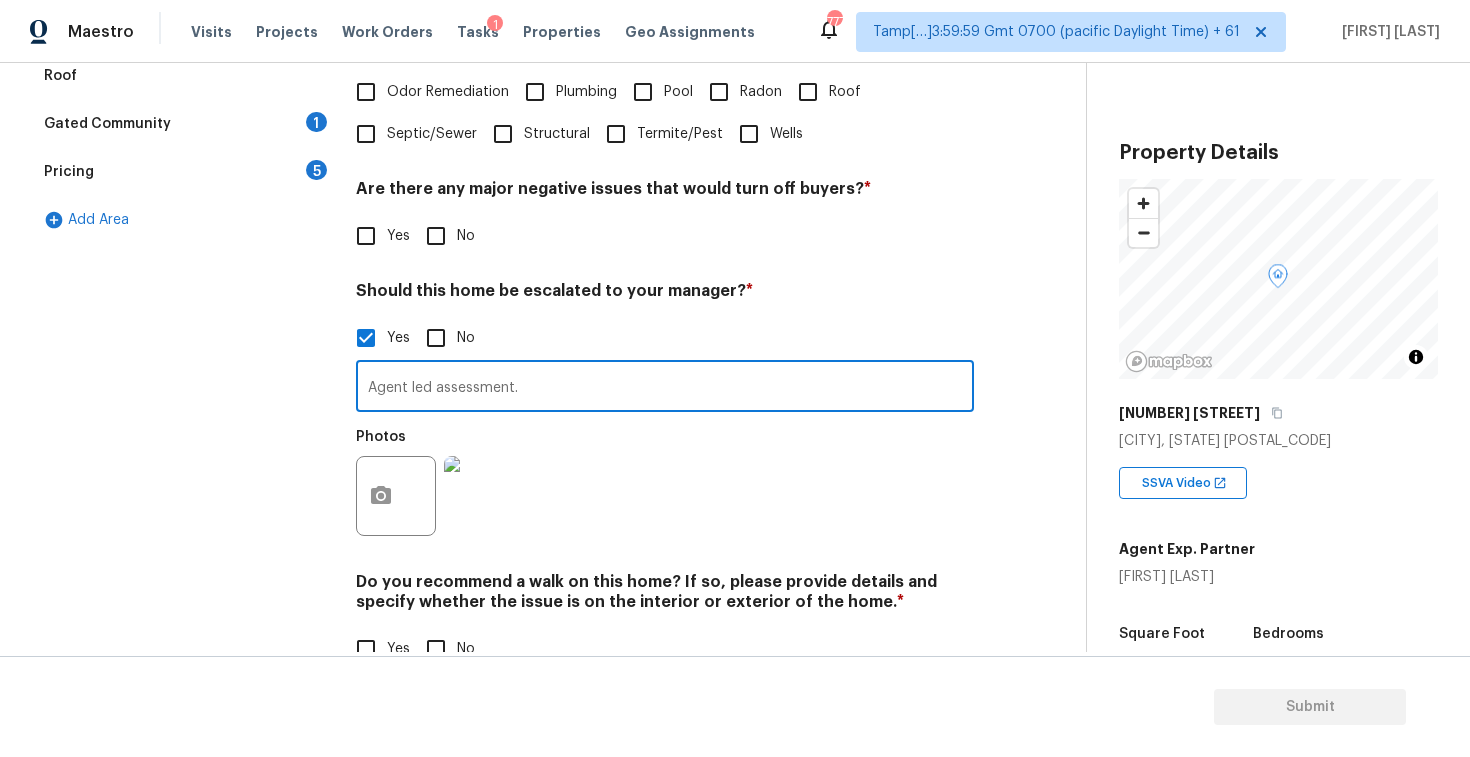 click on "Agent led assessment." at bounding box center [665, 388] 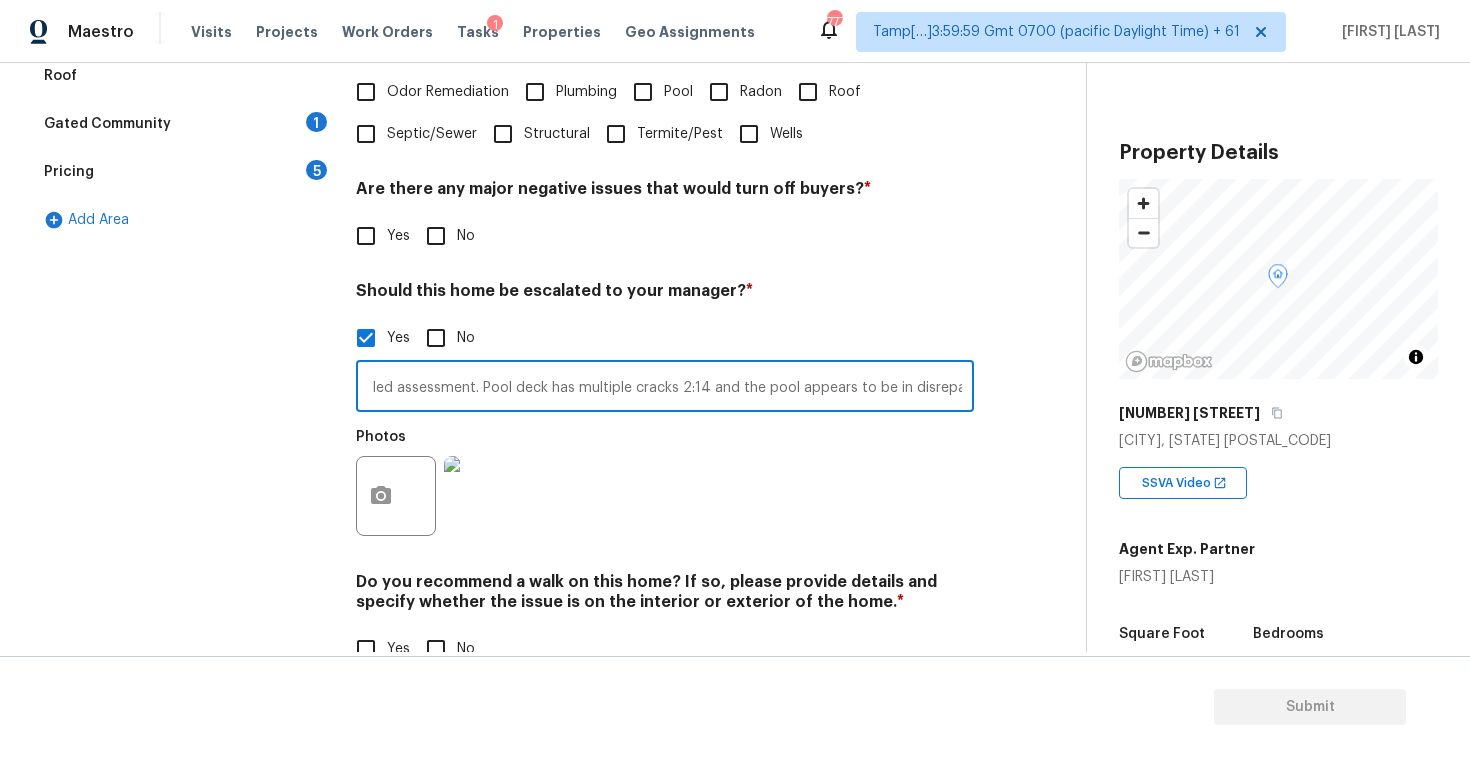 scroll, scrollTop: 0, scrollLeft: 43, axis: horizontal 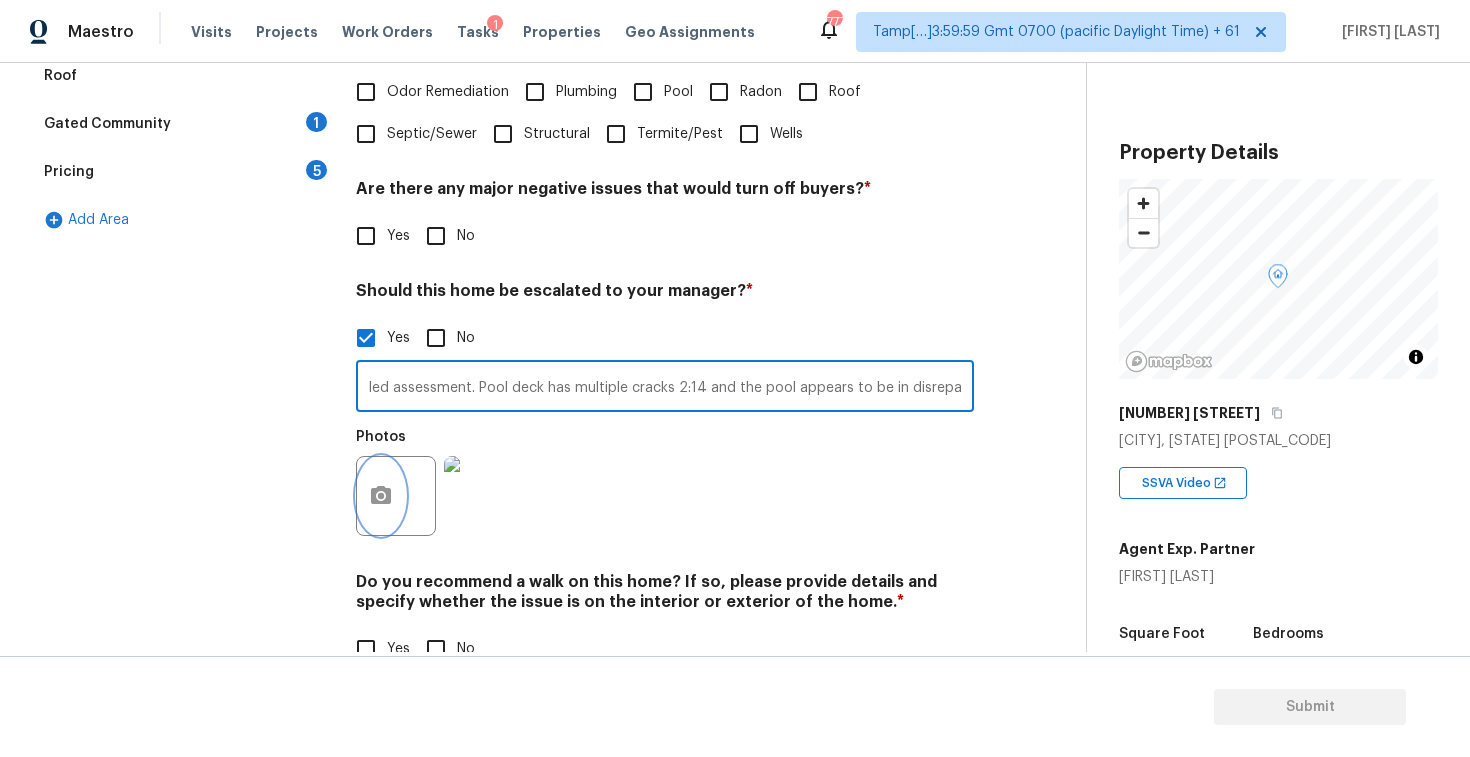 click at bounding box center [381, 496] 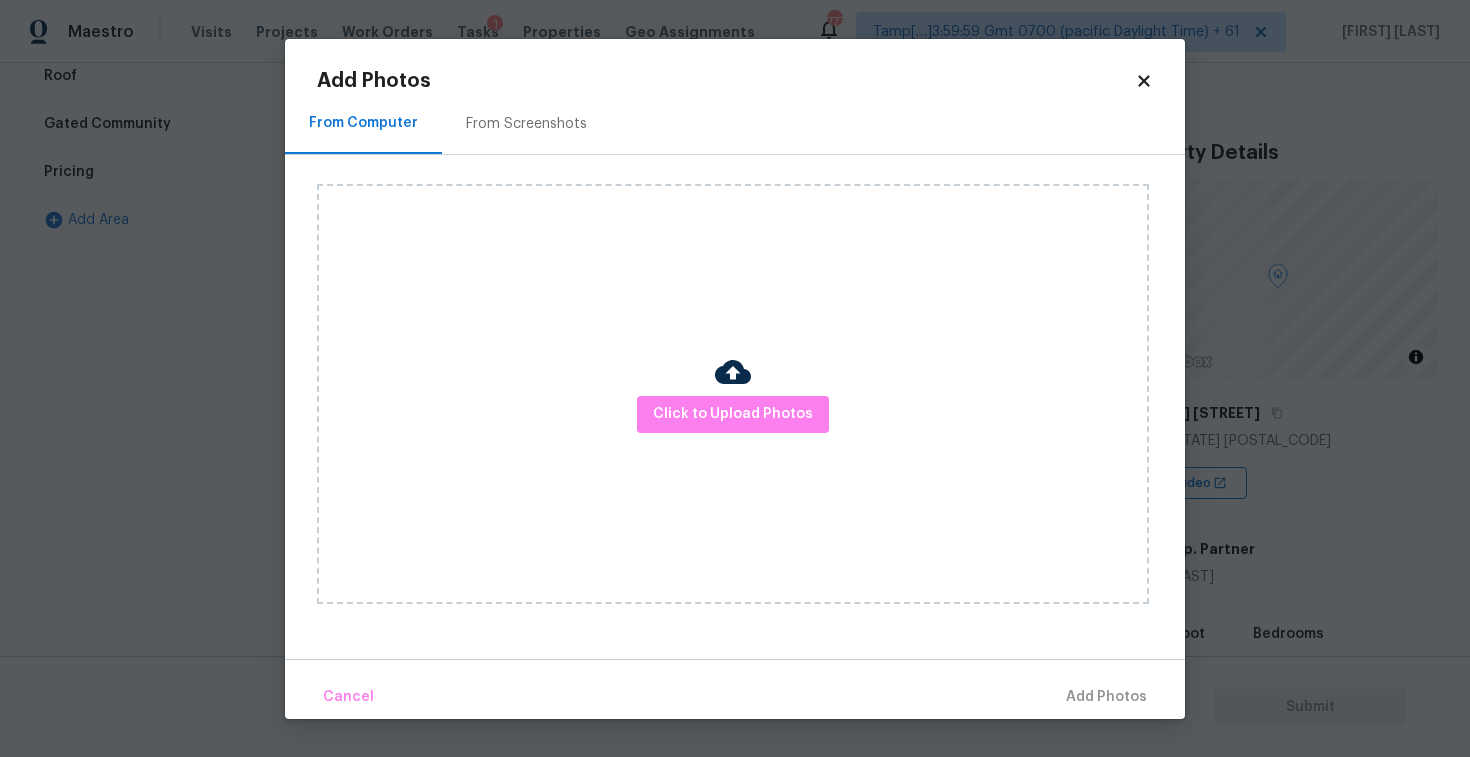 scroll, scrollTop: 0, scrollLeft: 0, axis: both 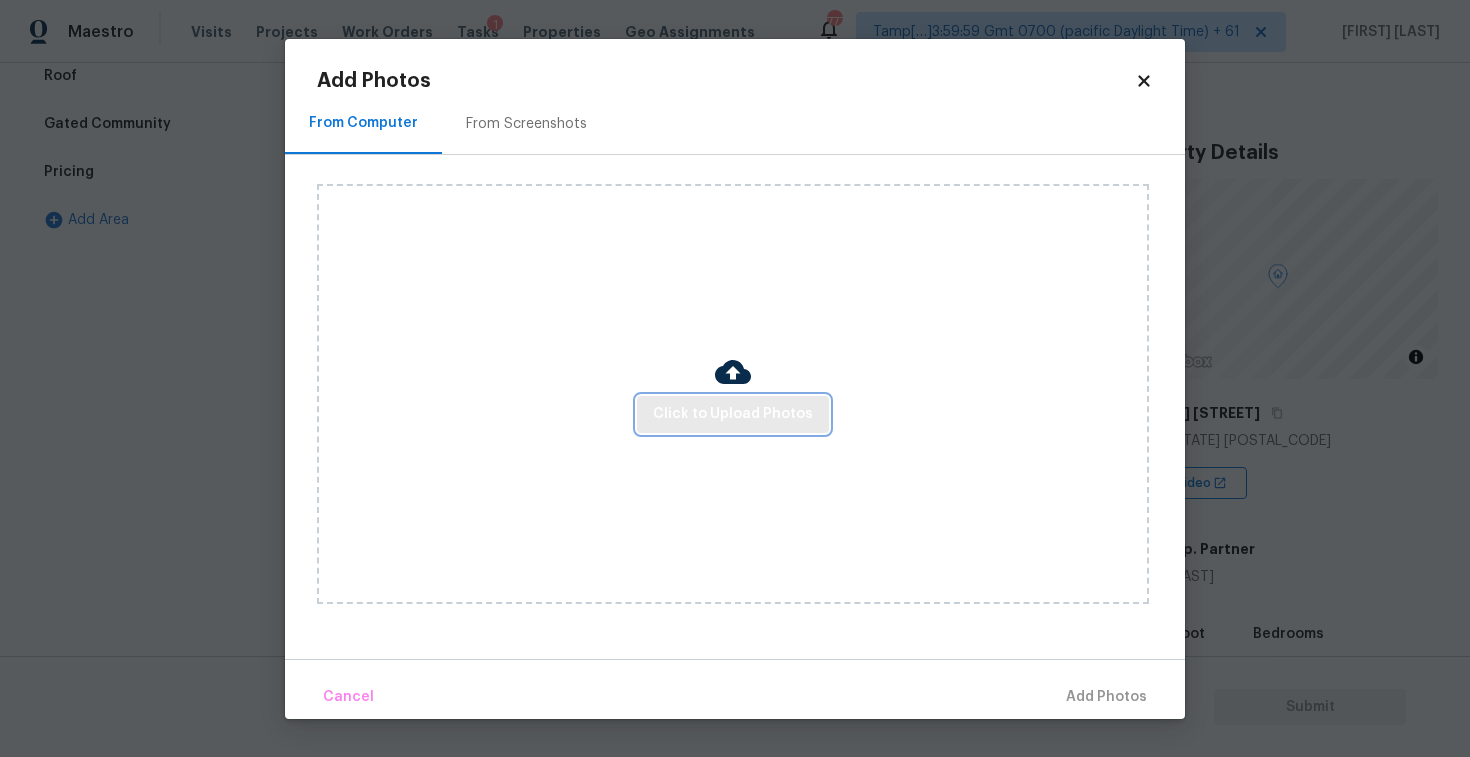 click on "Click to Upload Photos" at bounding box center [733, 414] 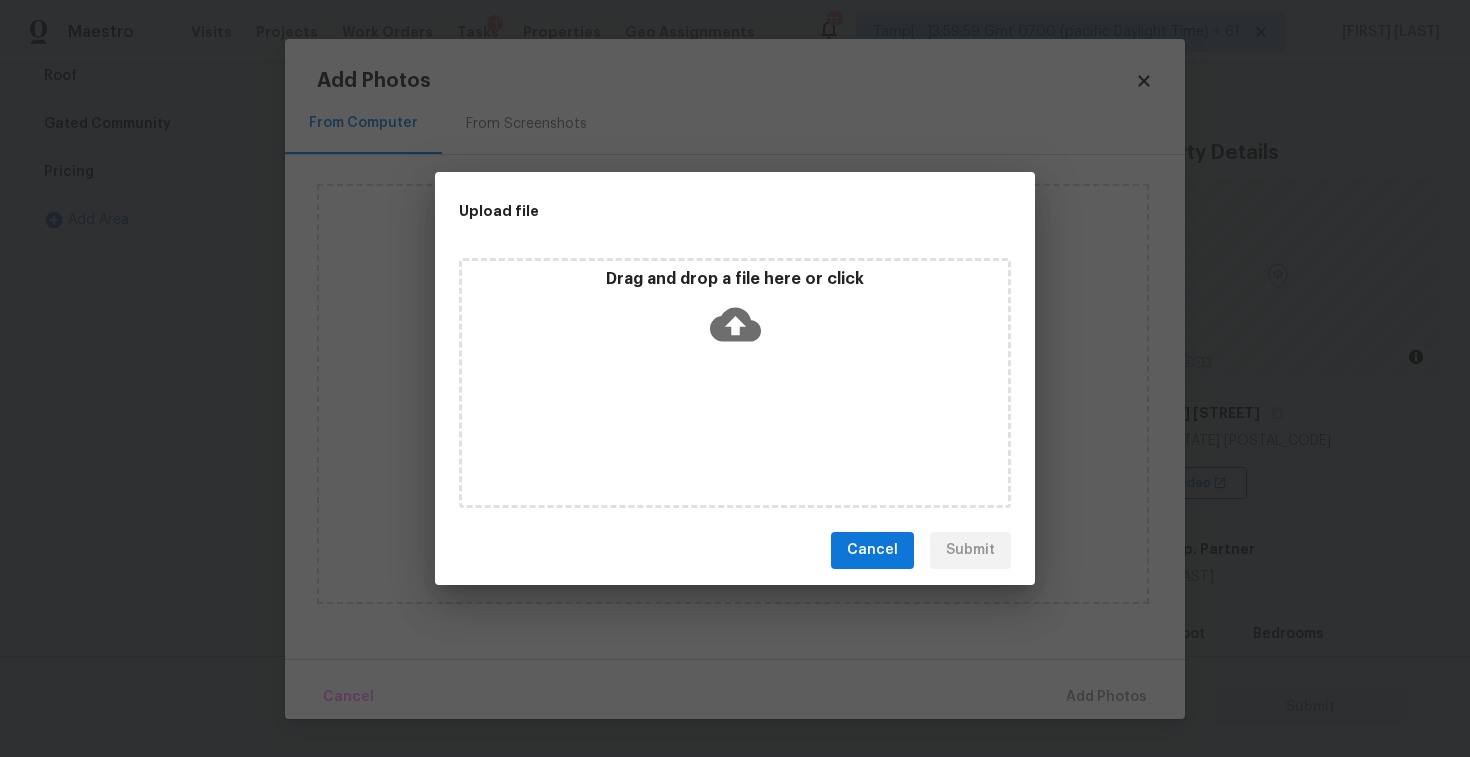 click on "Drag and drop a file here or click" at bounding box center [735, 312] 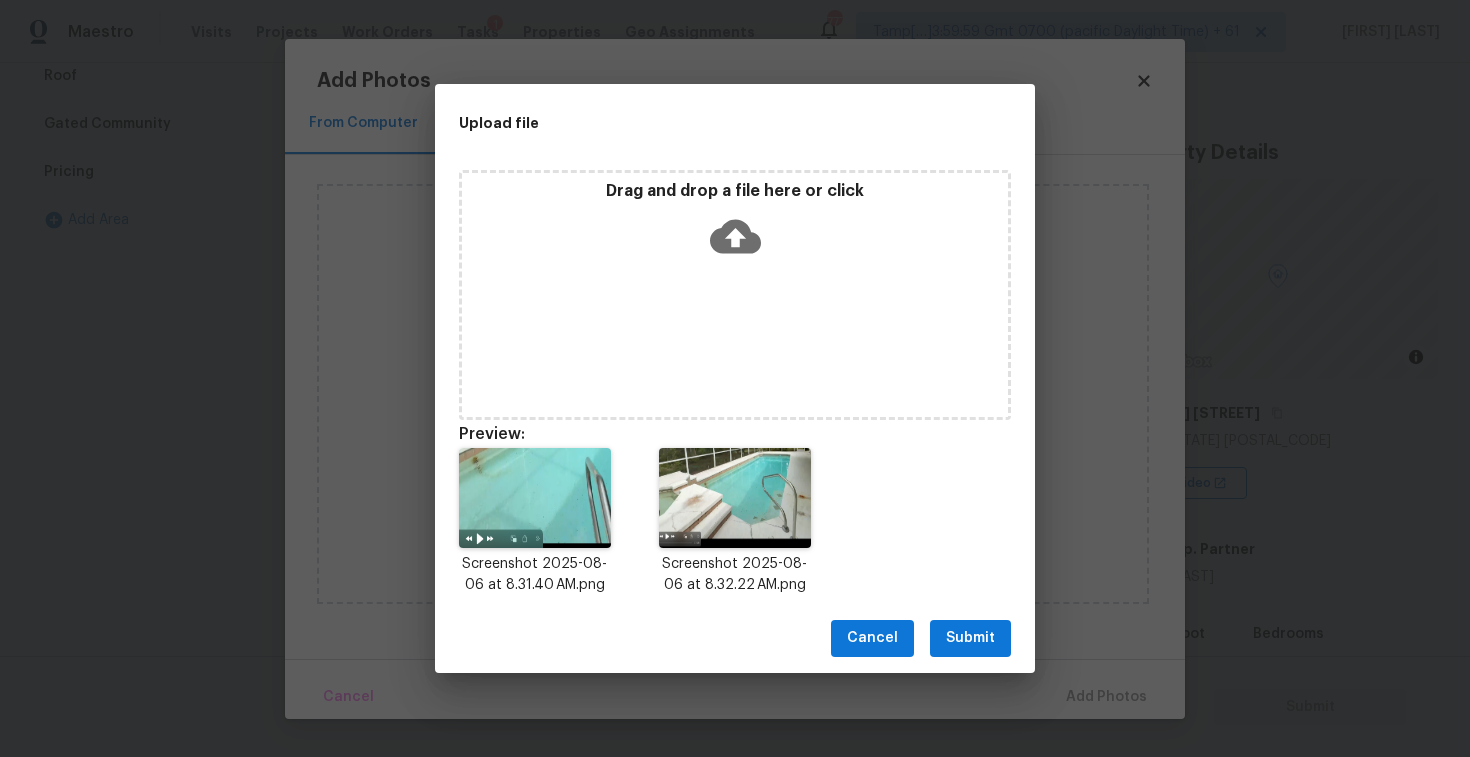 scroll, scrollTop: 16, scrollLeft: 0, axis: vertical 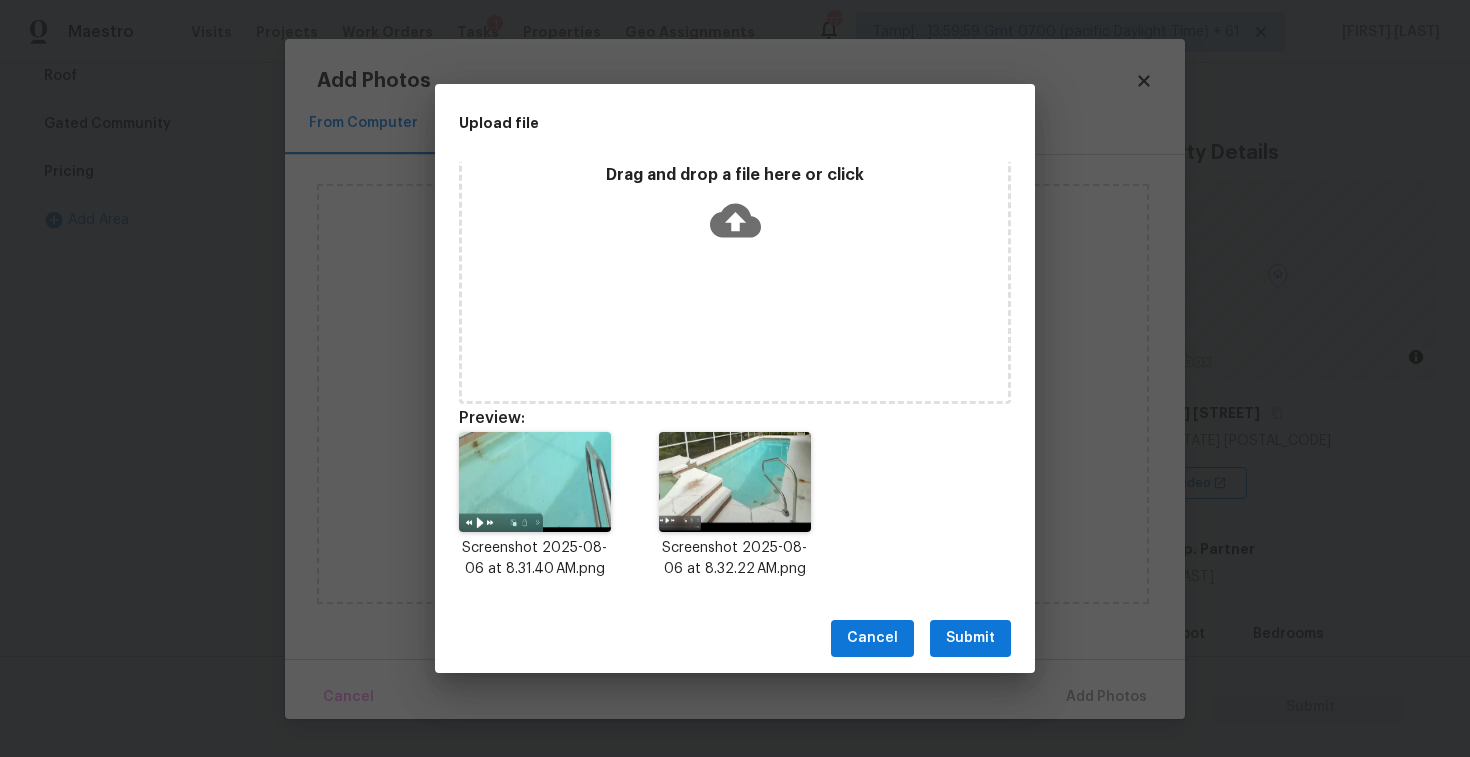 click on "Submit" at bounding box center (970, 638) 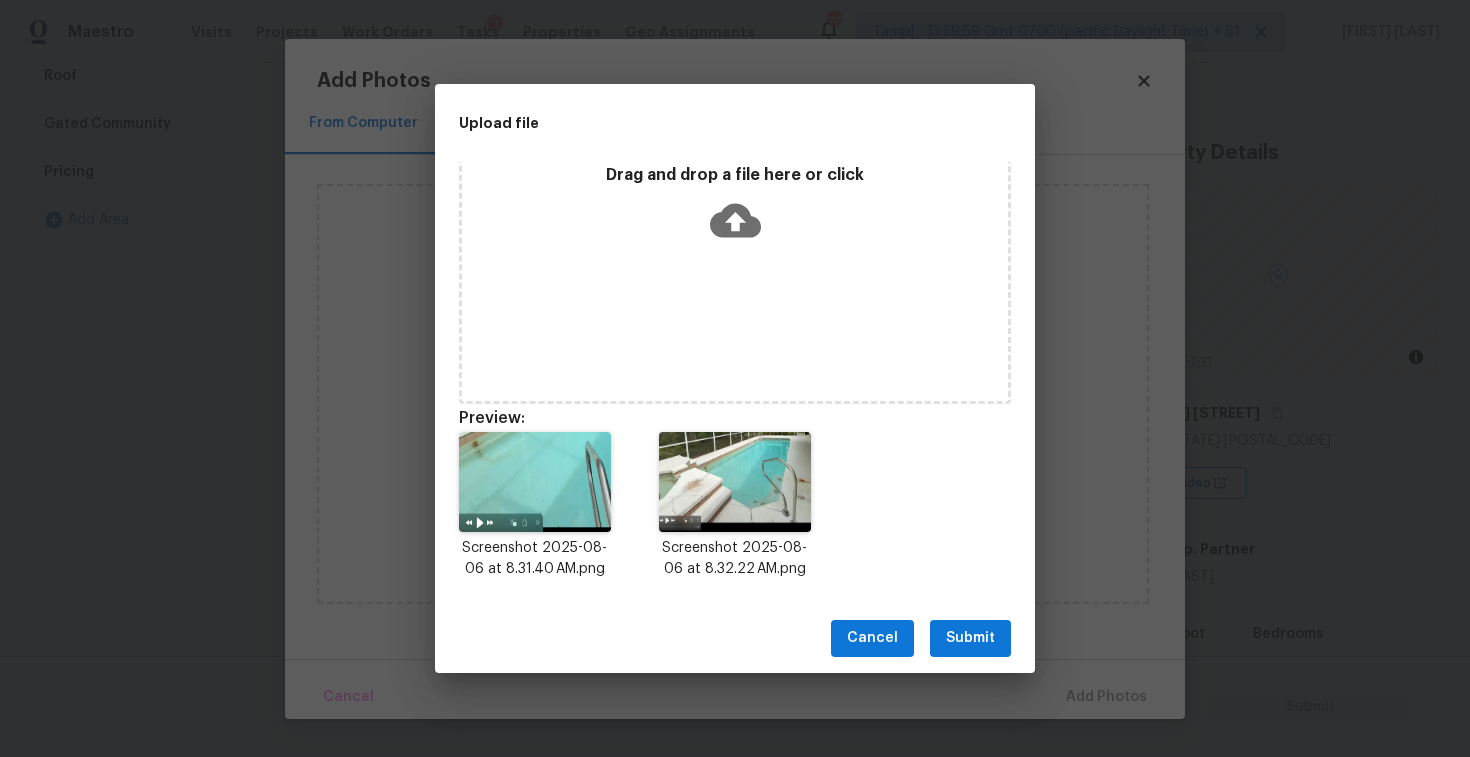 scroll, scrollTop: 0, scrollLeft: 0, axis: both 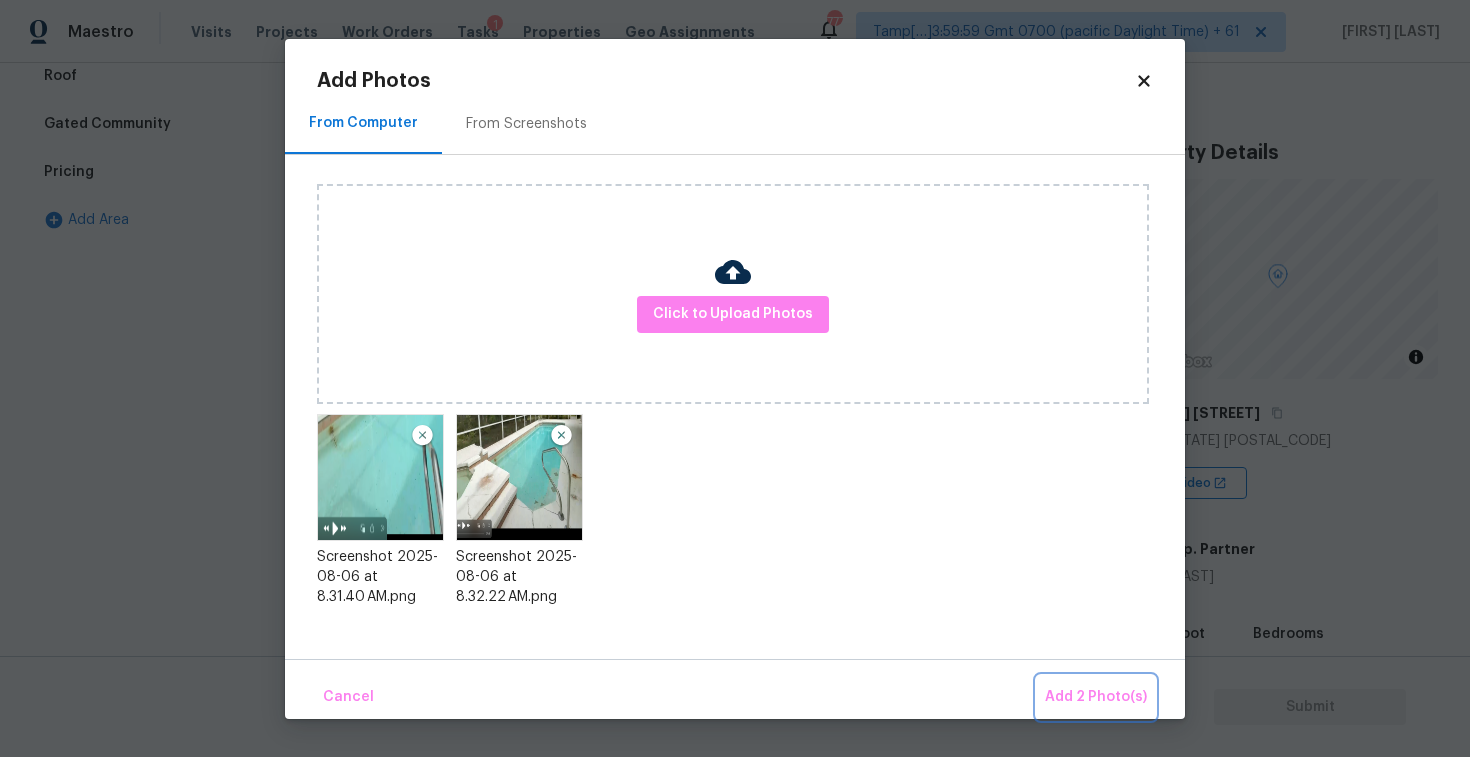 click on "Add 2 Photo(s)" at bounding box center (1096, 697) 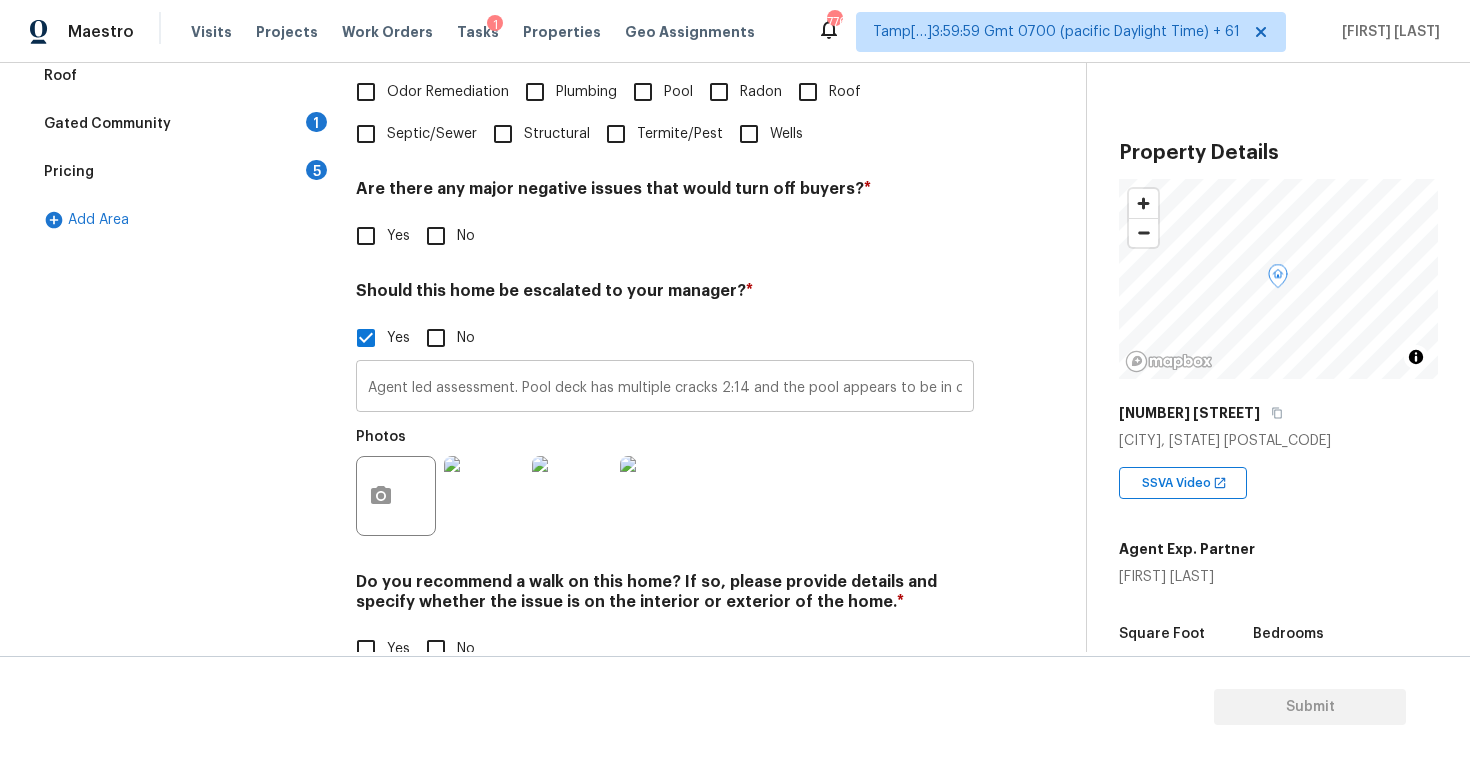click on "Agent led assessment. Pool deck has multiple cracks 2:14 and the pool appears to be in disrepair." at bounding box center (665, 388) 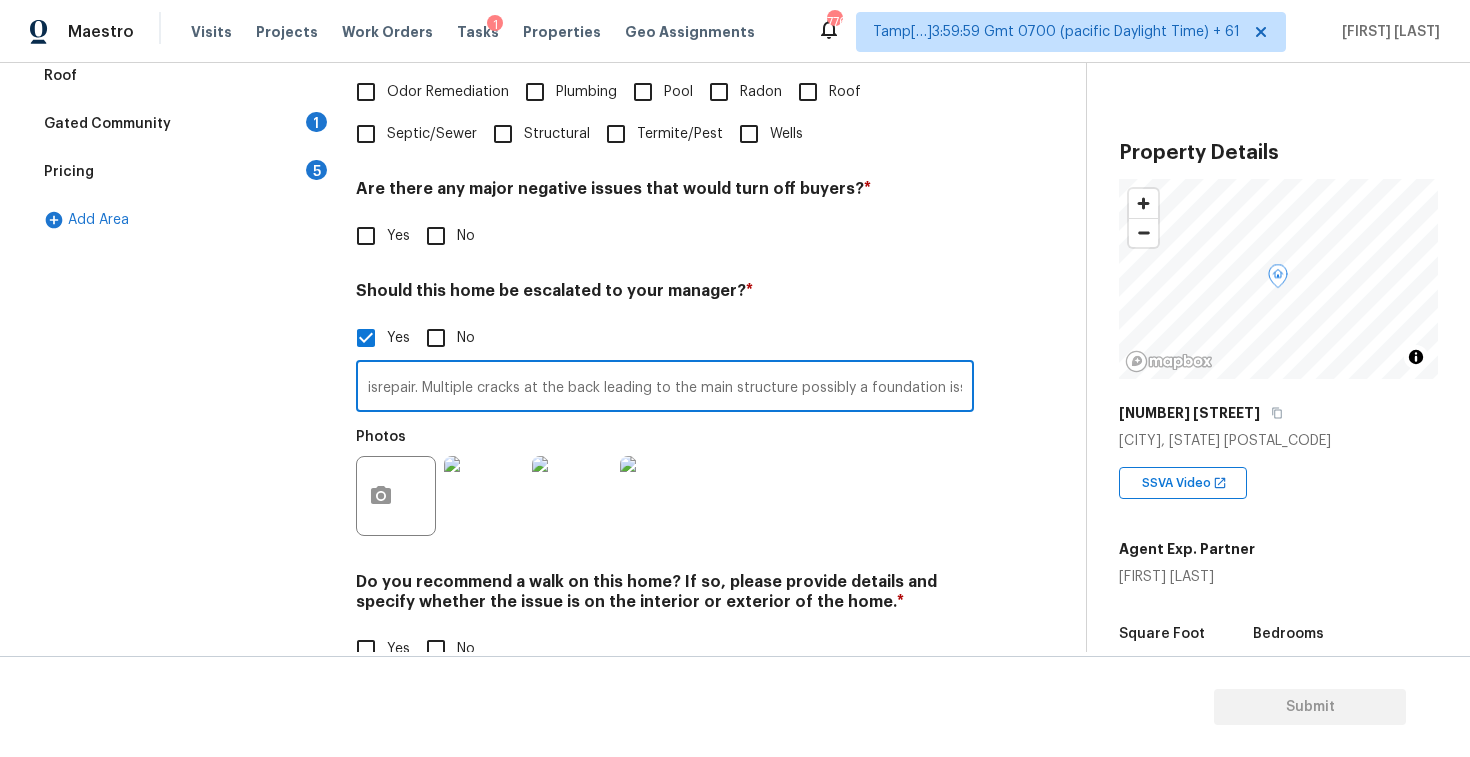 scroll, scrollTop: 0, scrollLeft: 601, axis: horizontal 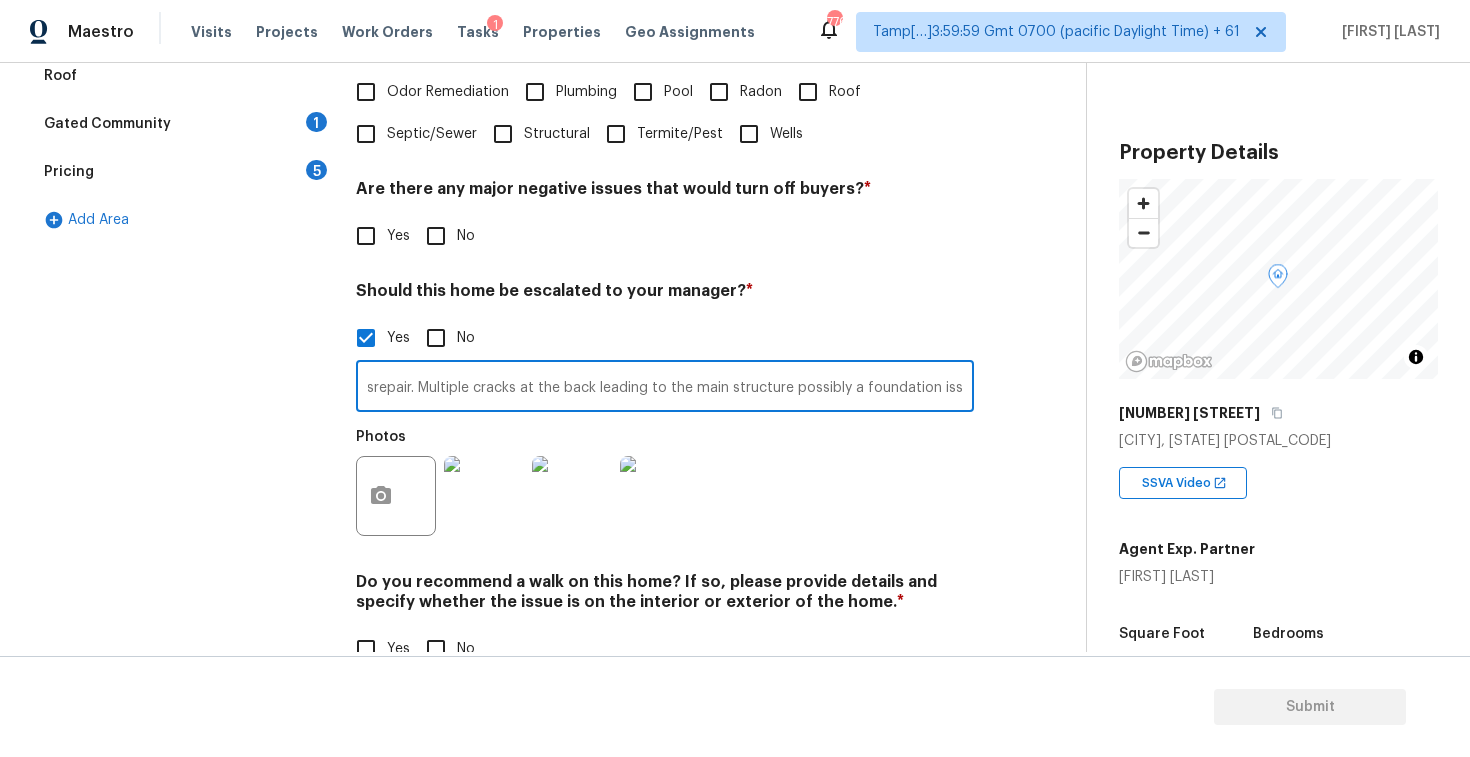 type on "Agent led assessment. Pool deck has multiple cracks 2:14 and the pool appears to be in disrepair. Multiple cracks at the back leading to the main structure possibly a foundation issue." 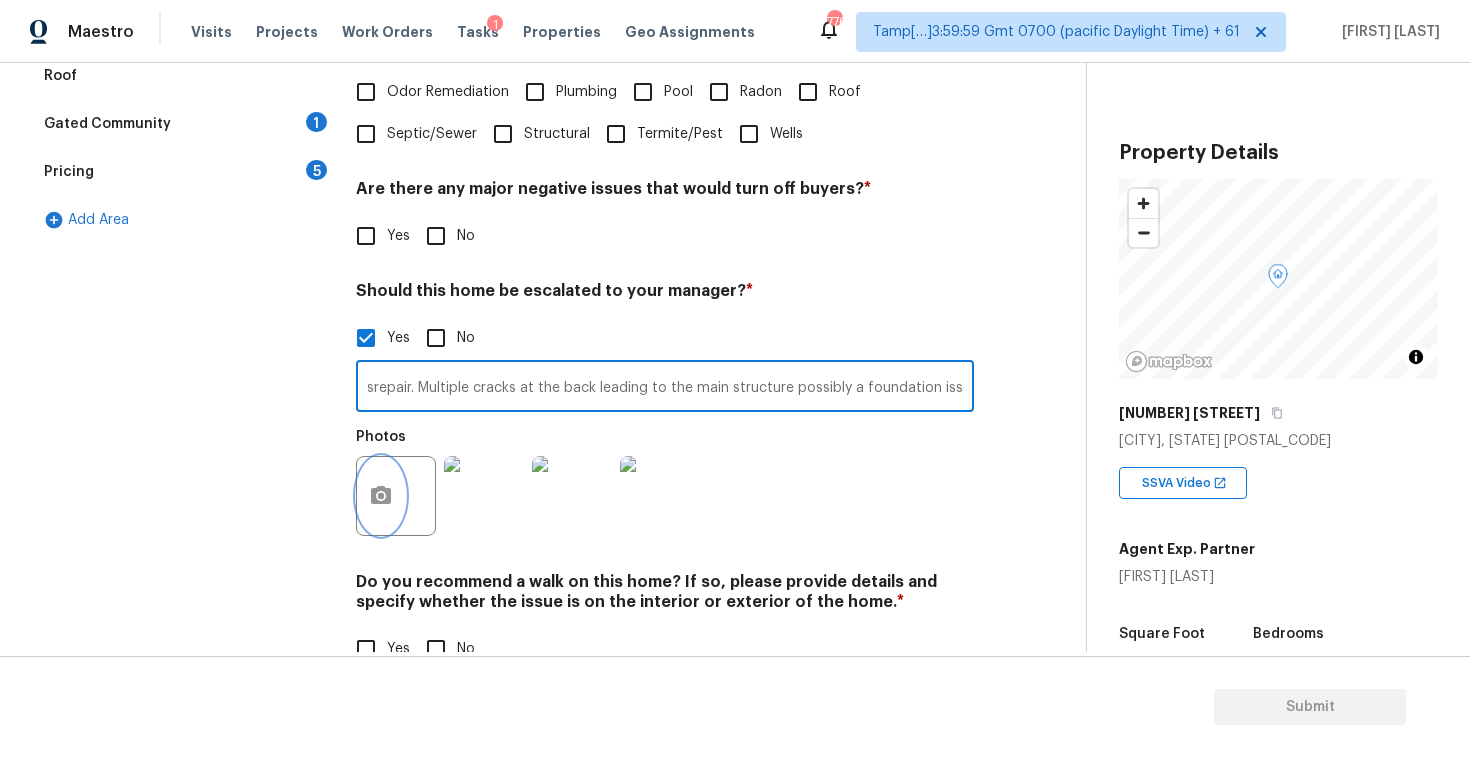 click 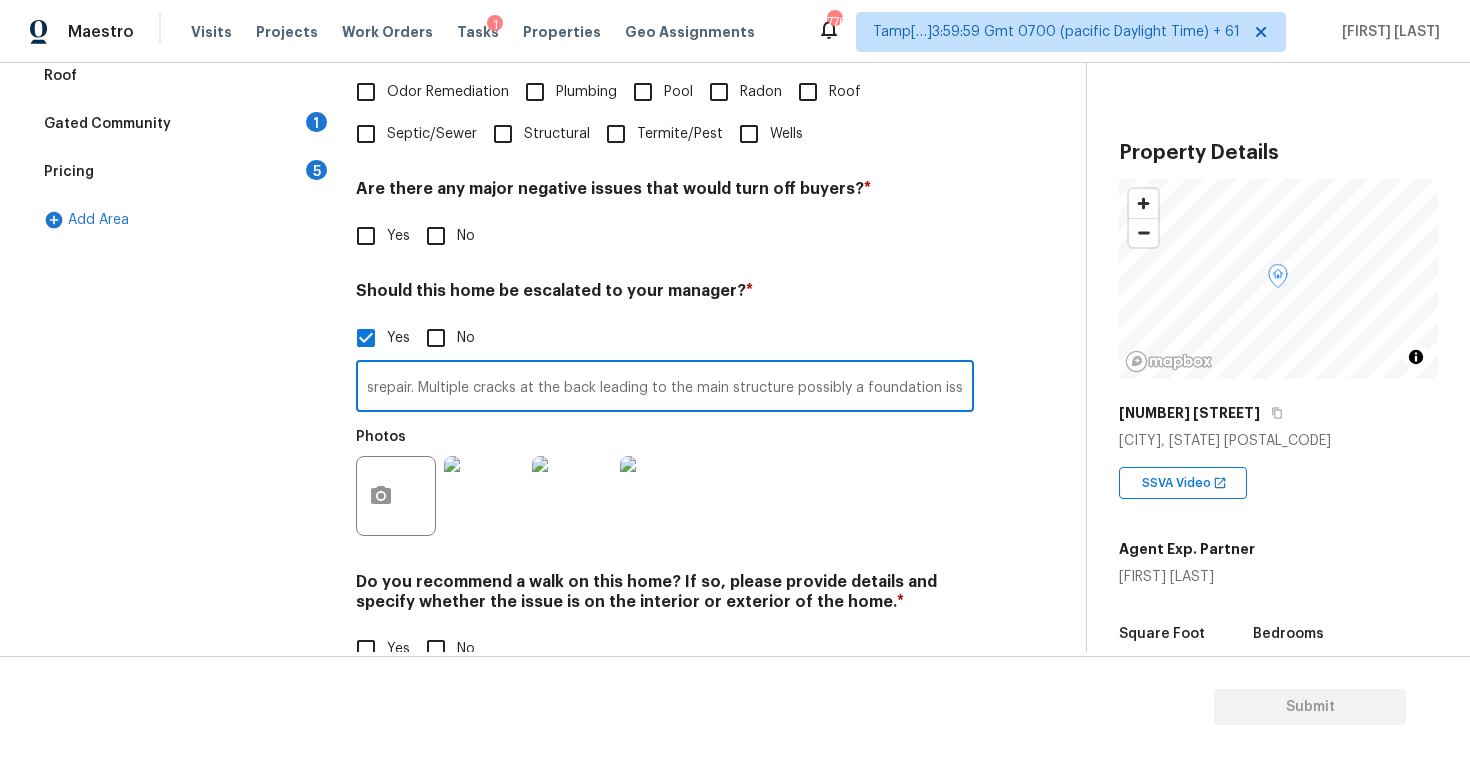 scroll, scrollTop: 0, scrollLeft: 0, axis: both 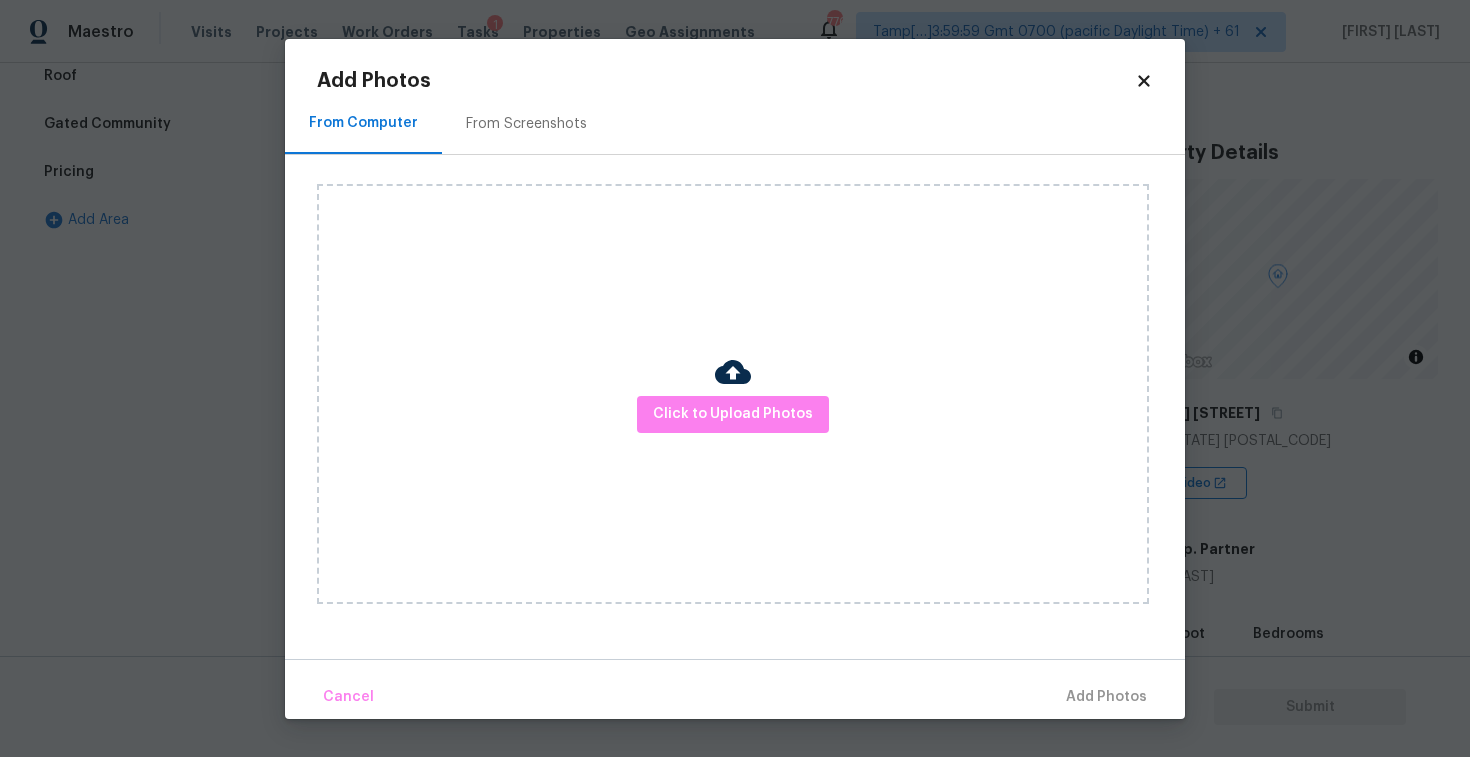 click on "Click to Upload Photos" at bounding box center (733, 394) 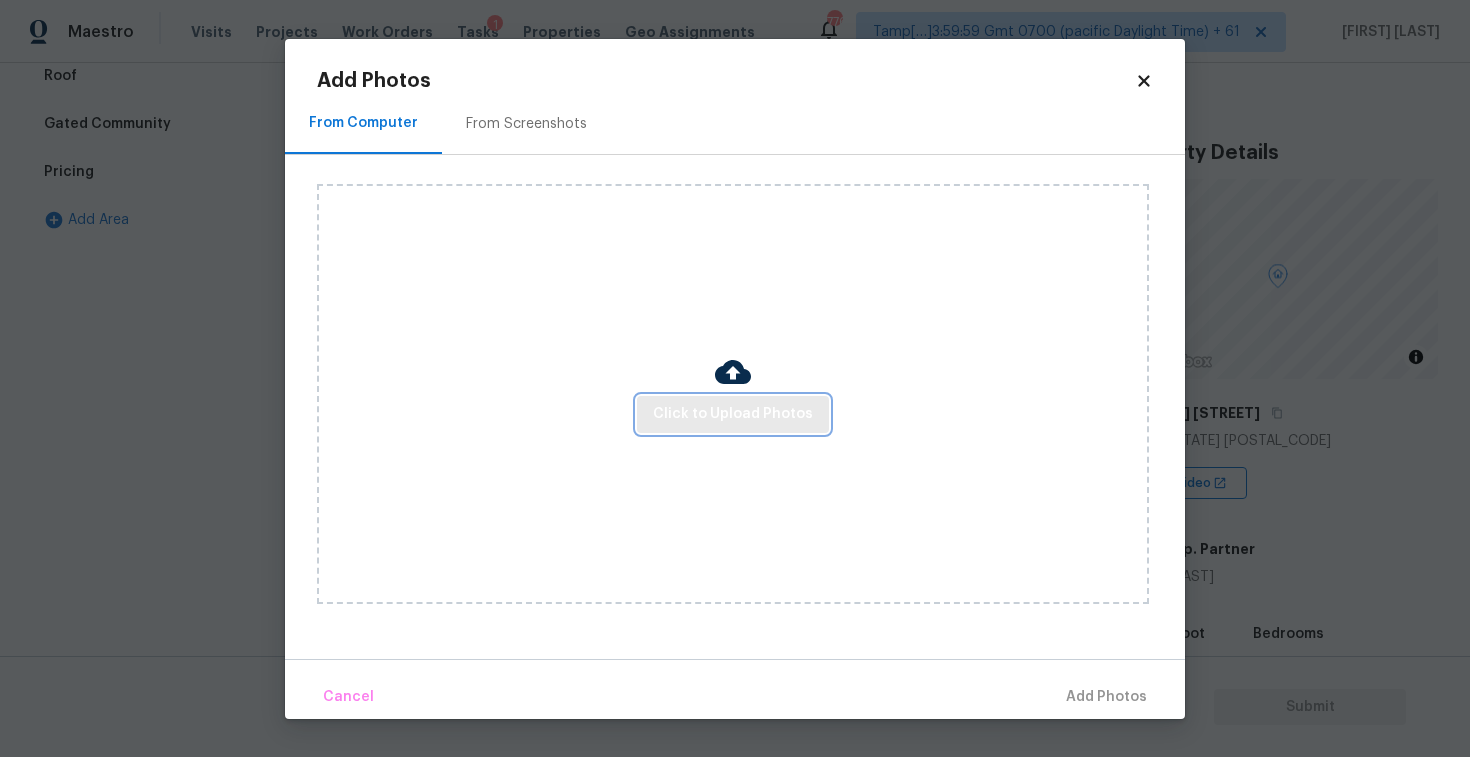 click on "Click to Upload Photos" at bounding box center (733, 414) 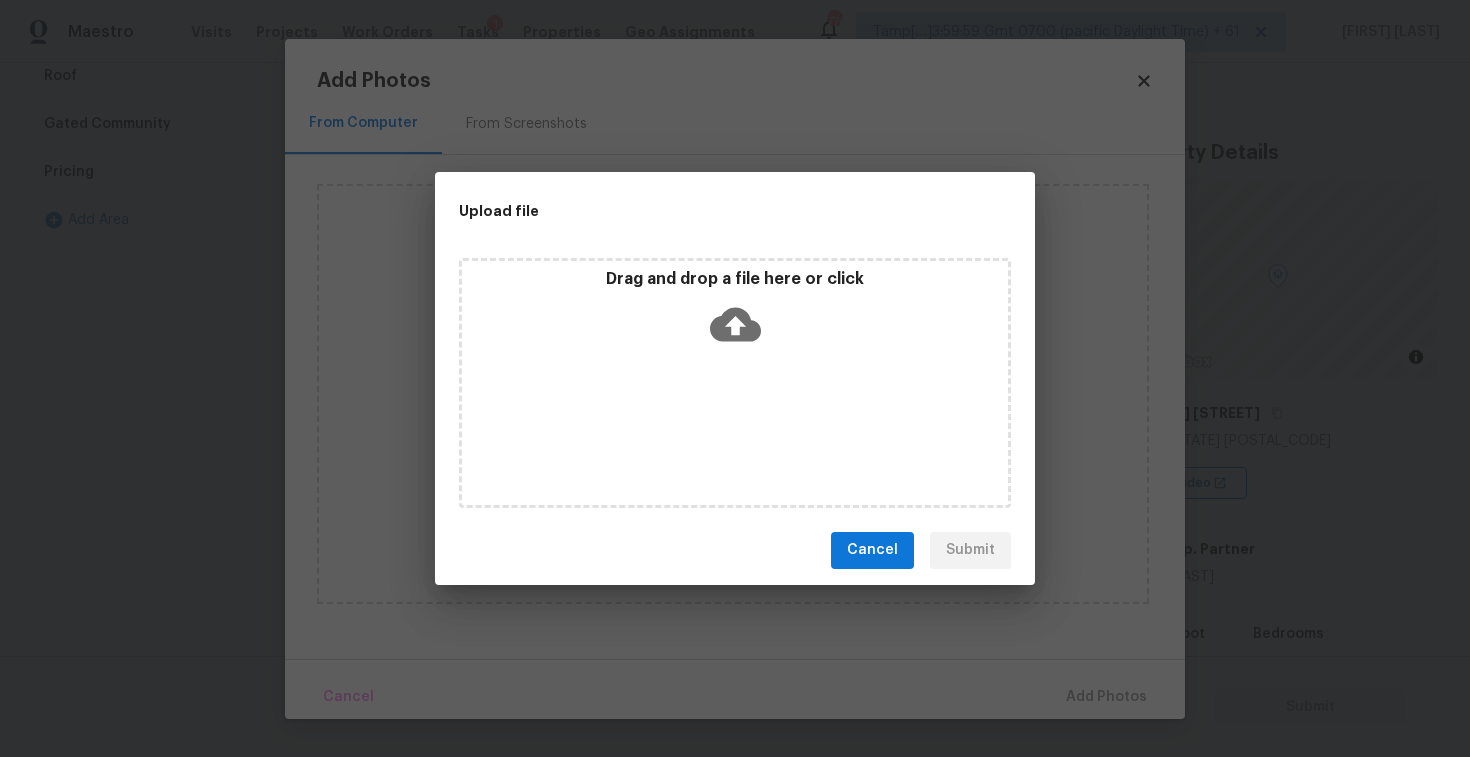 click 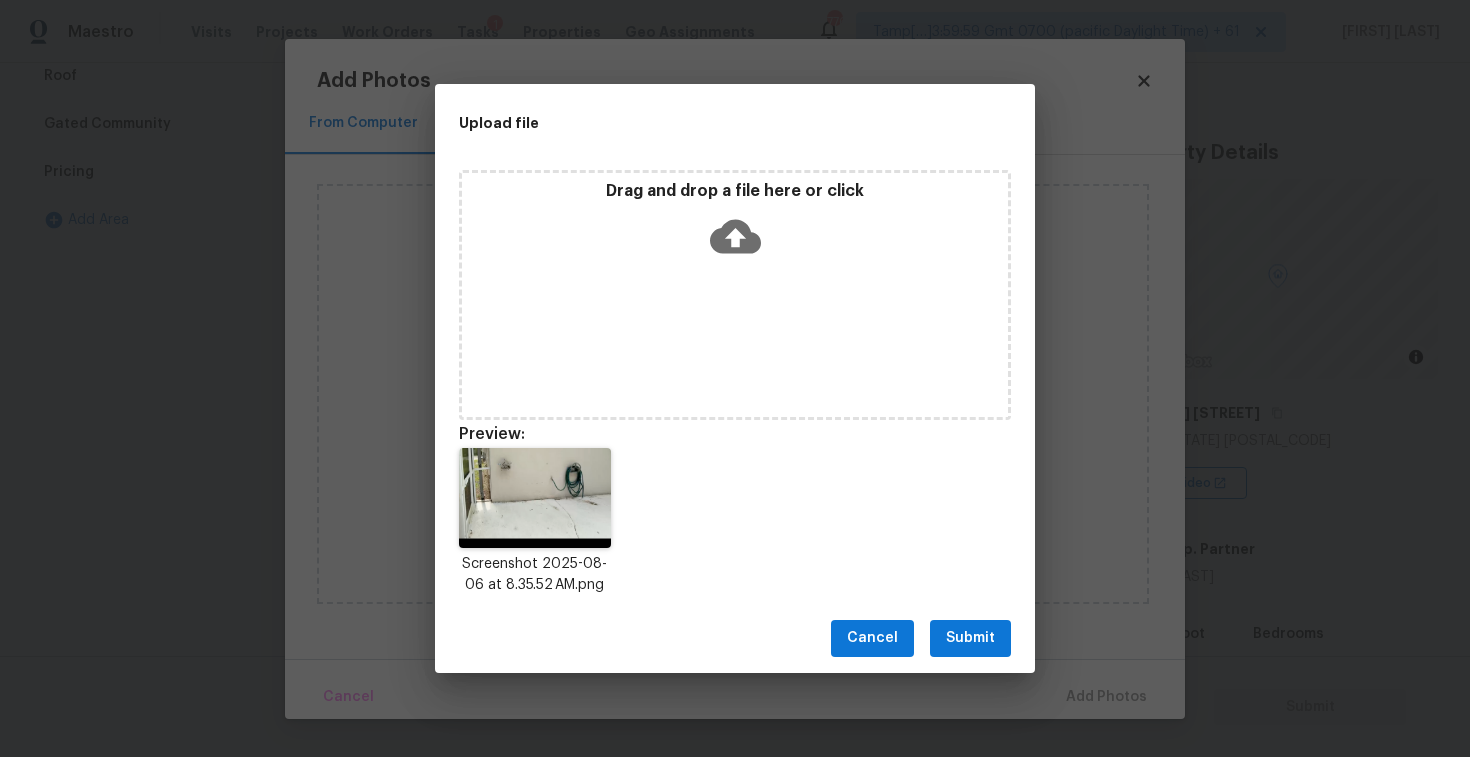 click on "Submit" at bounding box center [970, 638] 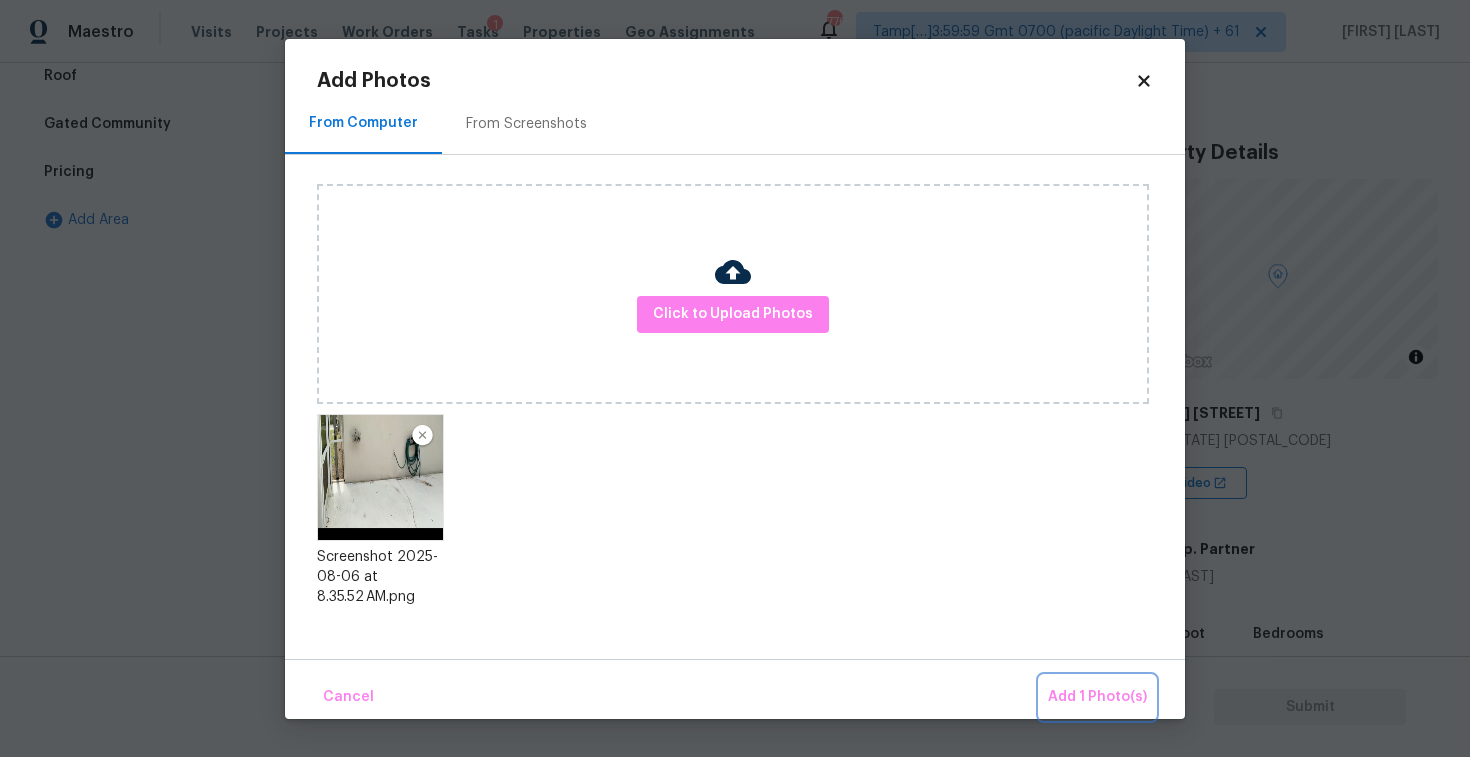 click on "Add 1 Photo(s)" at bounding box center [1097, 697] 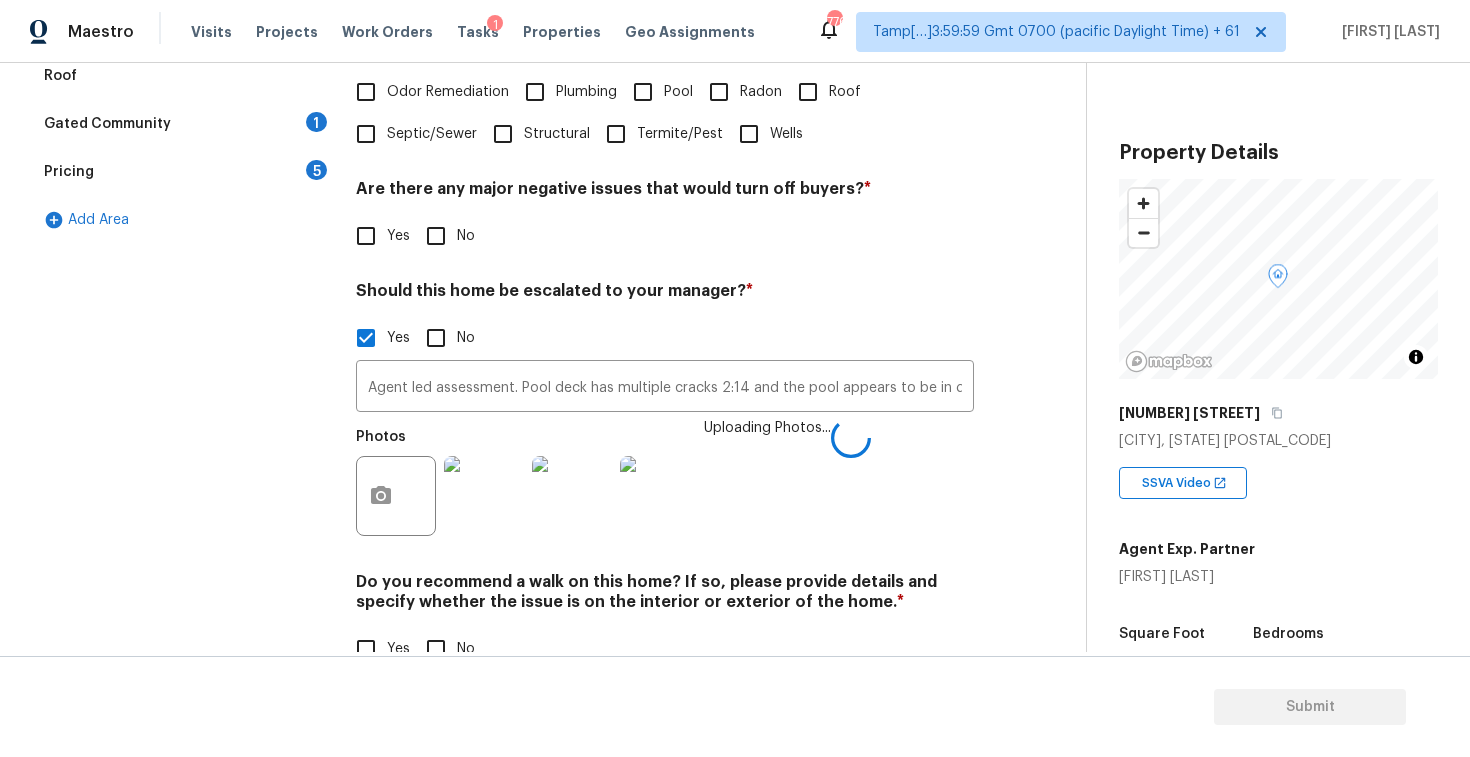 click at bounding box center [660, 496] 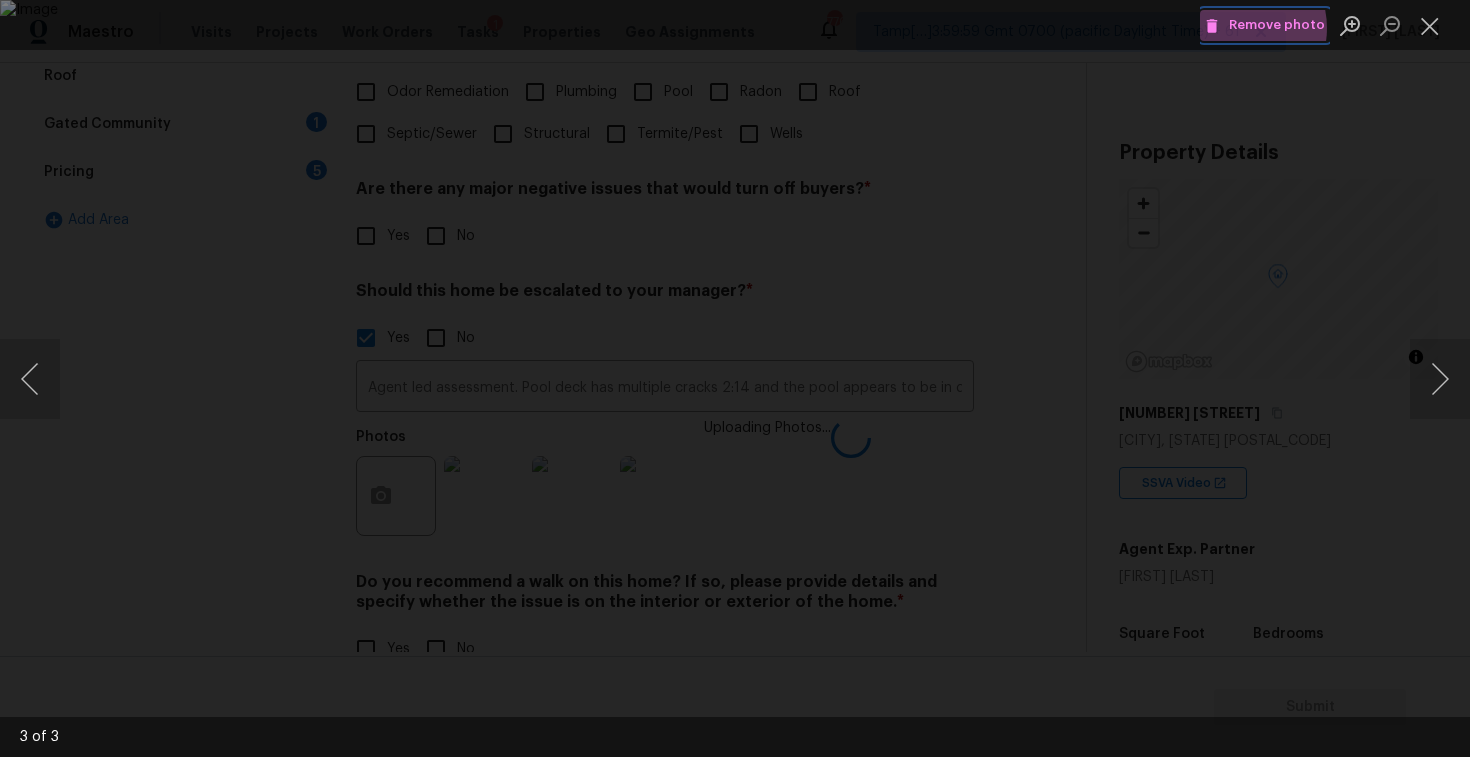 click on "Remove photo" at bounding box center (1265, 25) 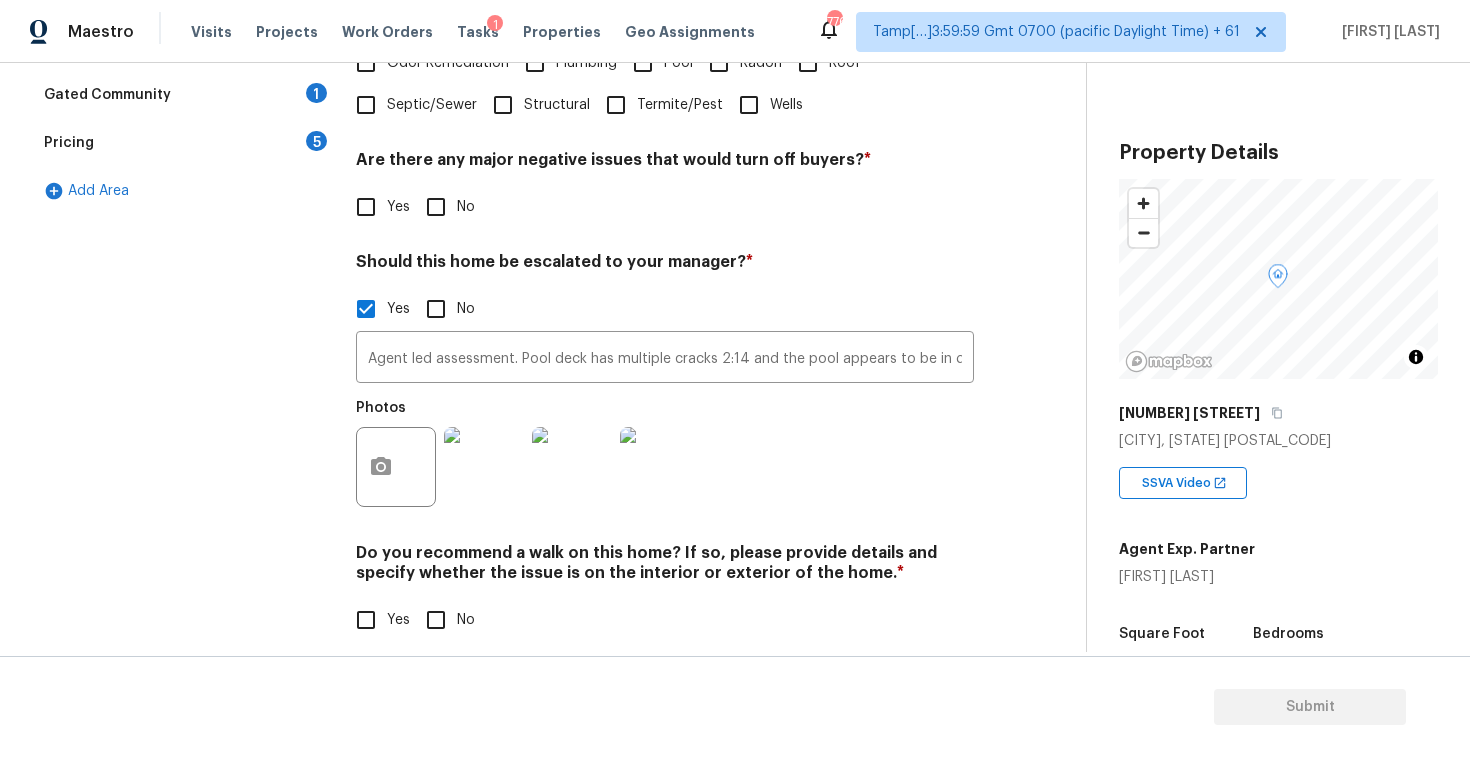 scroll, scrollTop: 0, scrollLeft: 0, axis: both 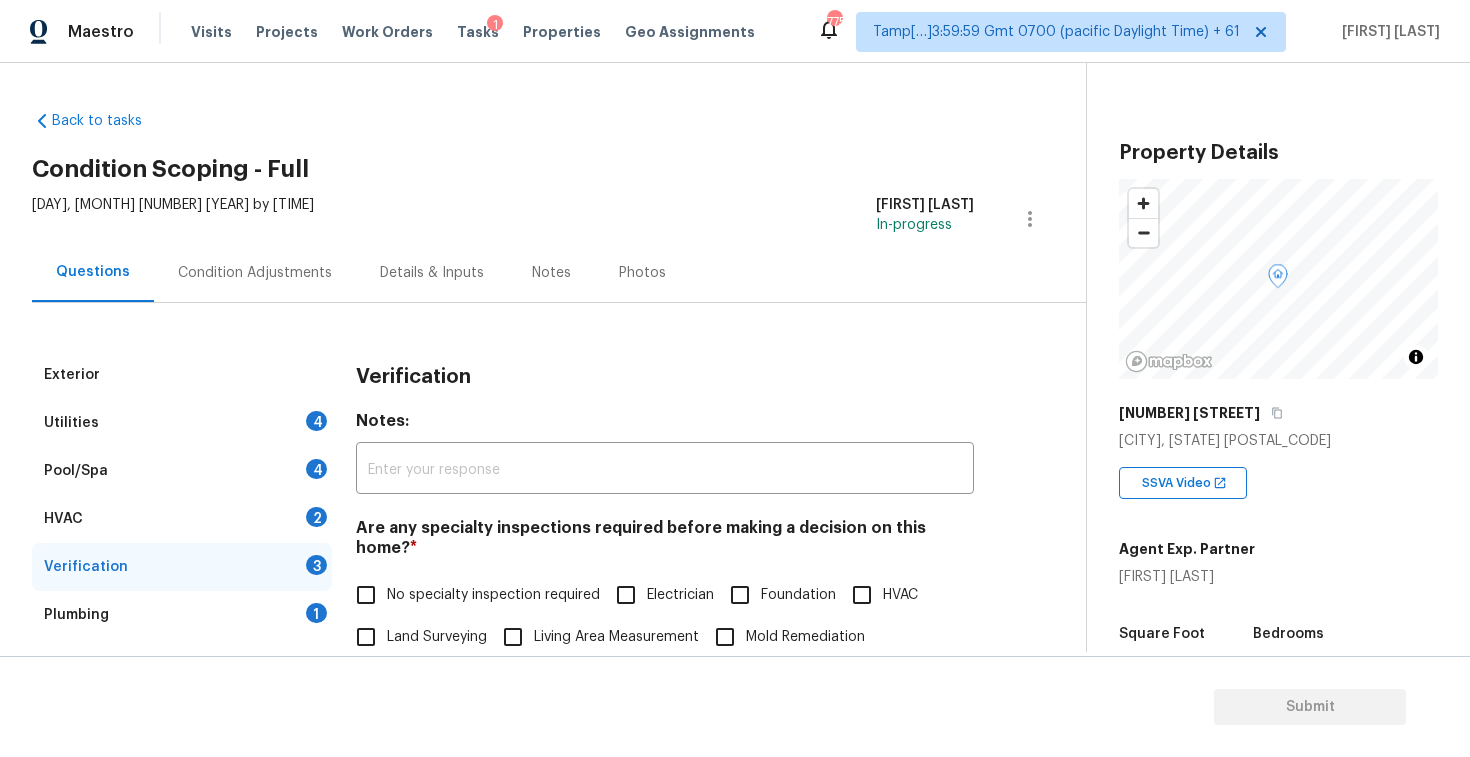 click on "Condition Adjustments" at bounding box center (255, 272) 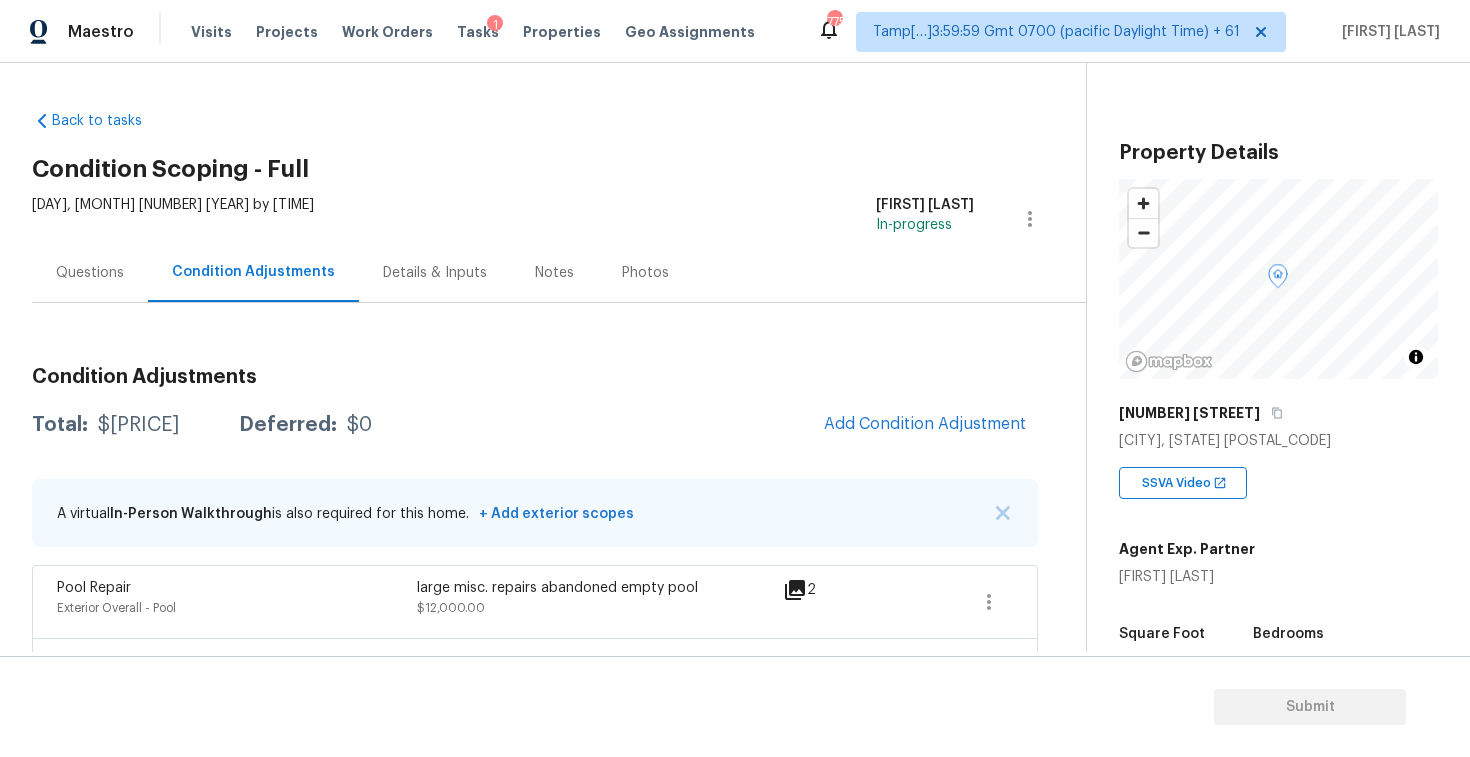 scroll, scrollTop: 257, scrollLeft: 0, axis: vertical 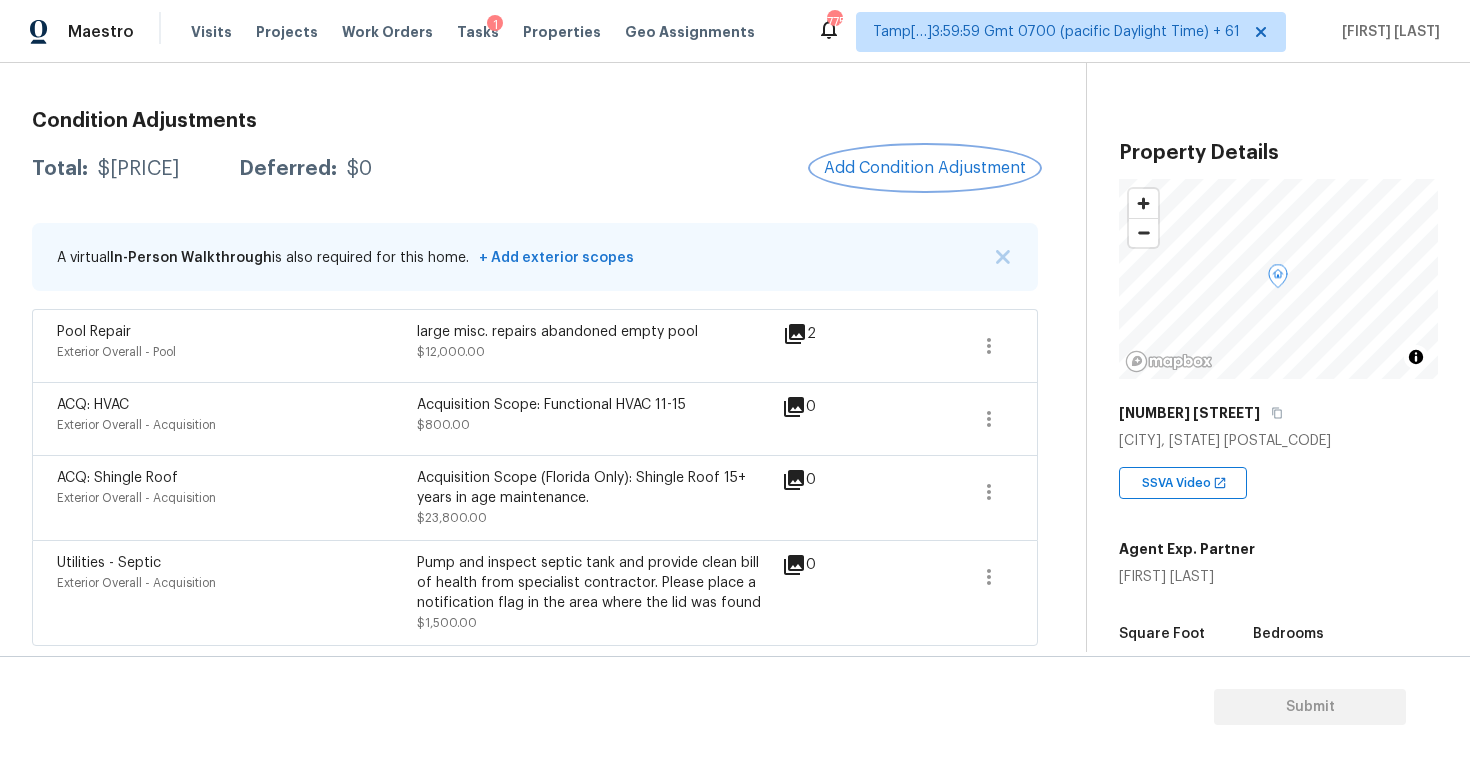click on "Add Condition Adjustment" at bounding box center [925, 168] 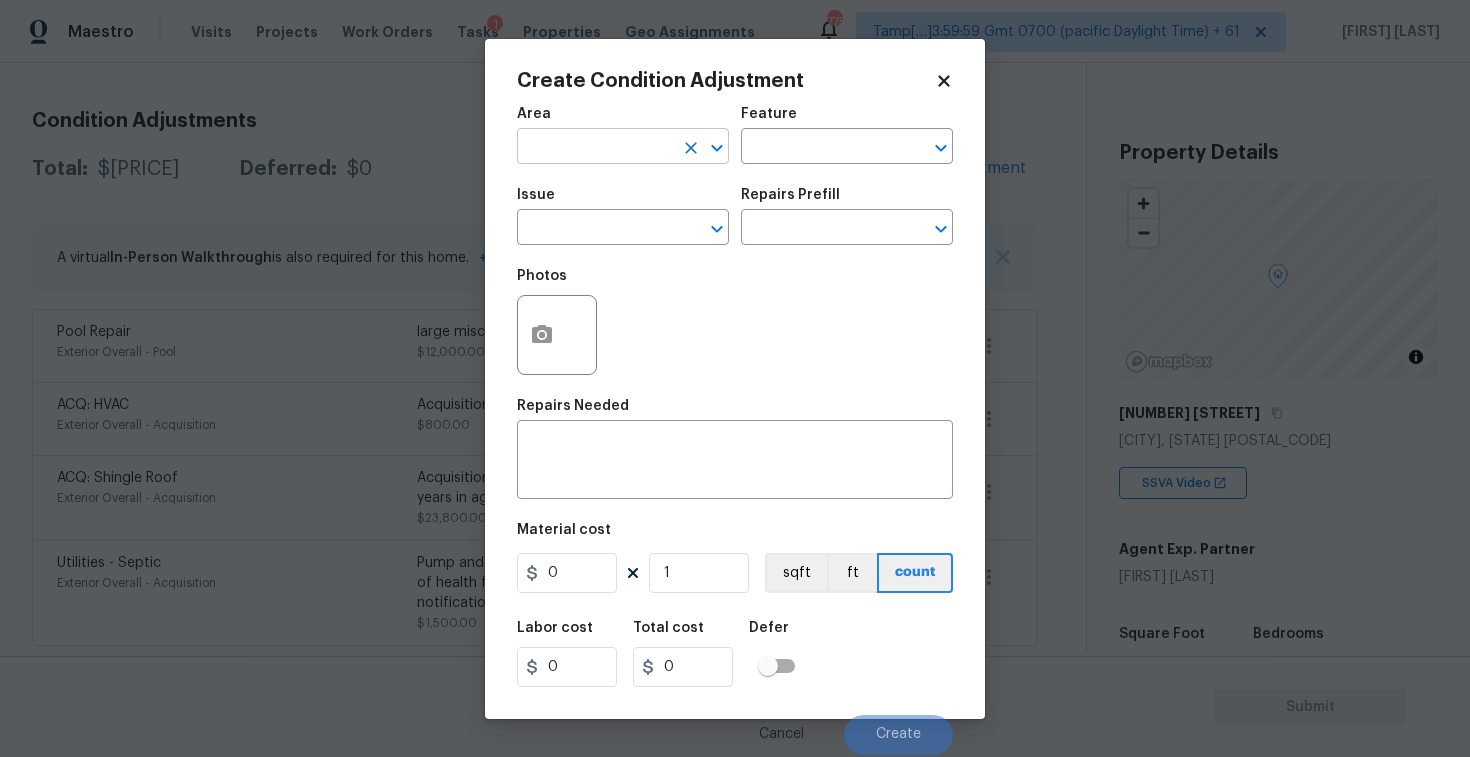 click on "Area" at bounding box center [623, 120] 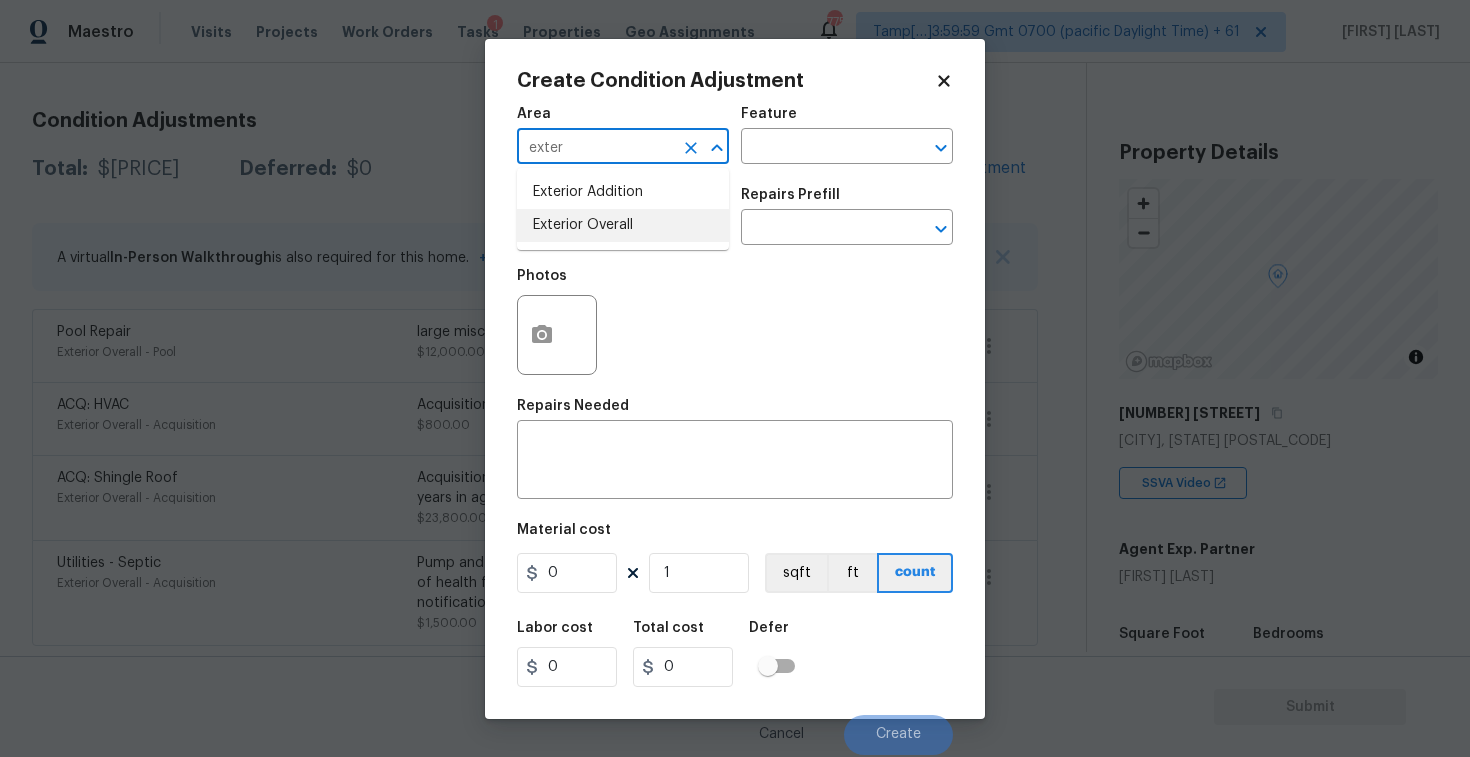 click on "Exterior Overall" at bounding box center [623, 225] 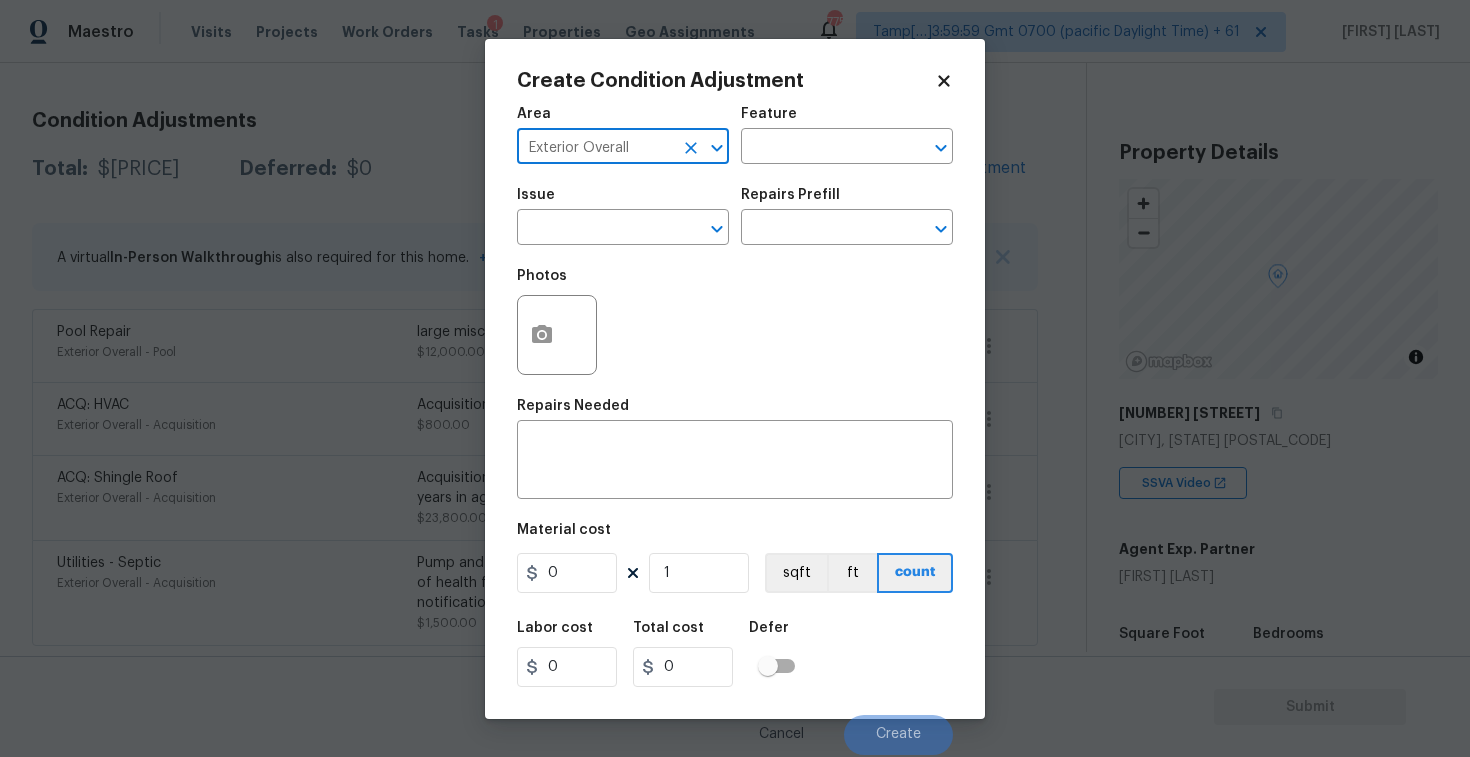 type on "Exterior Overall" 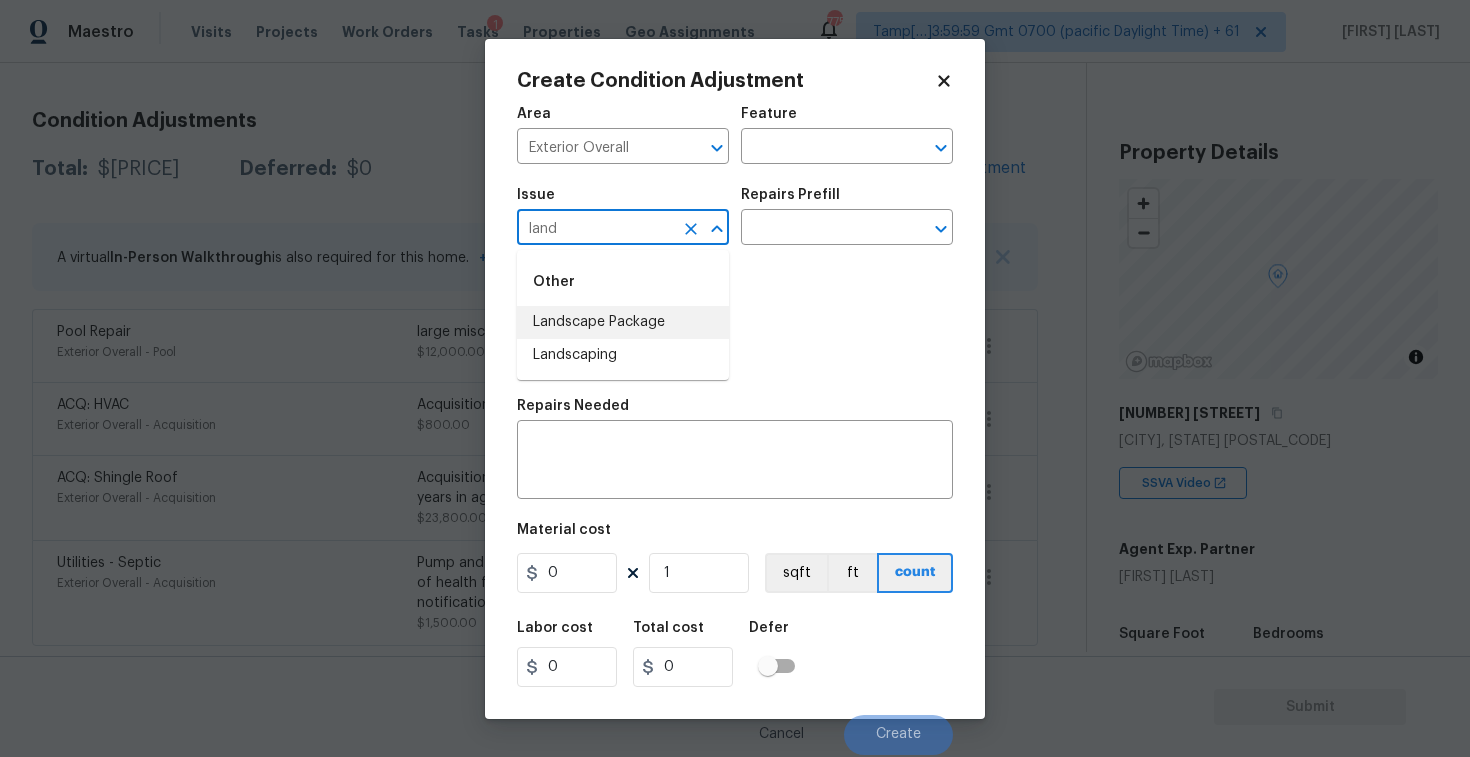 click on "Landscape Package" at bounding box center [623, 322] 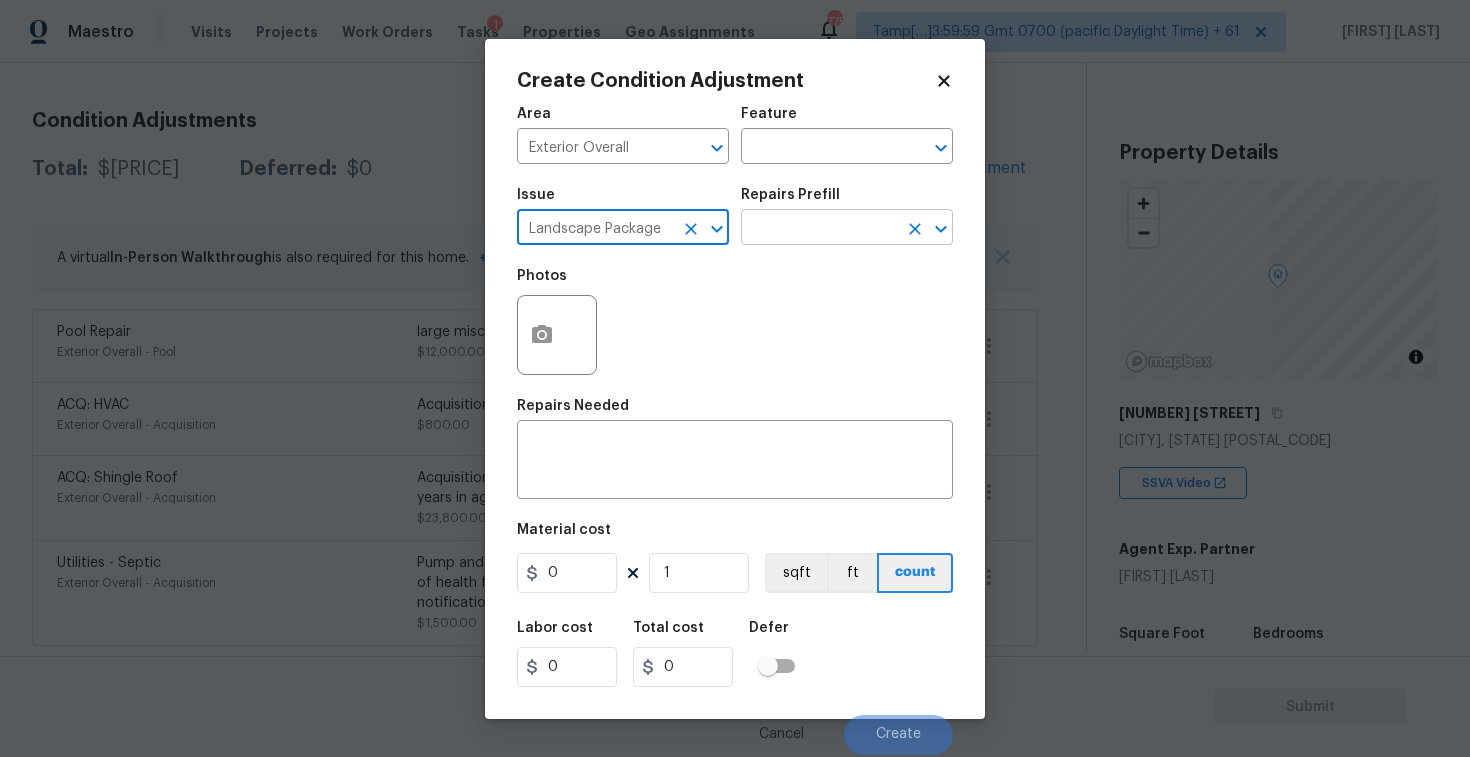 type on "Landscape Package" 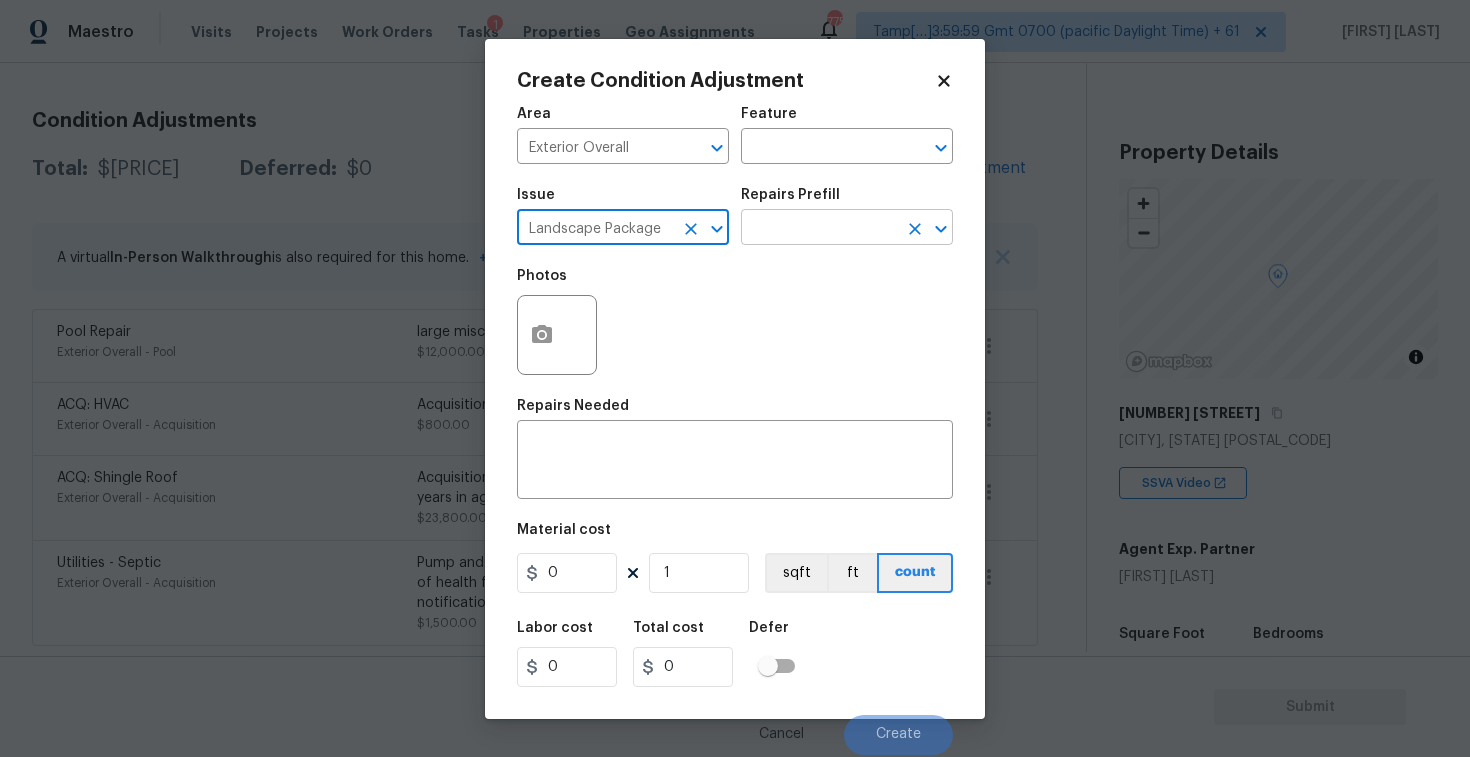 click at bounding box center [819, 229] 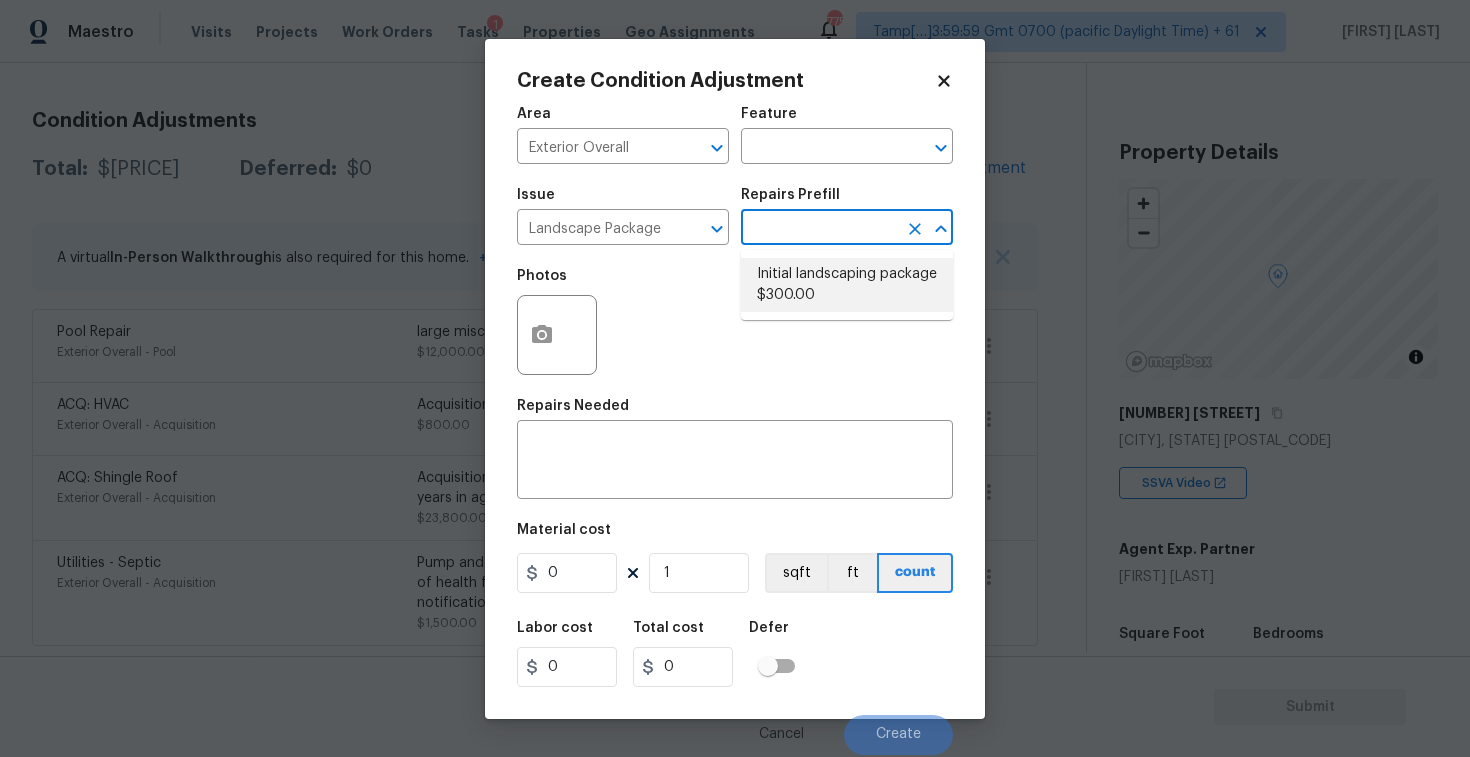 click on "Initial landscaping package $300.00" at bounding box center (847, 285) 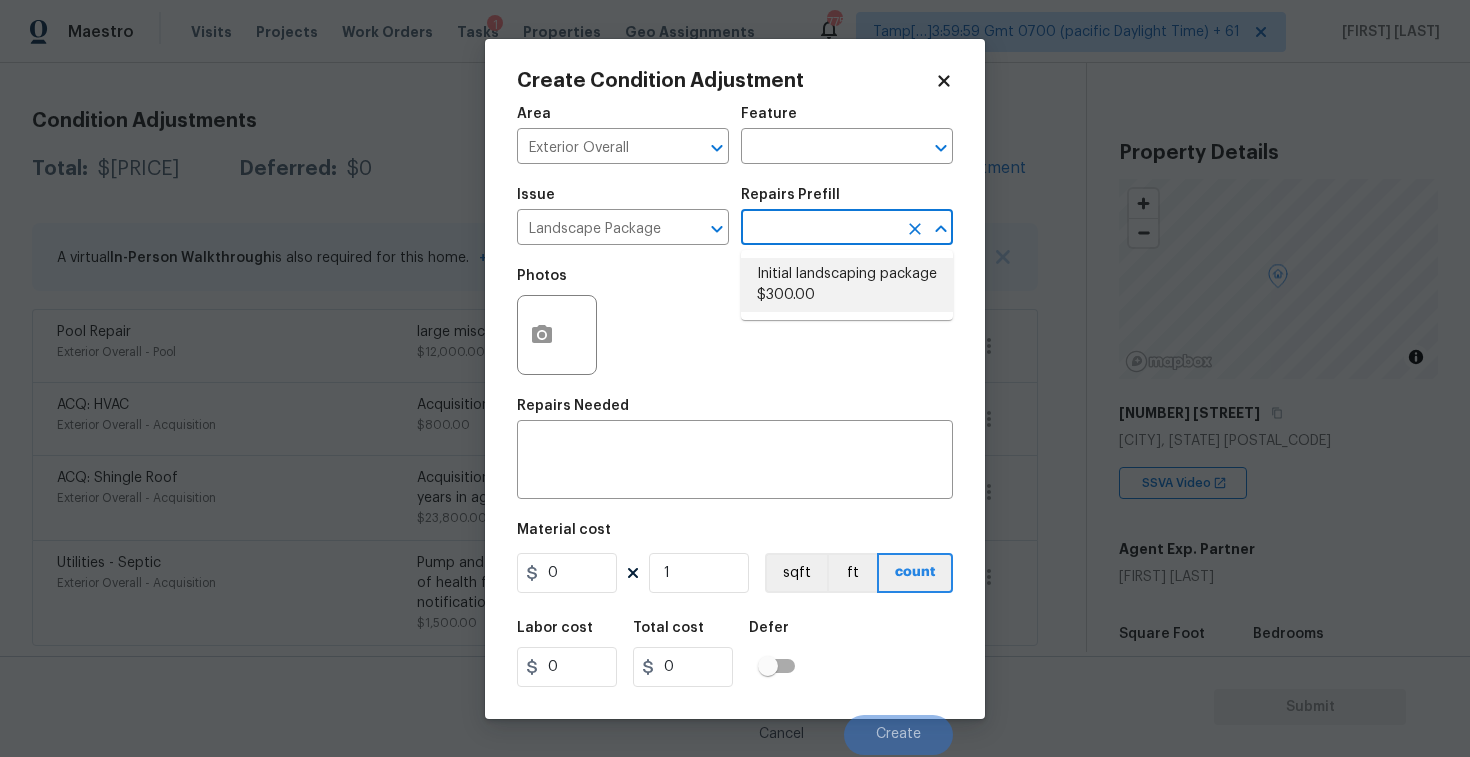 type on "Home Readiness Packages" 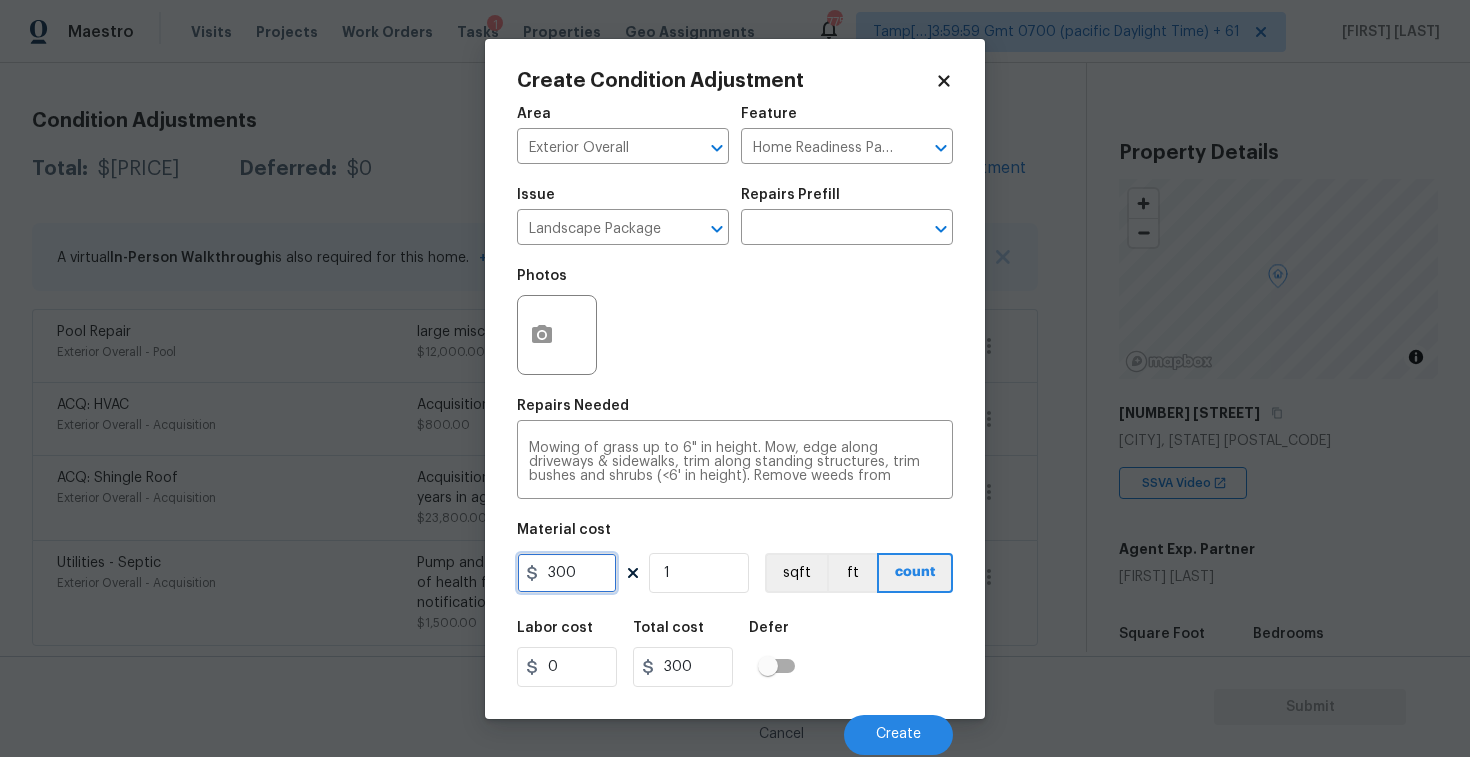 click on "300" at bounding box center (567, 573) 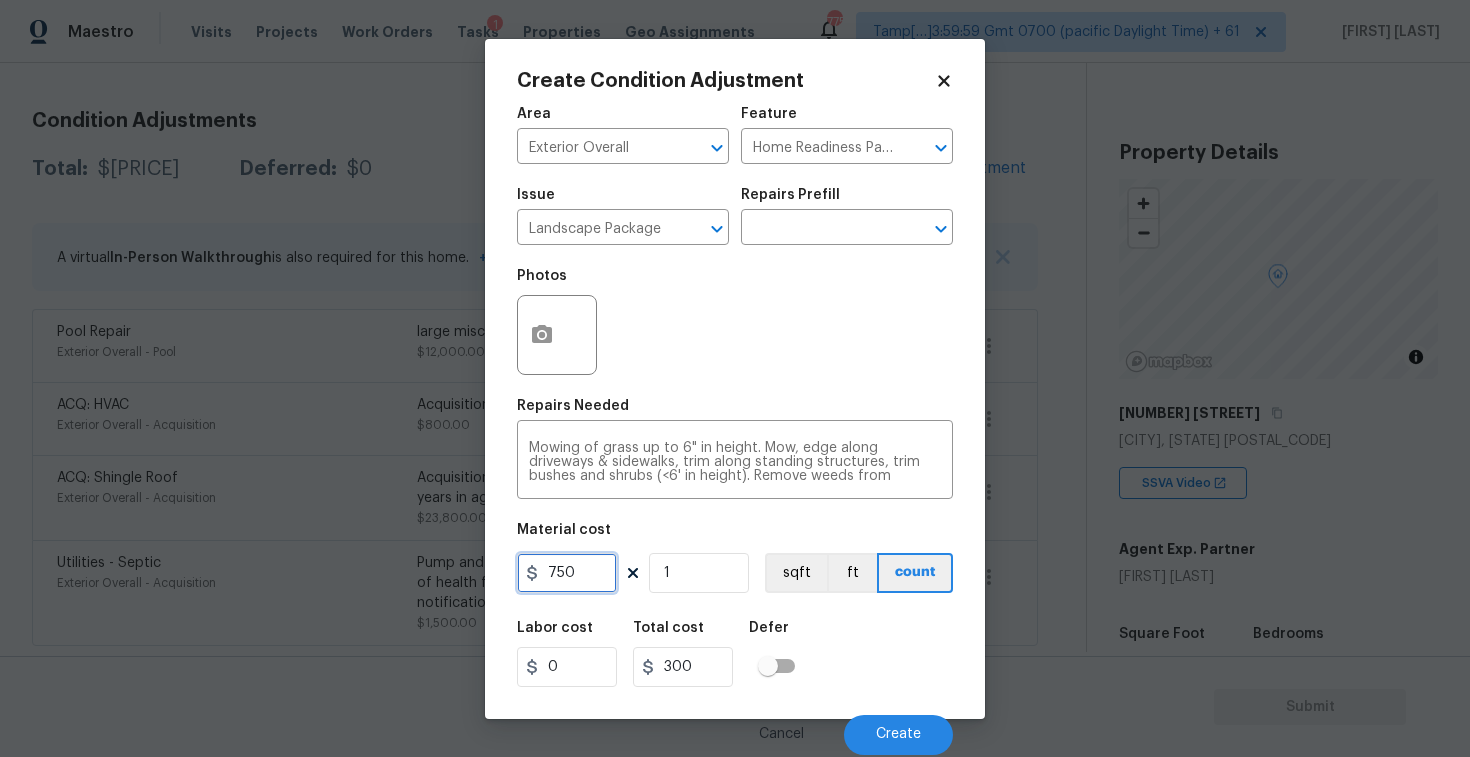 type on "750" 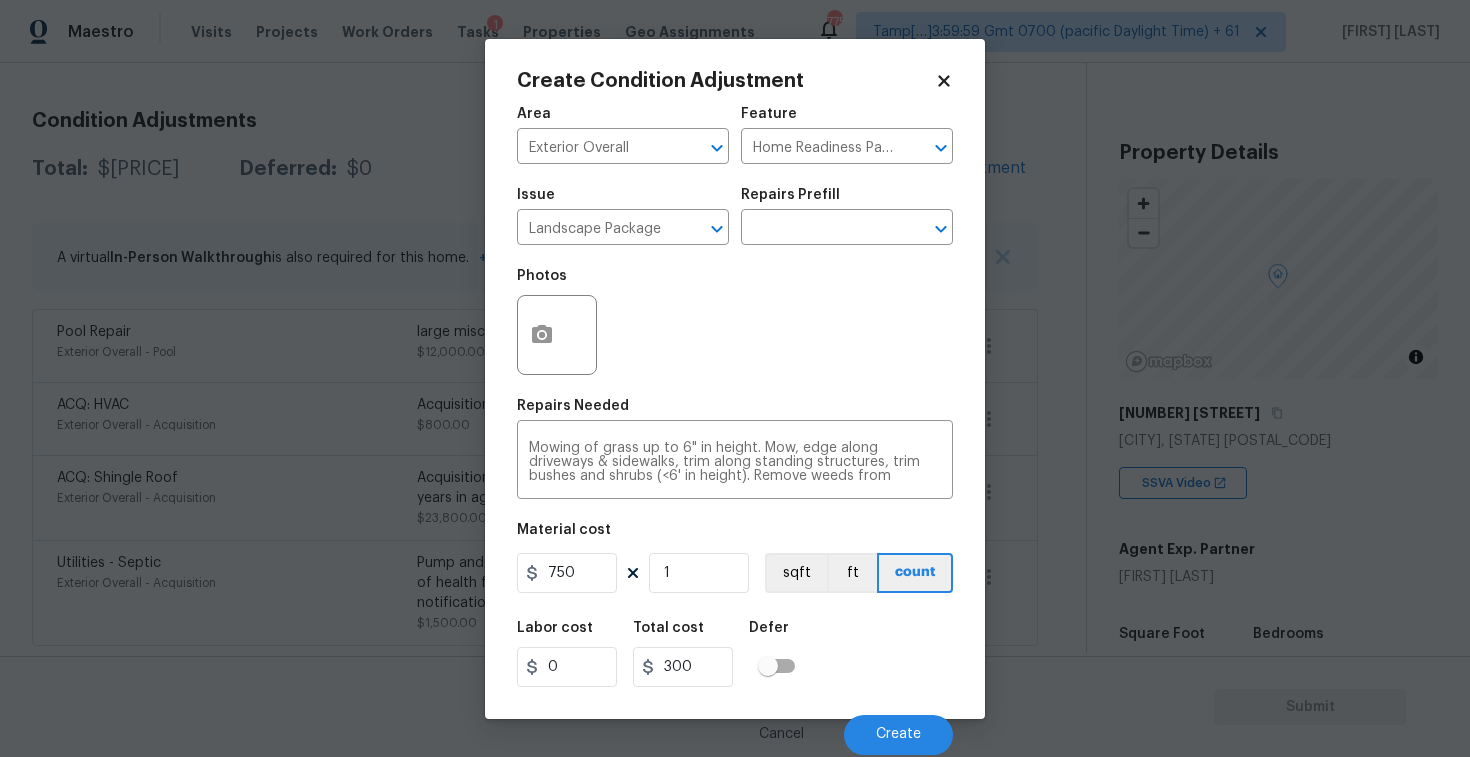 click on "Material cost" at bounding box center (735, 536) 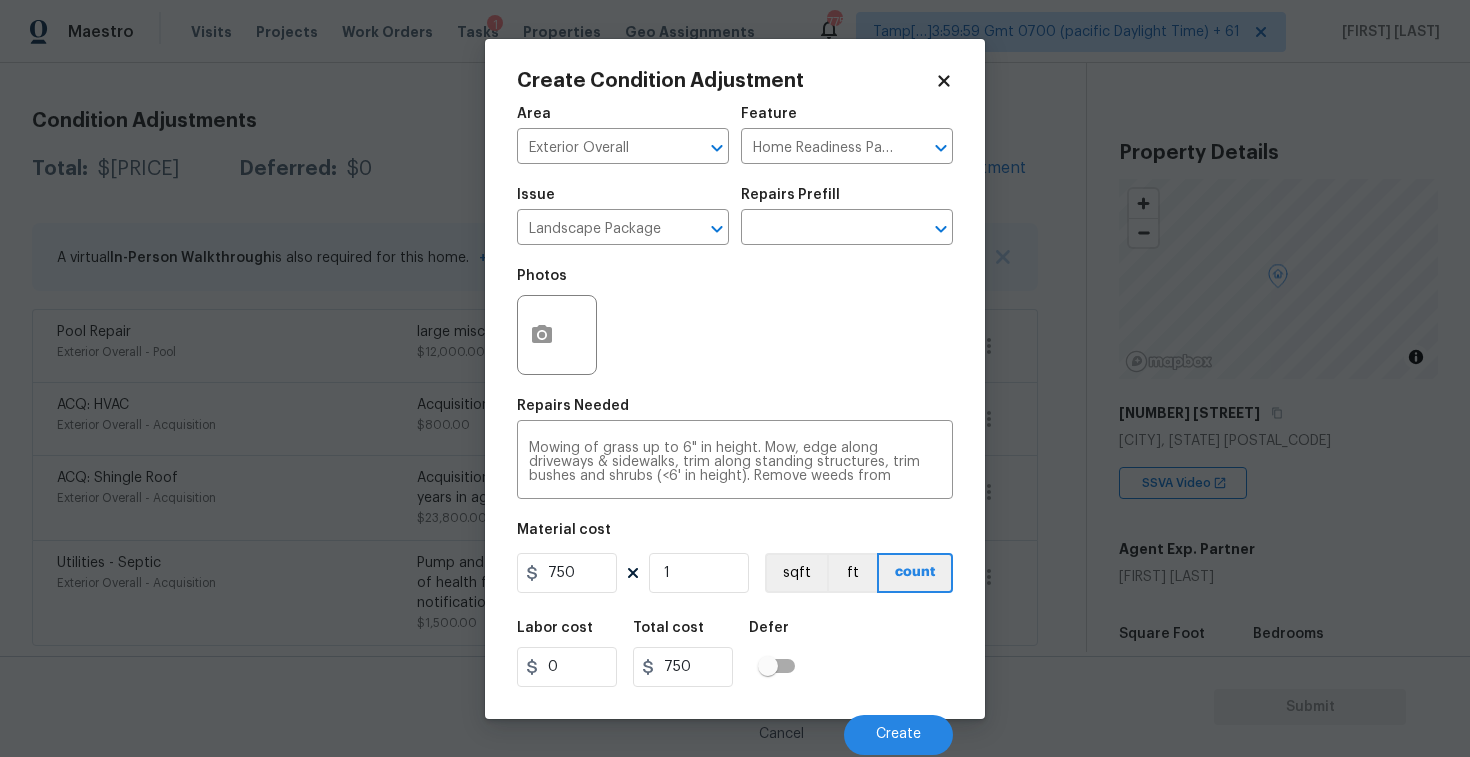 click on "Photos" at bounding box center [559, 282] 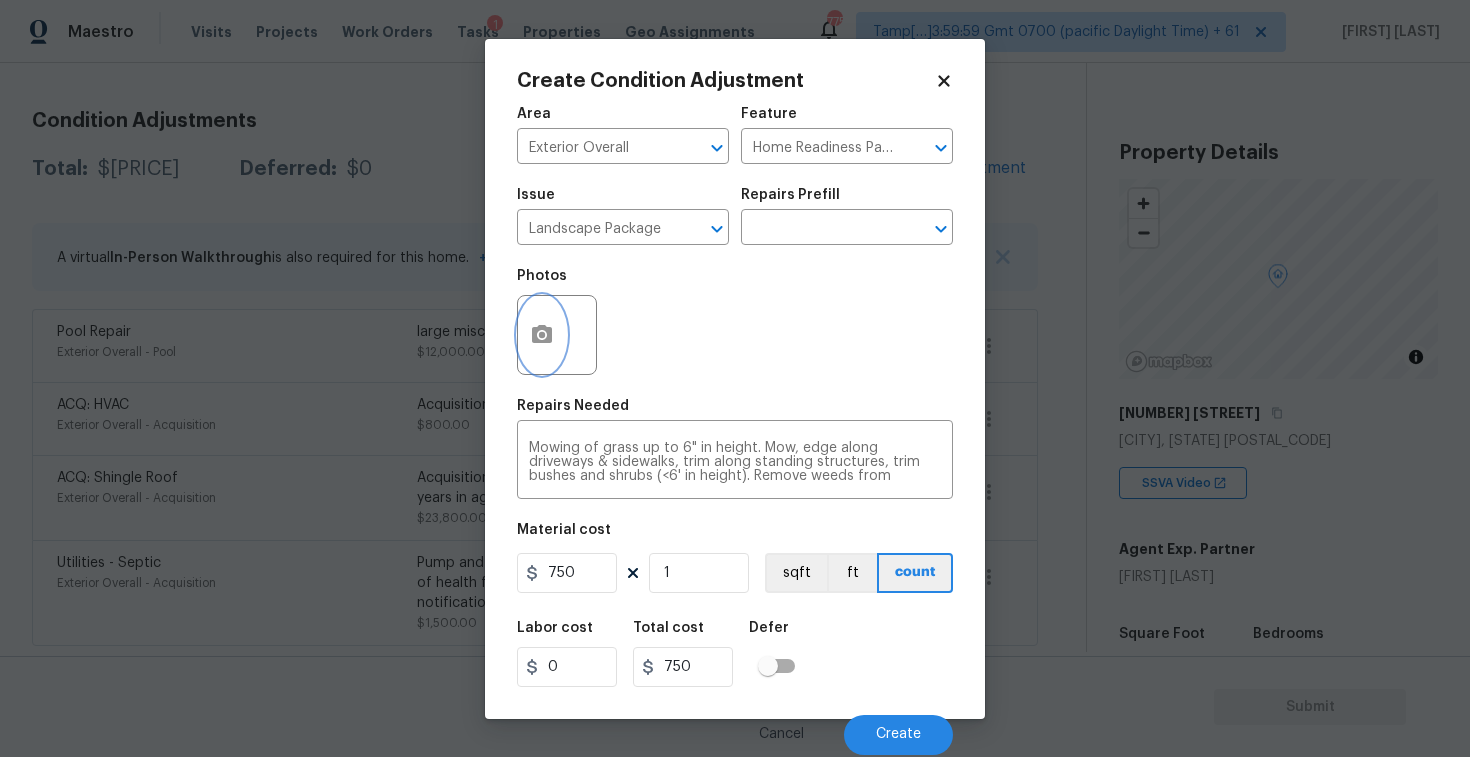 click 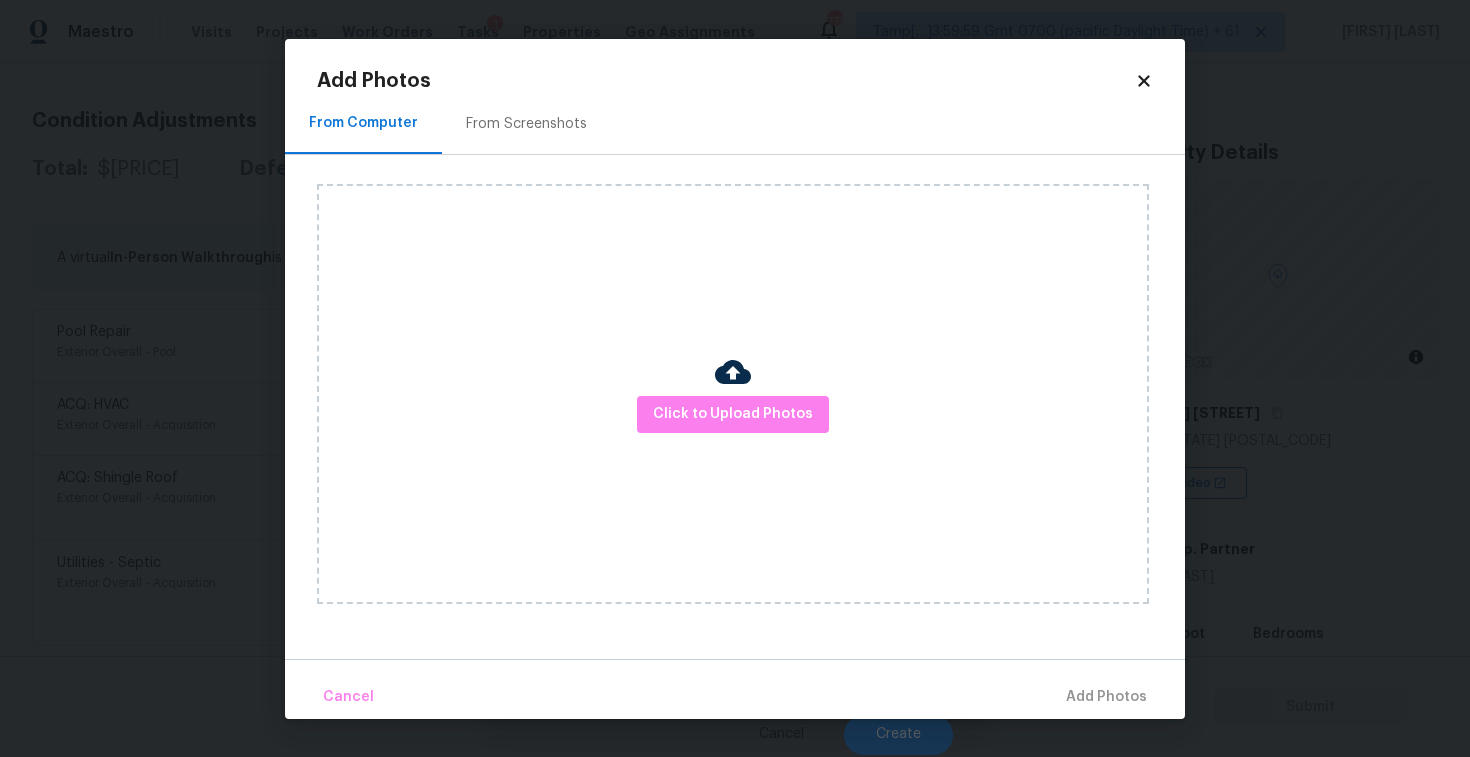 click on "Click to Upload Photos" at bounding box center [733, 394] 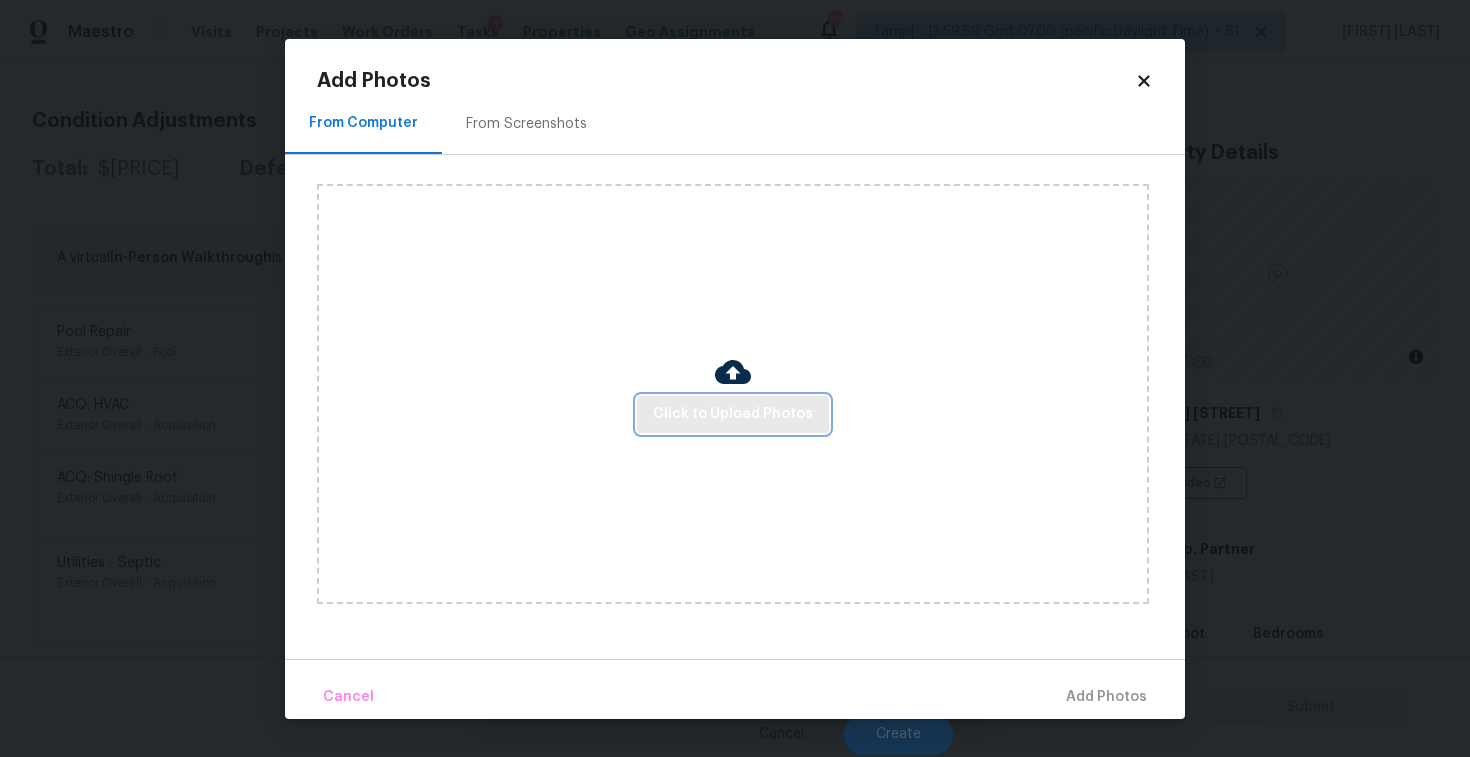 click on "Click to Upload Photos" at bounding box center (733, 414) 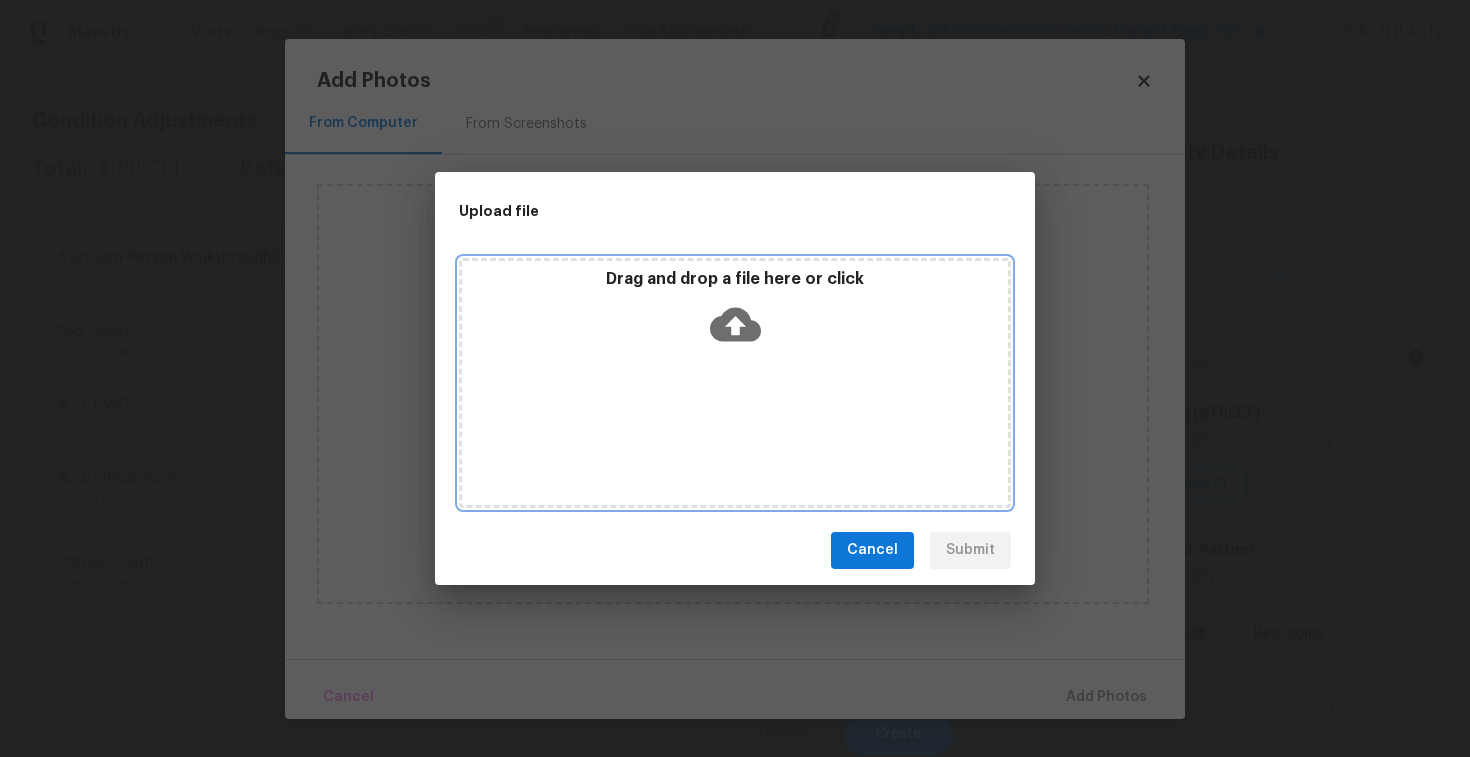 click 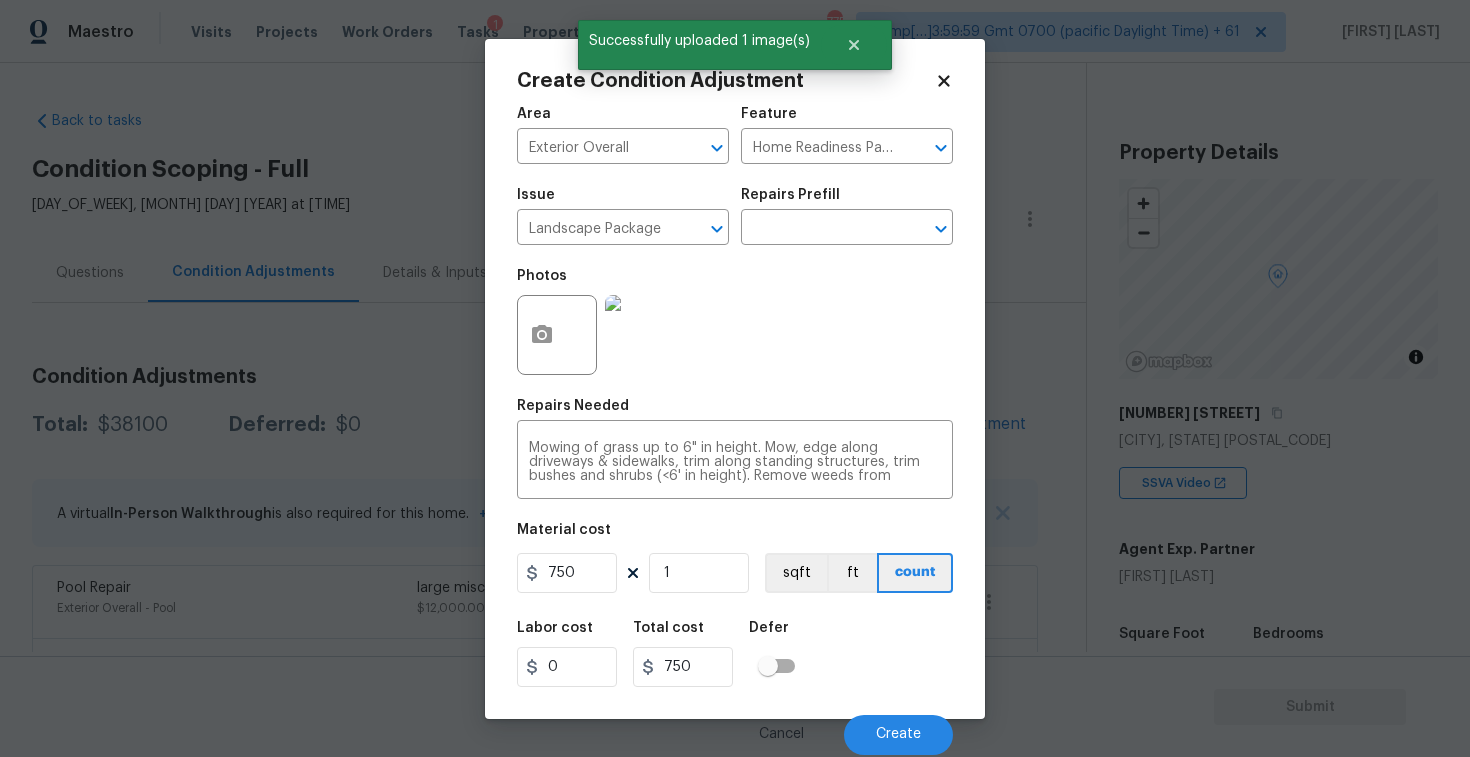 scroll, scrollTop: 0, scrollLeft: 0, axis: both 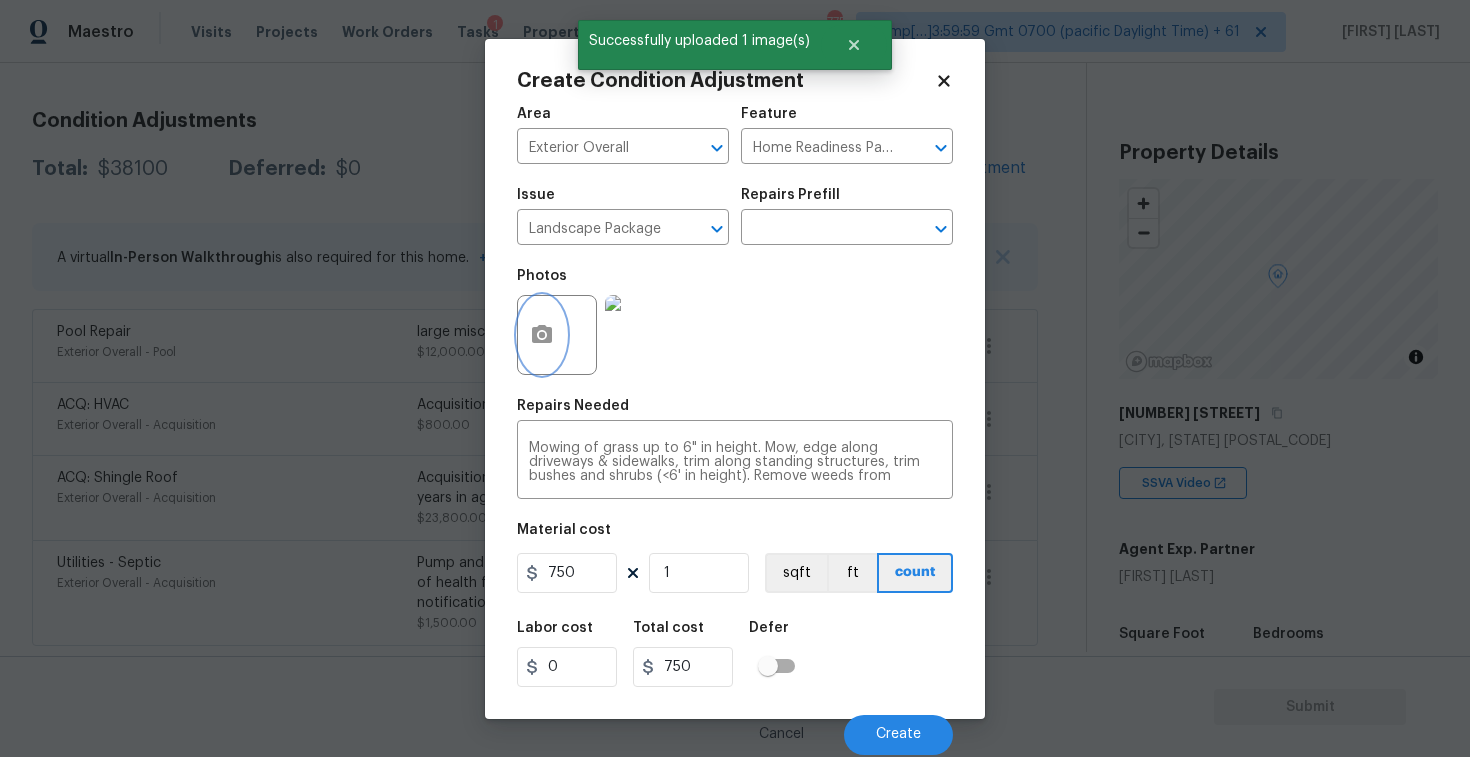 click 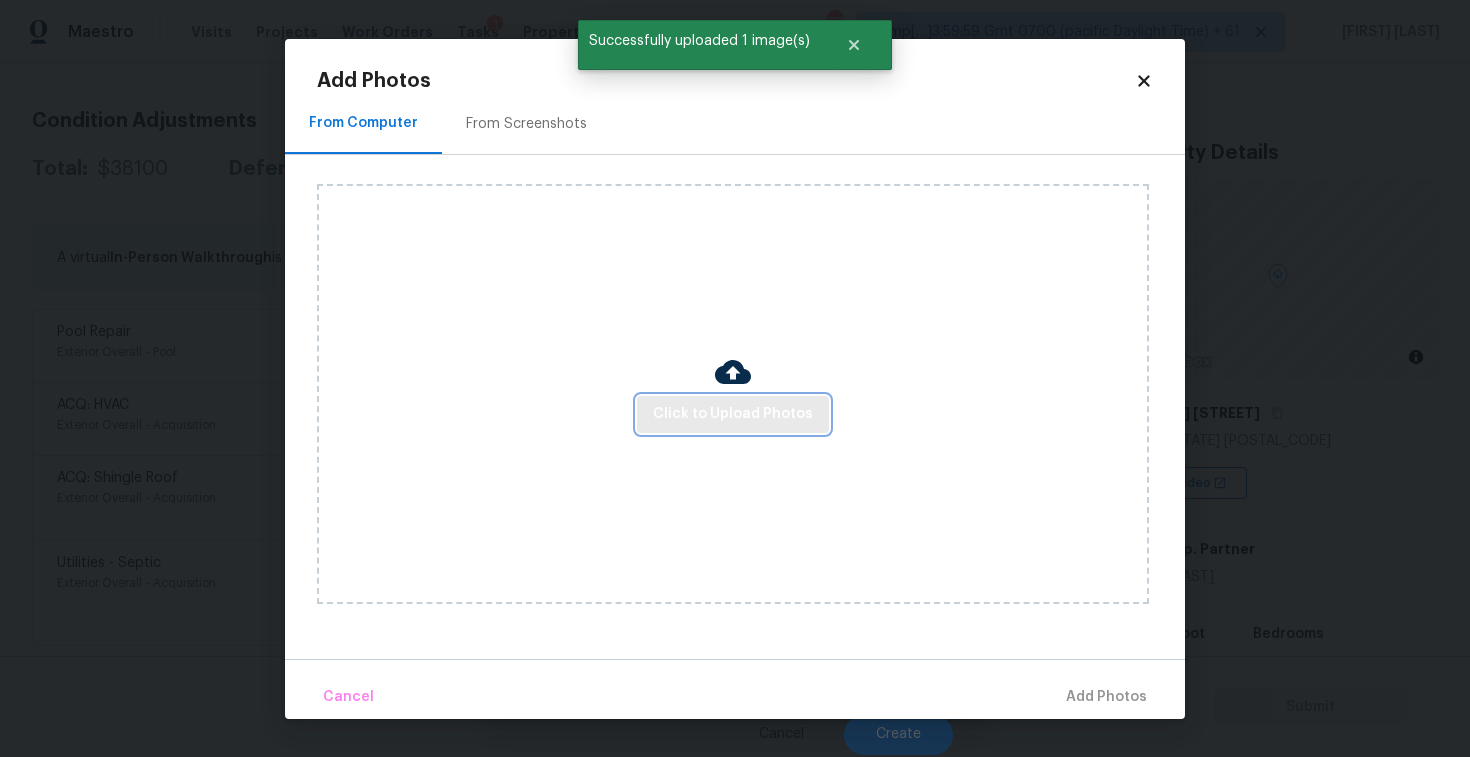 click on "Click to Upload Photos" at bounding box center [733, 414] 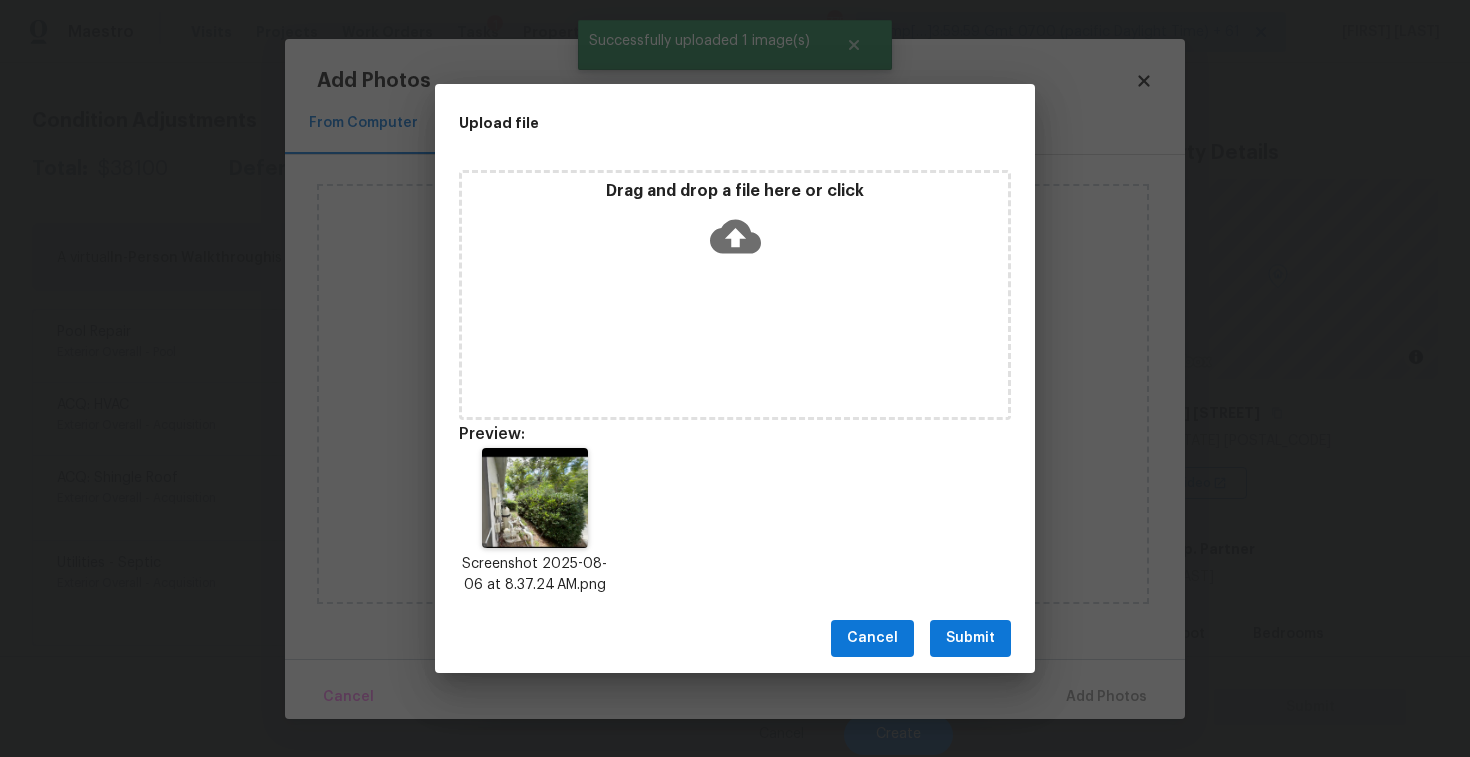click on "Submit" at bounding box center [970, 638] 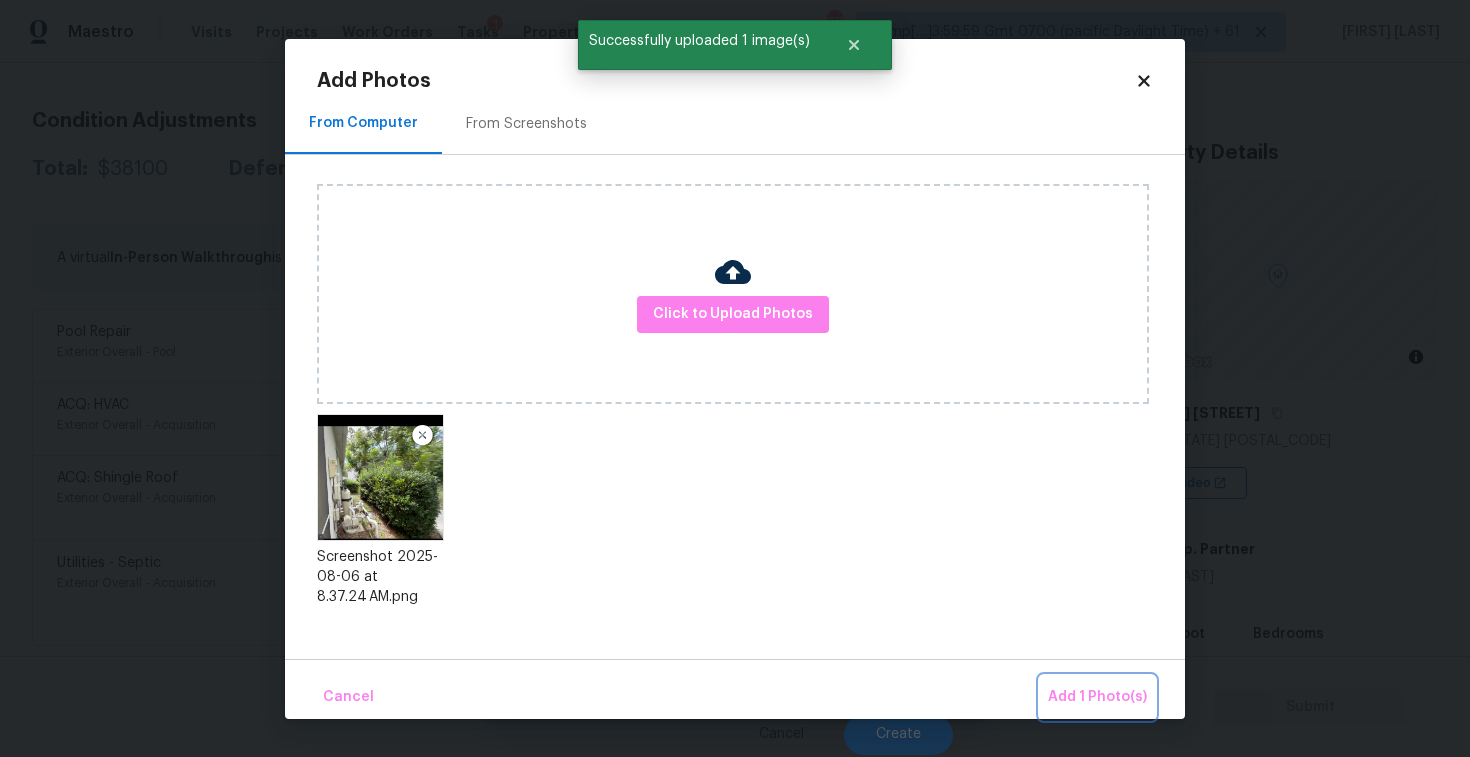 click on "Add 1 Photo(s)" at bounding box center (1097, 697) 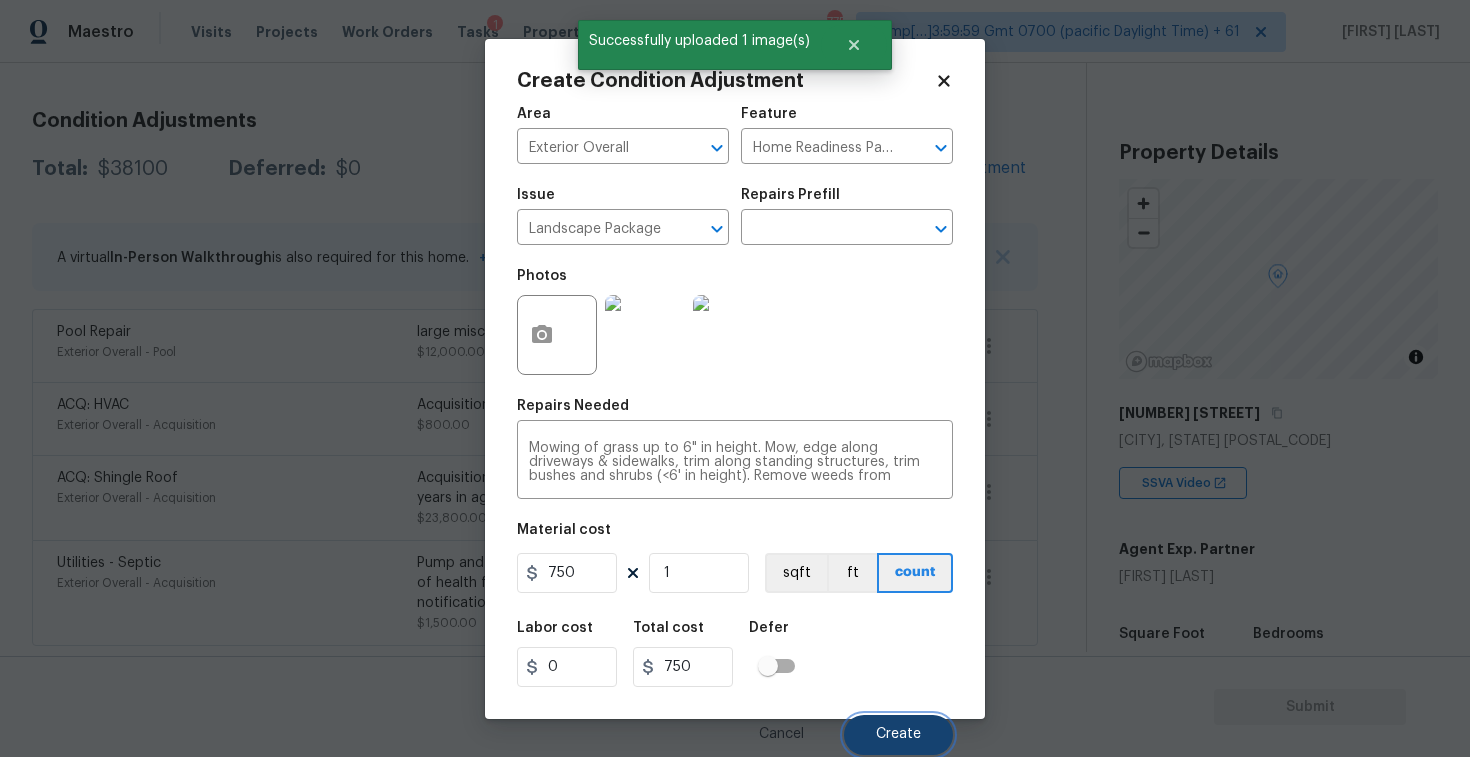click on "Create" at bounding box center [898, 734] 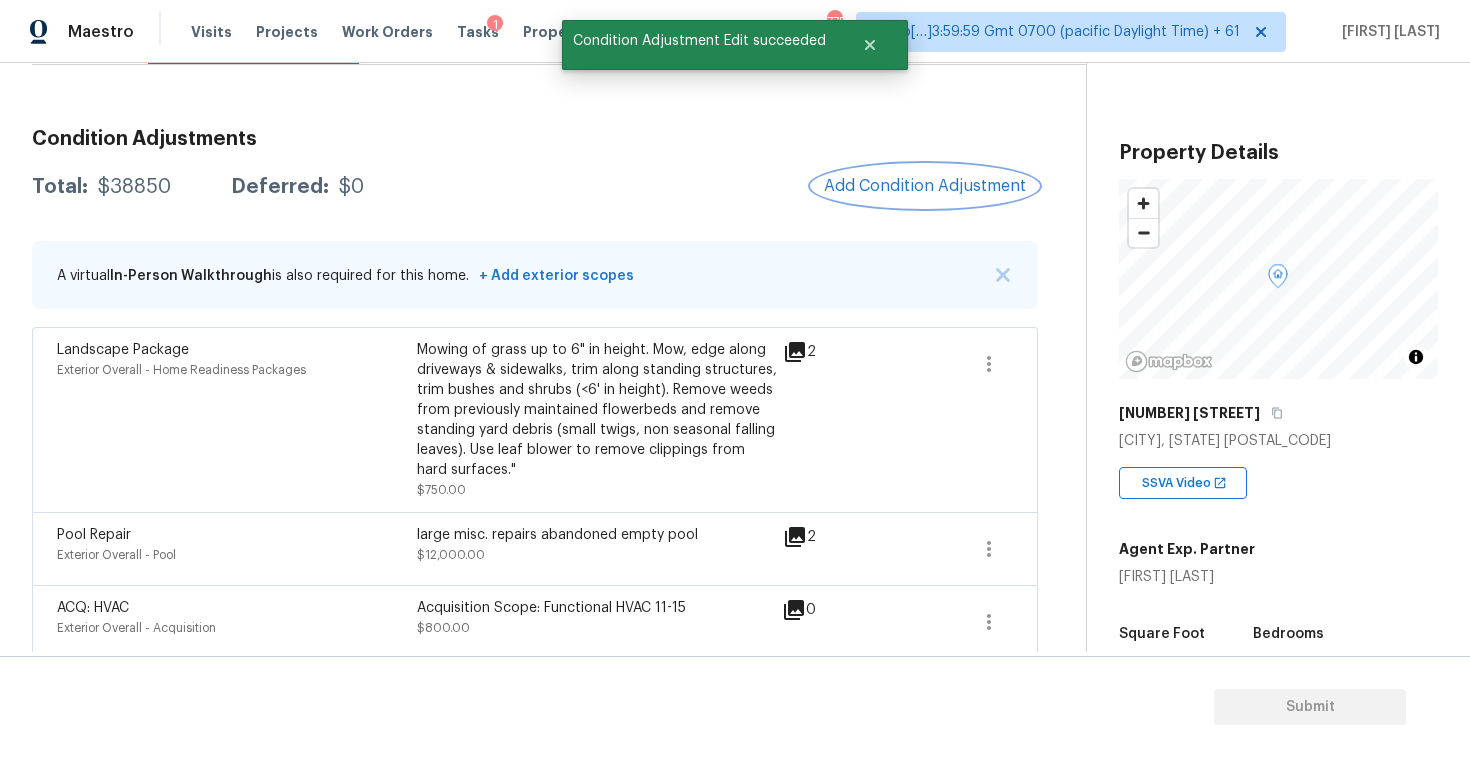 scroll, scrollTop: 220, scrollLeft: 0, axis: vertical 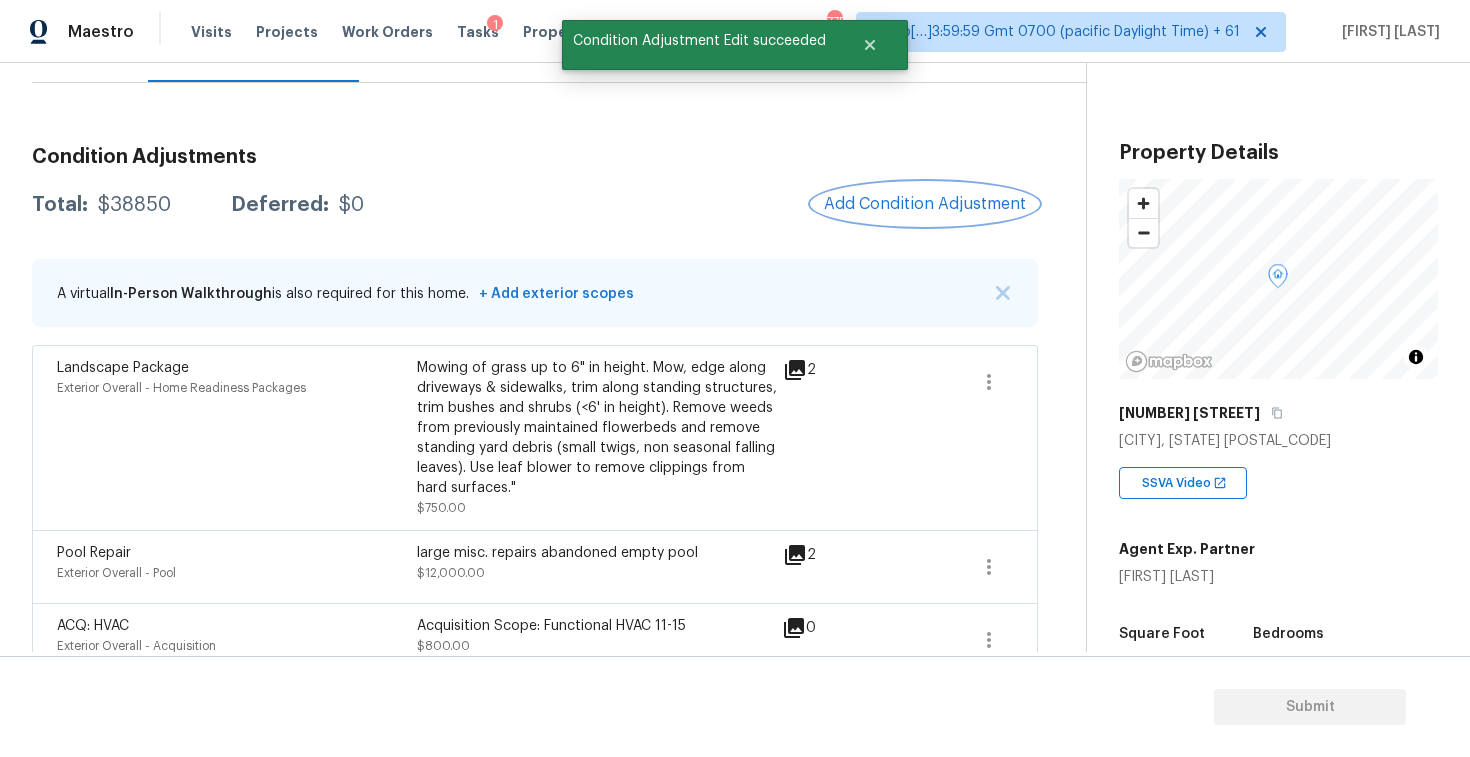 click on "Add Condition Adjustment" at bounding box center [925, 204] 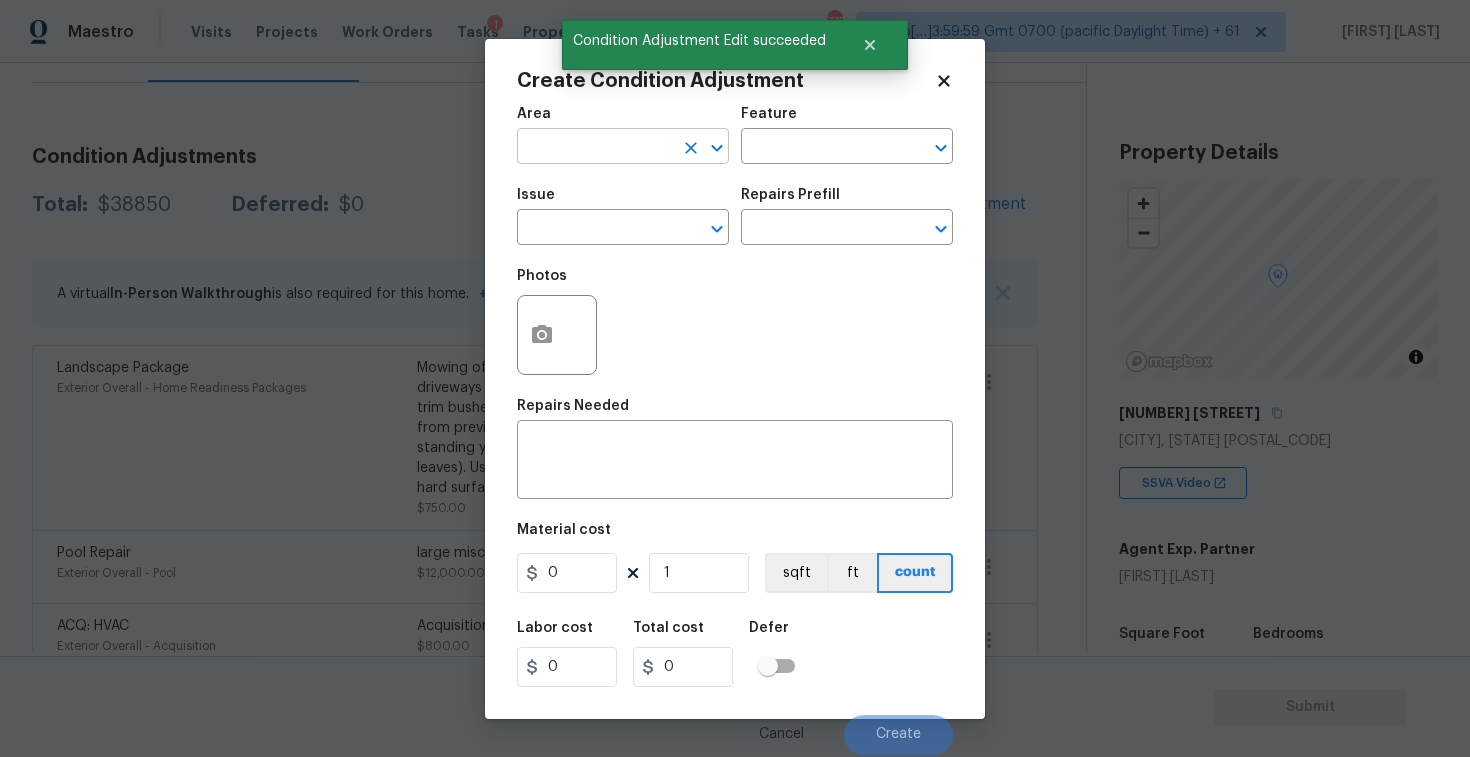 click at bounding box center (595, 148) 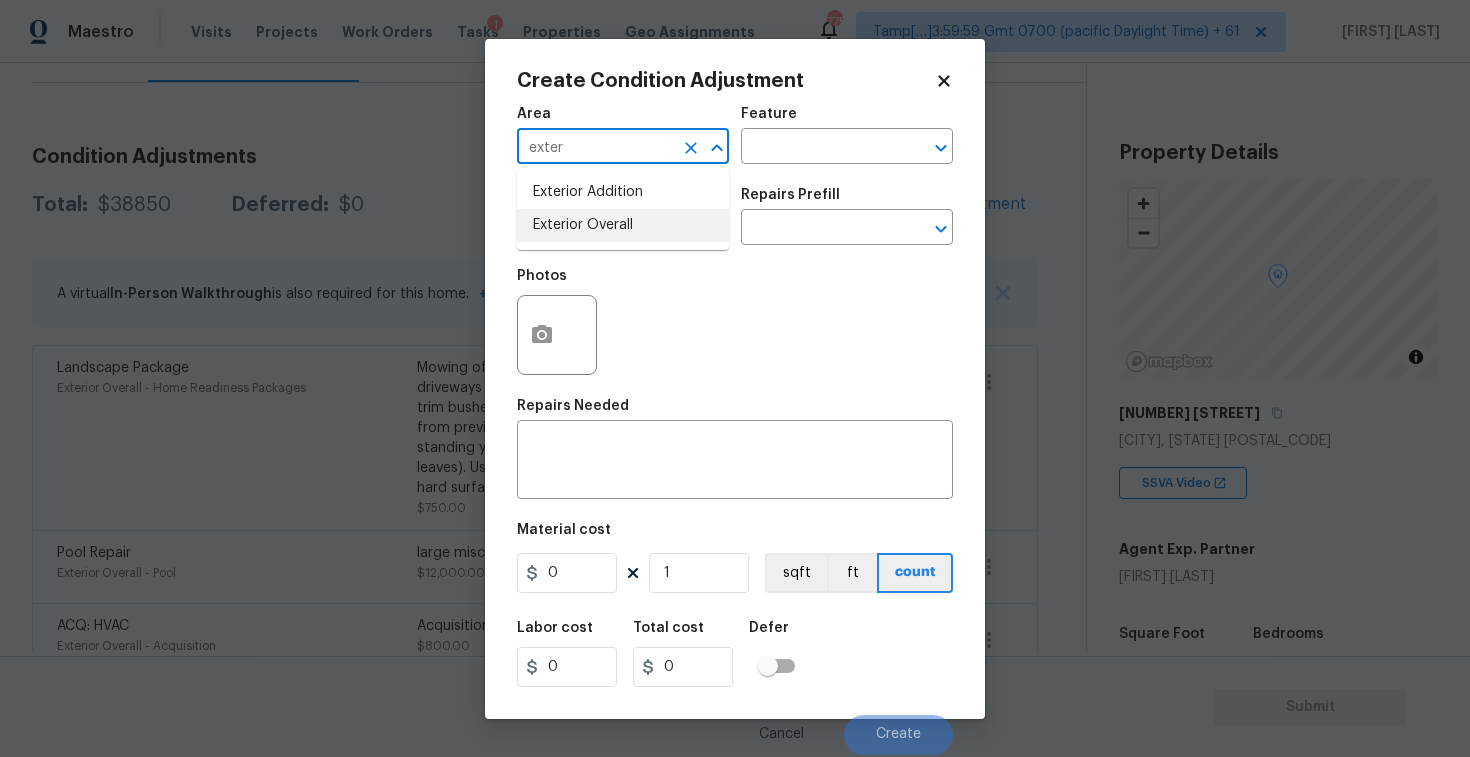 click on "Exterior Overall" at bounding box center (623, 225) 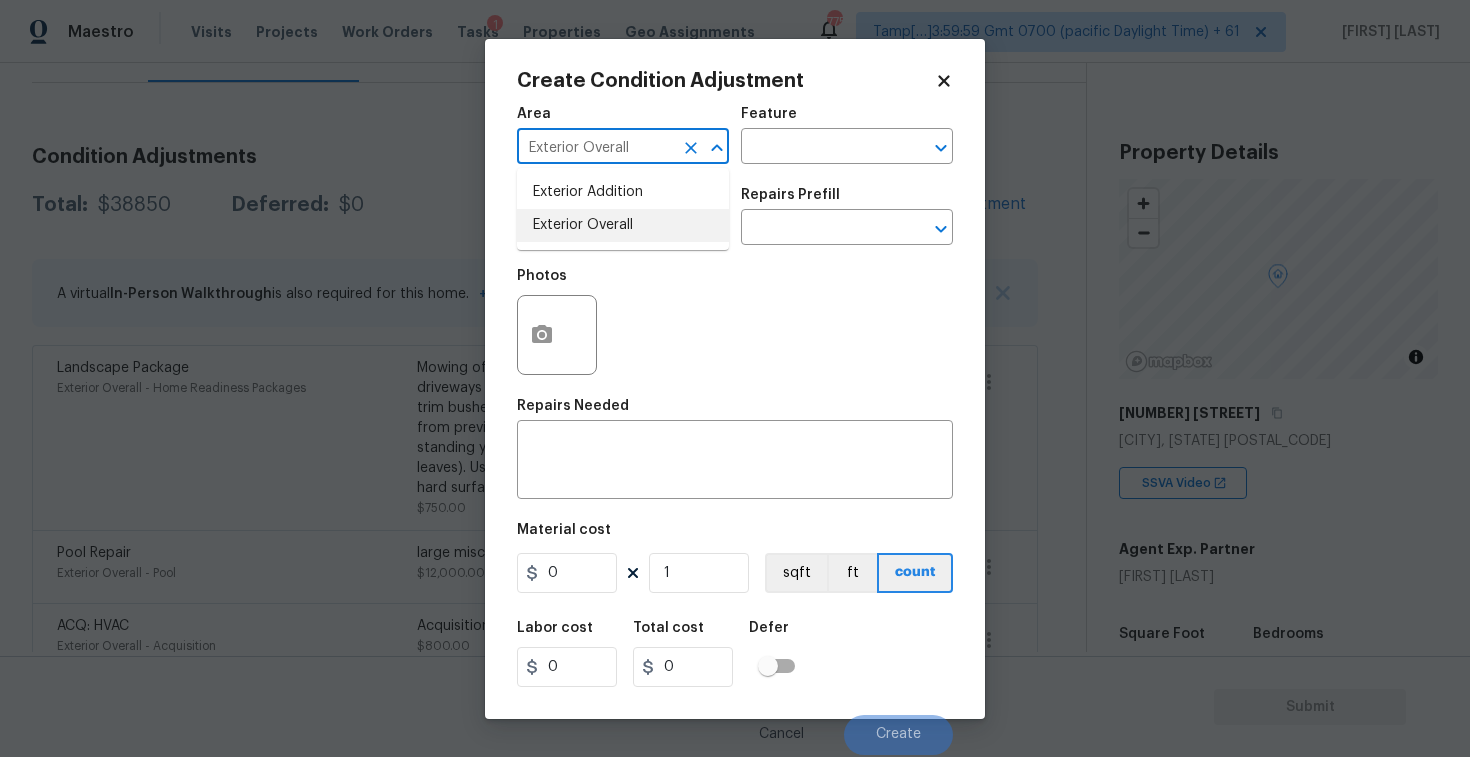 type on "Exterior Overall" 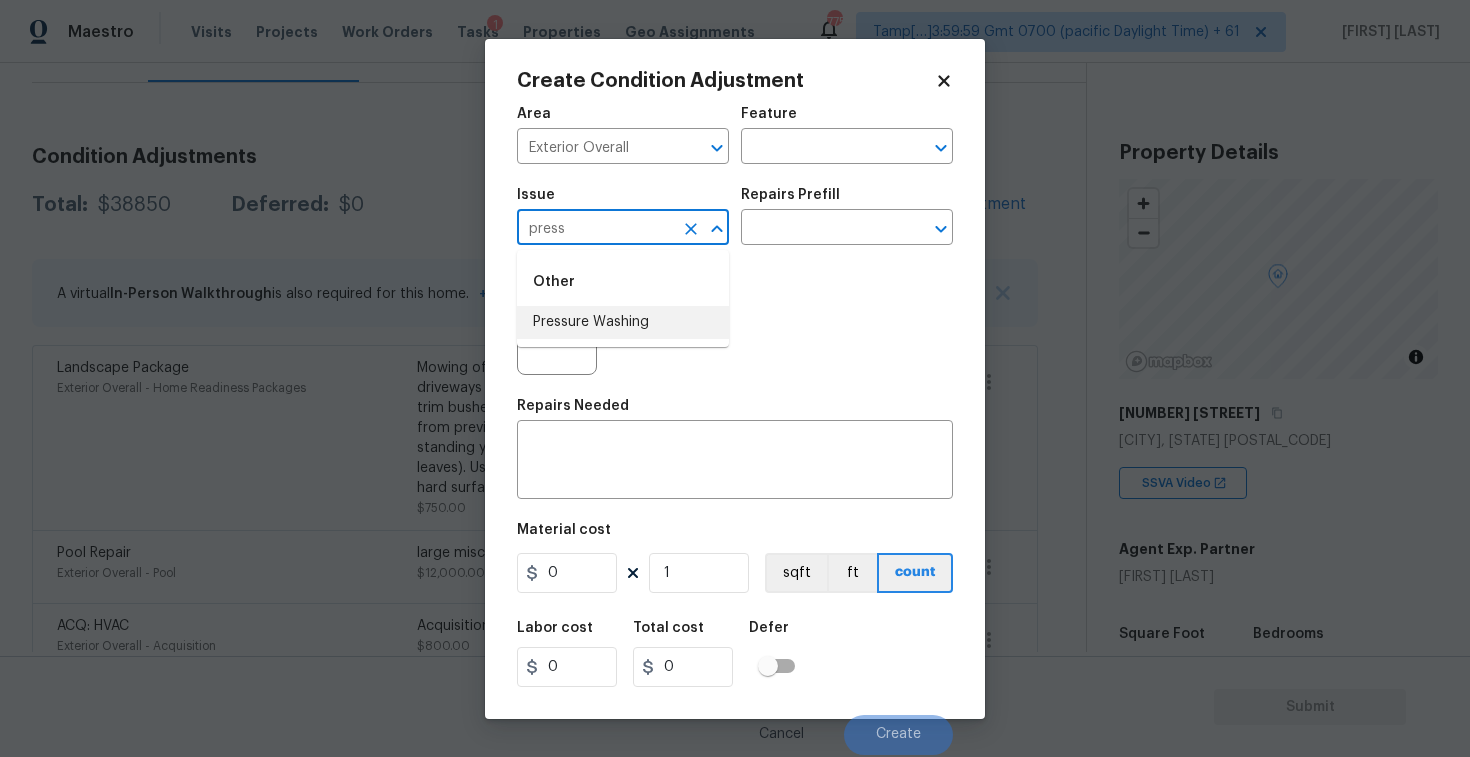 click on "Pressure Washing" at bounding box center [623, 322] 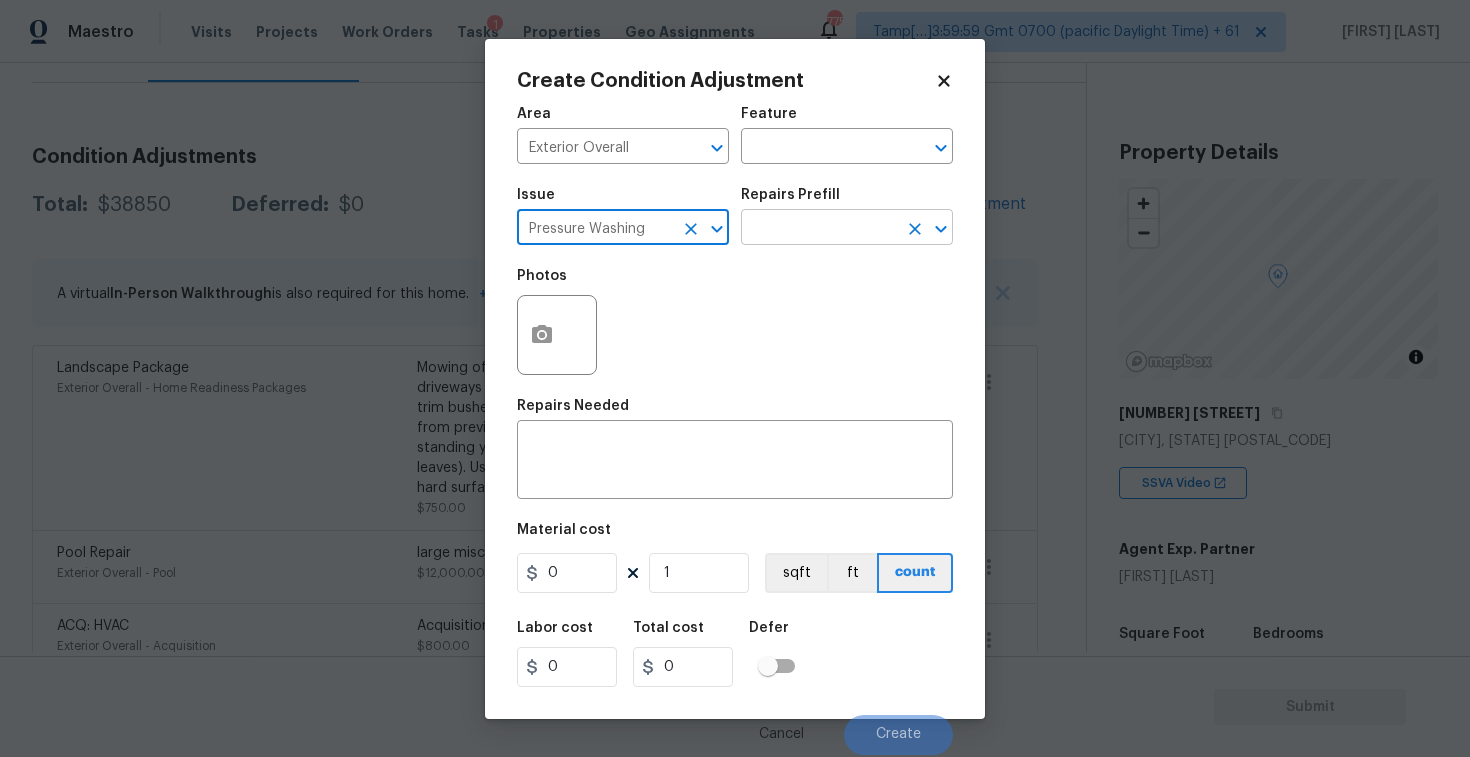 type on "Pressure Washing" 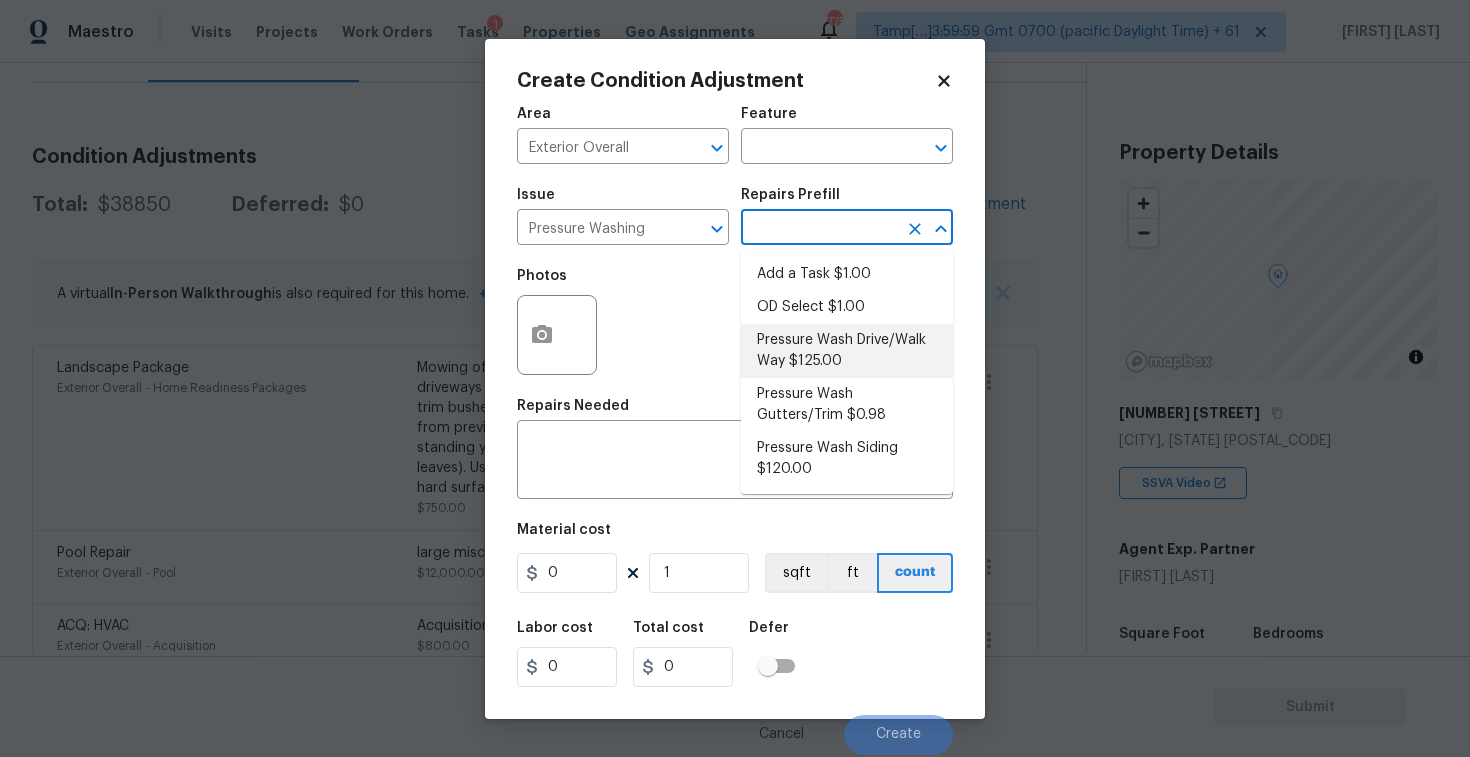 click on "Pressure Wash Drive/Walk Way $125.00" at bounding box center (847, 351) 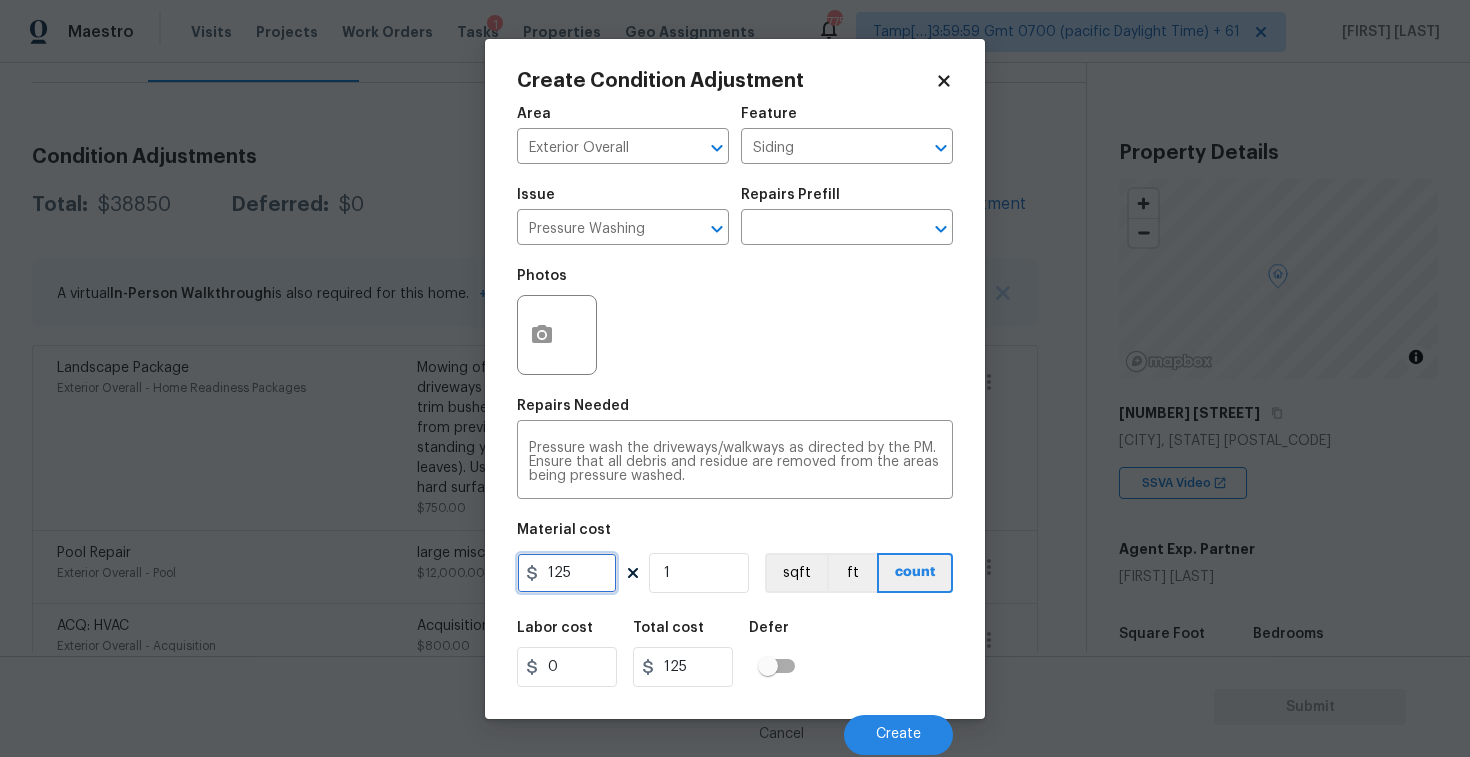 click on "125" at bounding box center [567, 573] 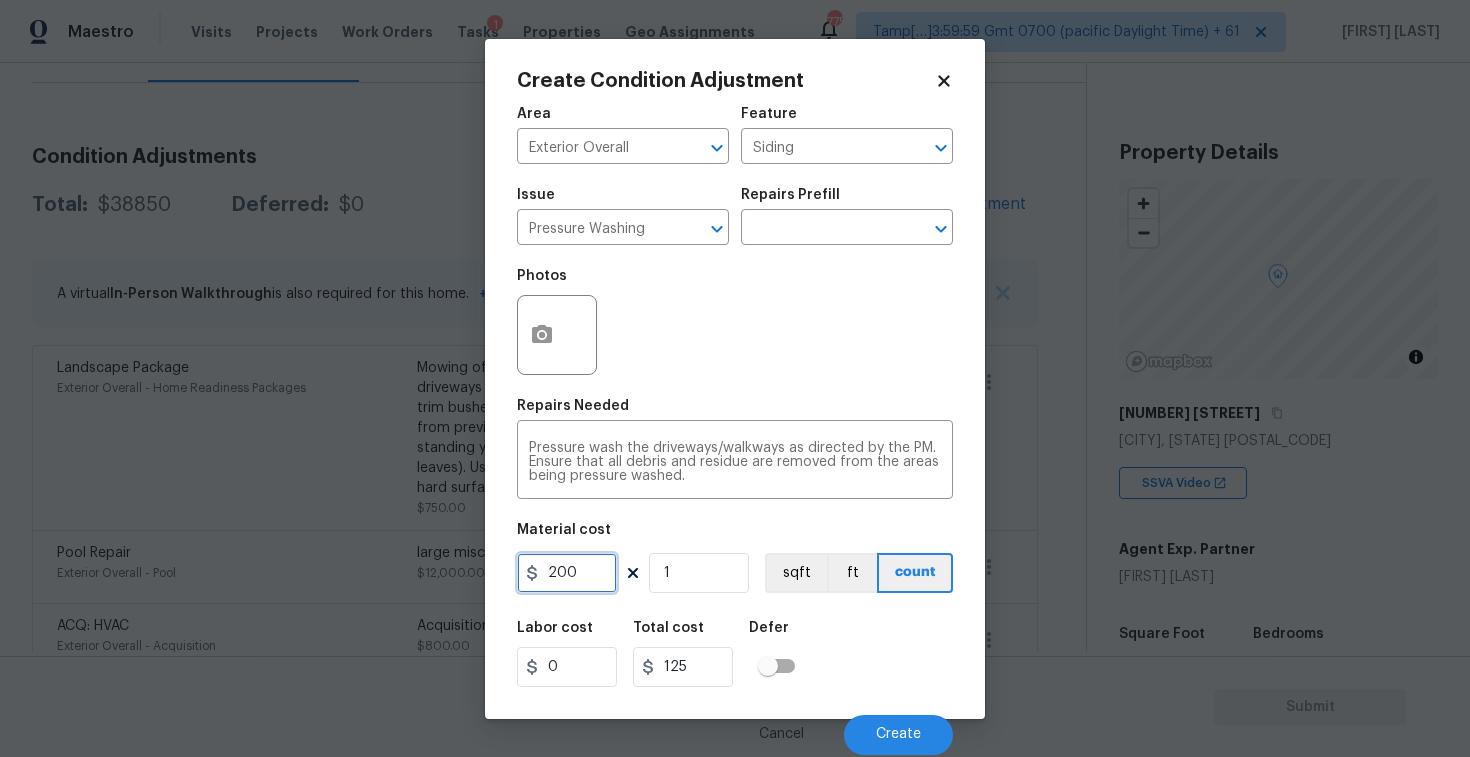 type on "200" 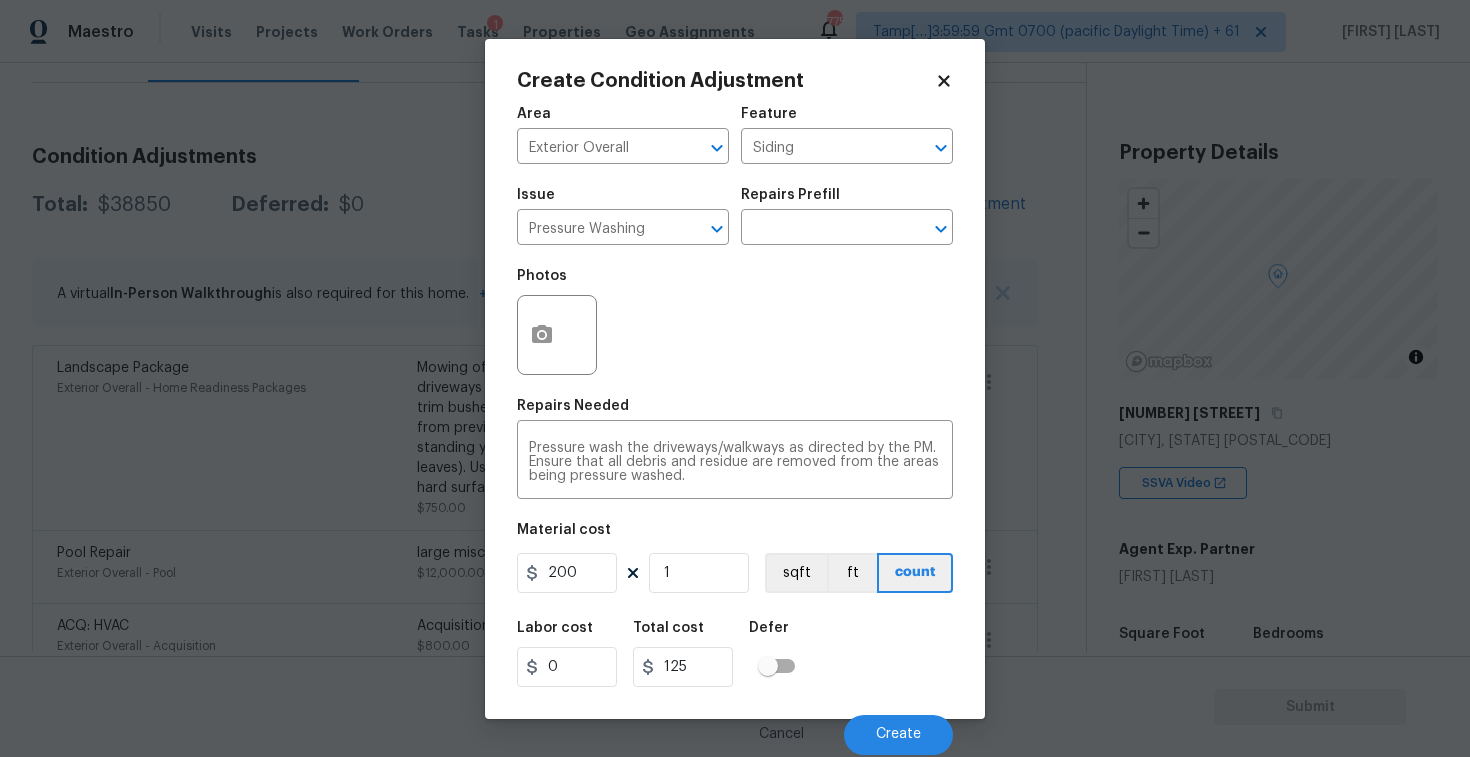 click on "Labor cost 0 Total cost 125 Defer" at bounding box center [735, 654] 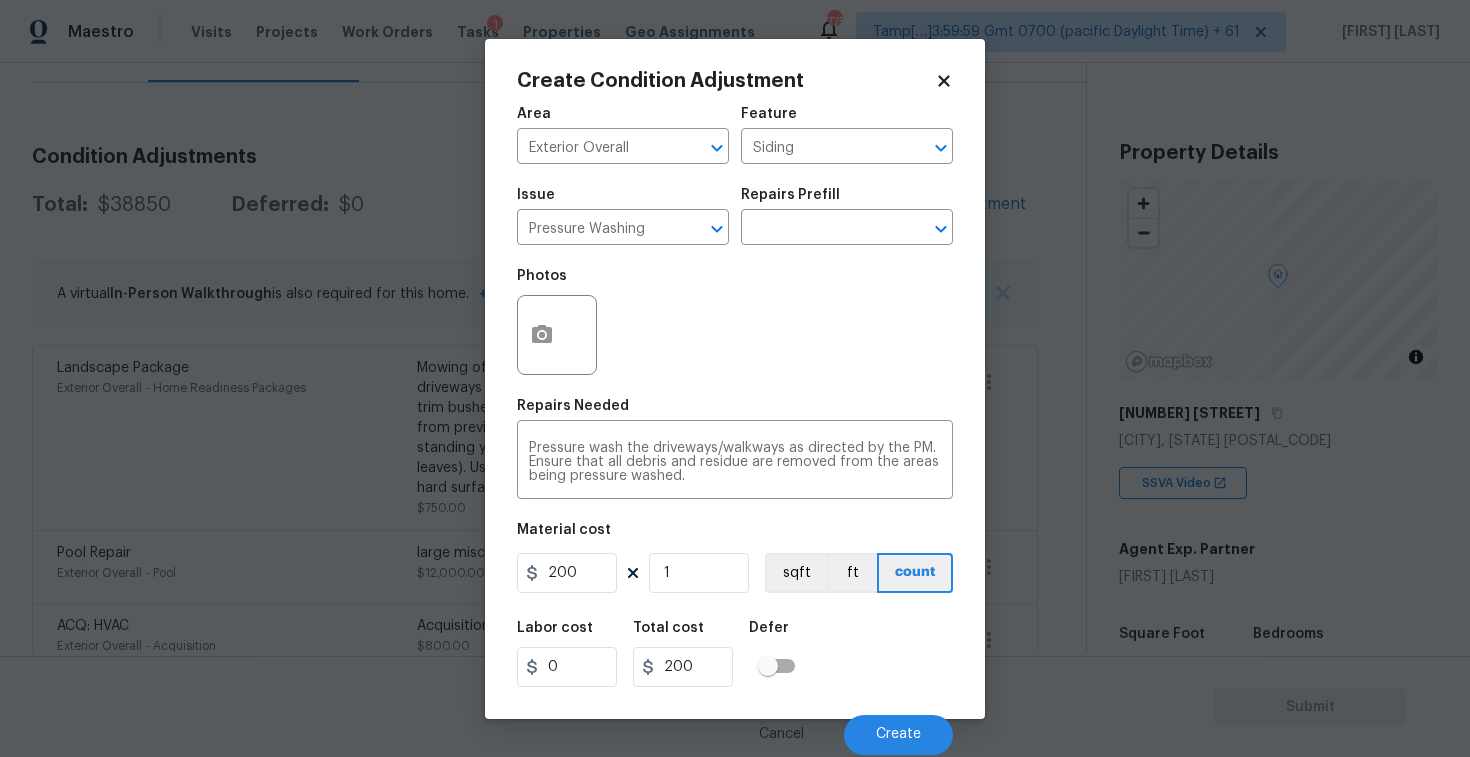 click on "Cancel Create" at bounding box center [735, 727] 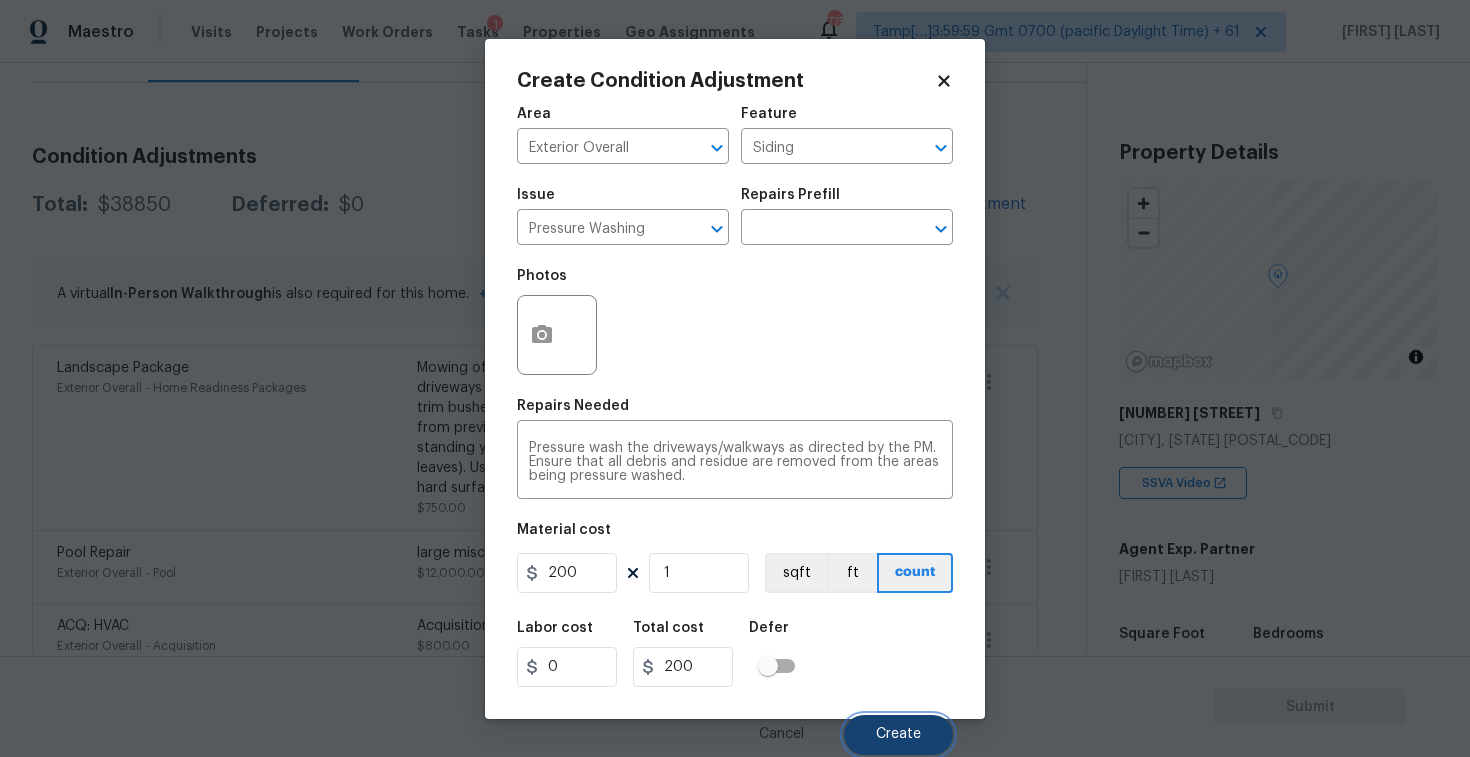 click on "Create" at bounding box center (898, 735) 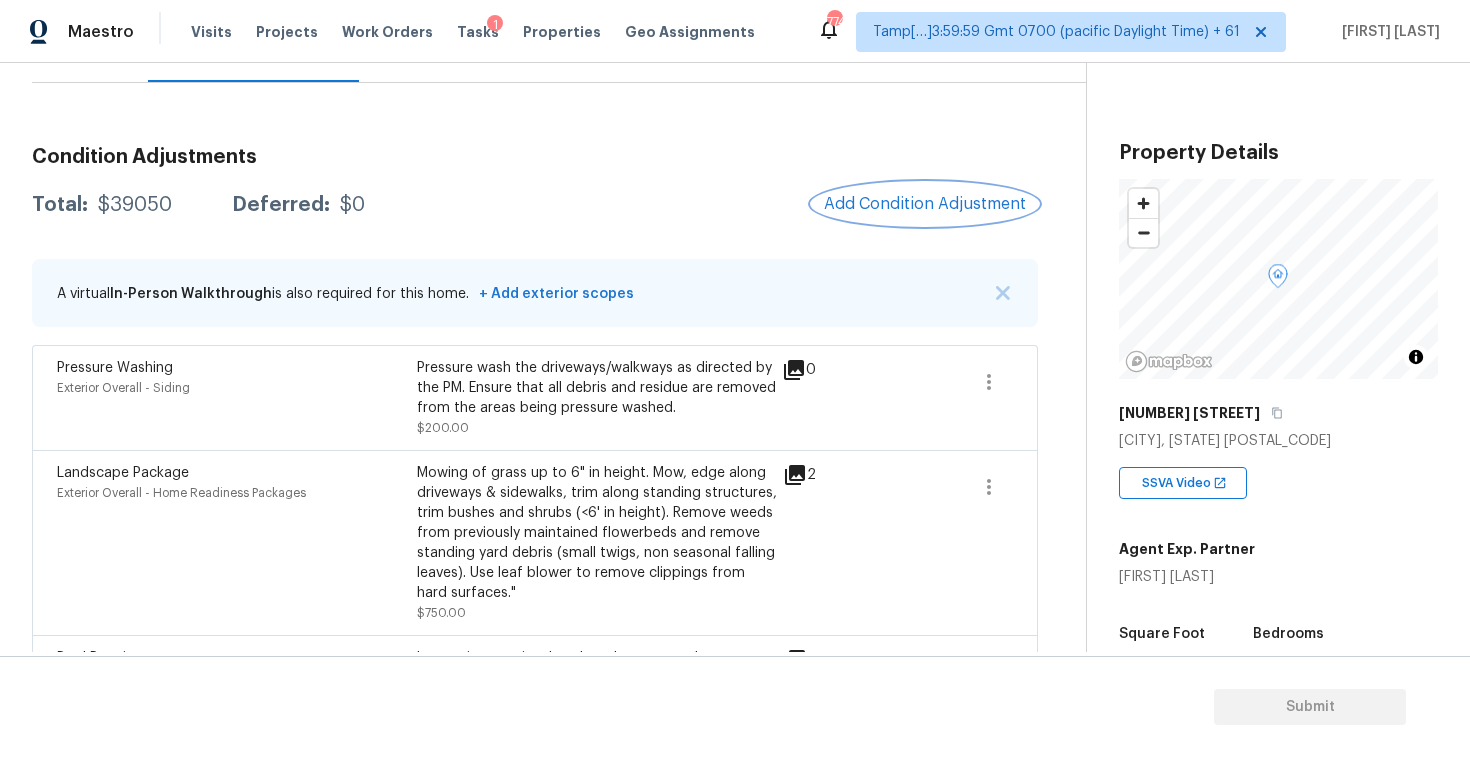 click on "Add Condition Adjustment" at bounding box center [925, 204] 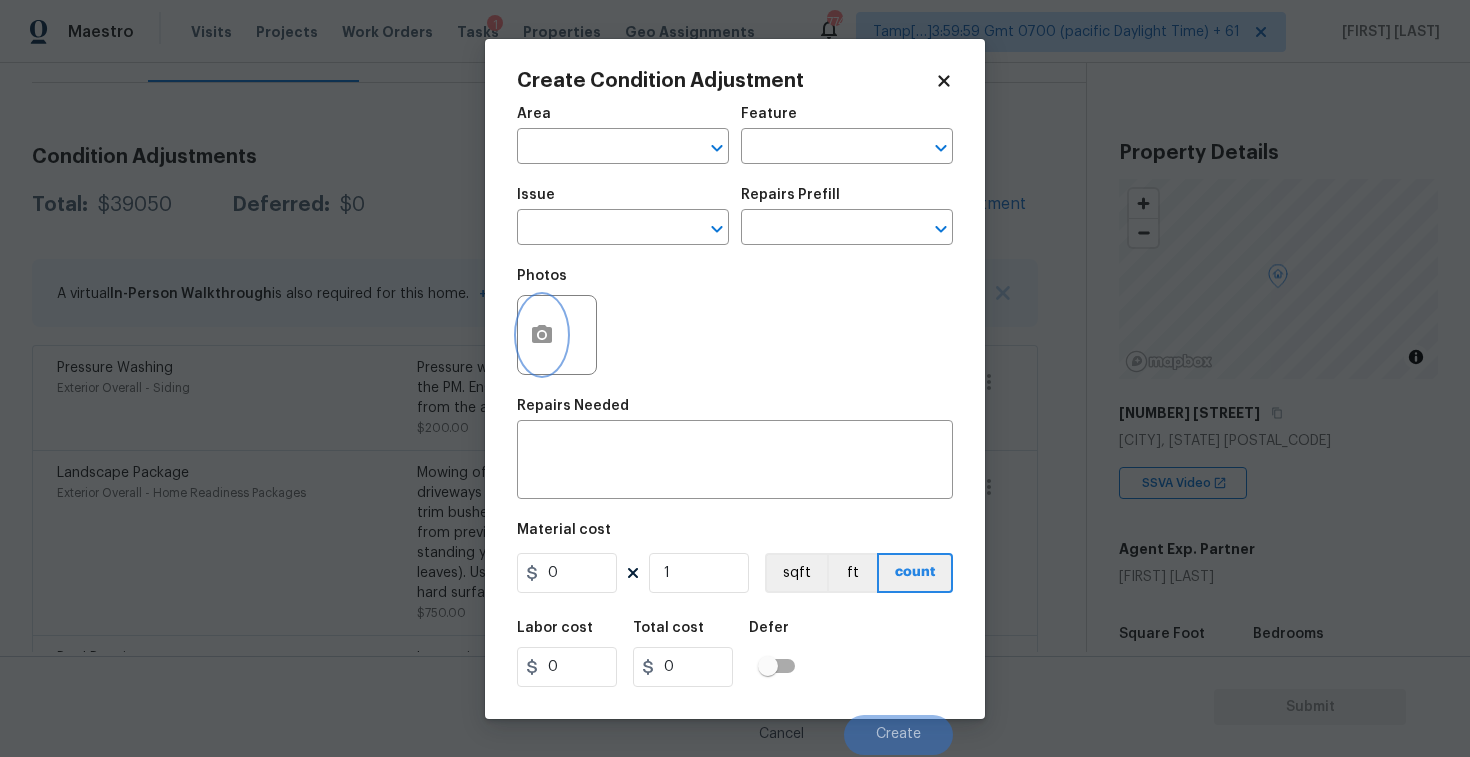 click at bounding box center (542, 335) 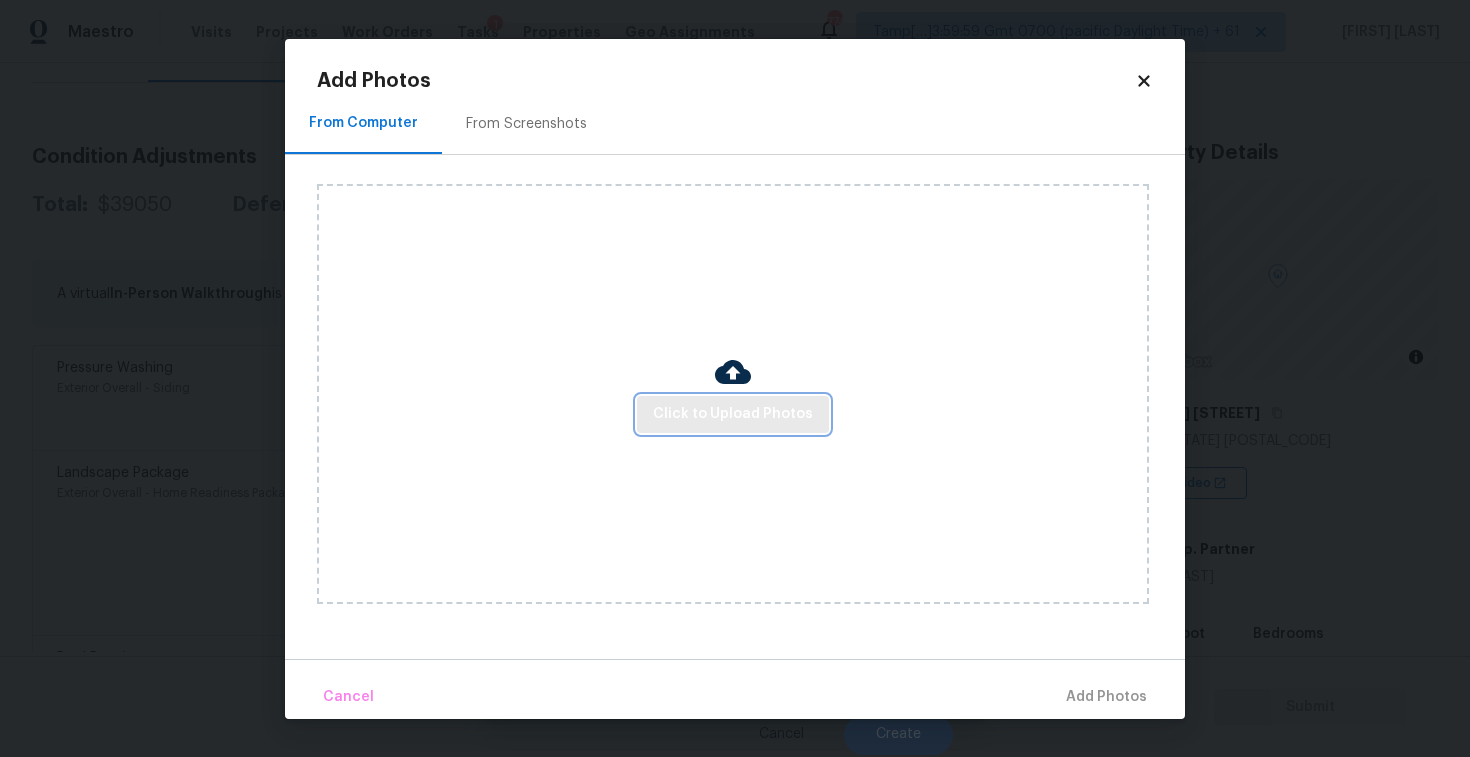 click on "Click to Upload Photos" at bounding box center [733, 414] 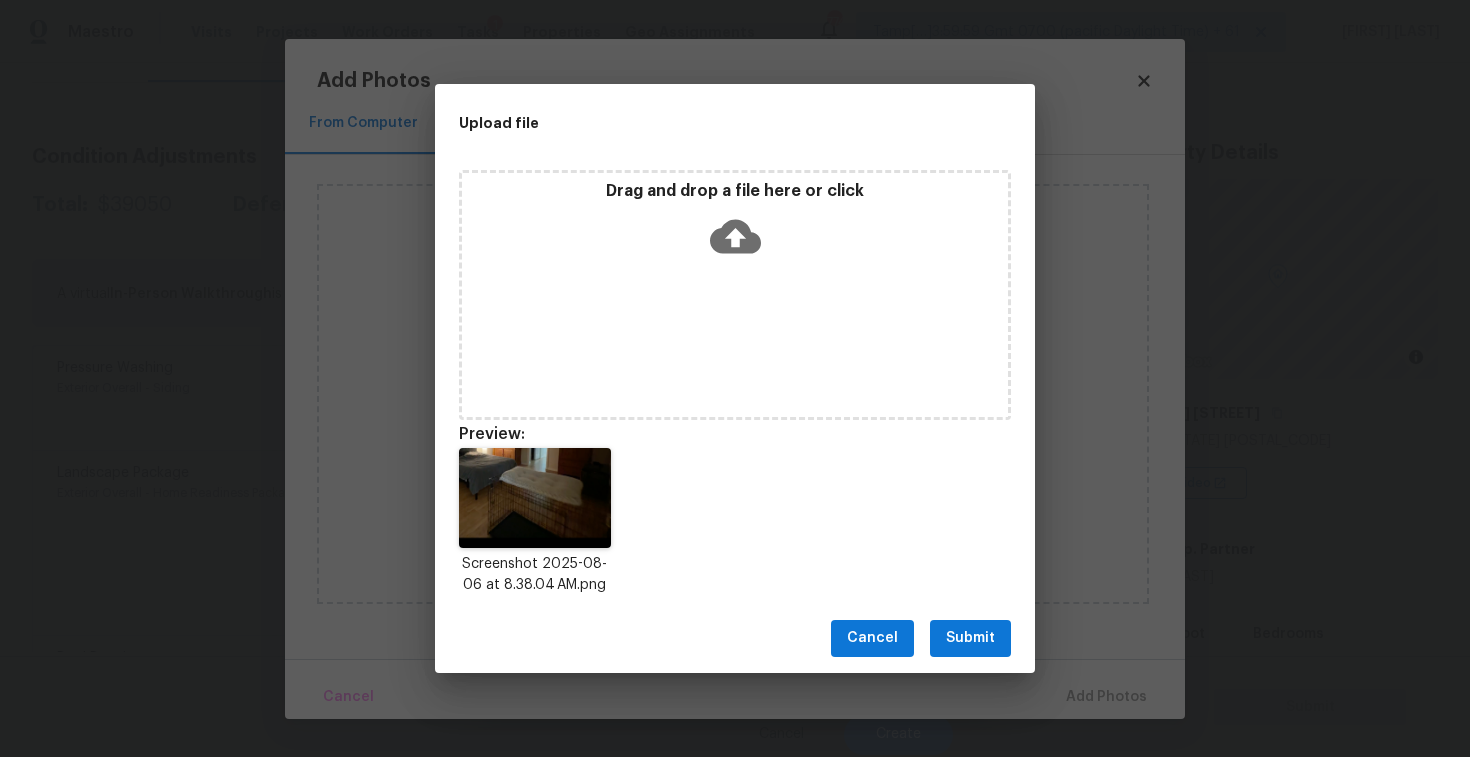 click on "Submit" at bounding box center (970, 638) 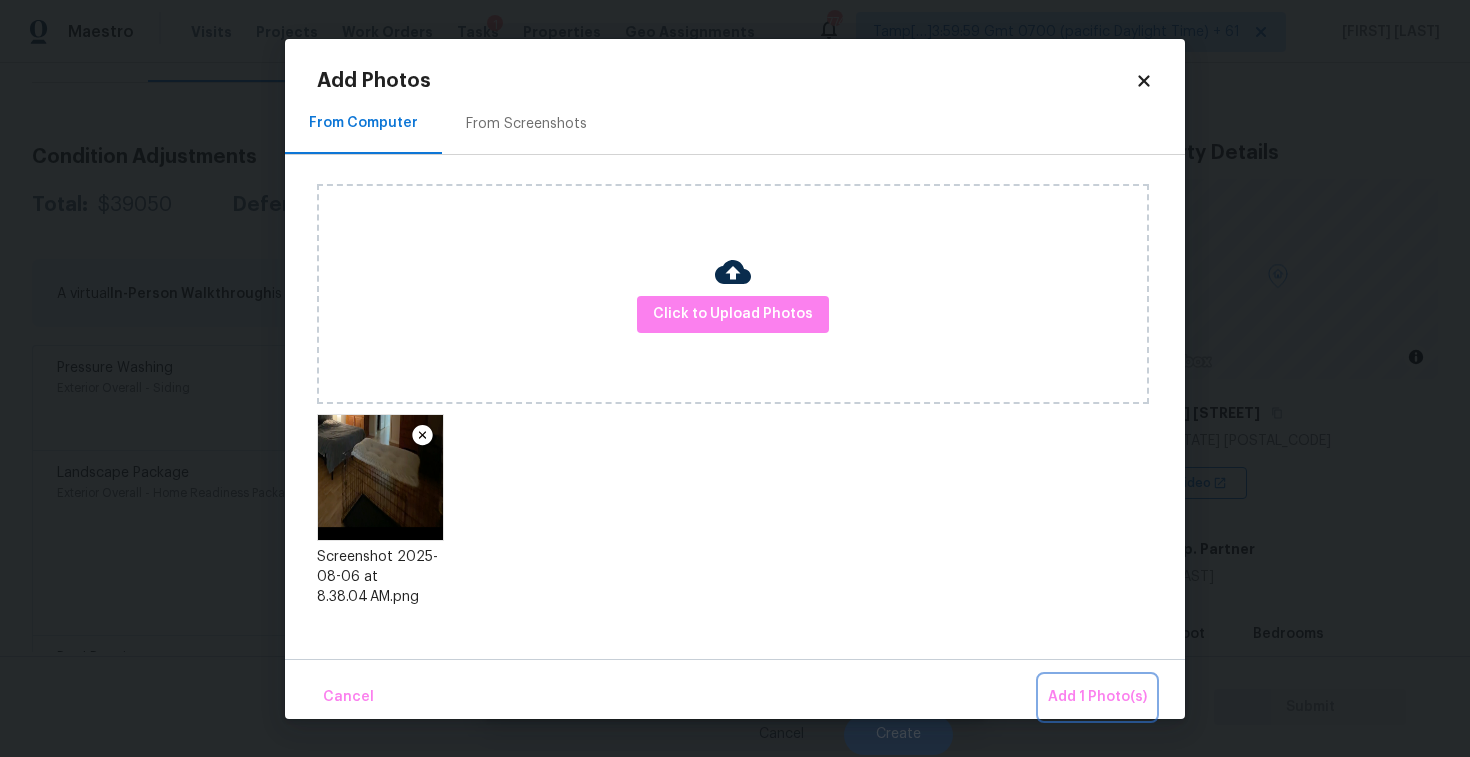 click on "Add 1 Photo(s)" at bounding box center [1097, 697] 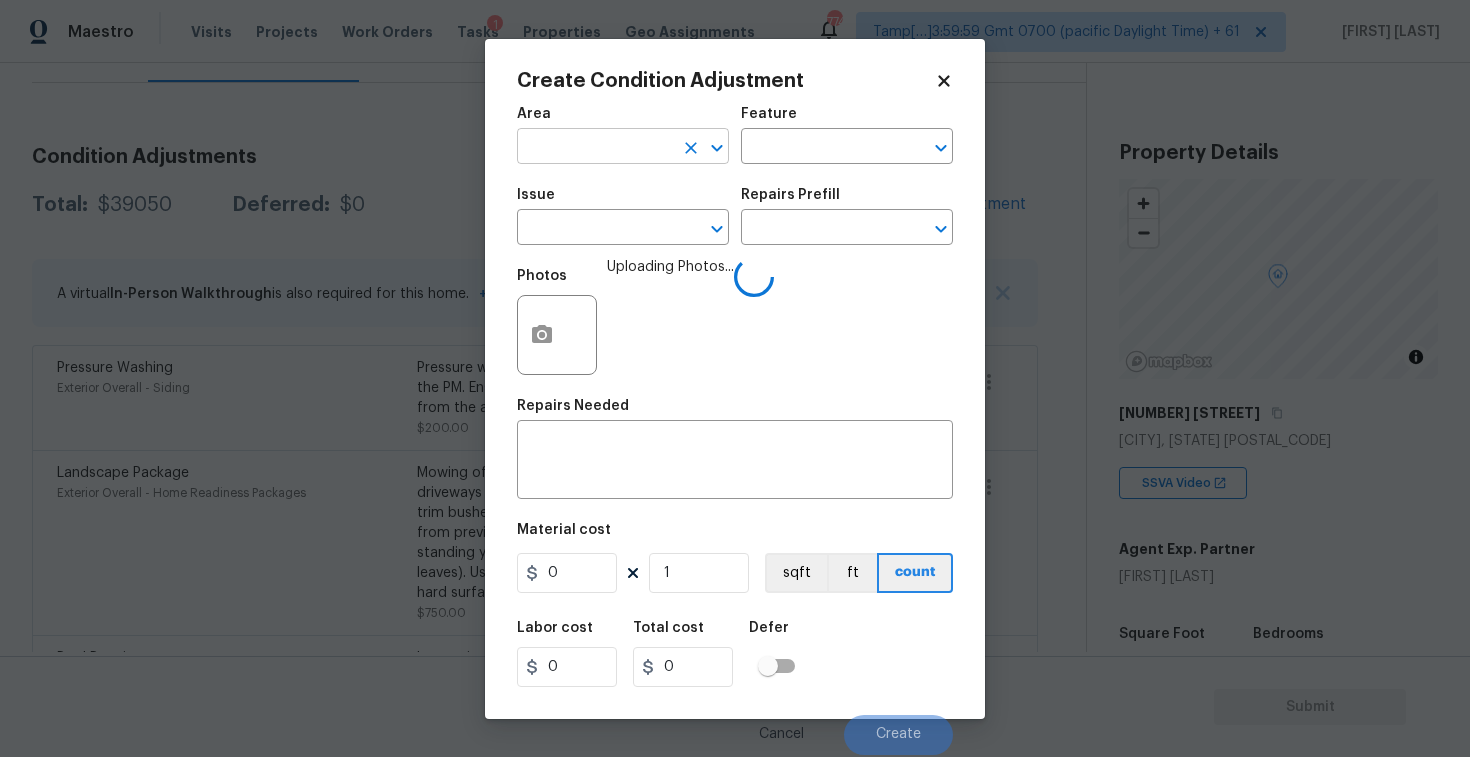 click at bounding box center (595, 148) 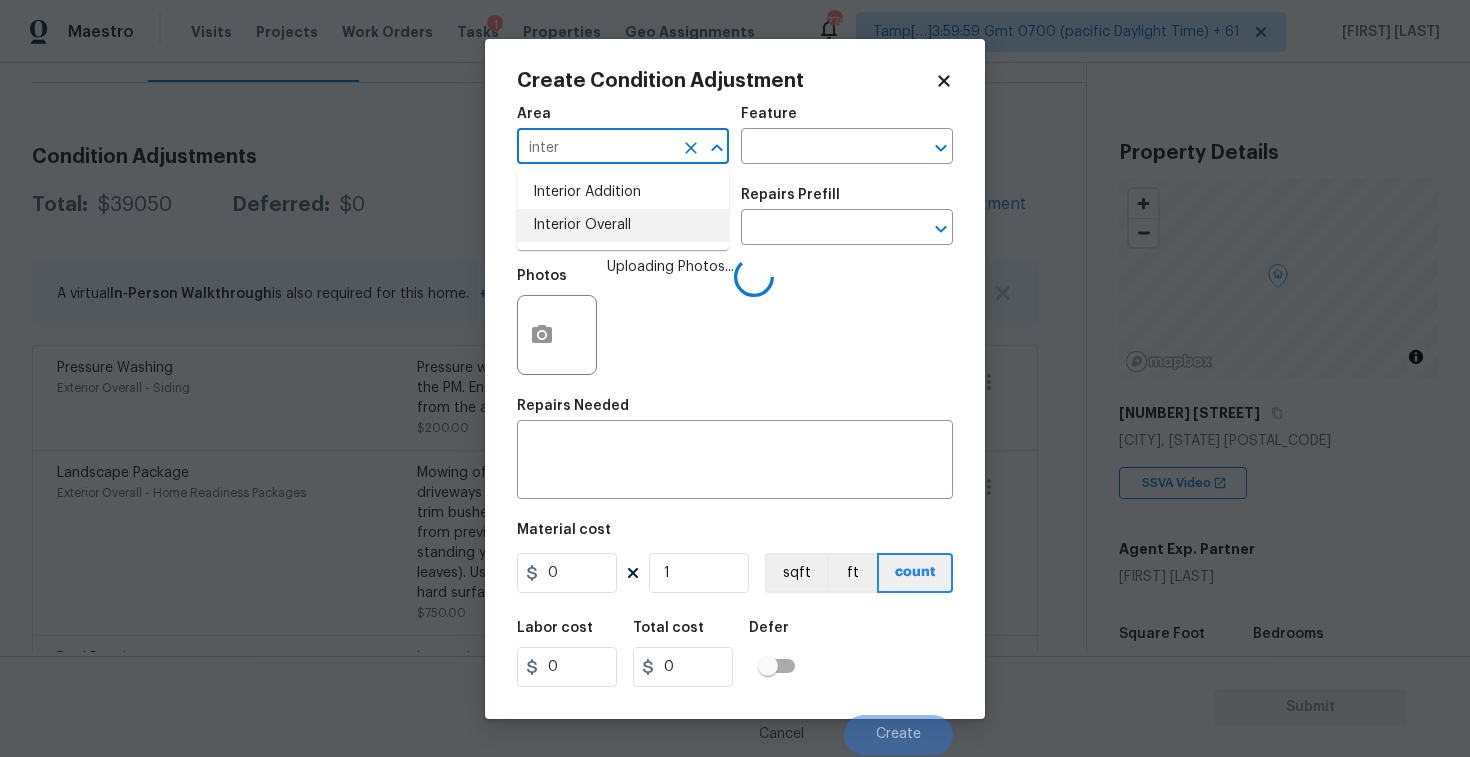 click on "Interior Overall" at bounding box center [623, 225] 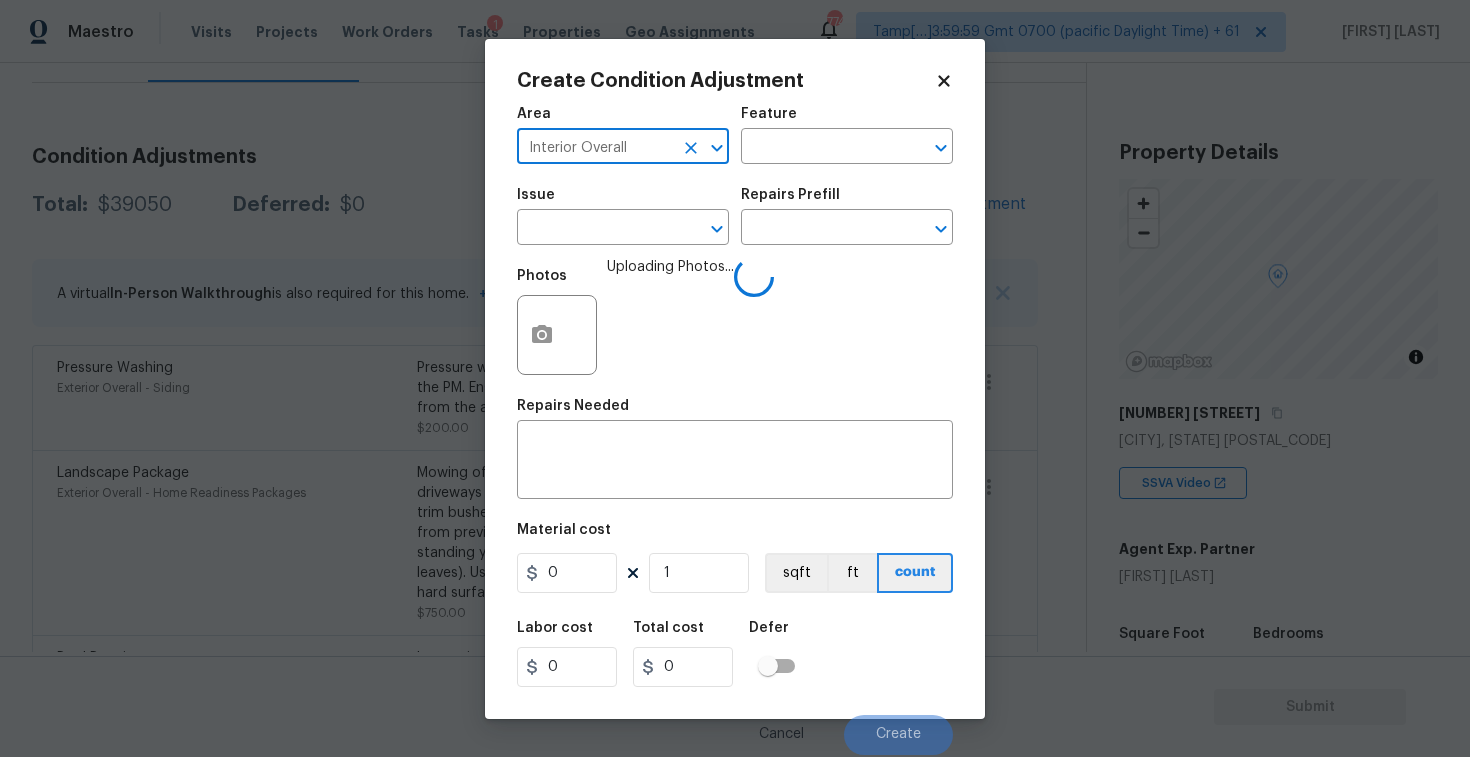 type on "Interior Overall" 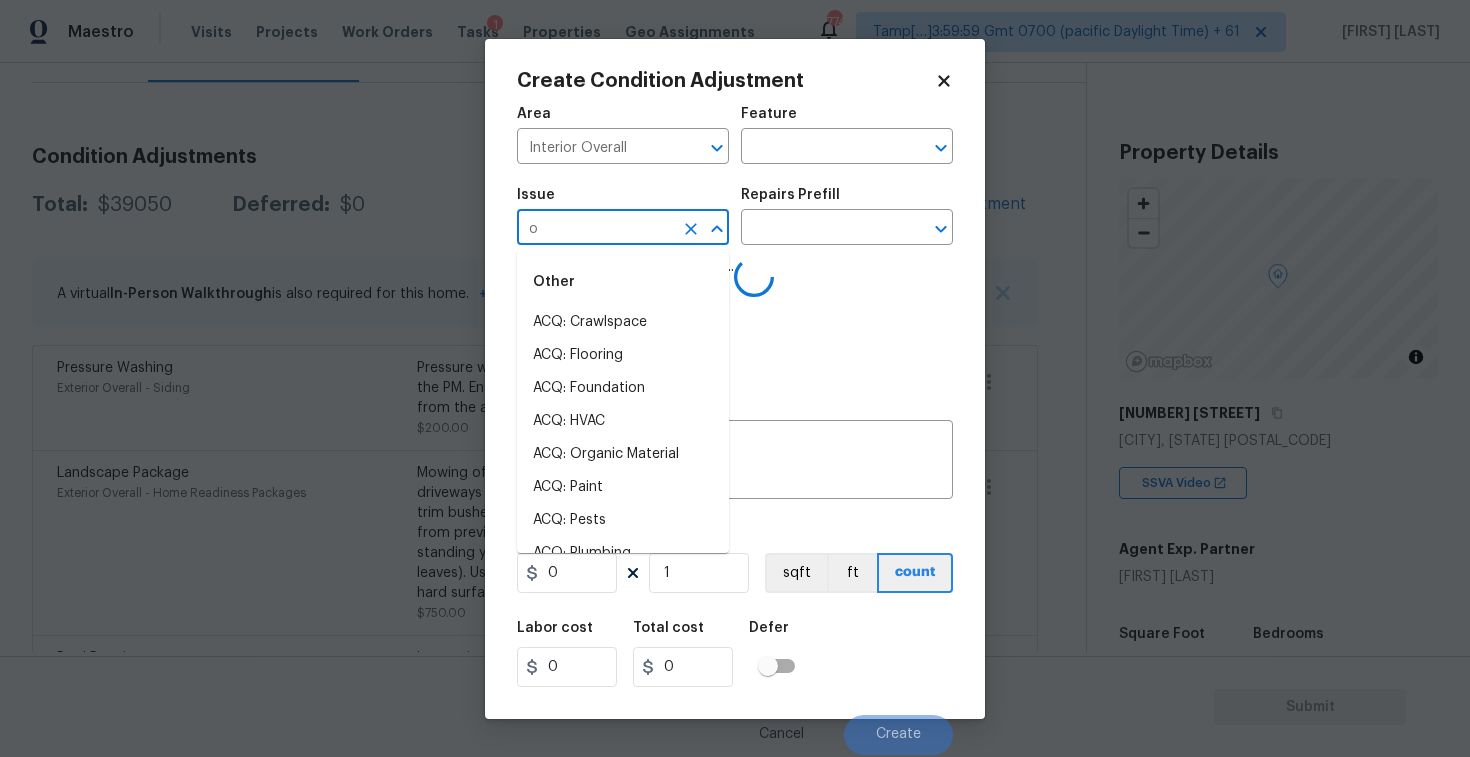 type on "od" 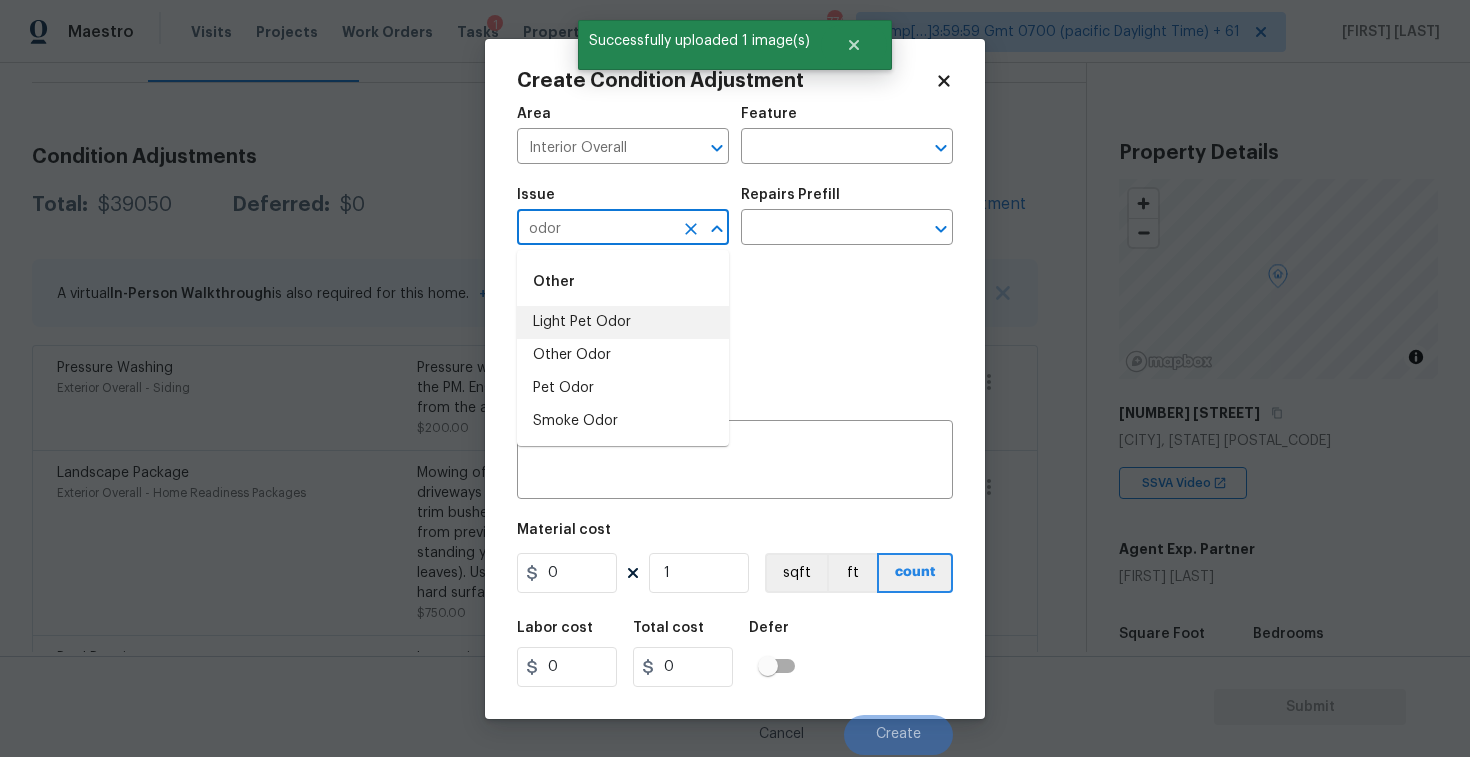 click on "Light Pet Odor" at bounding box center (623, 322) 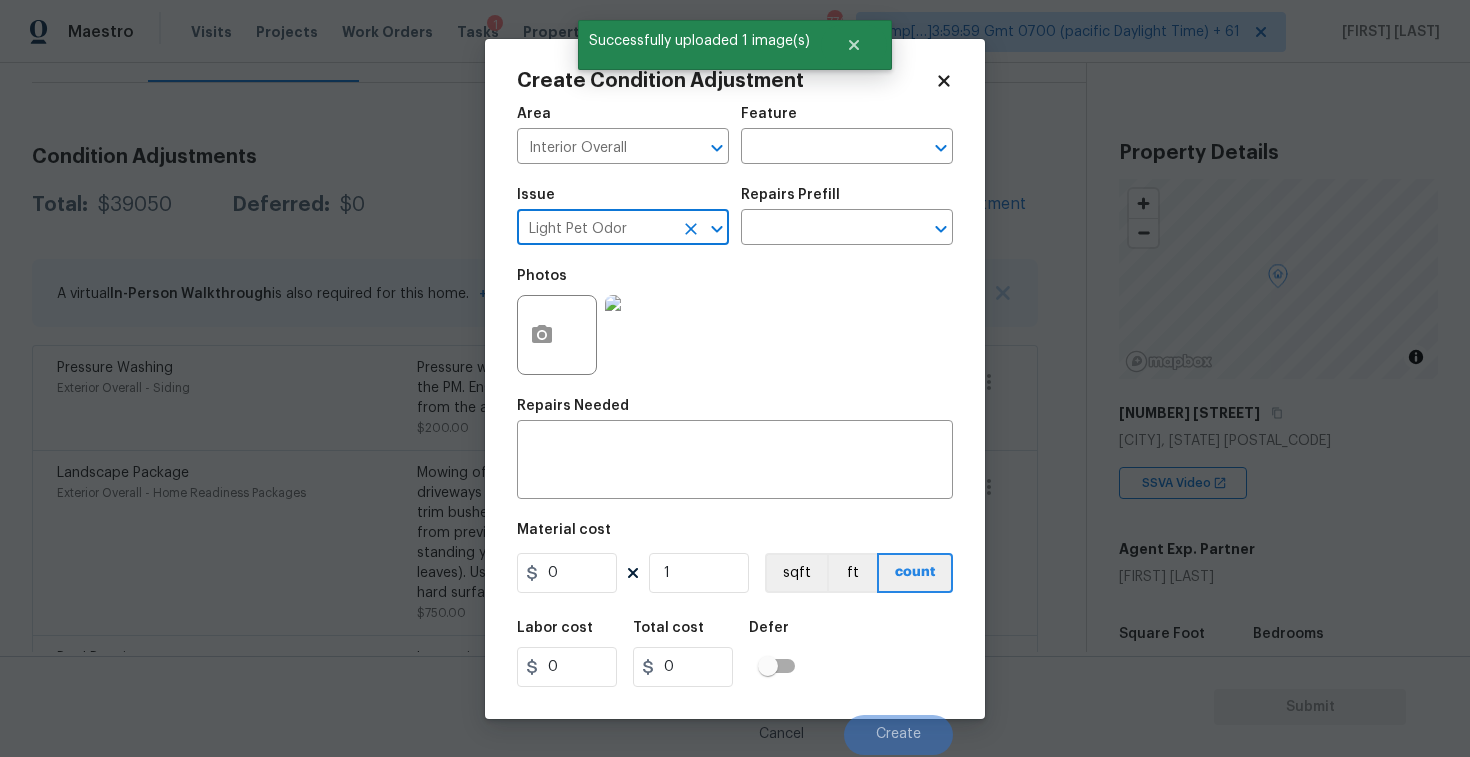 type on "Light Pet Odor" 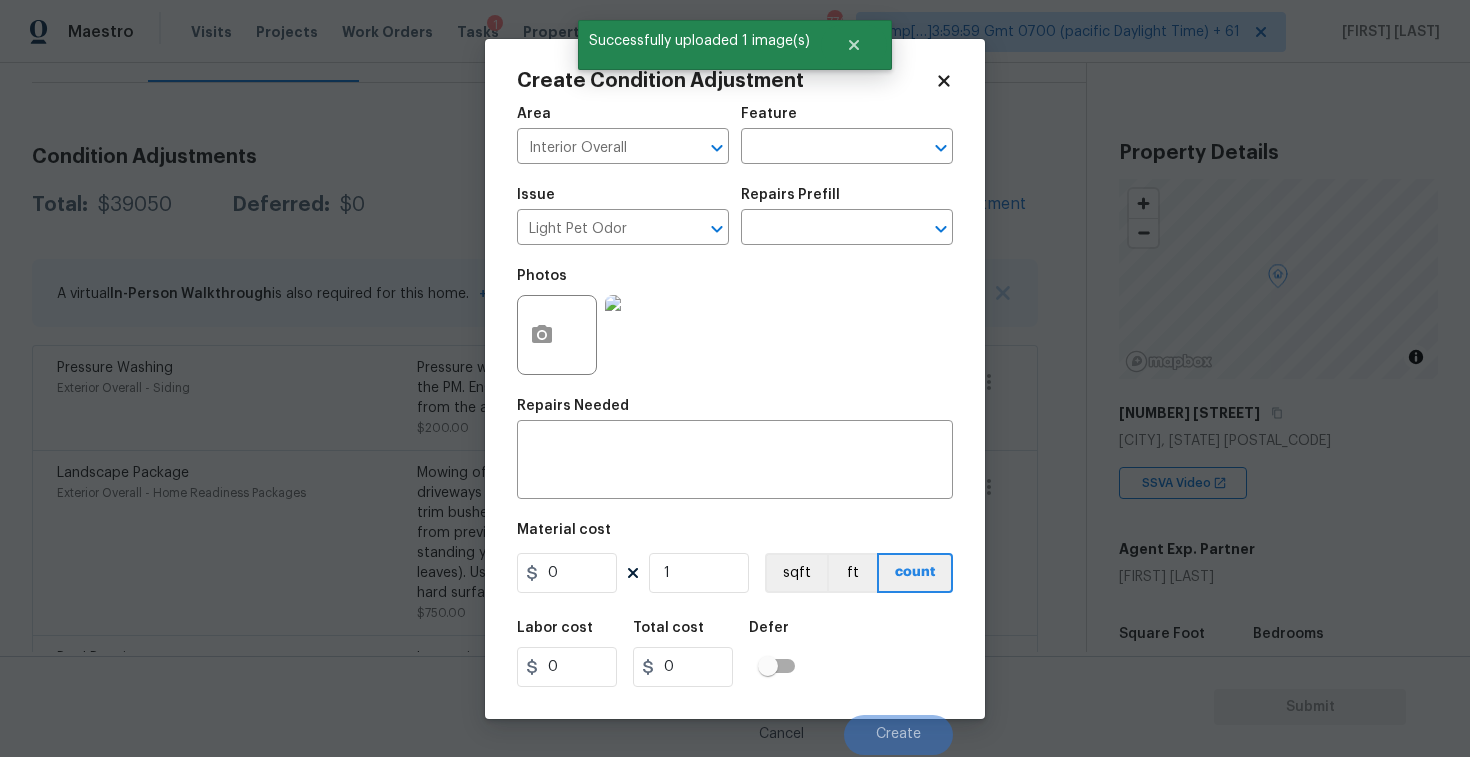 click on "Issue Light Pet Odor ​ Repairs Prefill ​" at bounding box center (735, 216) 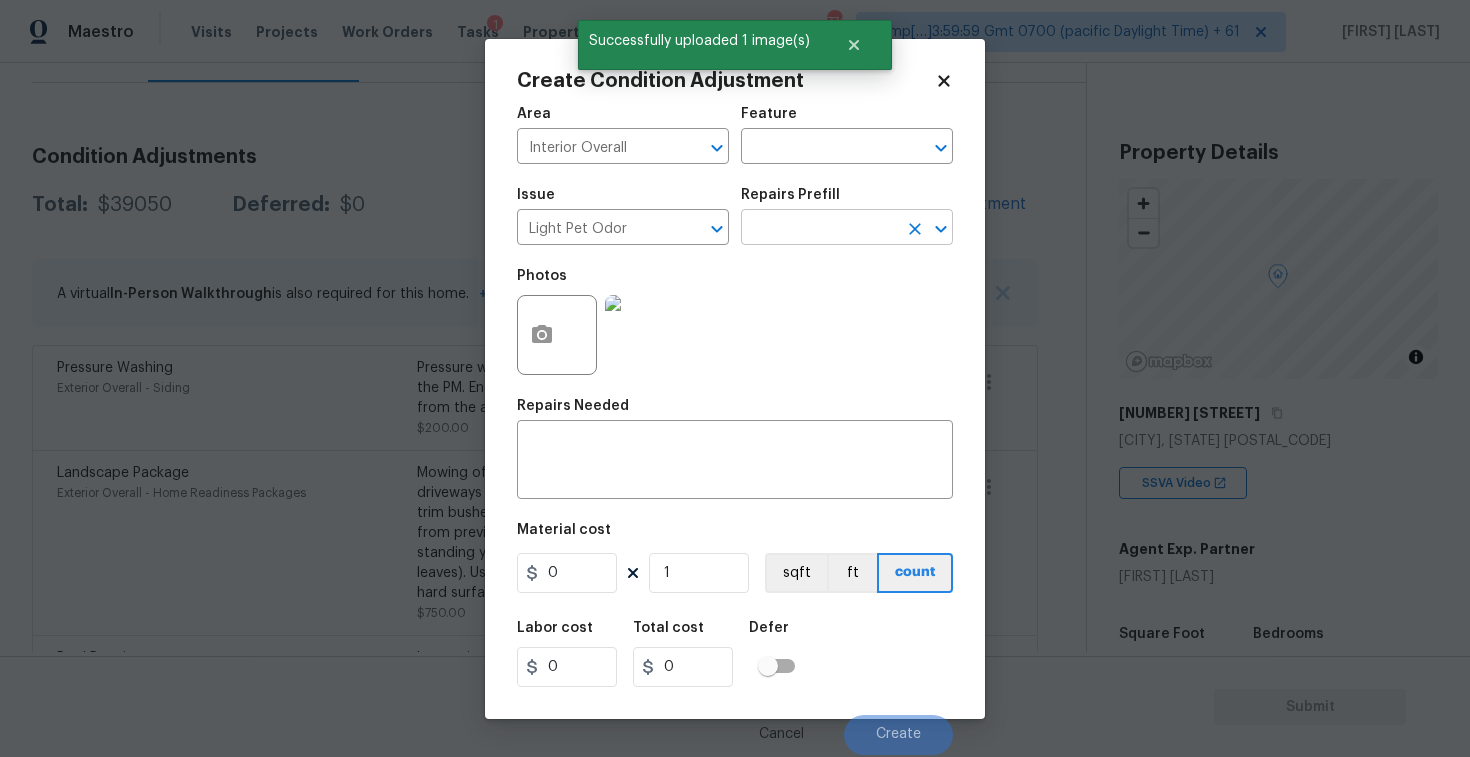 click at bounding box center [819, 229] 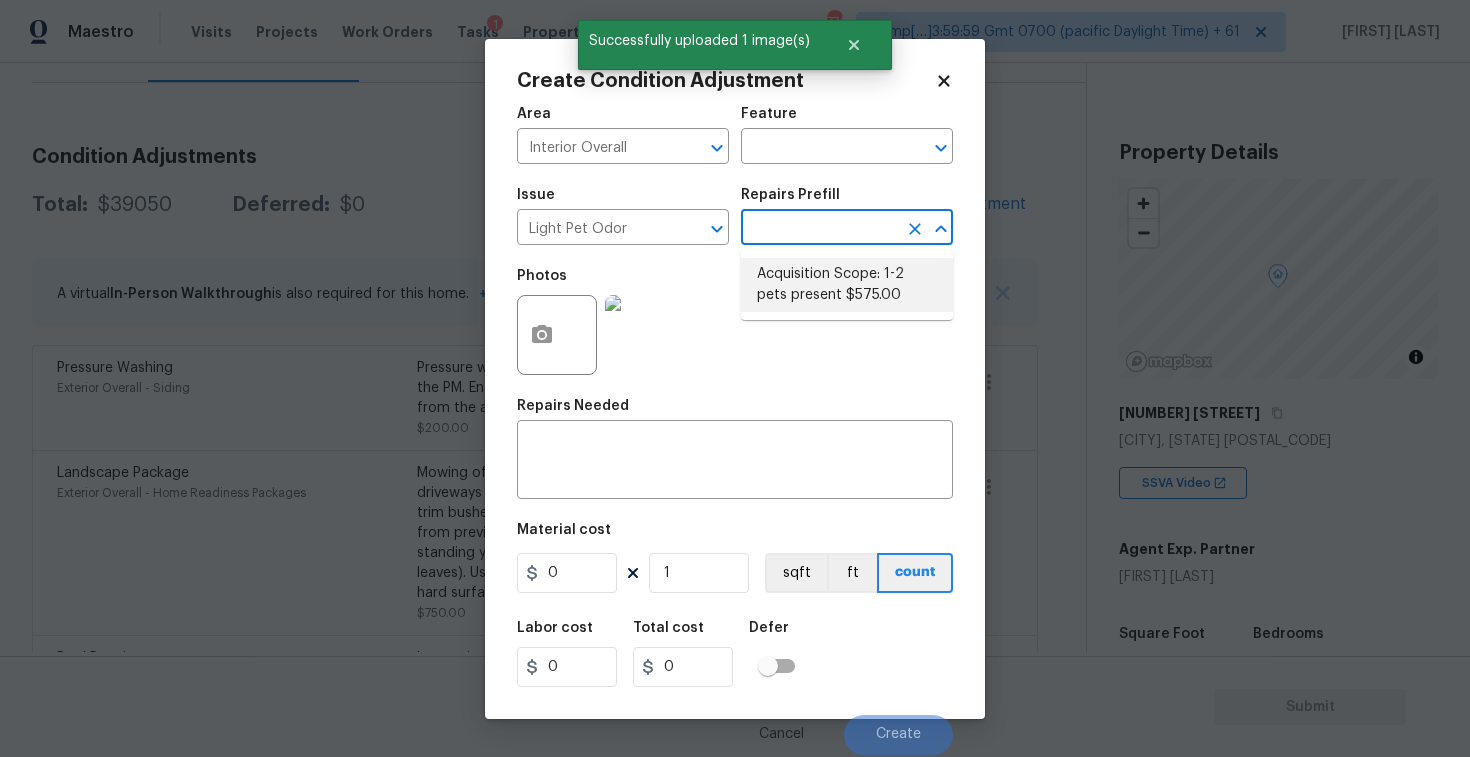 click on "Acquisition Scope: 1-2 pets present $575.00" at bounding box center [847, 285] 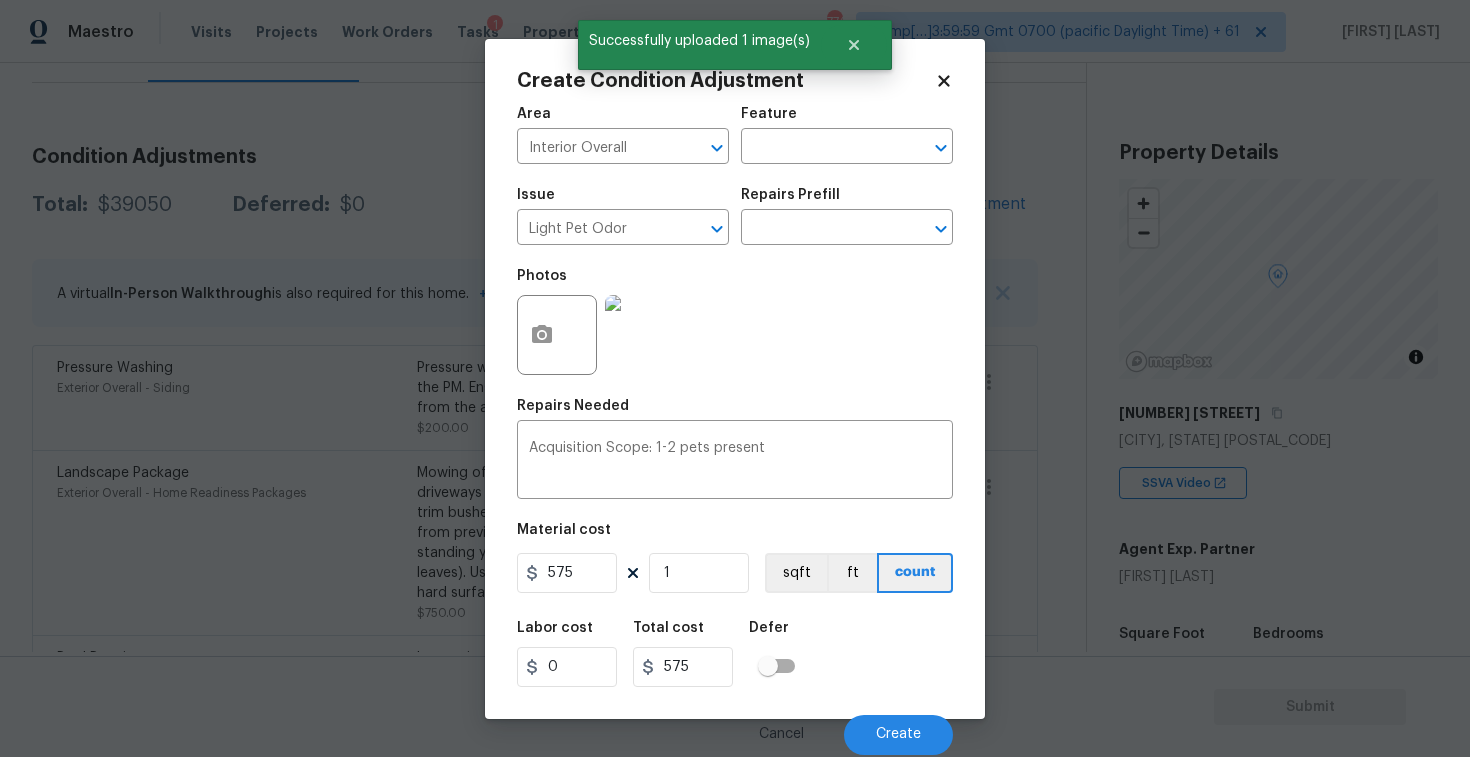 click on "Cancel Create" at bounding box center [735, 727] 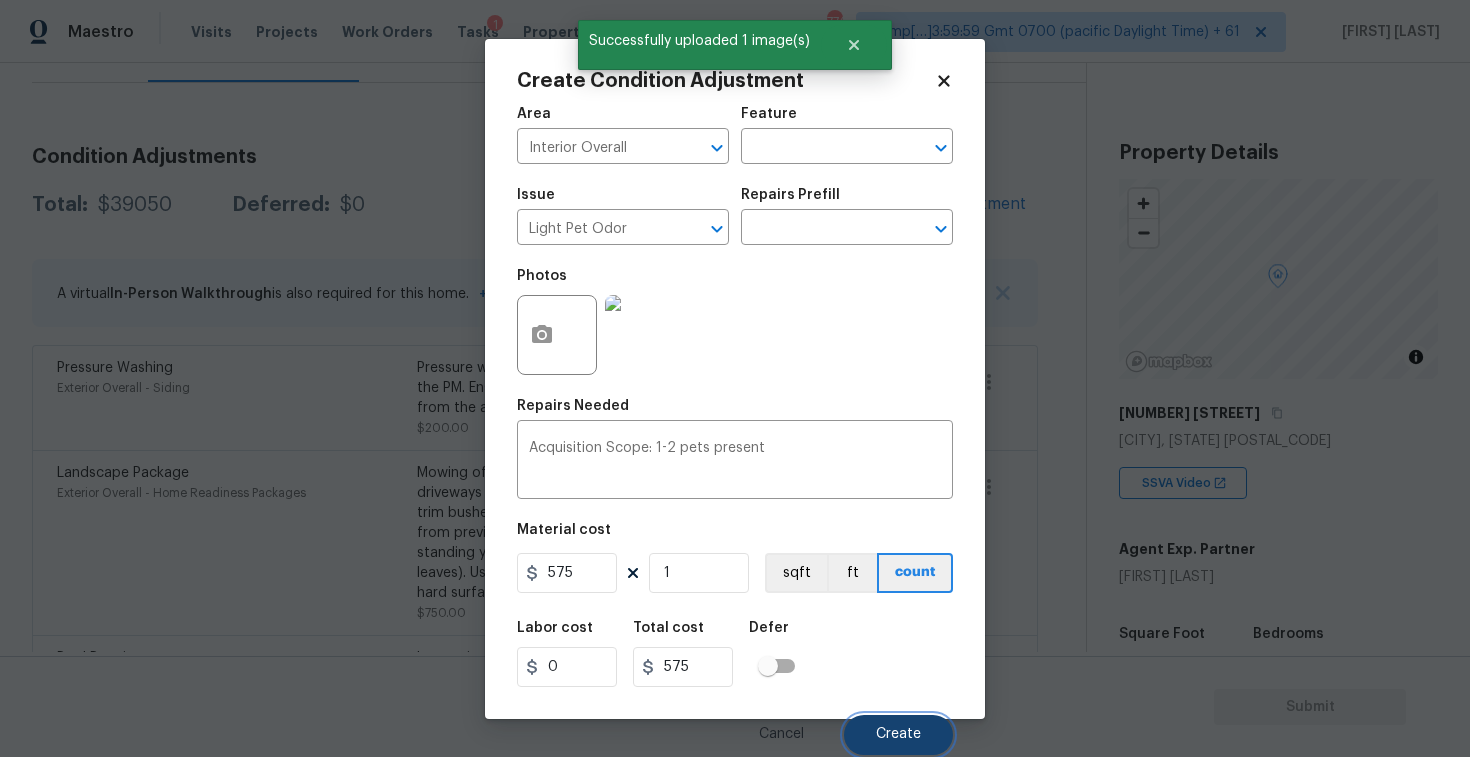click on "Create" at bounding box center [898, 734] 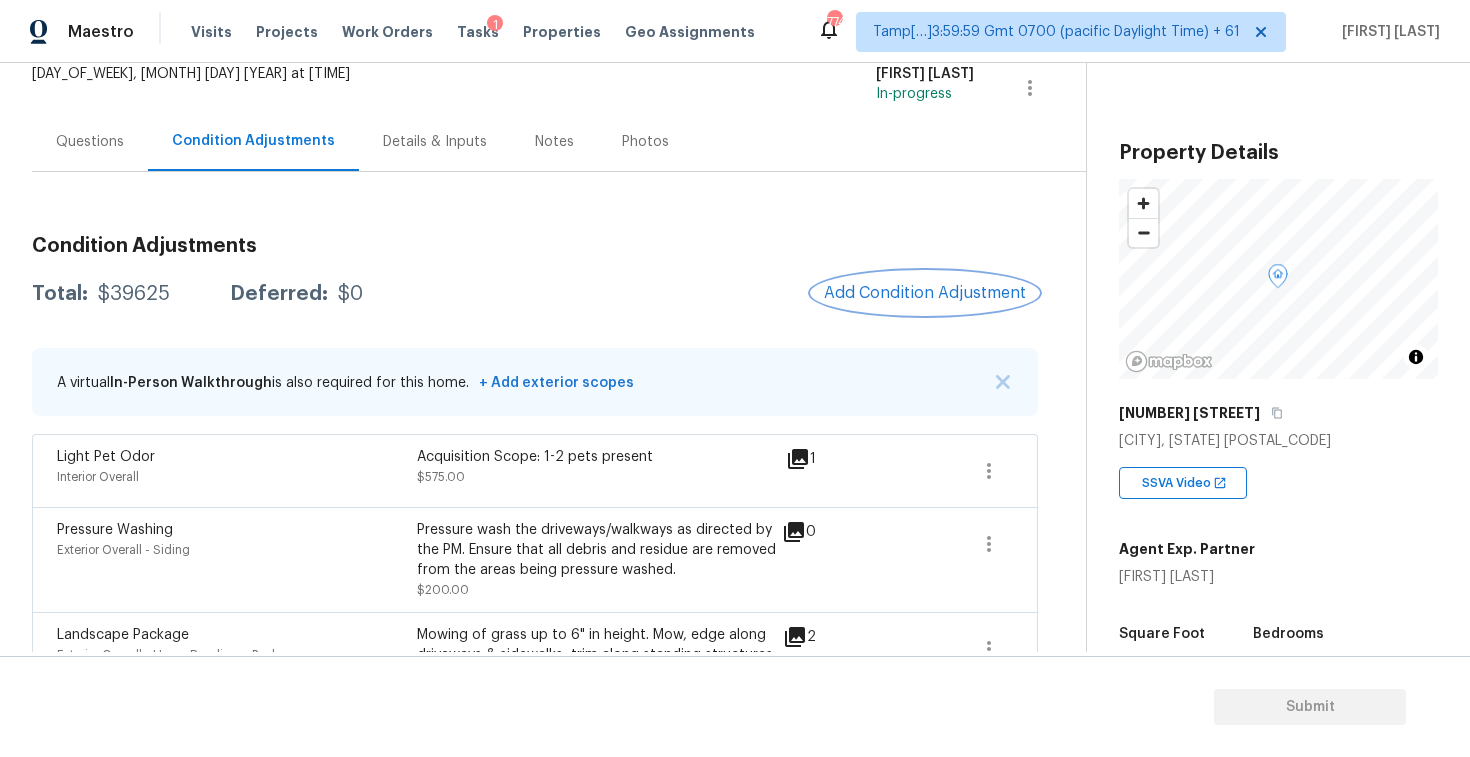 scroll, scrollTop: 87, scrollLeft: 0, axis: vertical 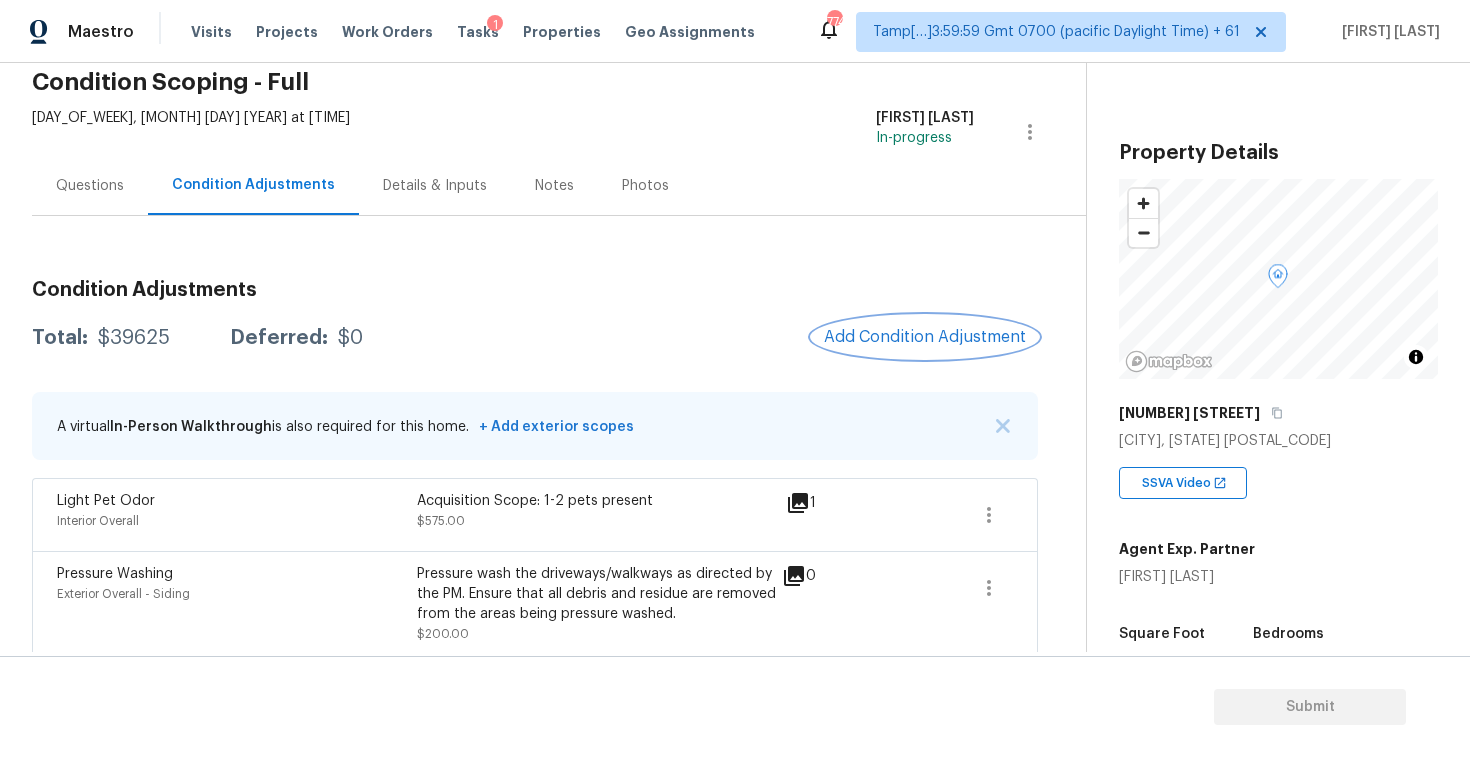 click on "Add Condition Adjustment" at bounding box center (925, 337) 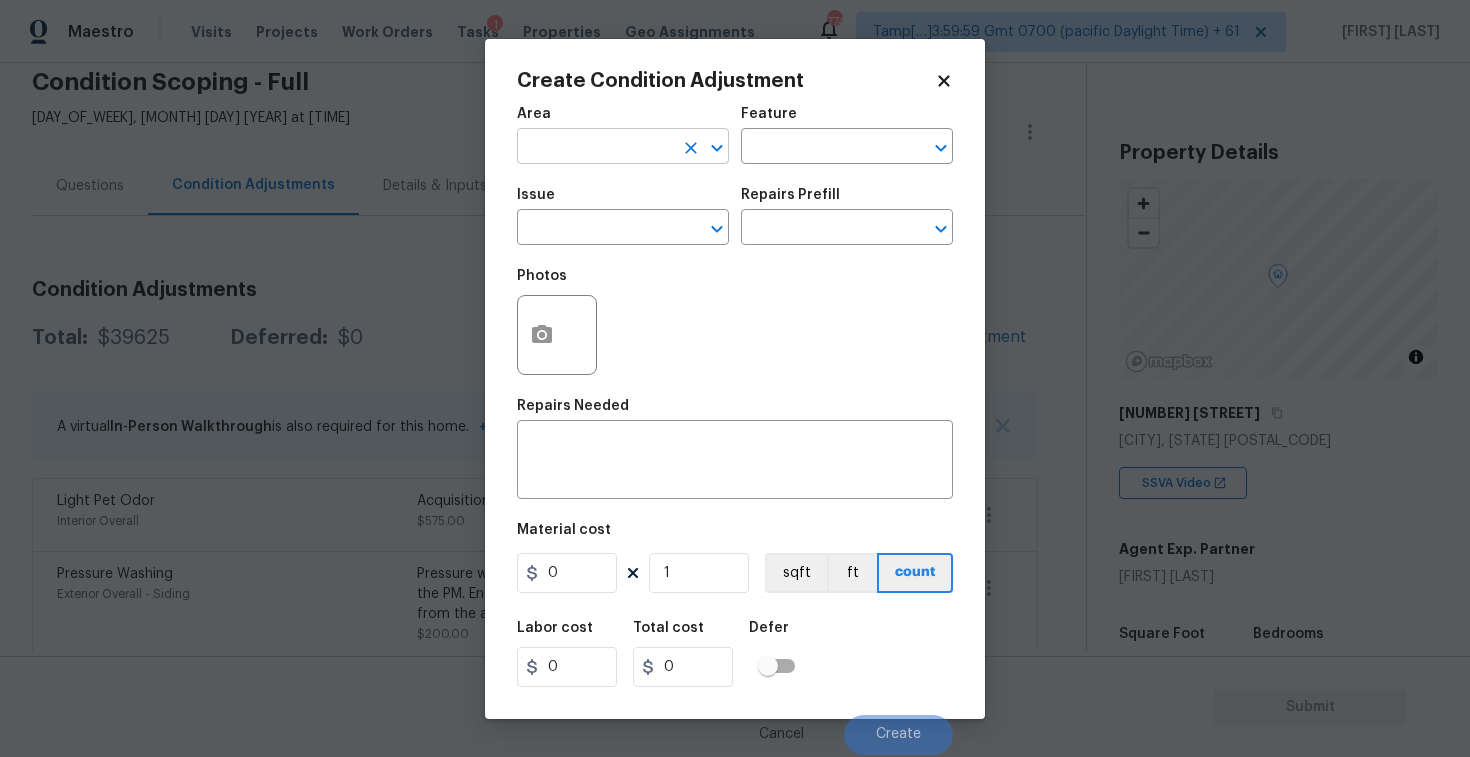 click at bounding box center [595, 148] 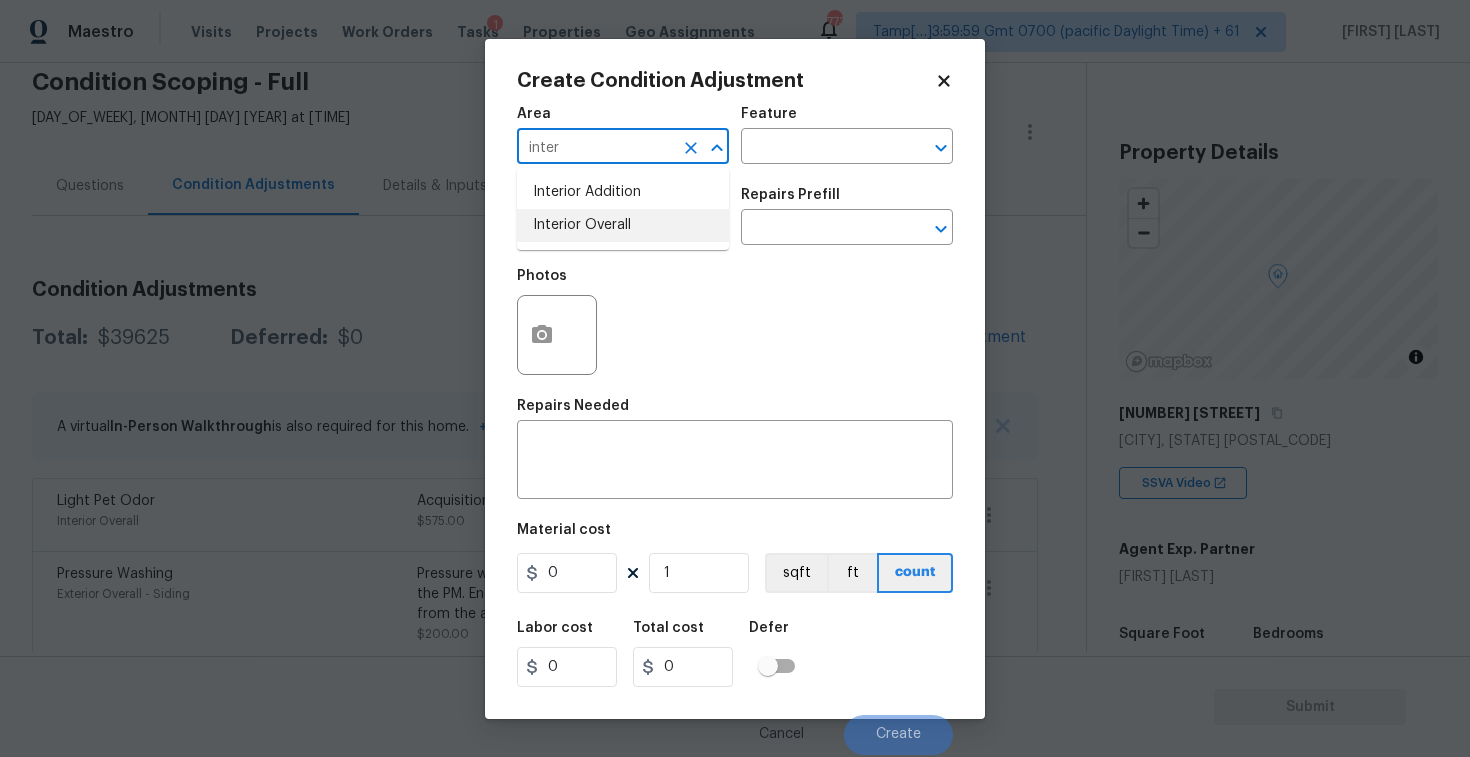 click on "Interior Overall" at bounding box center [623, 225] 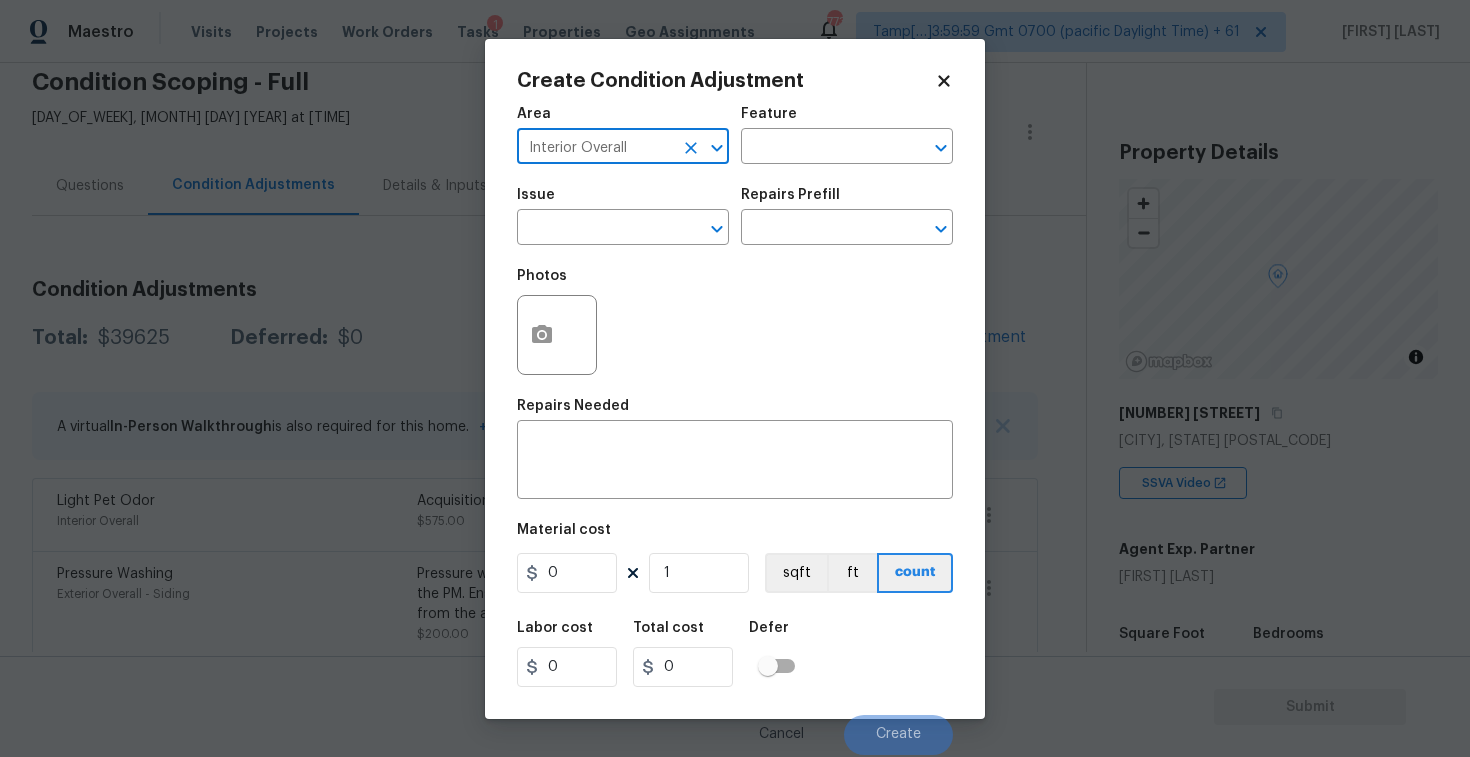 type on "Interior Overall" 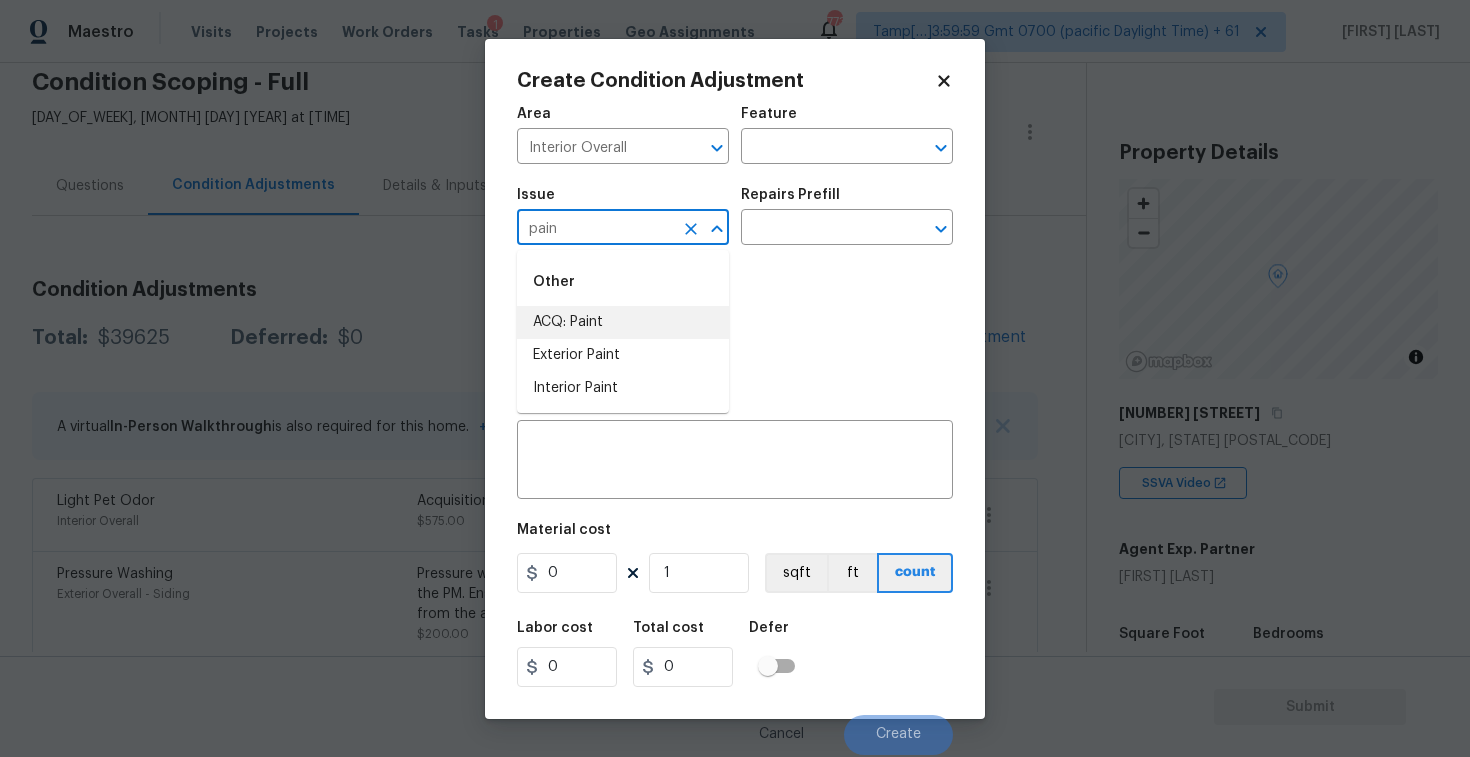 click on "ACQ: Paint" at bounding box center (623, 322) 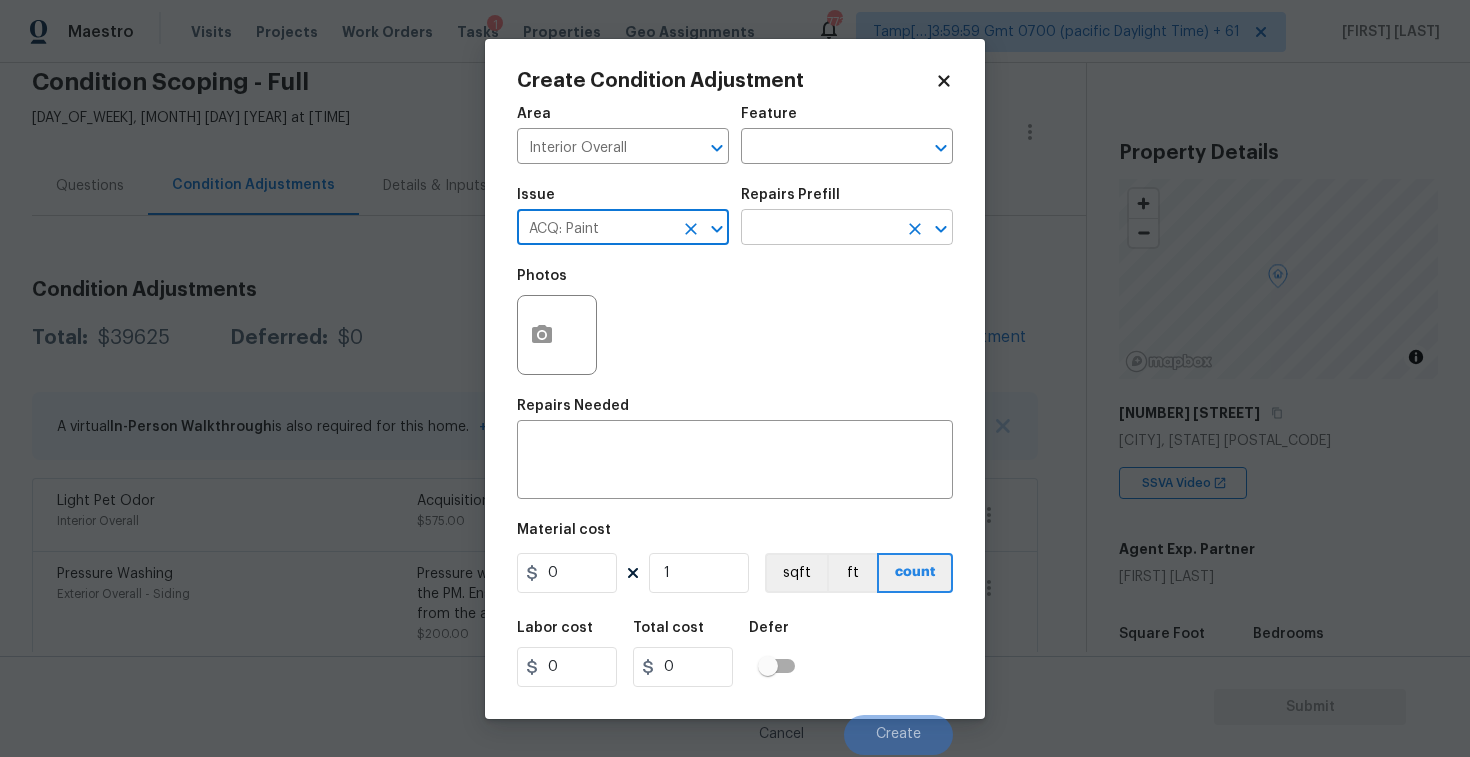 type on "ACQ: Paint" 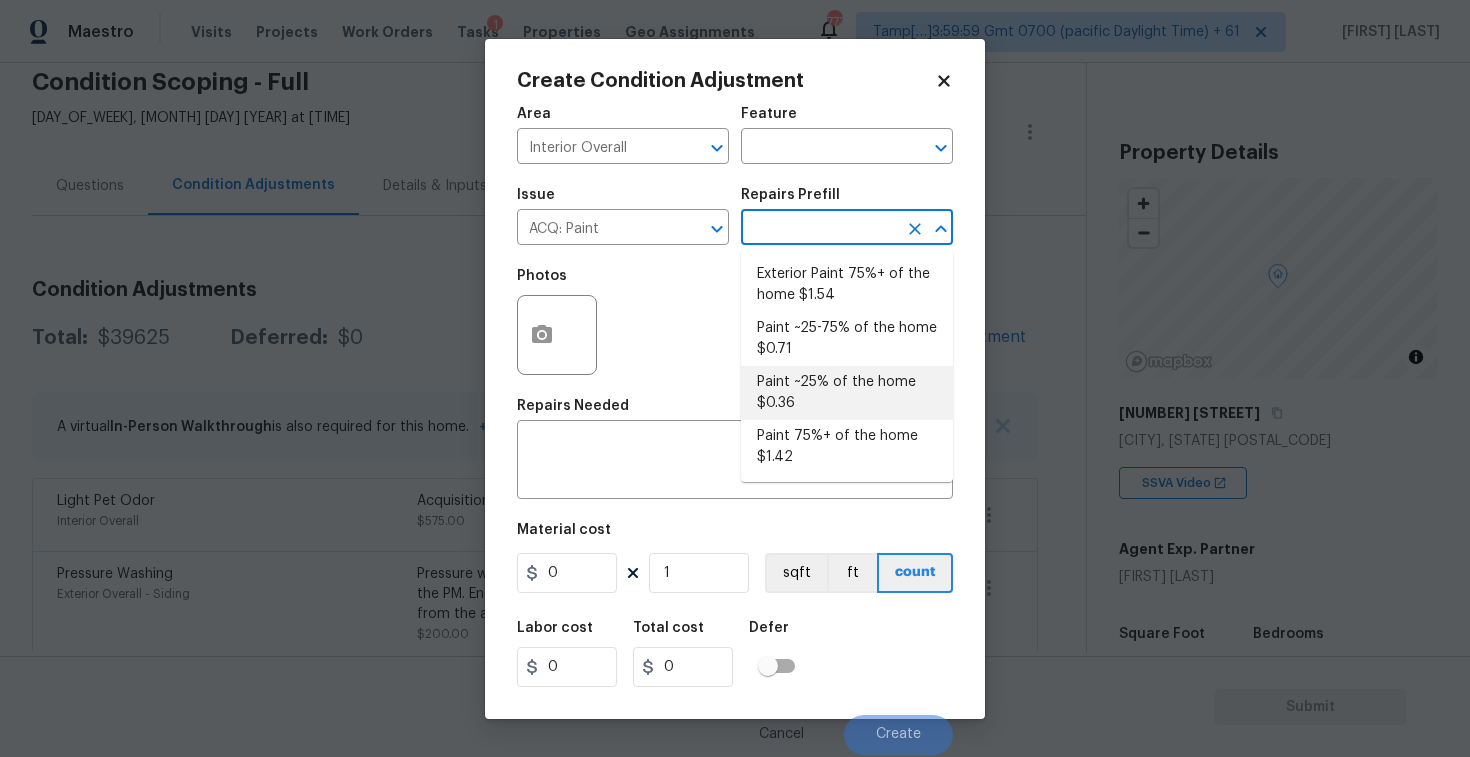 click on "Paint ~25% of the home $0.36" at bounding box center [847, 393] 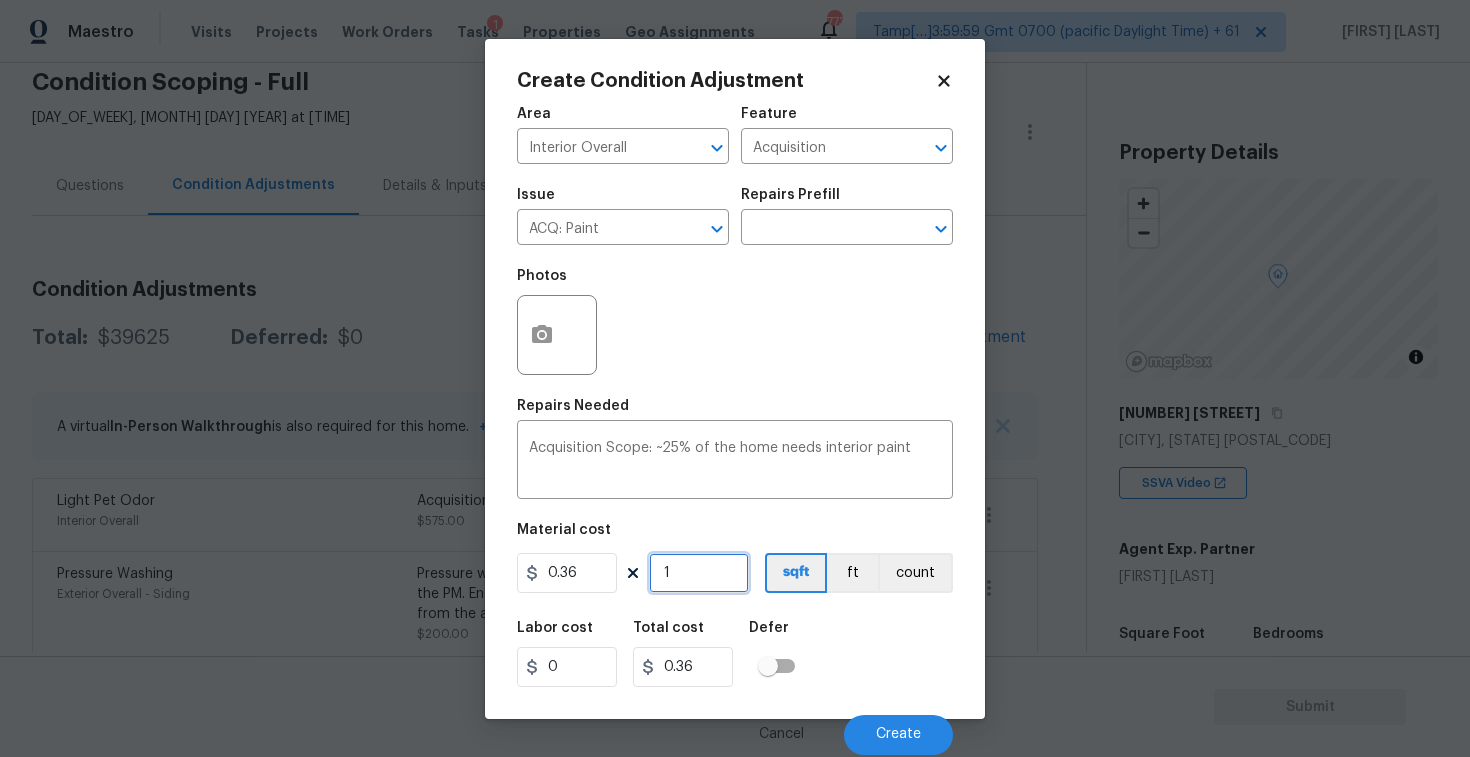 click on "1" at bounding box center [699, 573] 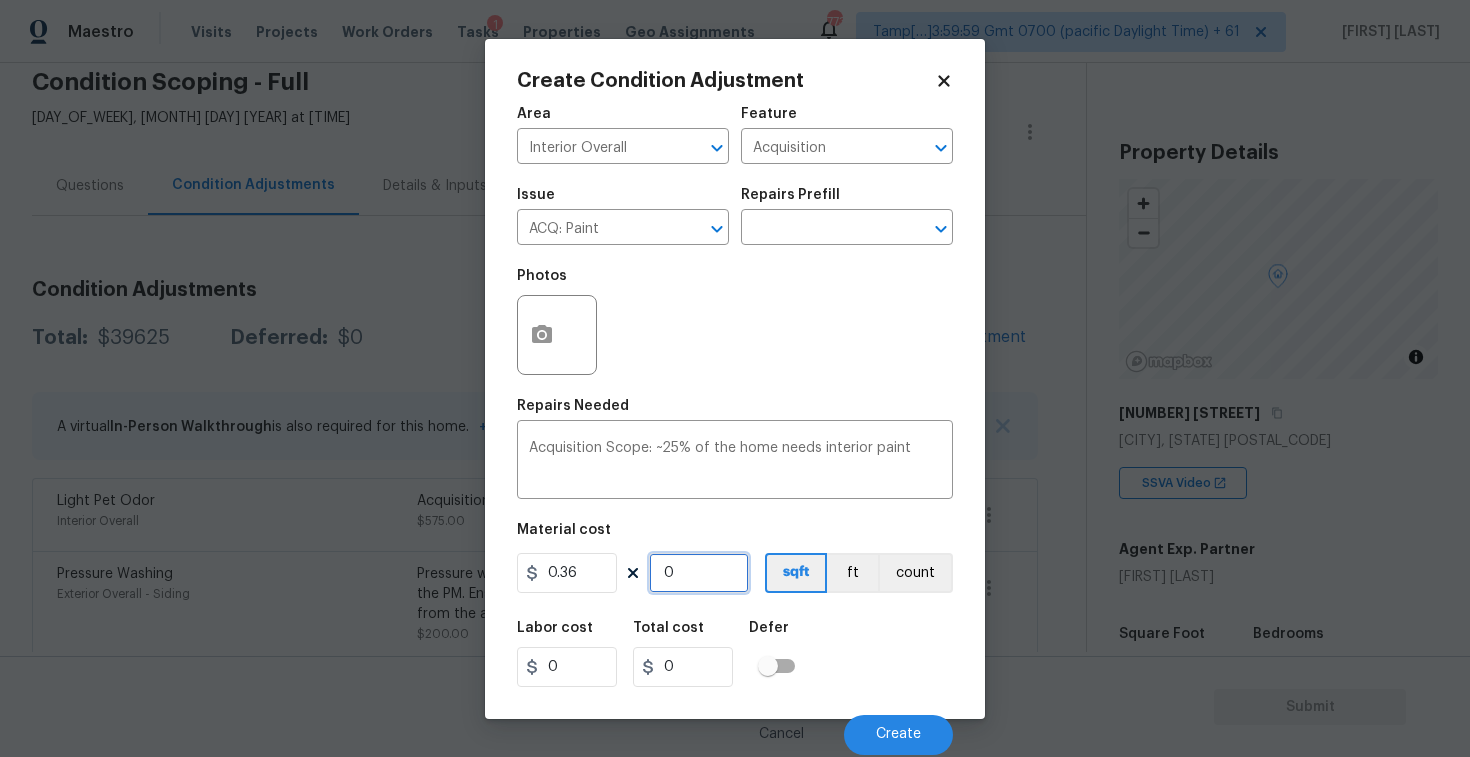 paste on "238" 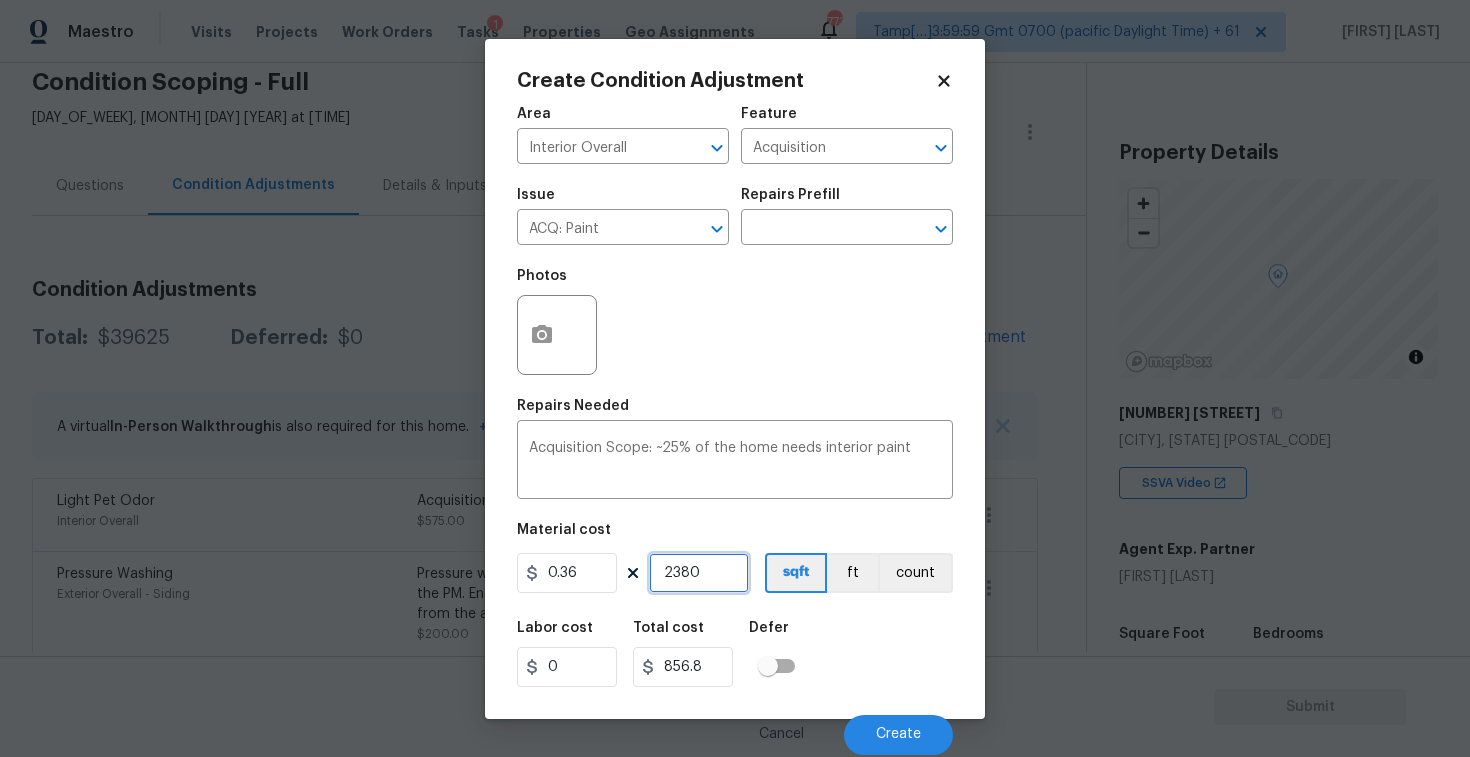 type on "2380" 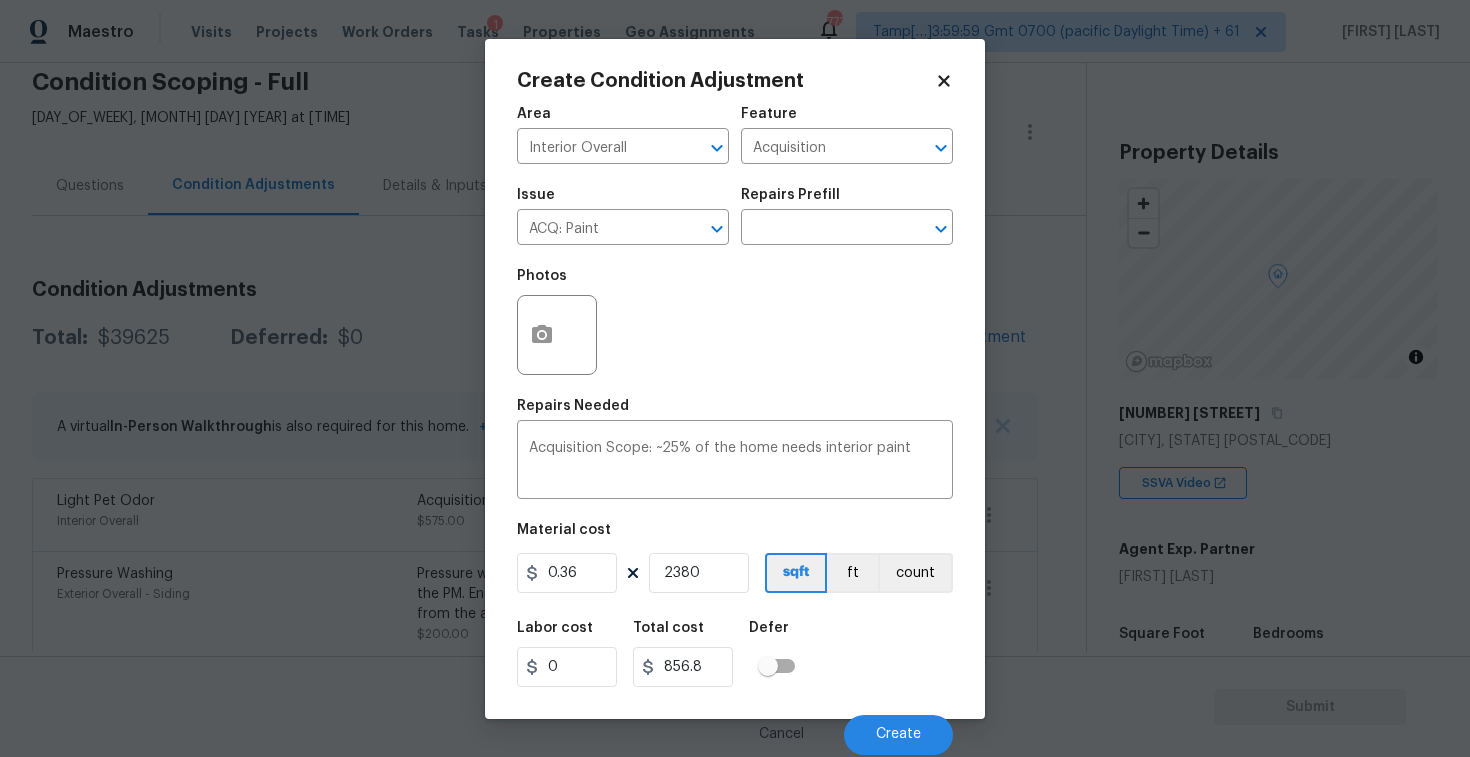 click on "Labor cost 0 Total cost 856.8 Defer" at bounding box center [735, 654] 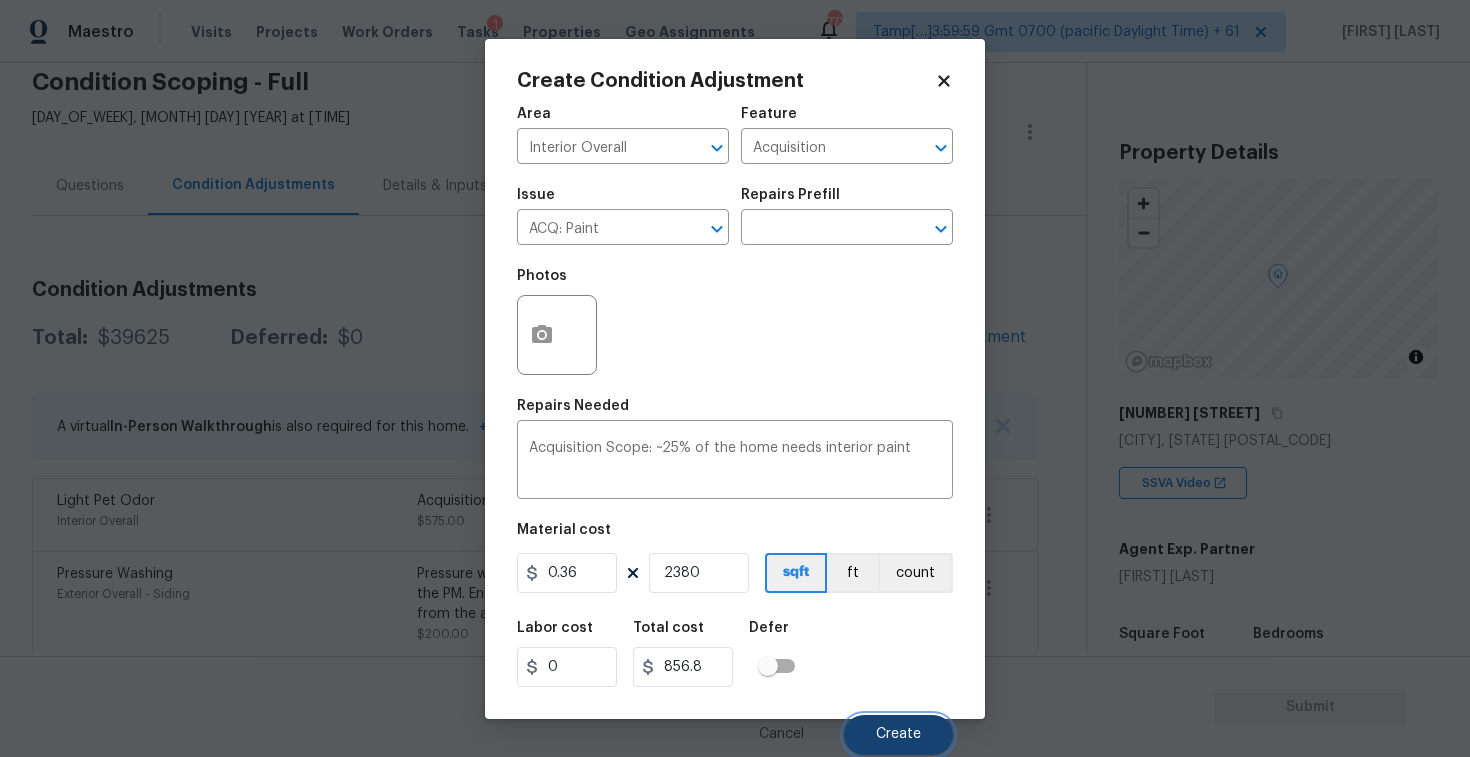 click on "Create" at bounding box center [898, 734] 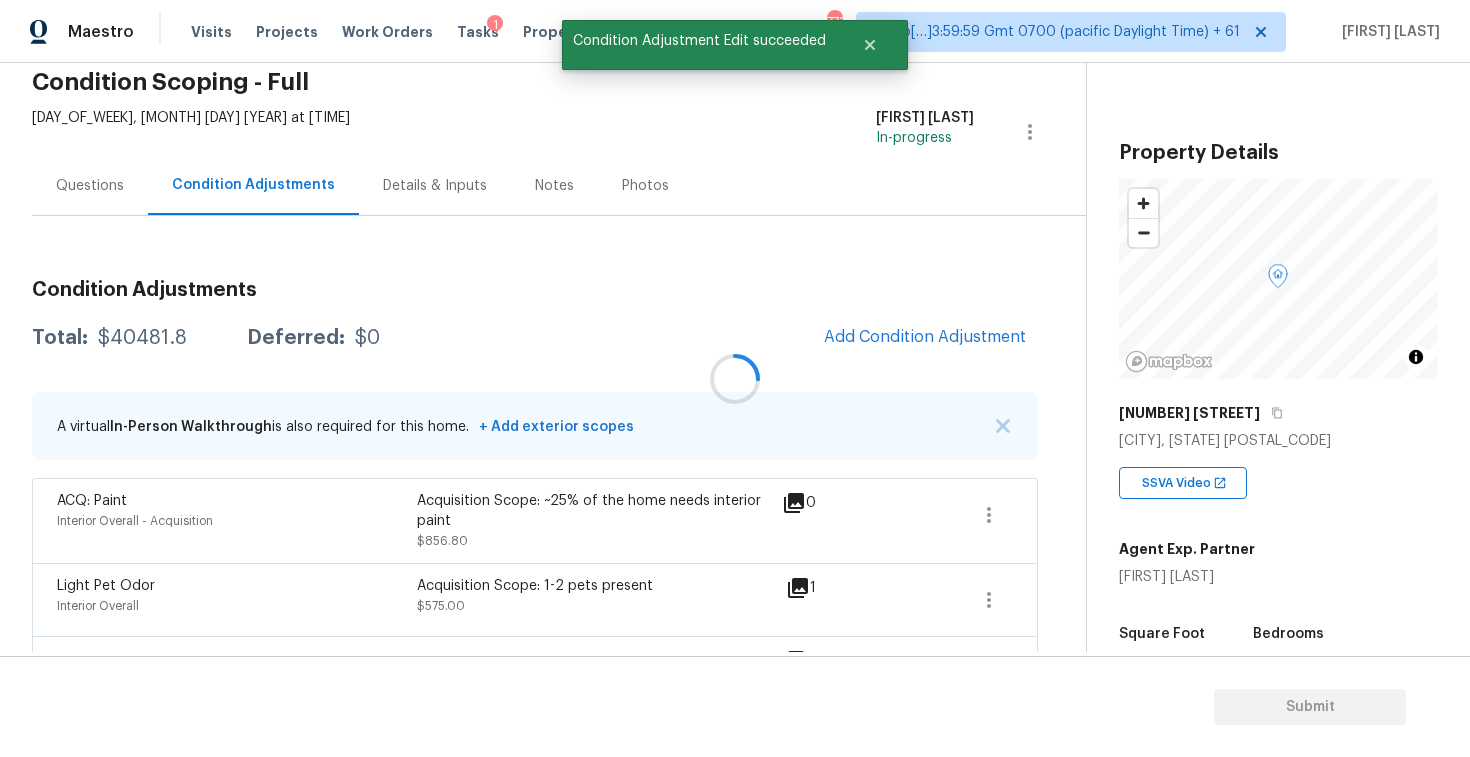 click at bounding box center (735, 378) 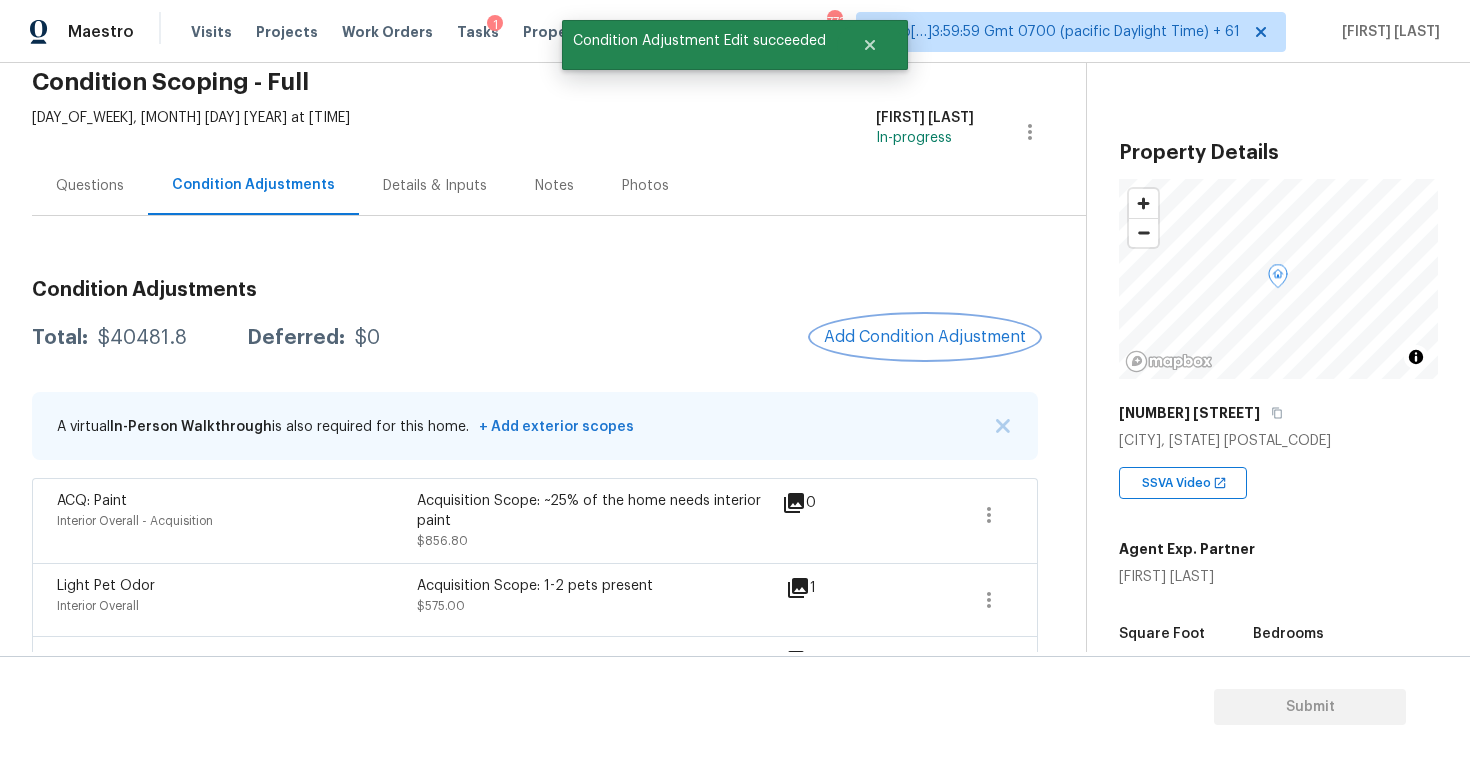 click on "Add Condition Adjustment" at bounding box center (925, 337) 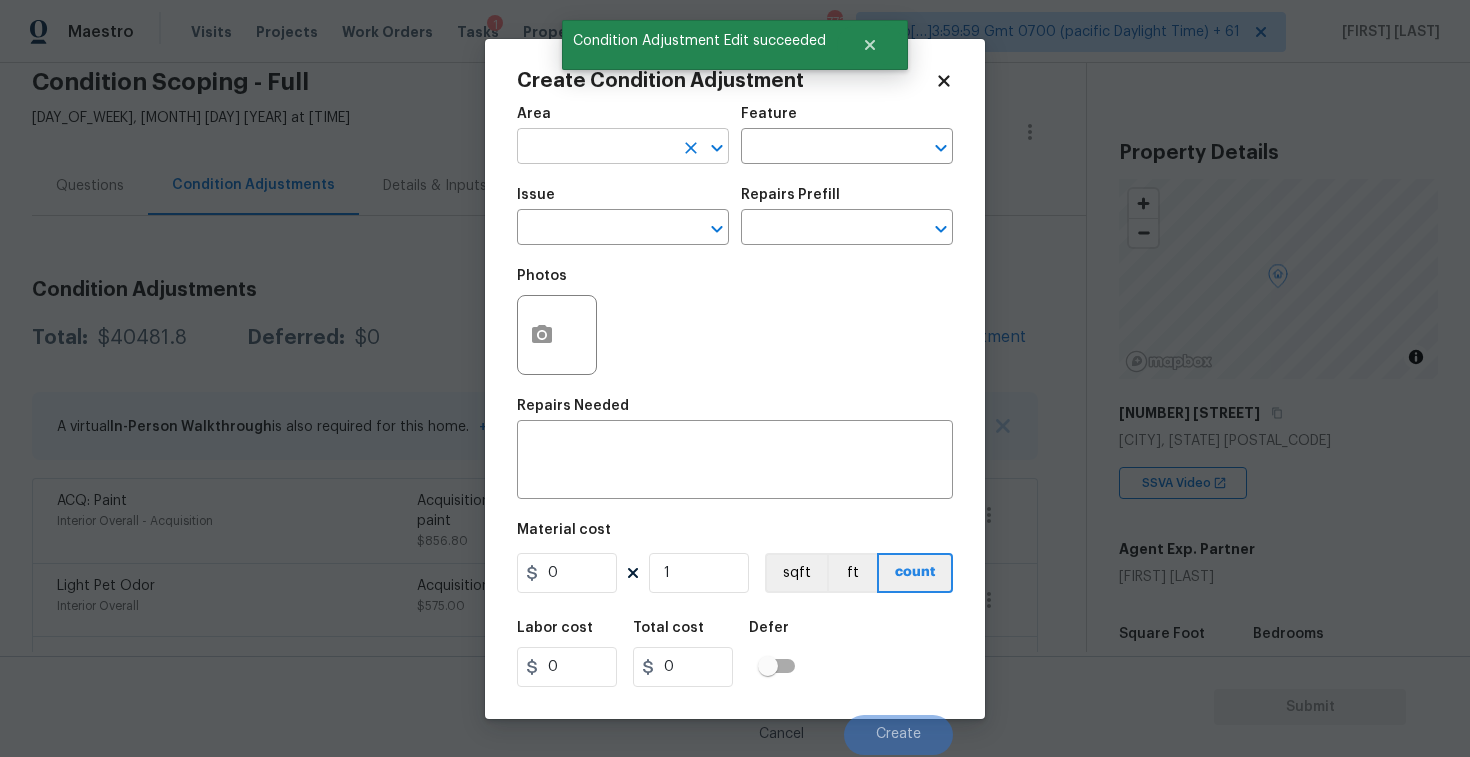click at bounding box center [595, 148] 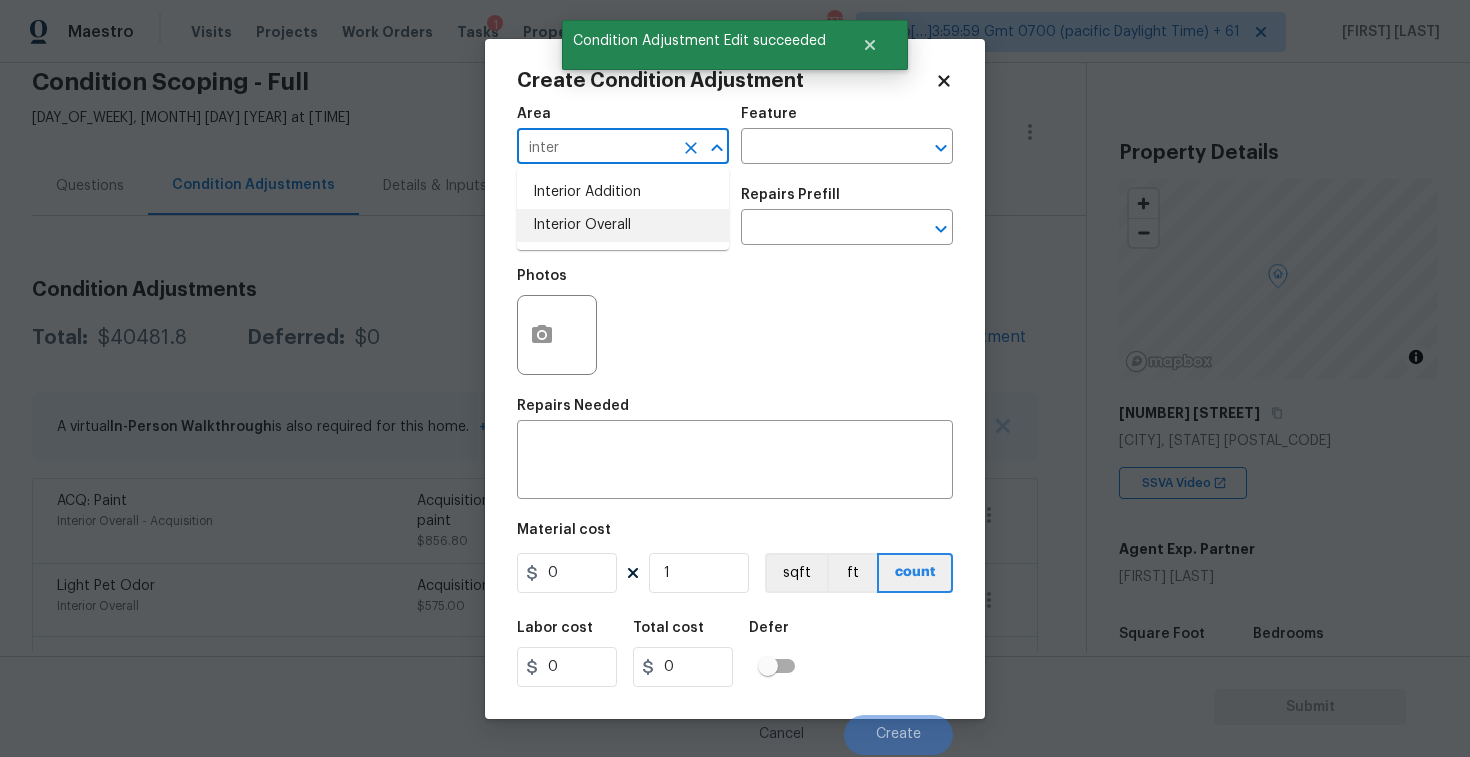click on "Interior Overall" at bounding box center (623, 225) 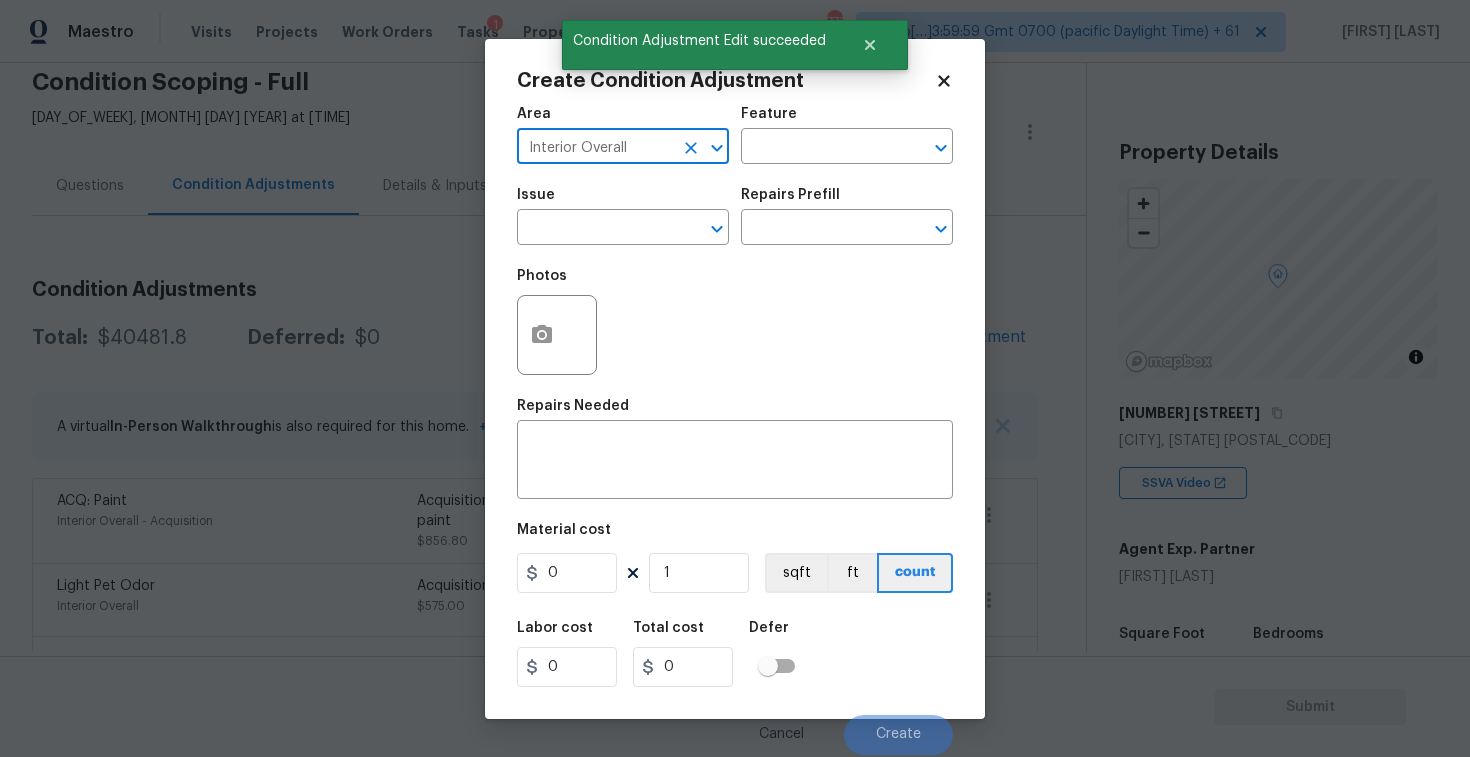 type on "Interior Overall" 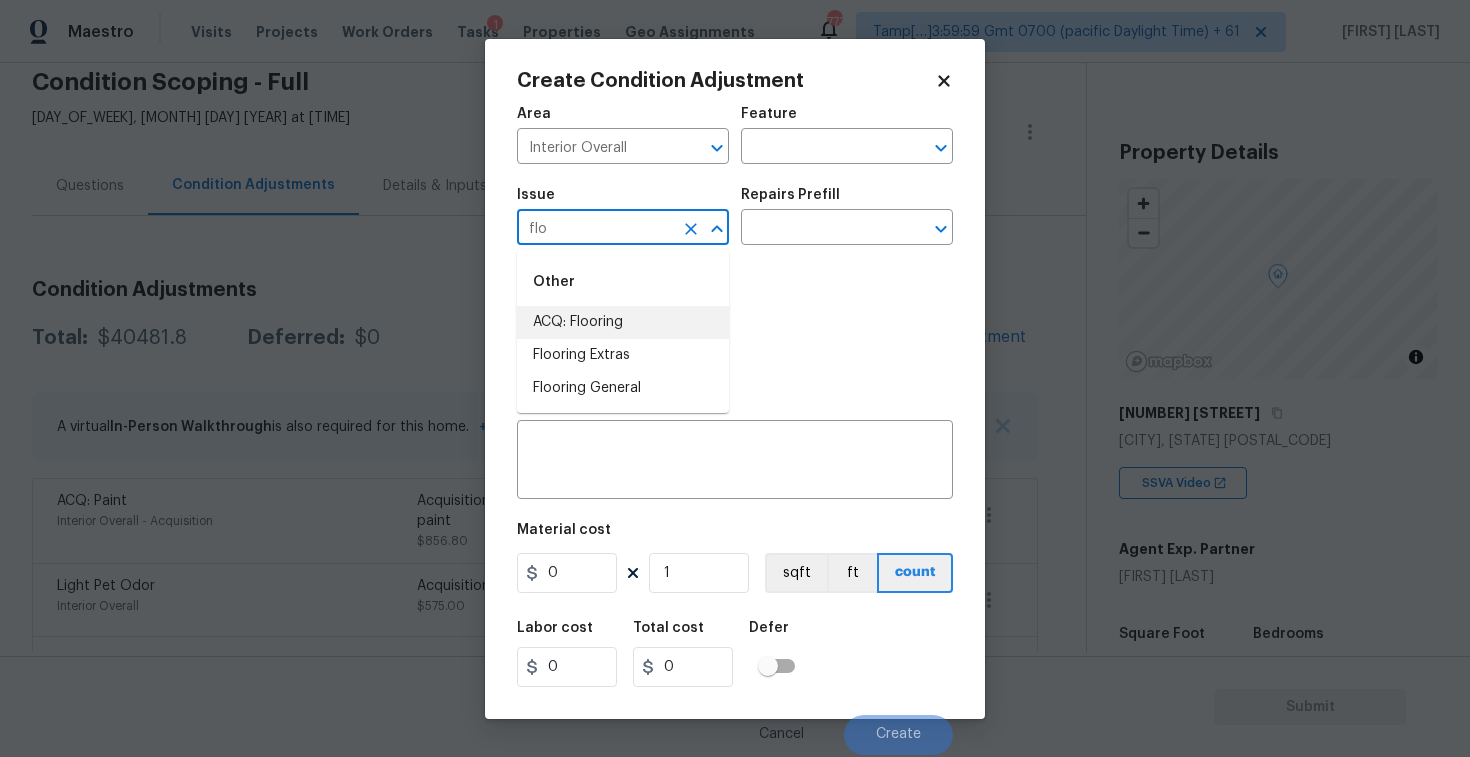 click on "ACQ: Flooring" at bounding box center [623, 322] 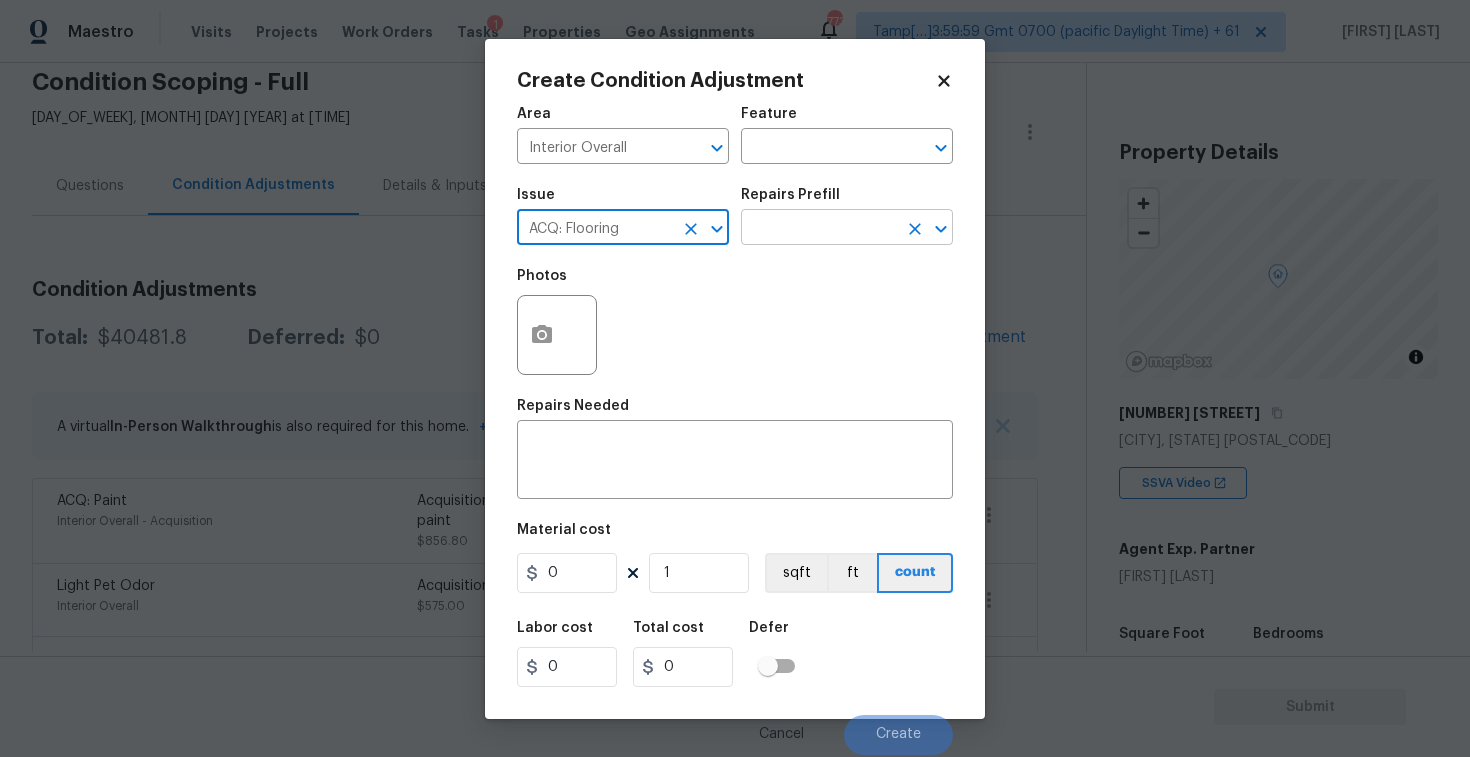type on "ACQ: Flooring" 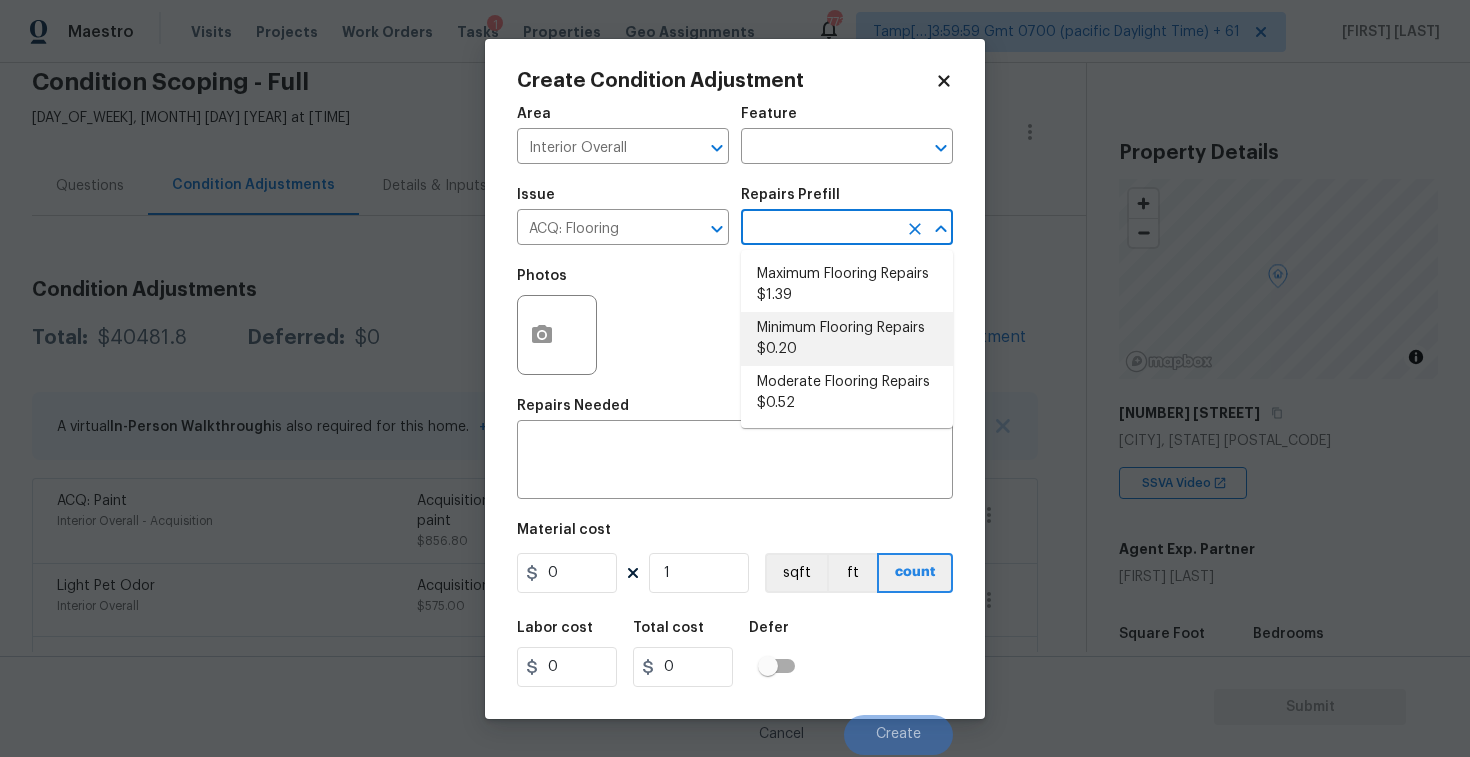 click on "Minimum Flooring Repairs $0.20" at bounding box center (847, 339) 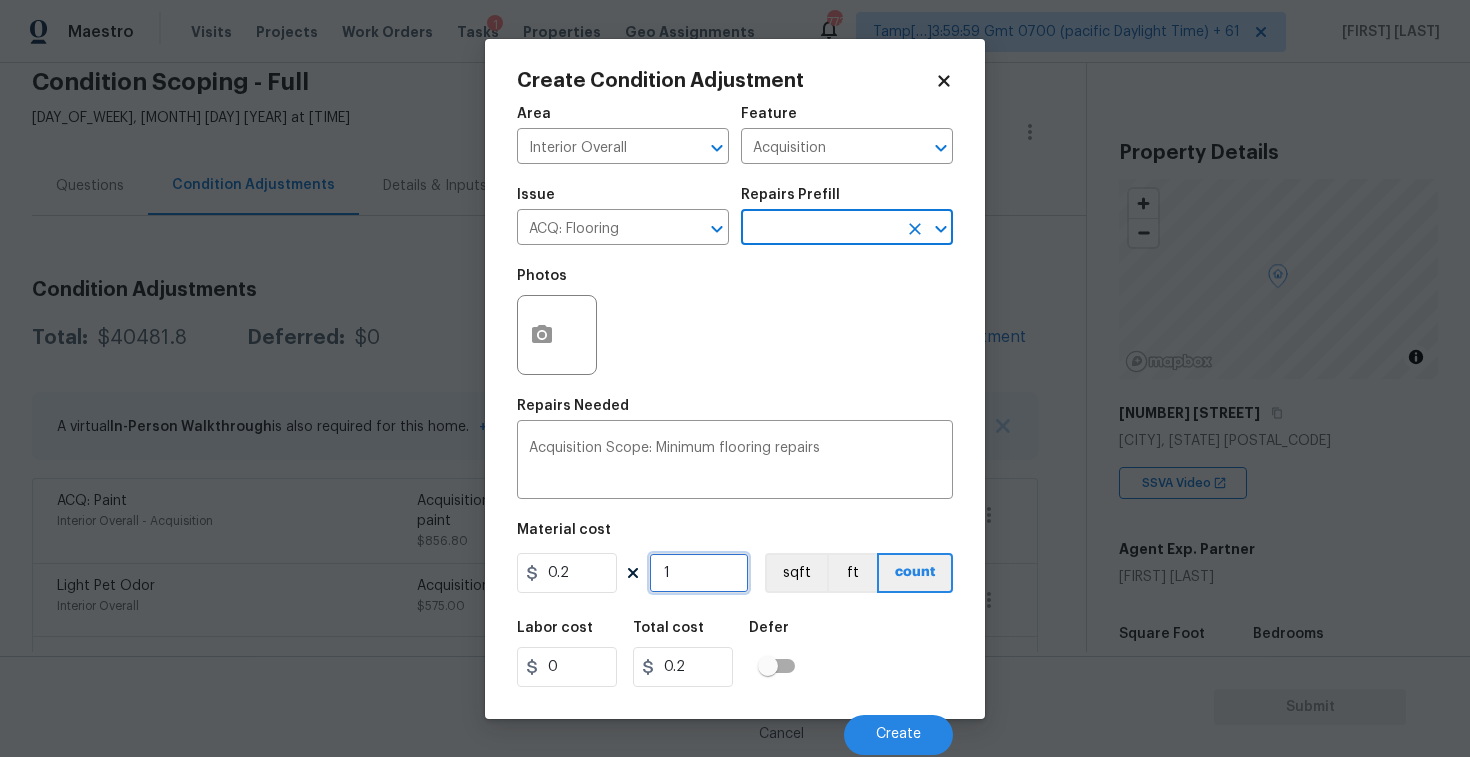 click on "1" at bounding box center [699, 573] 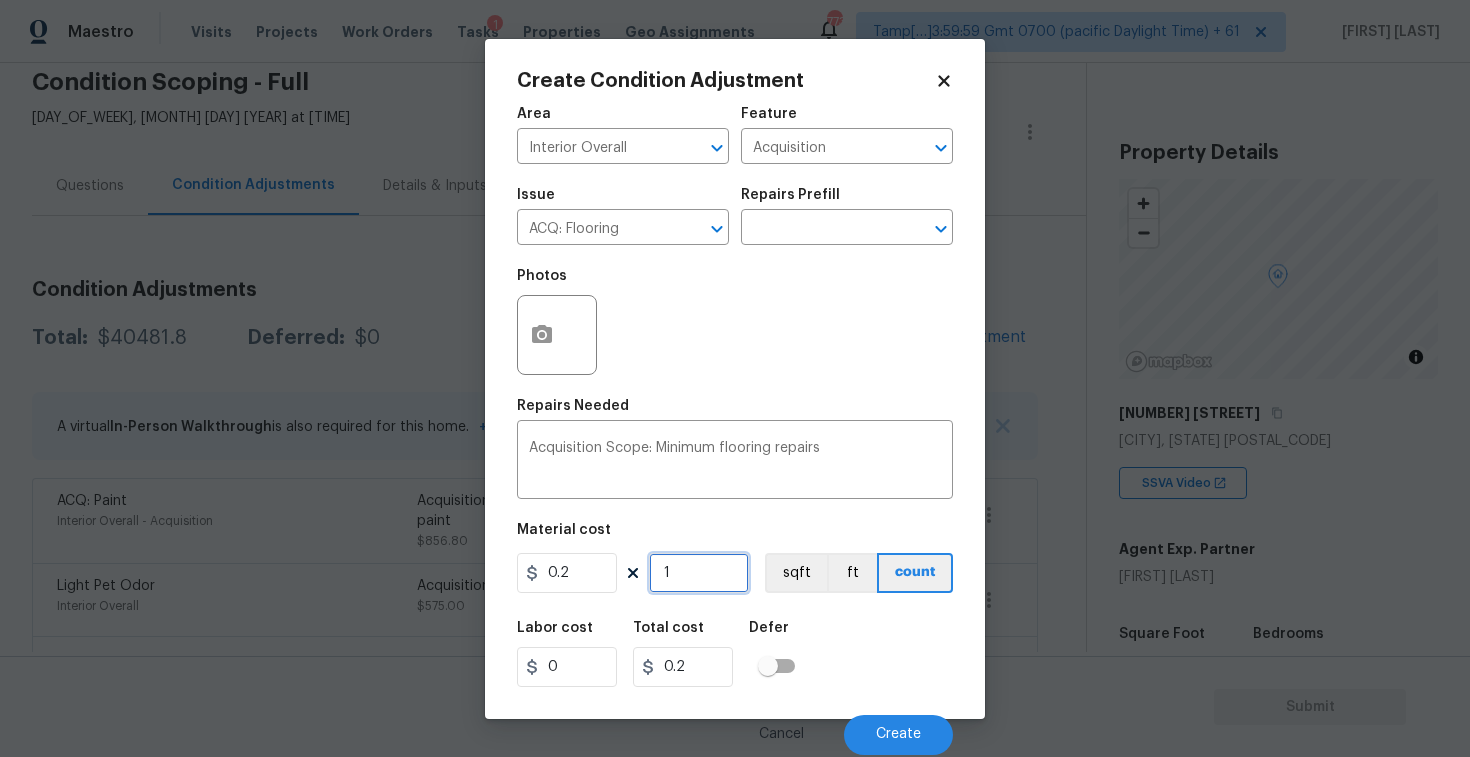 type on "0" 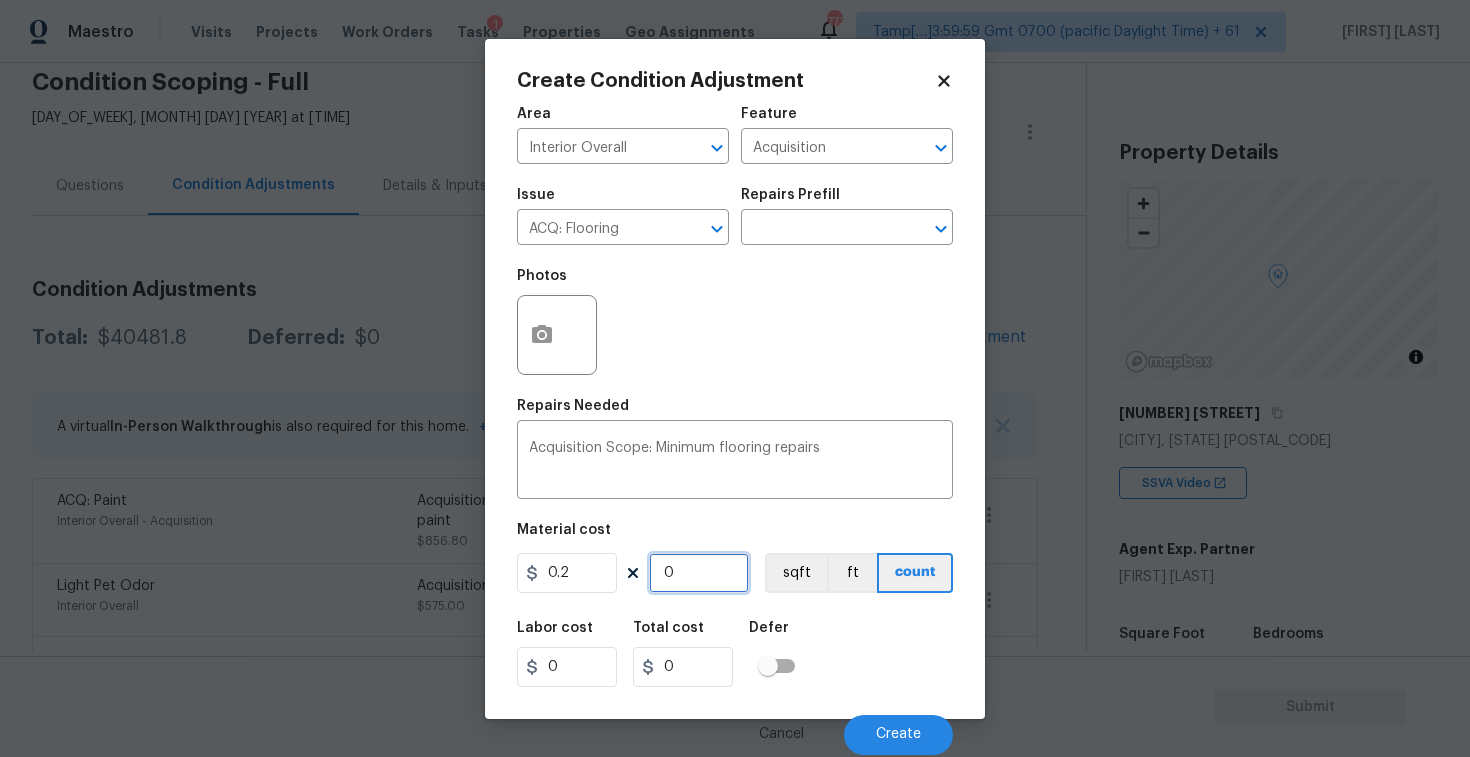 paste on "238" 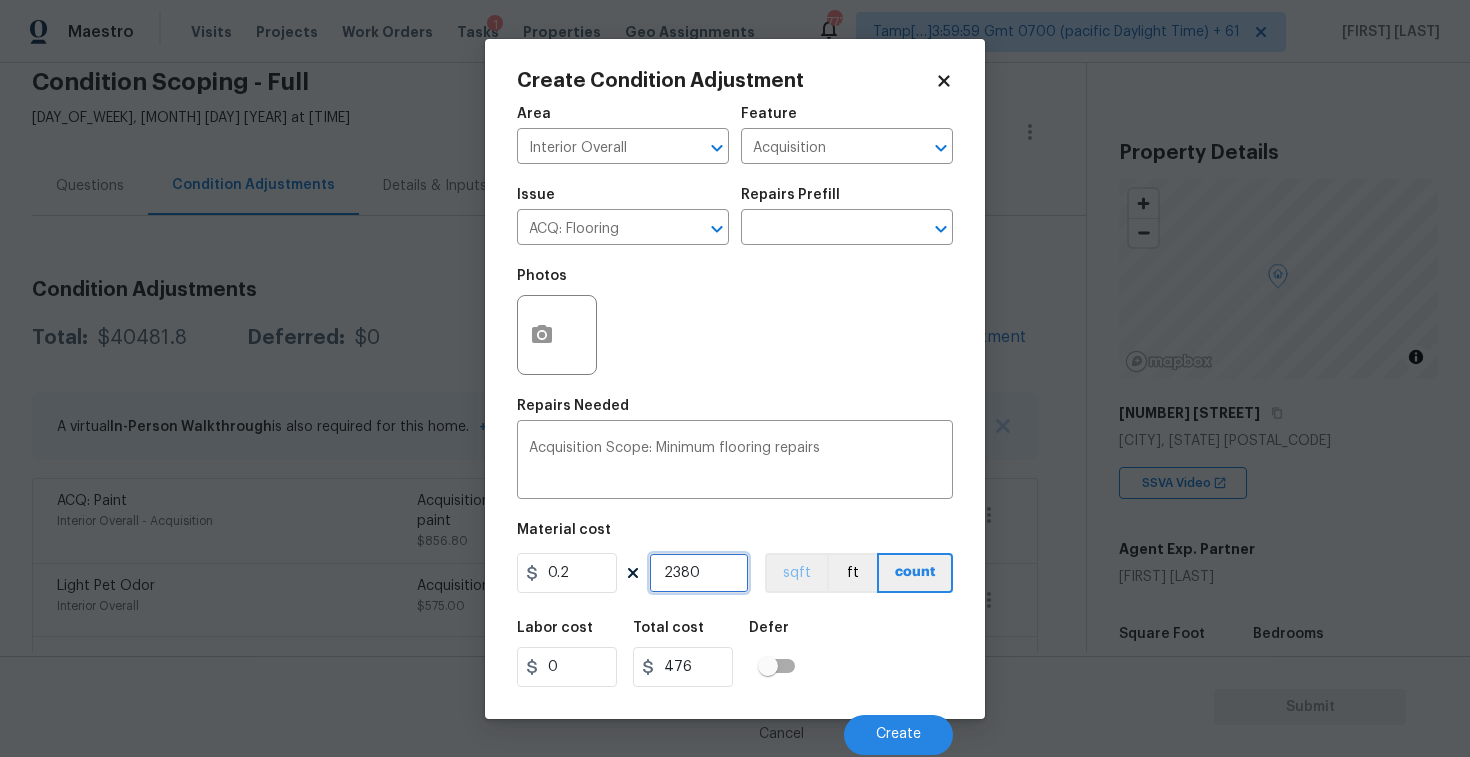 type on "[NUMBER]" 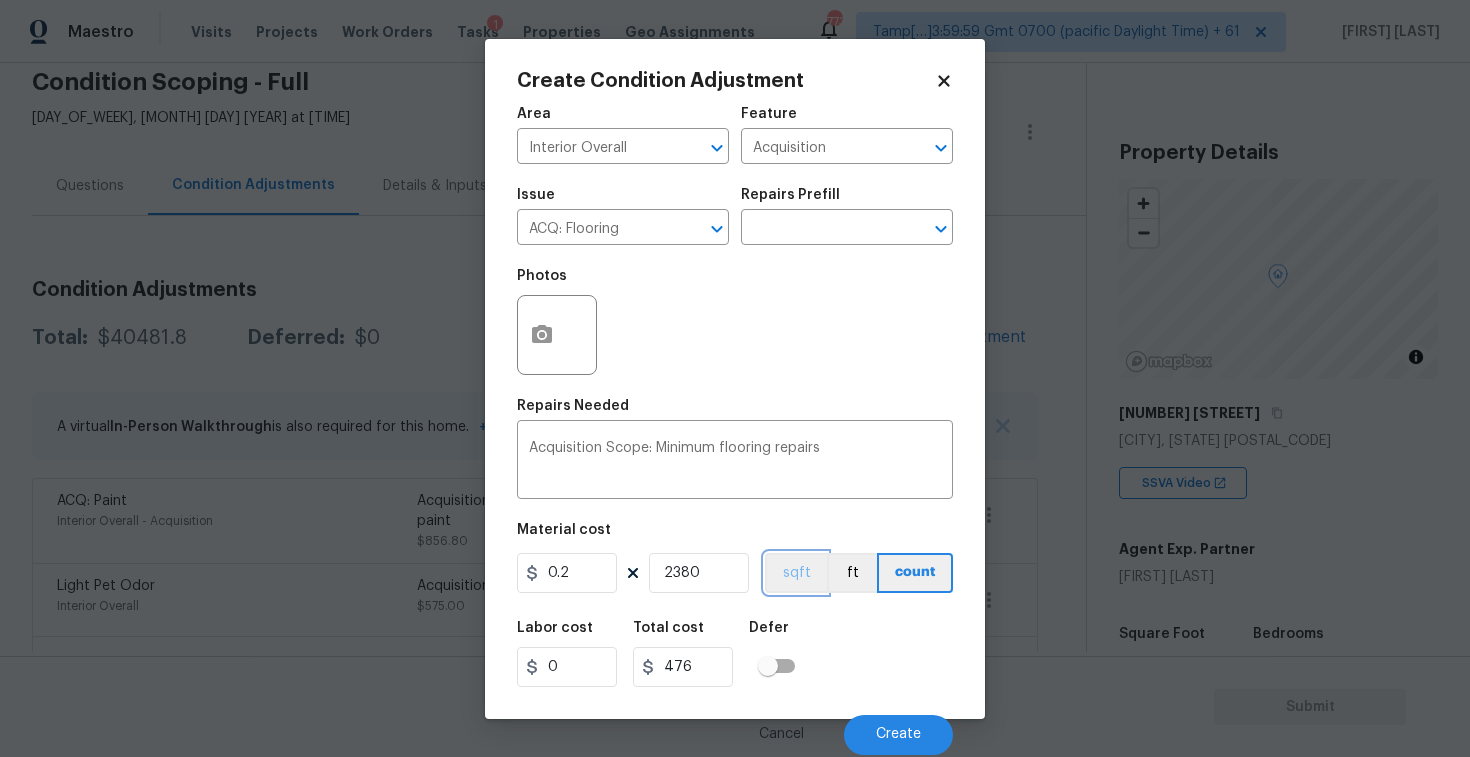 click on "sqft" at bounding box center (796, 573) 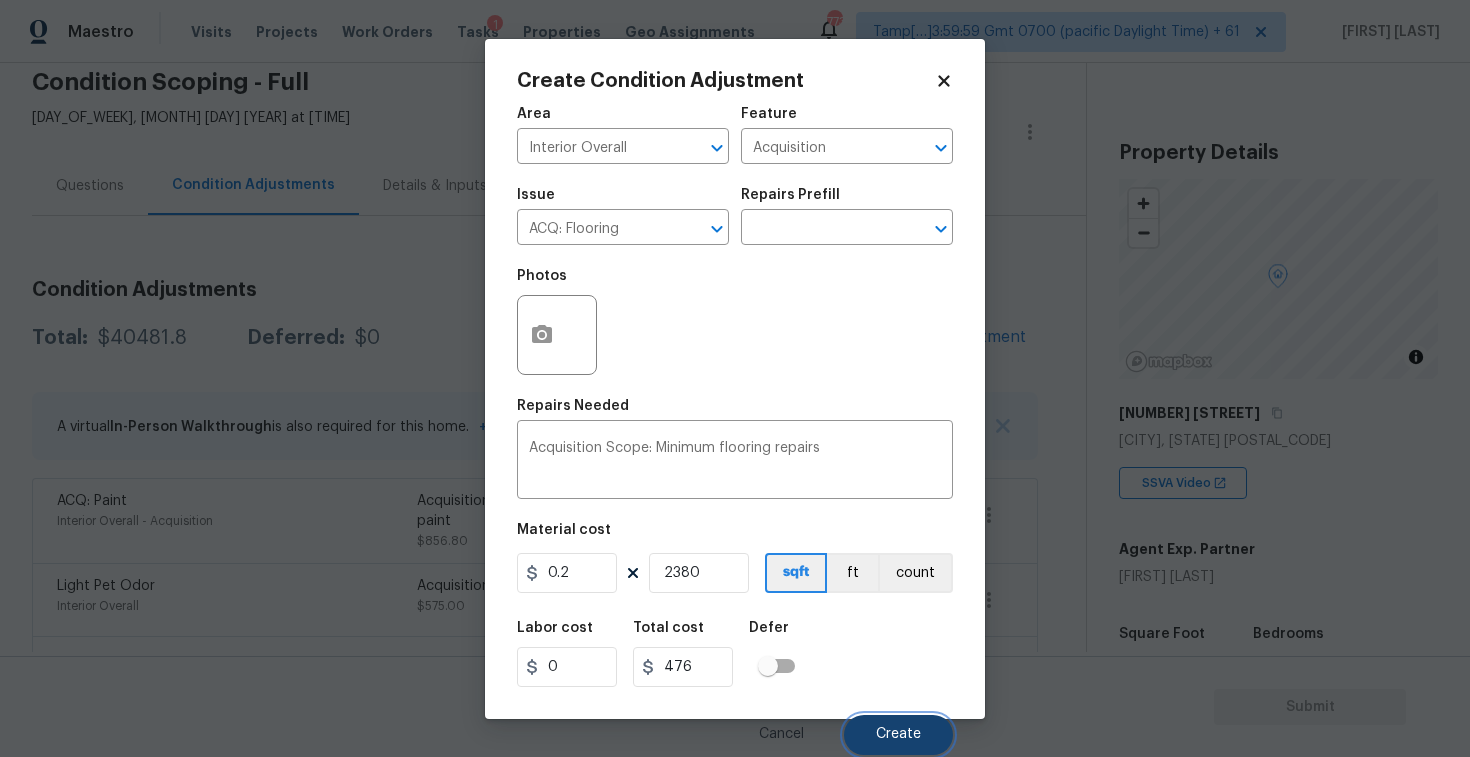 click on "Create" at bounding box center [898, 734] 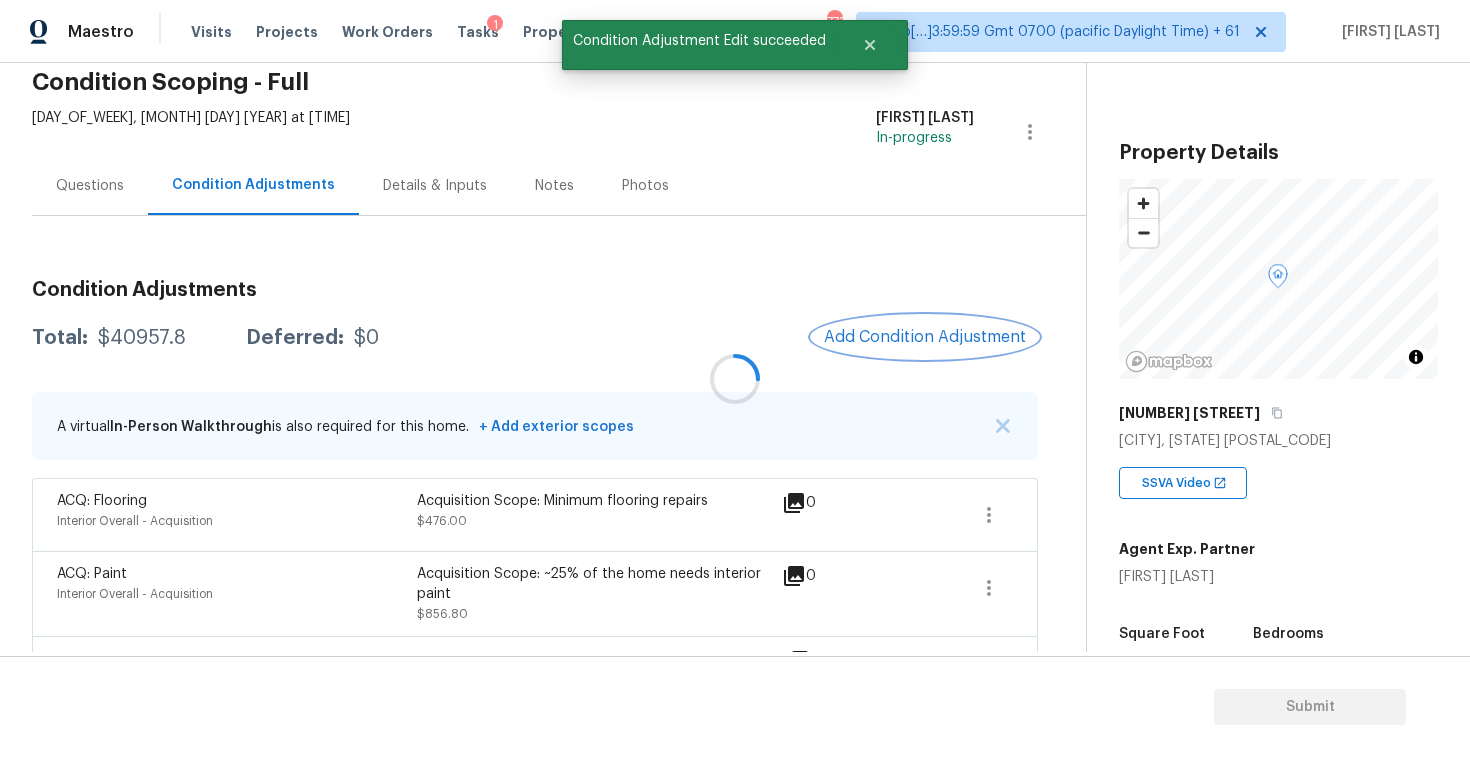 scroll, scrollTop: 49, scrollLeft: 0, axis: vertical 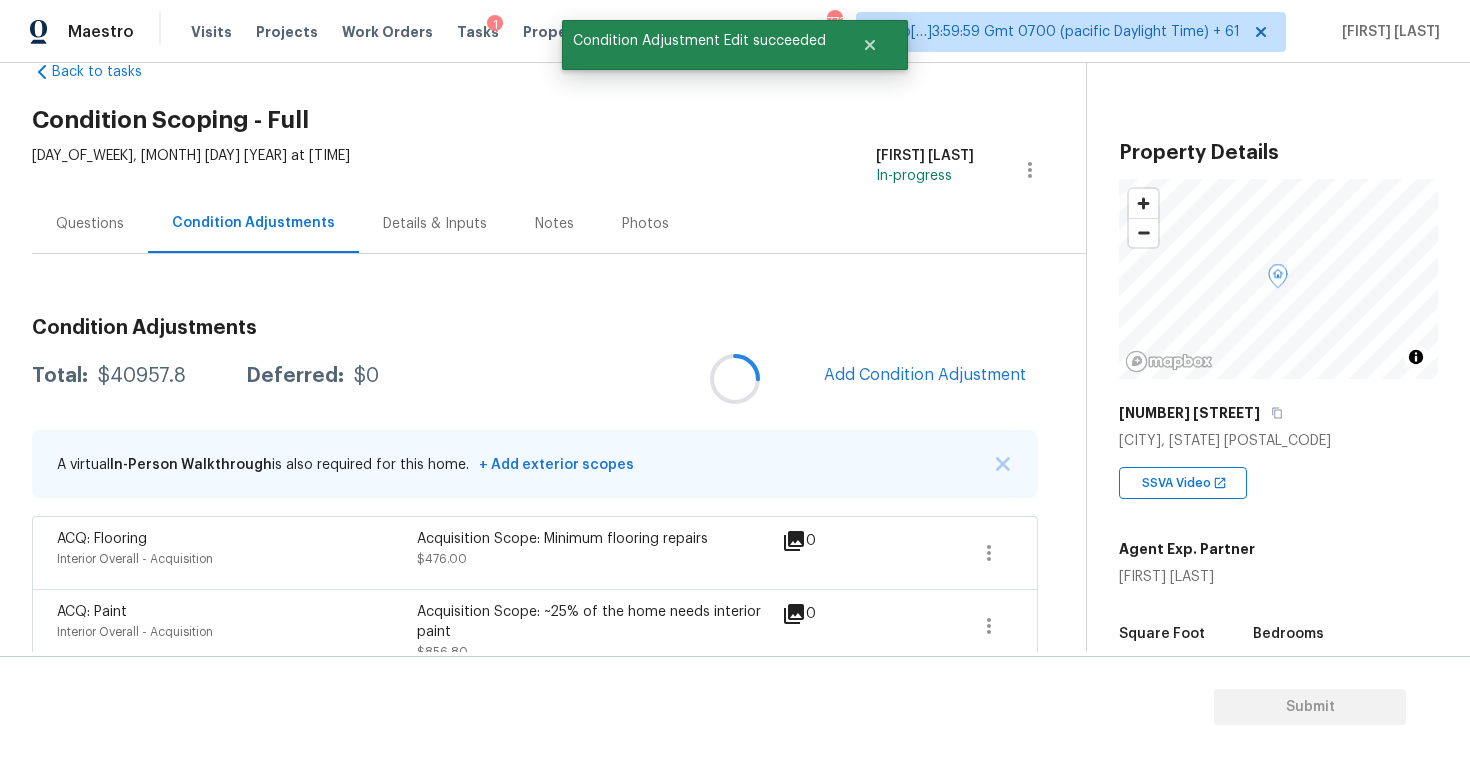 click at bounding box center (735, 378) 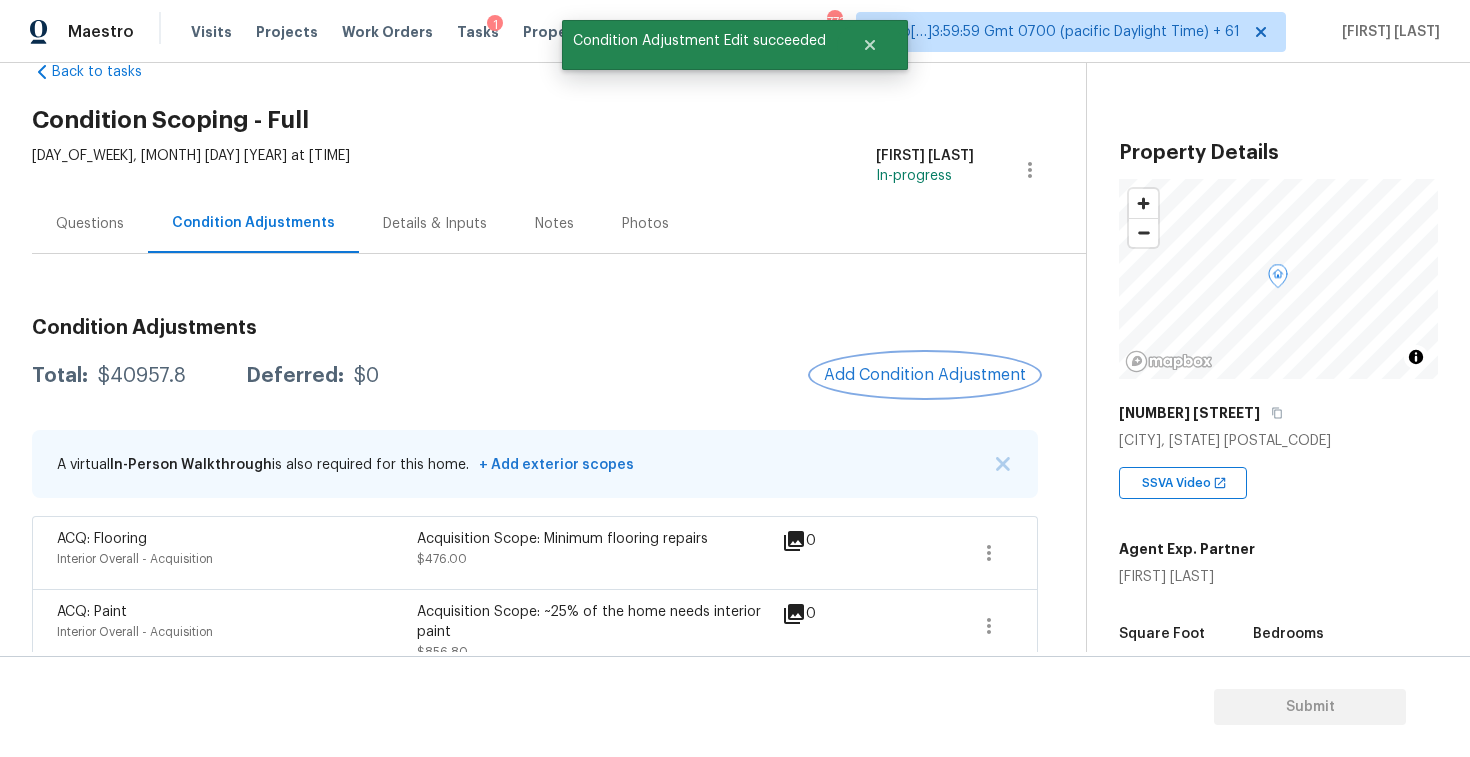 click on "Add Condition Adjustment" at bounding box center (925, 375) 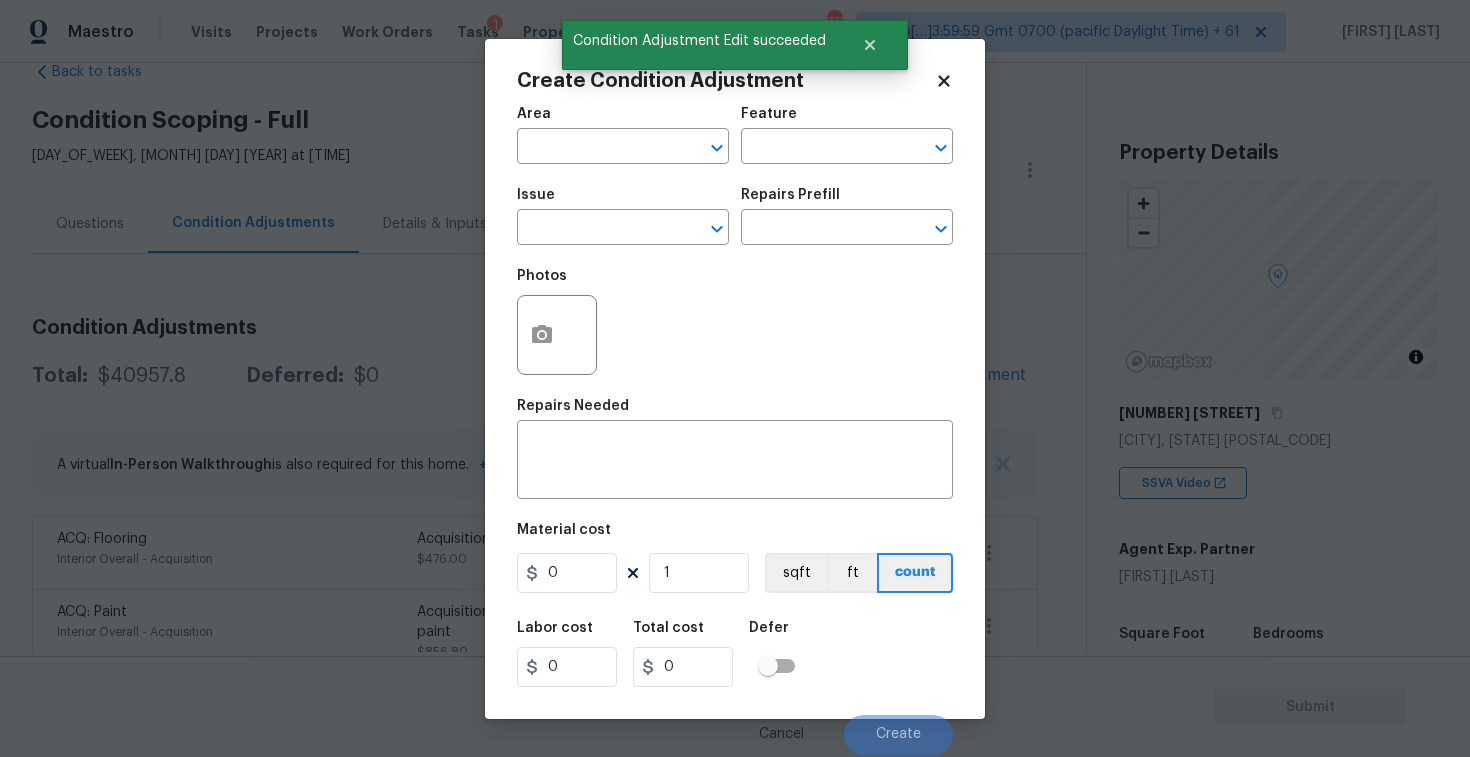 click on "Area" at bounding box center [623, 120] 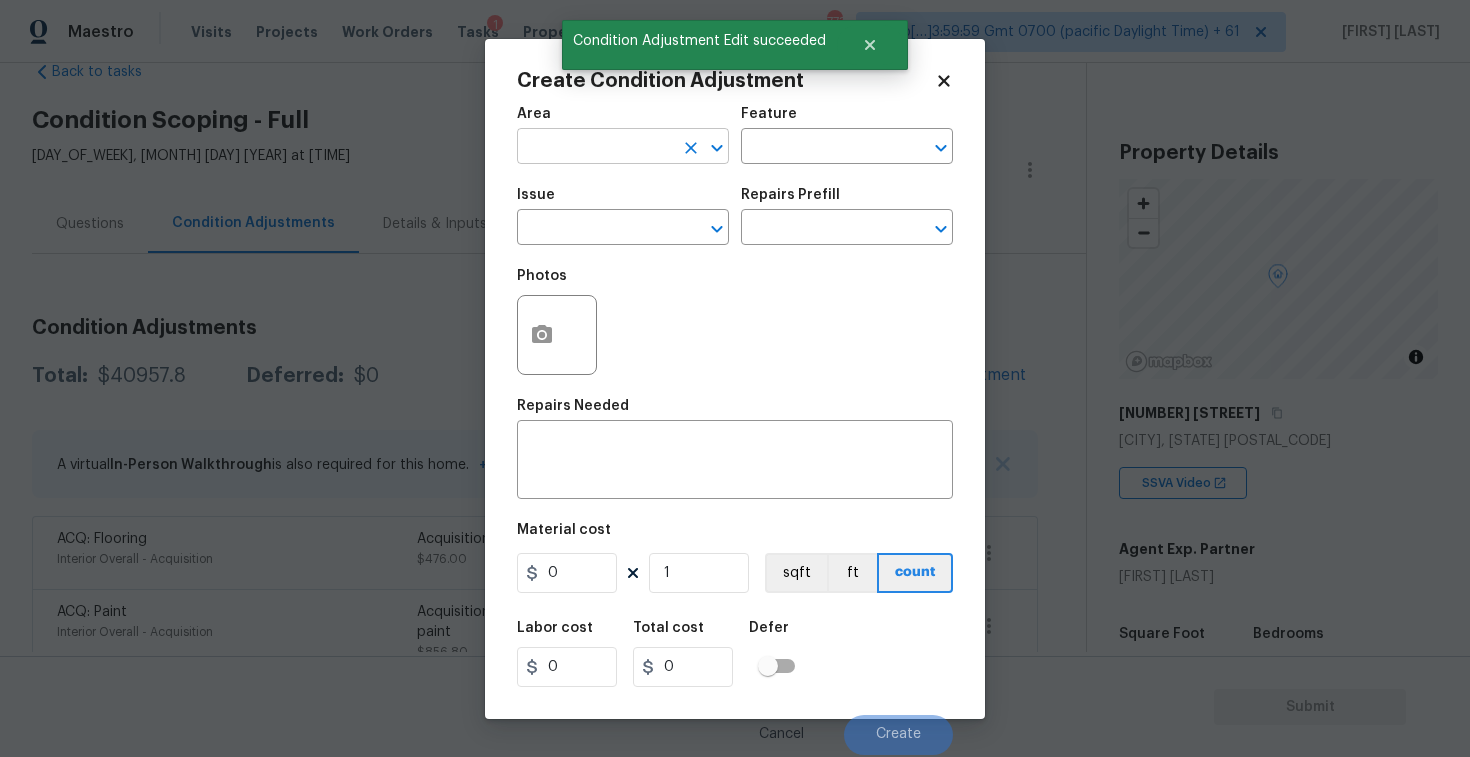 click at bounding box center [595, 148] 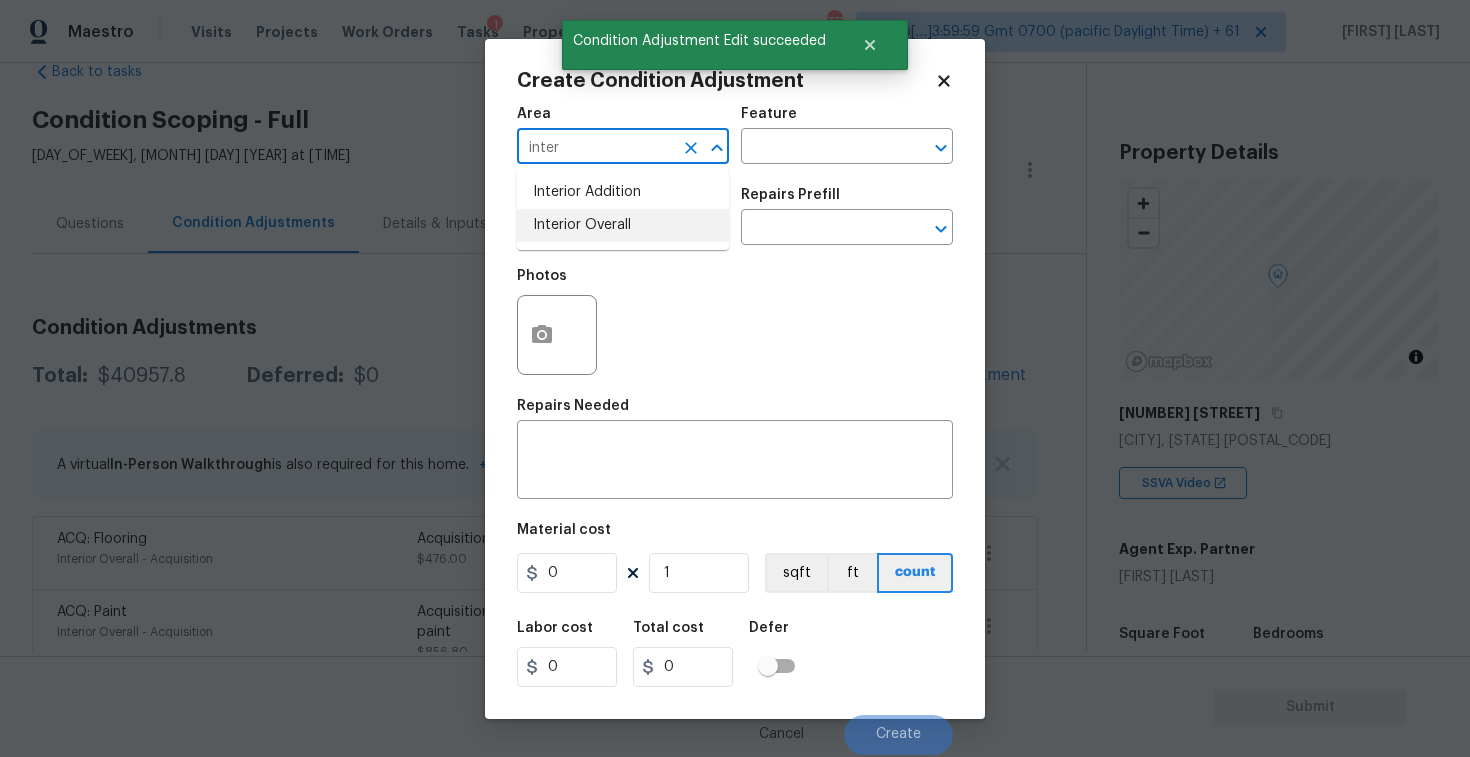 click on "Interior Overall" at bounding box center (623, 225) 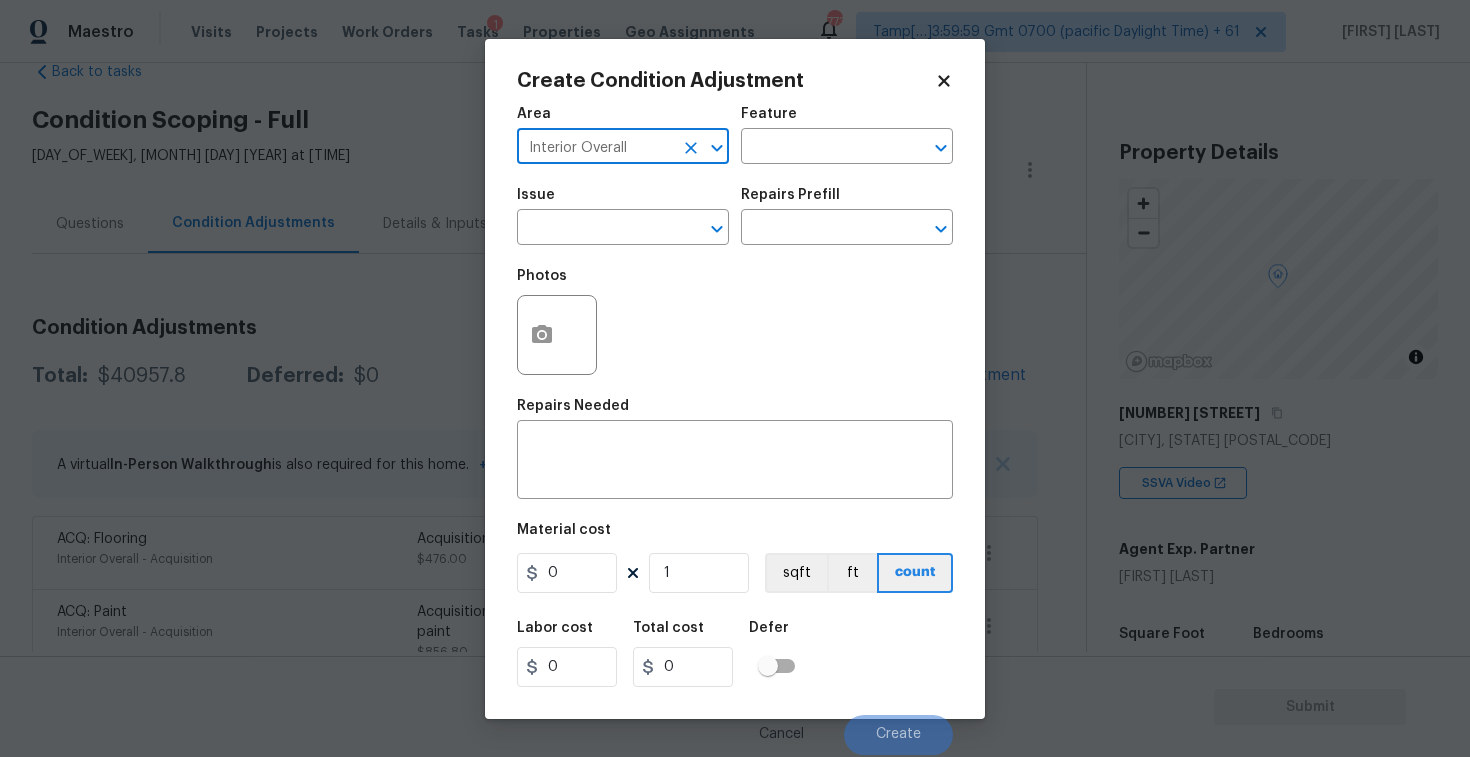 type on "Interior Overall" 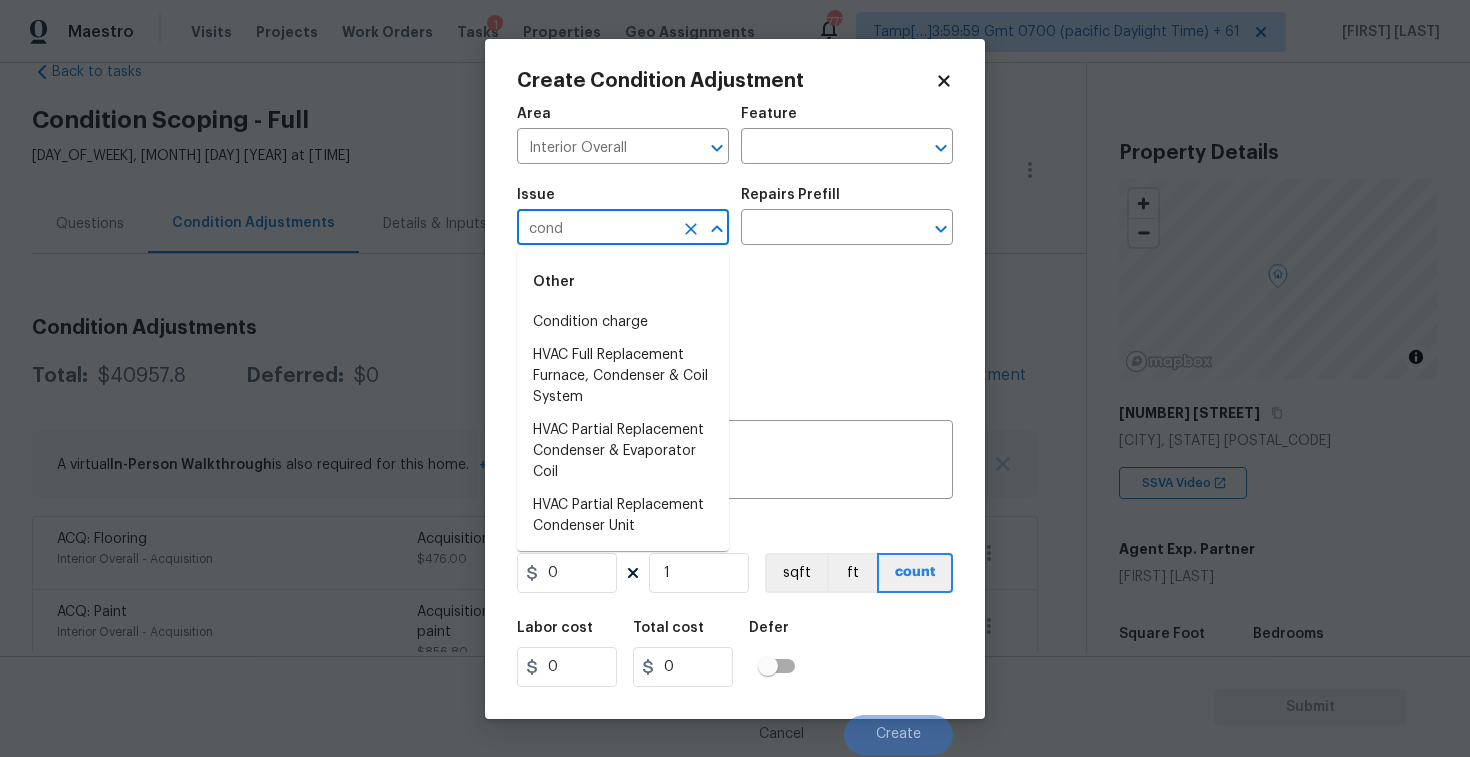 click on "Other" at bounding box center [623, 282] 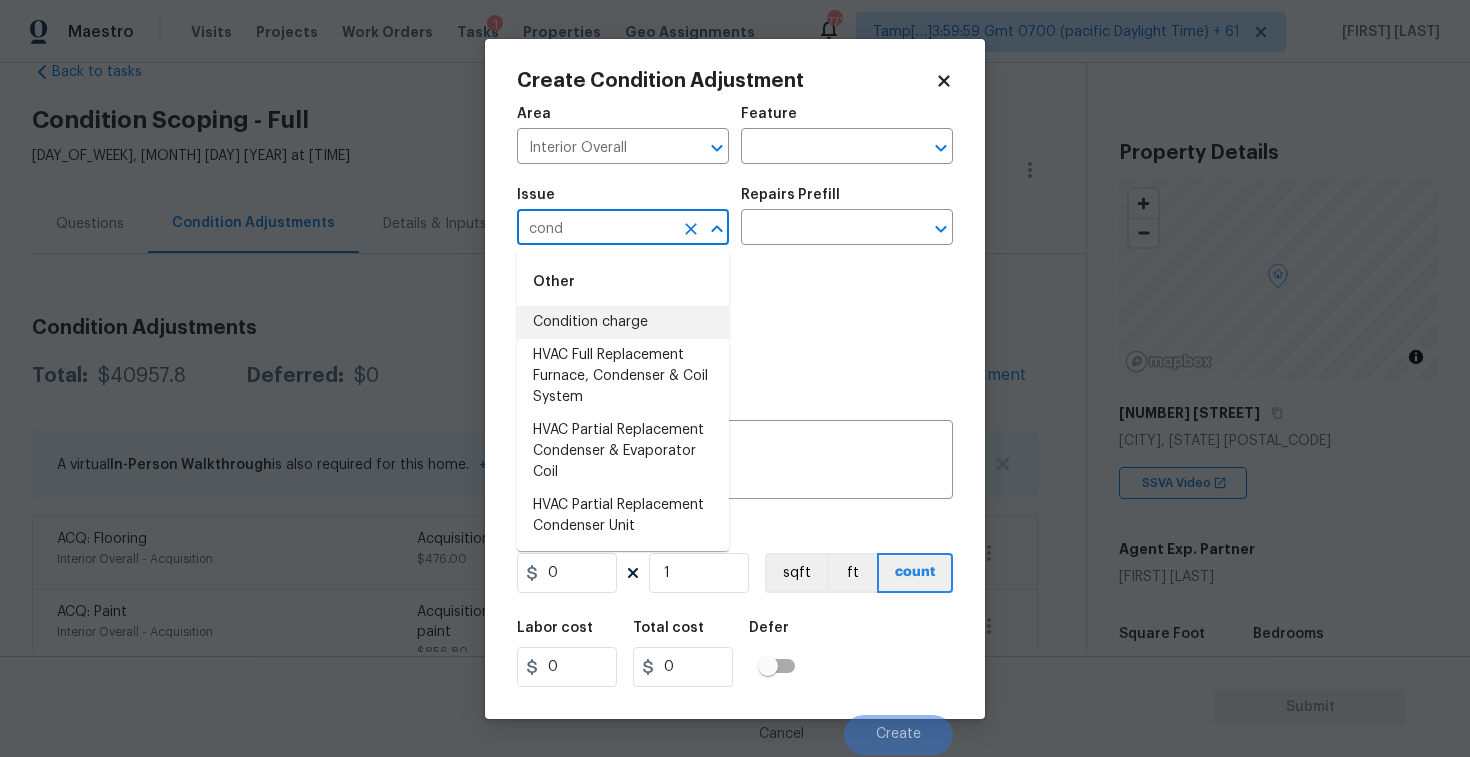 click on "Condition charge" at bounding box center [623, 322] 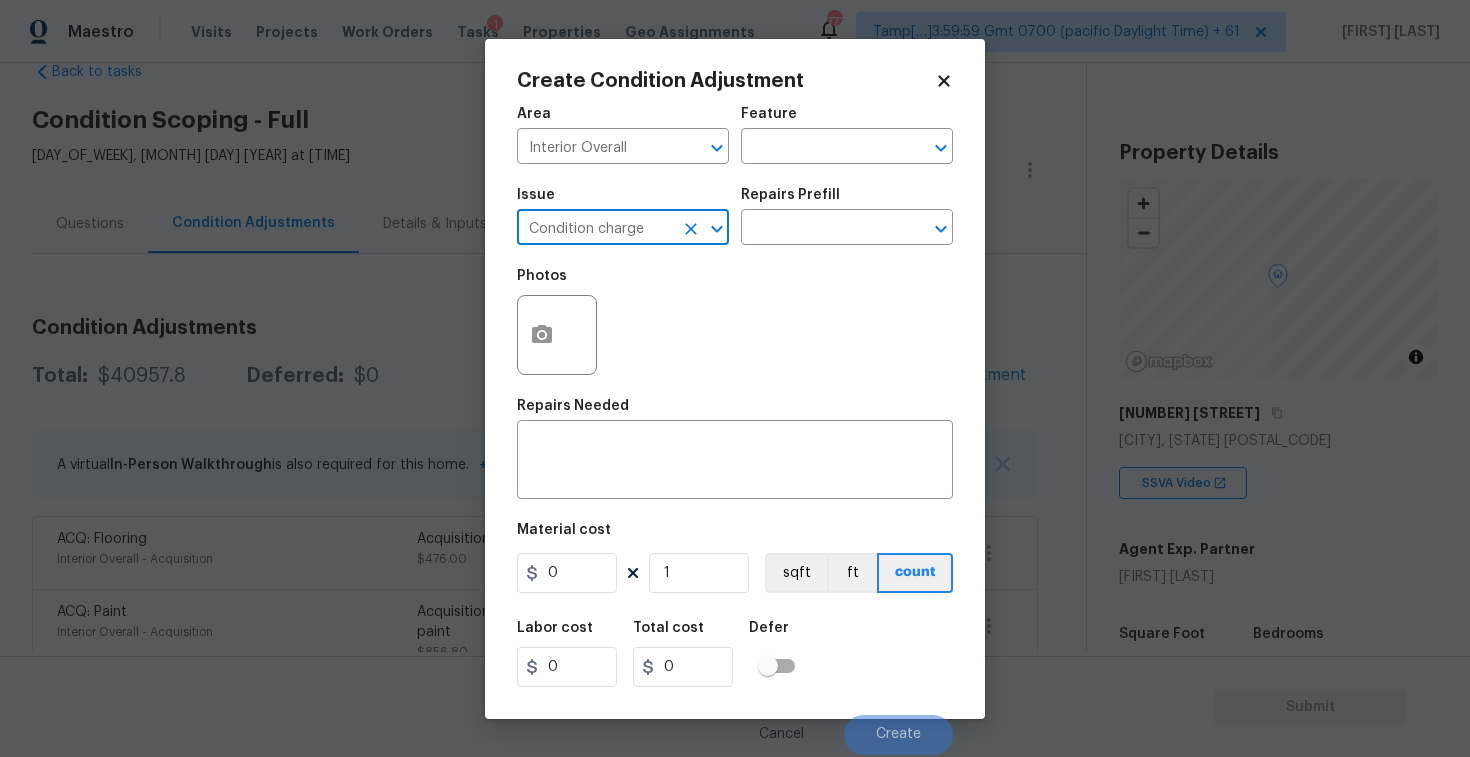 type on "Condition charge" 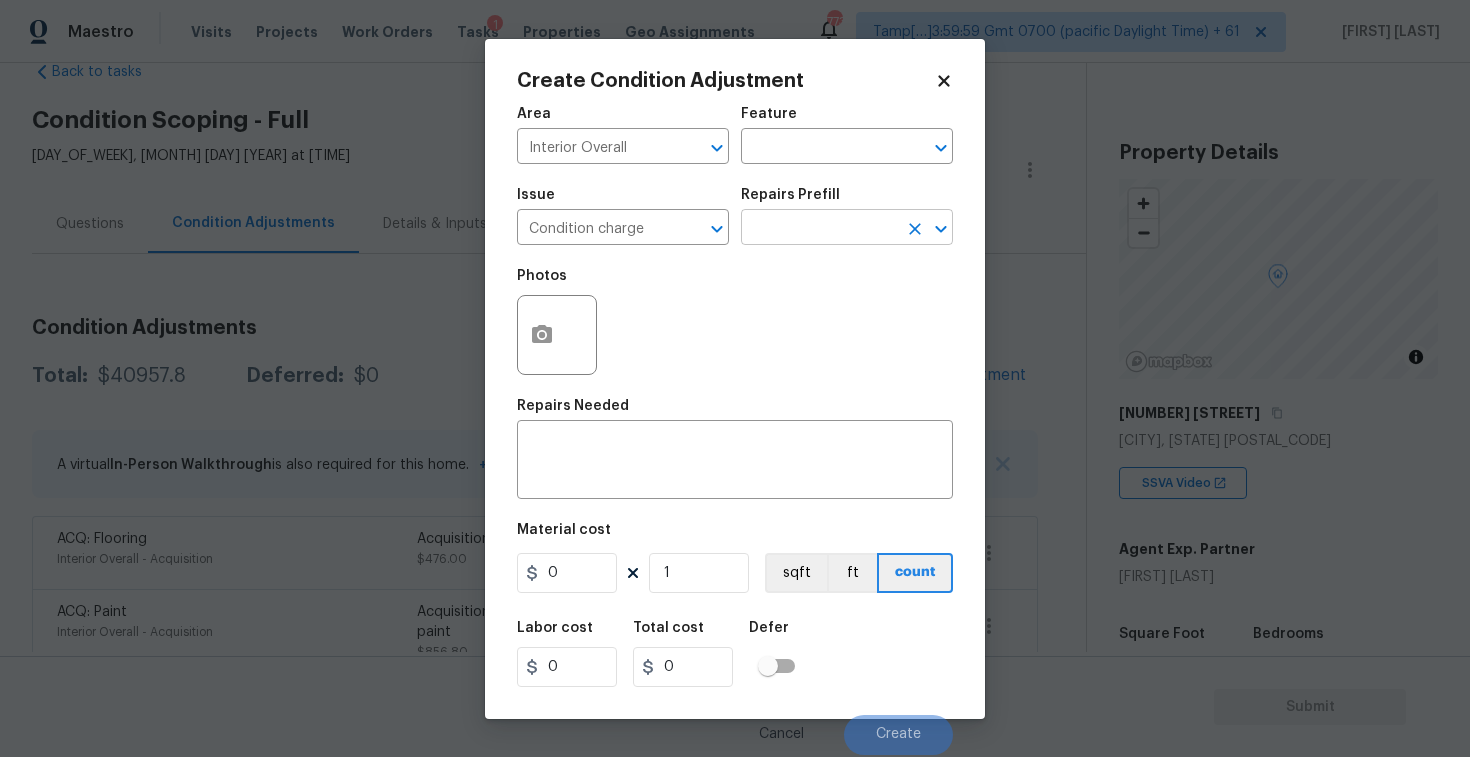 click at bounding box center (819, 229) 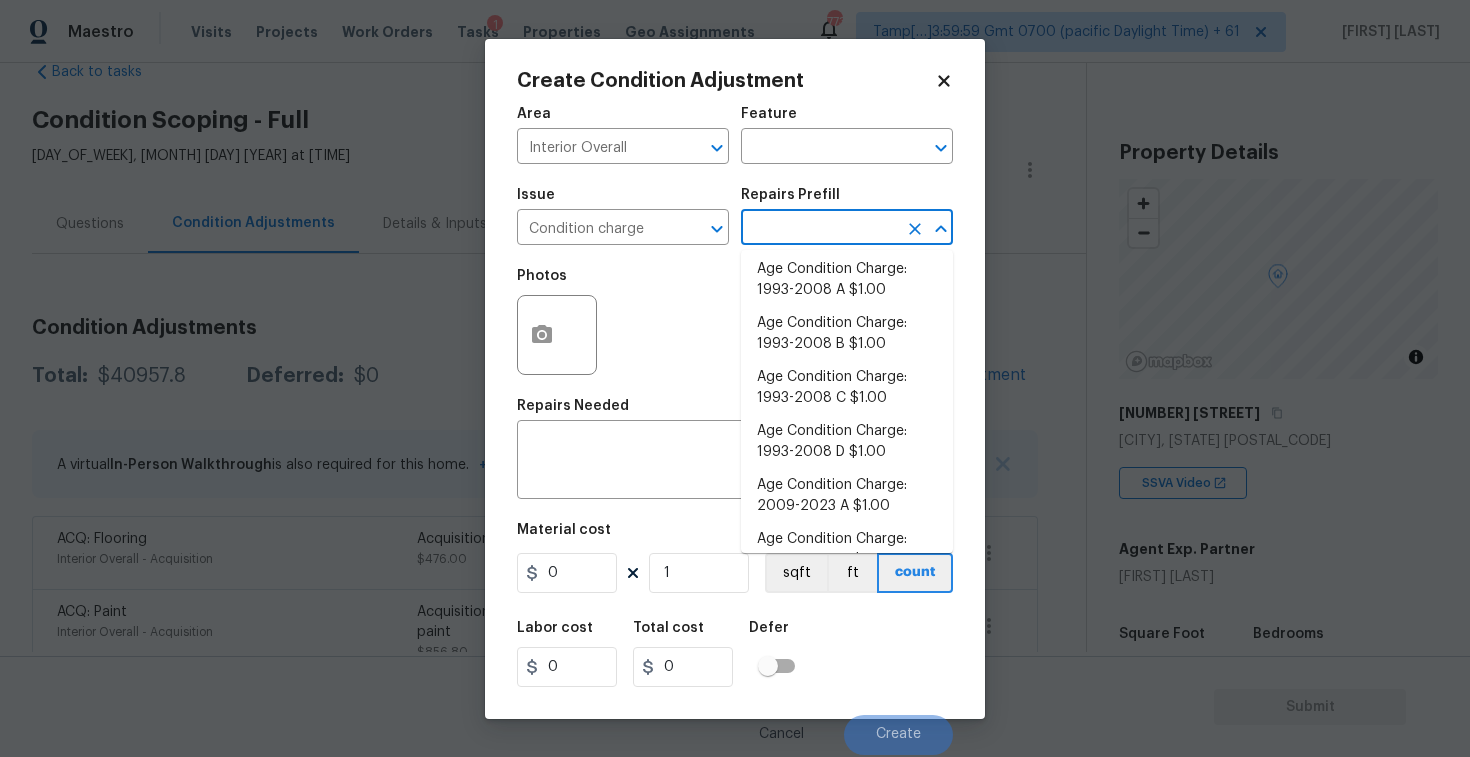 scroll, scrollTop: 439, scrollLeft: 0, axis: vertical 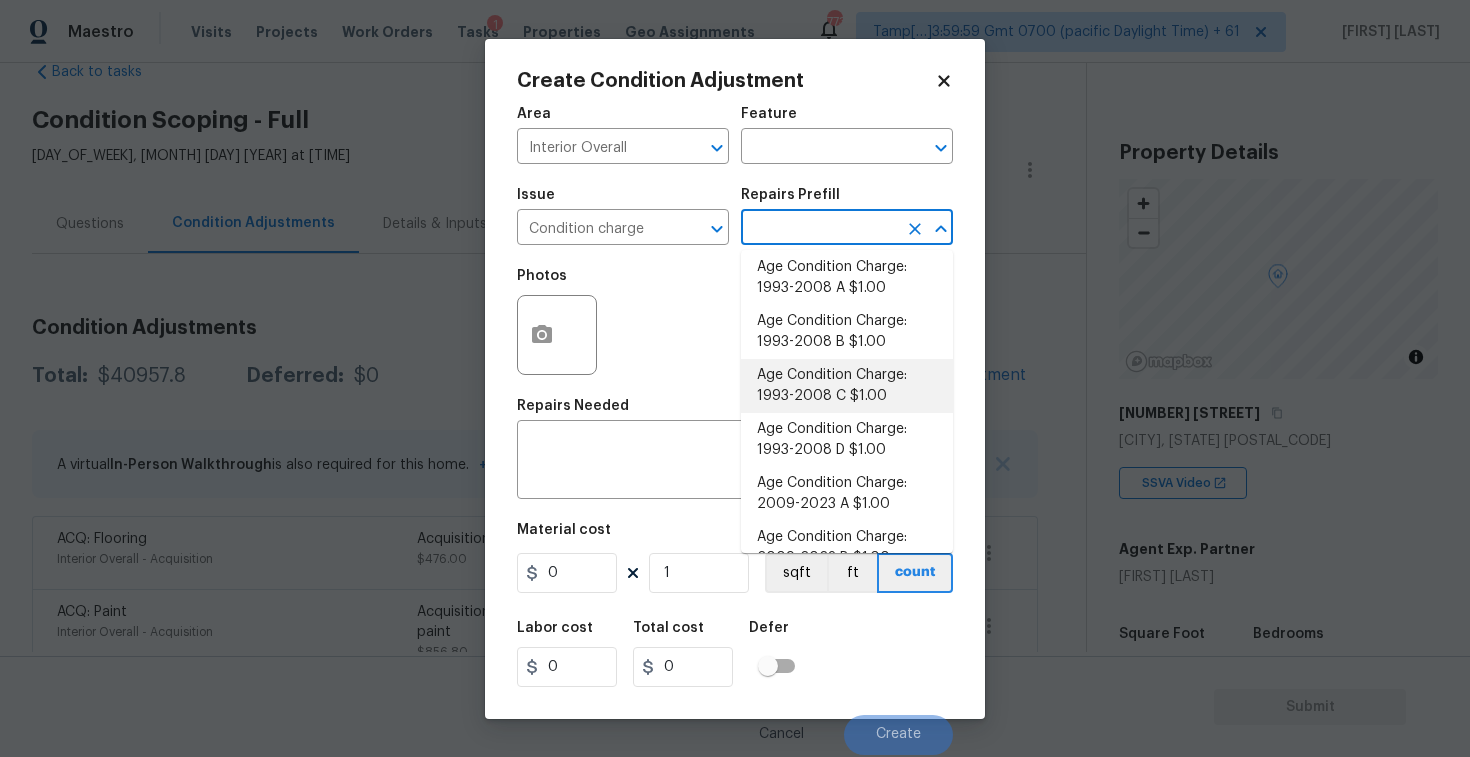 click on "Age Condition Charge: 1993-2008 C	 $1.00" at bounding box center (847, 386) 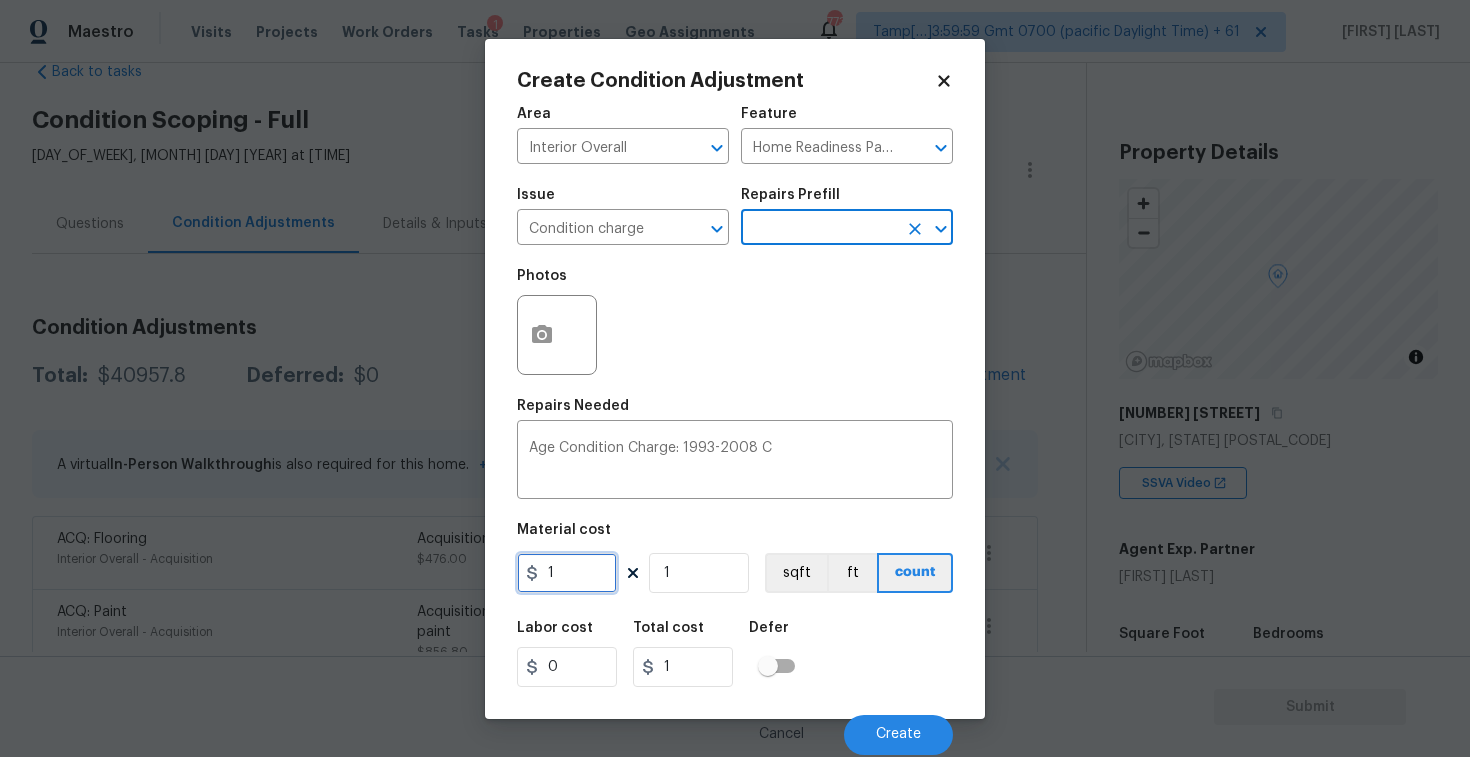 click on "1" at bounding box center (567, 573) 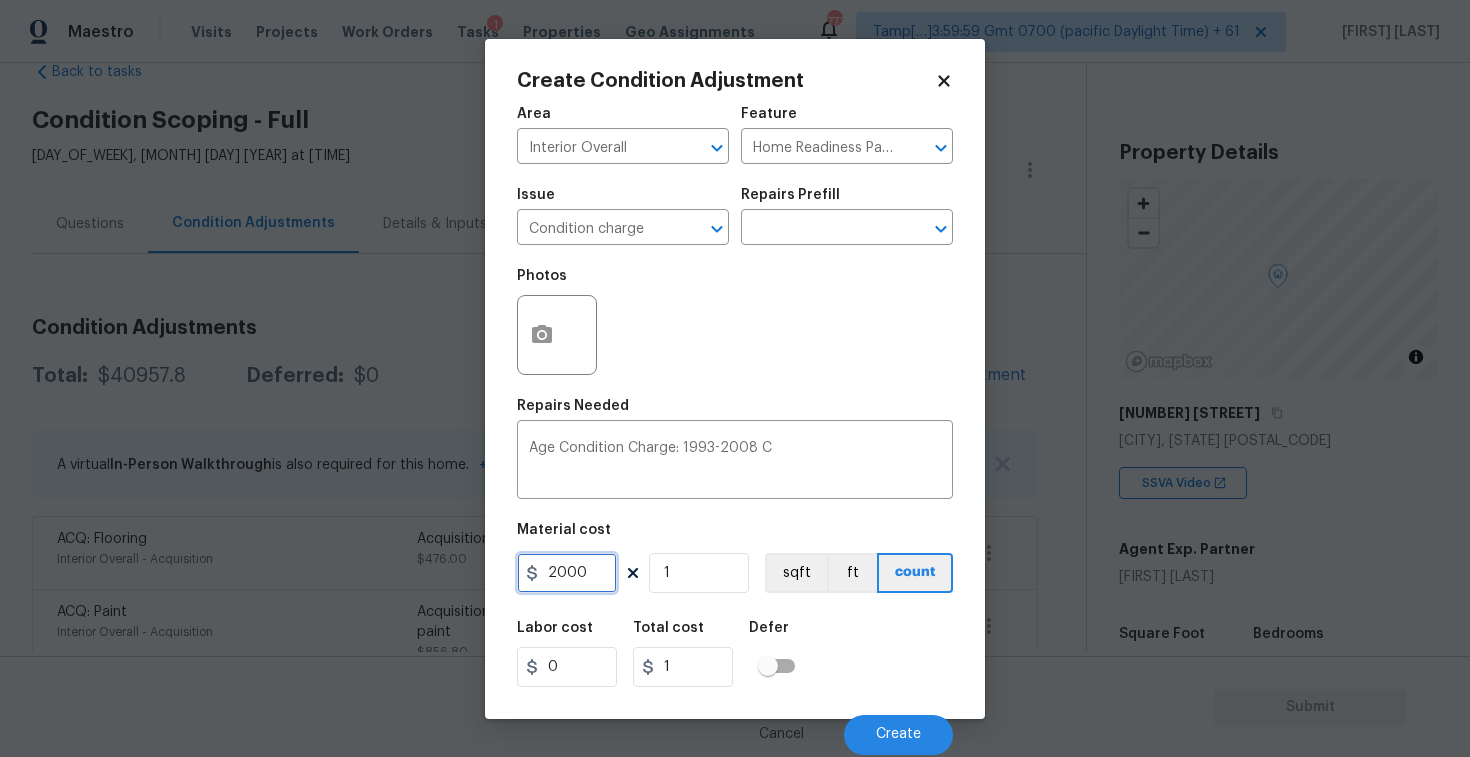 type on "2000" 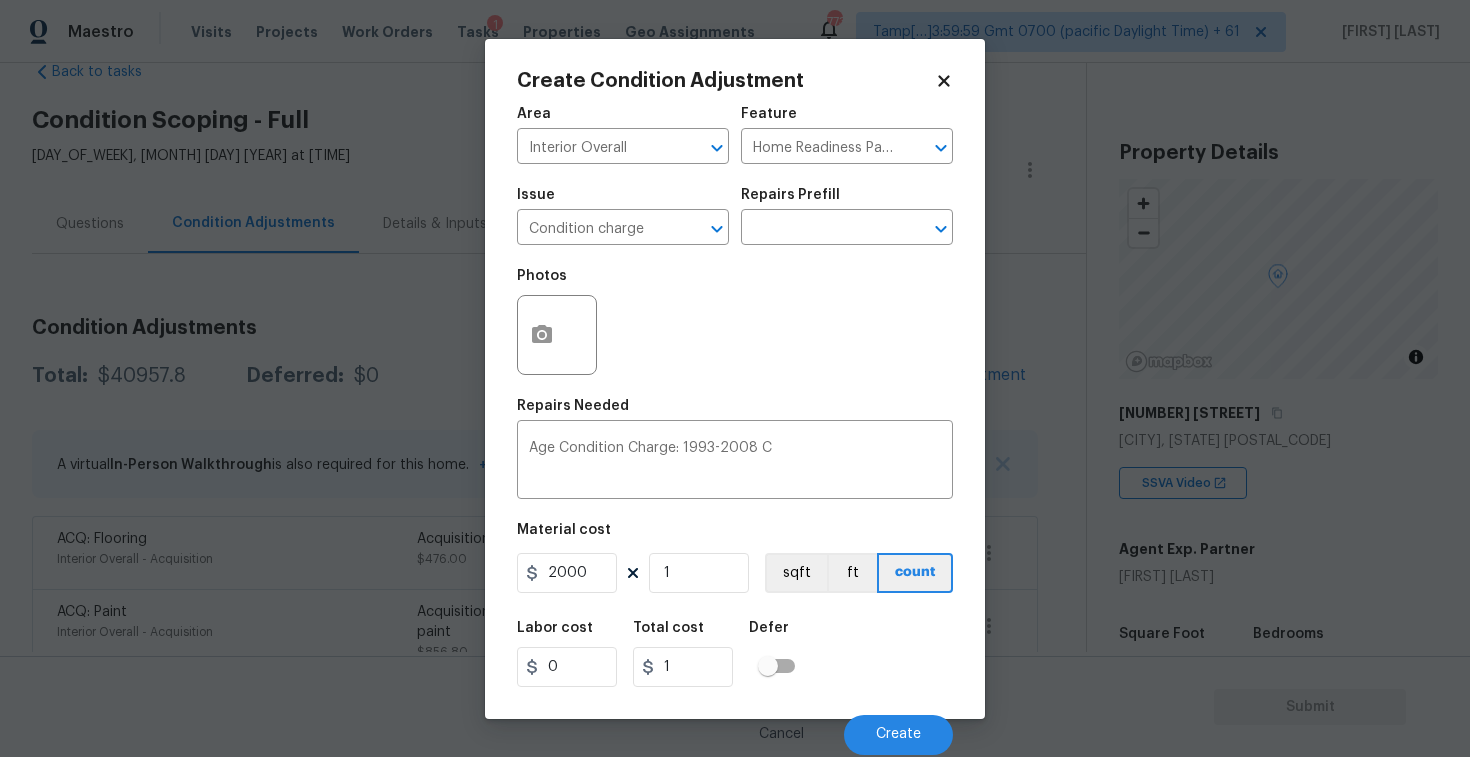 type on "2000" 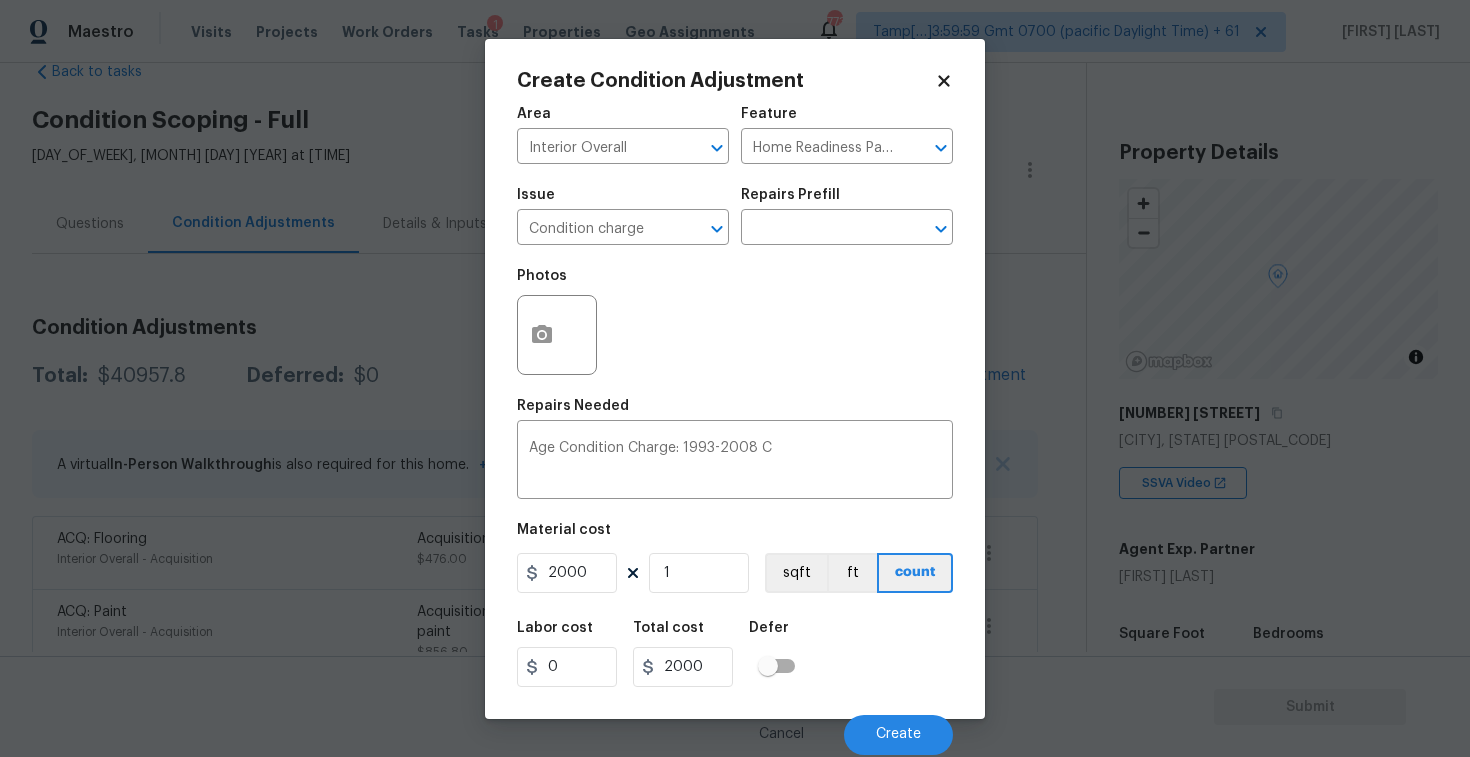 click on "Labor cost 0 Total cost 2000 Defer" at bounding box center (735, 654) 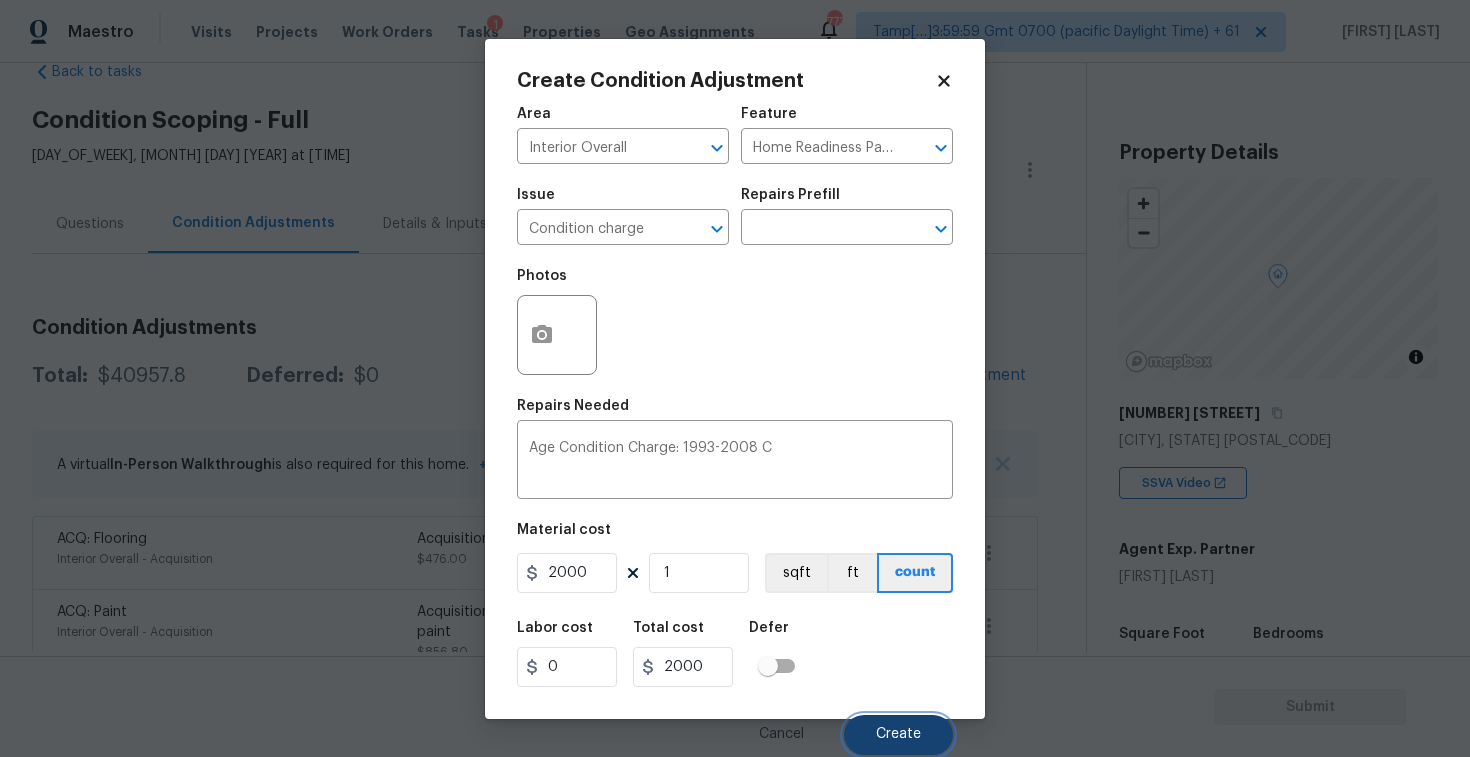 click on "Create" at bounding box center [898, 735] 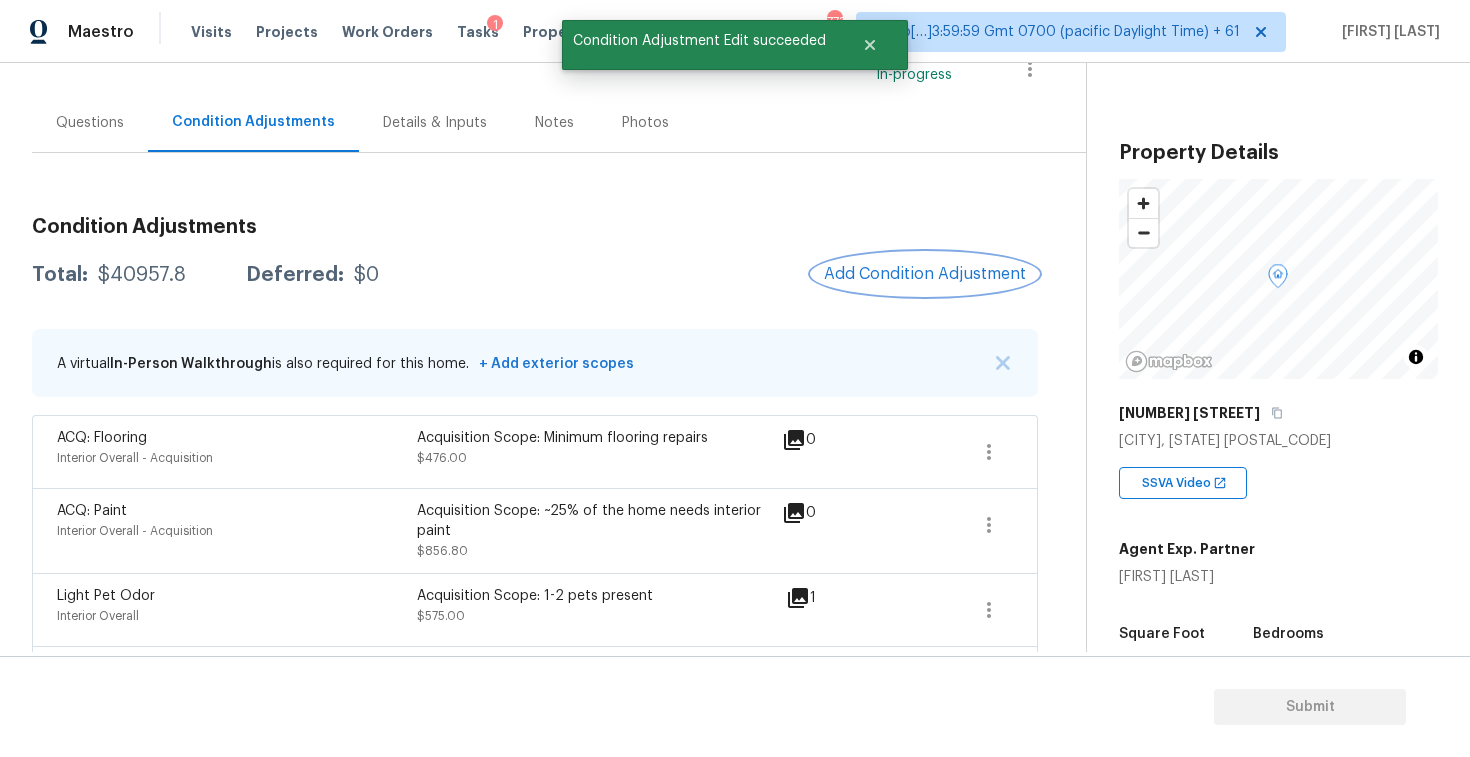 scroll, scrollTop: 177, scrollLeft: 0, axis: vertical 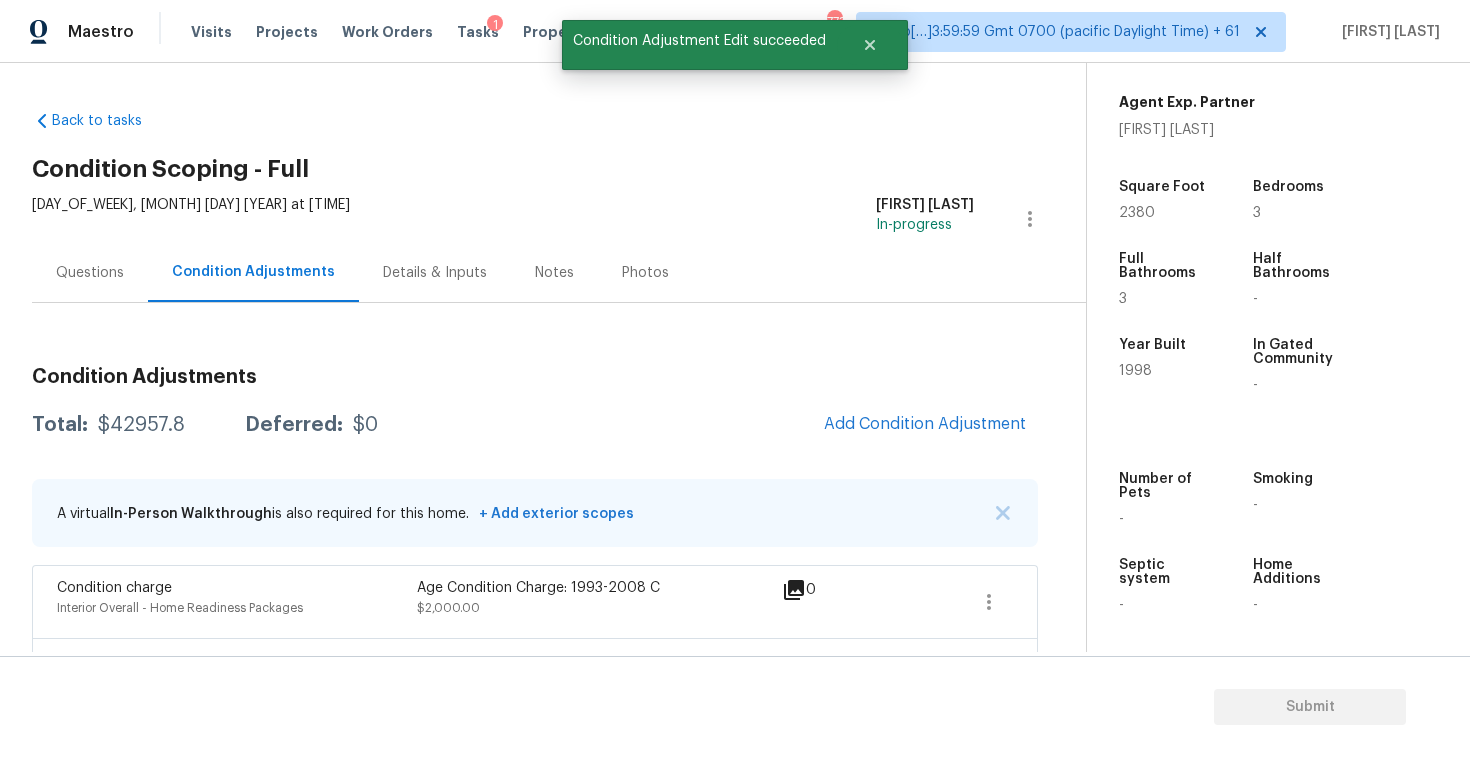 click on "Questions" at bounding box center (90, 272) 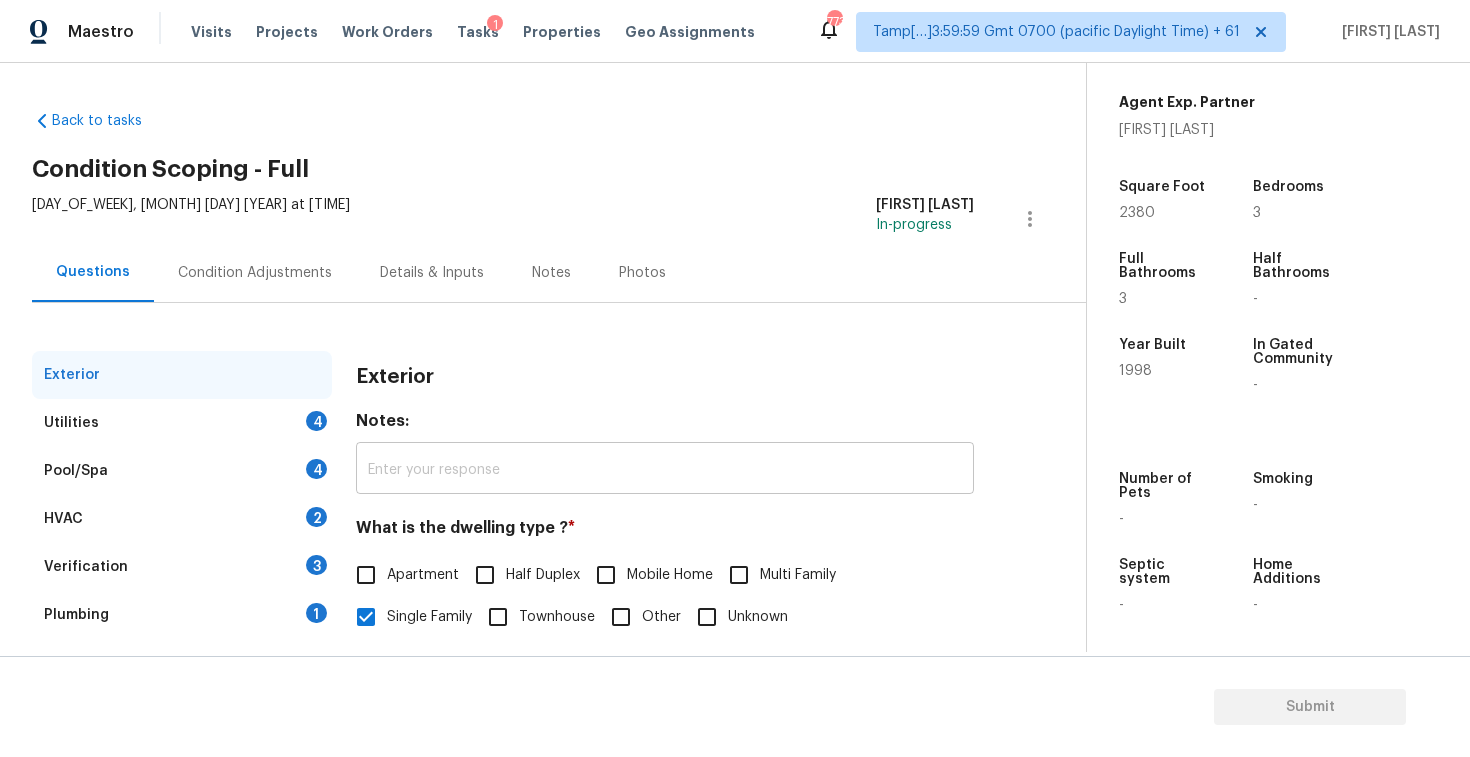 scroll, scrollTop: 206, scrollLeft: 0, axis: vertical 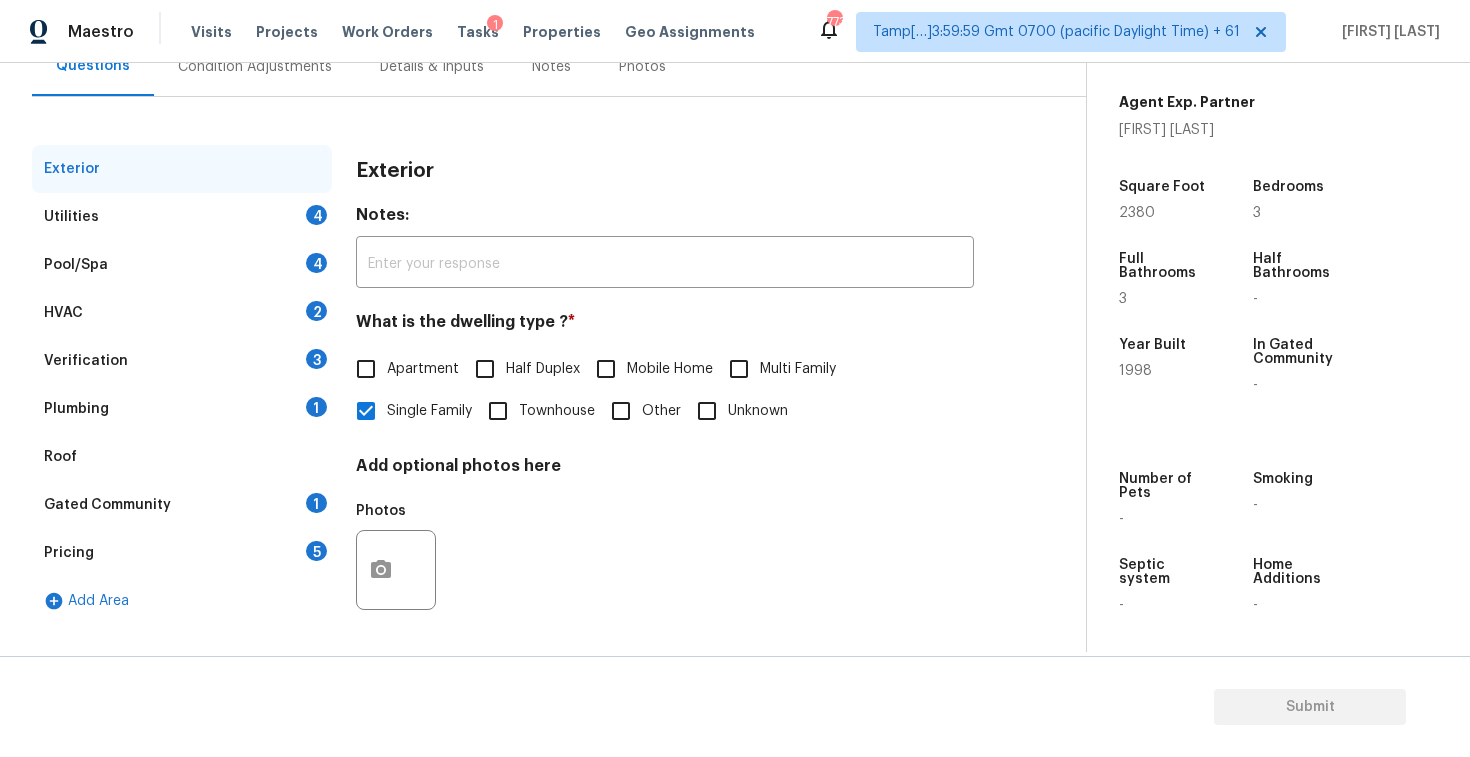 click on "Utilities 4" at bounding box center (182, 217) 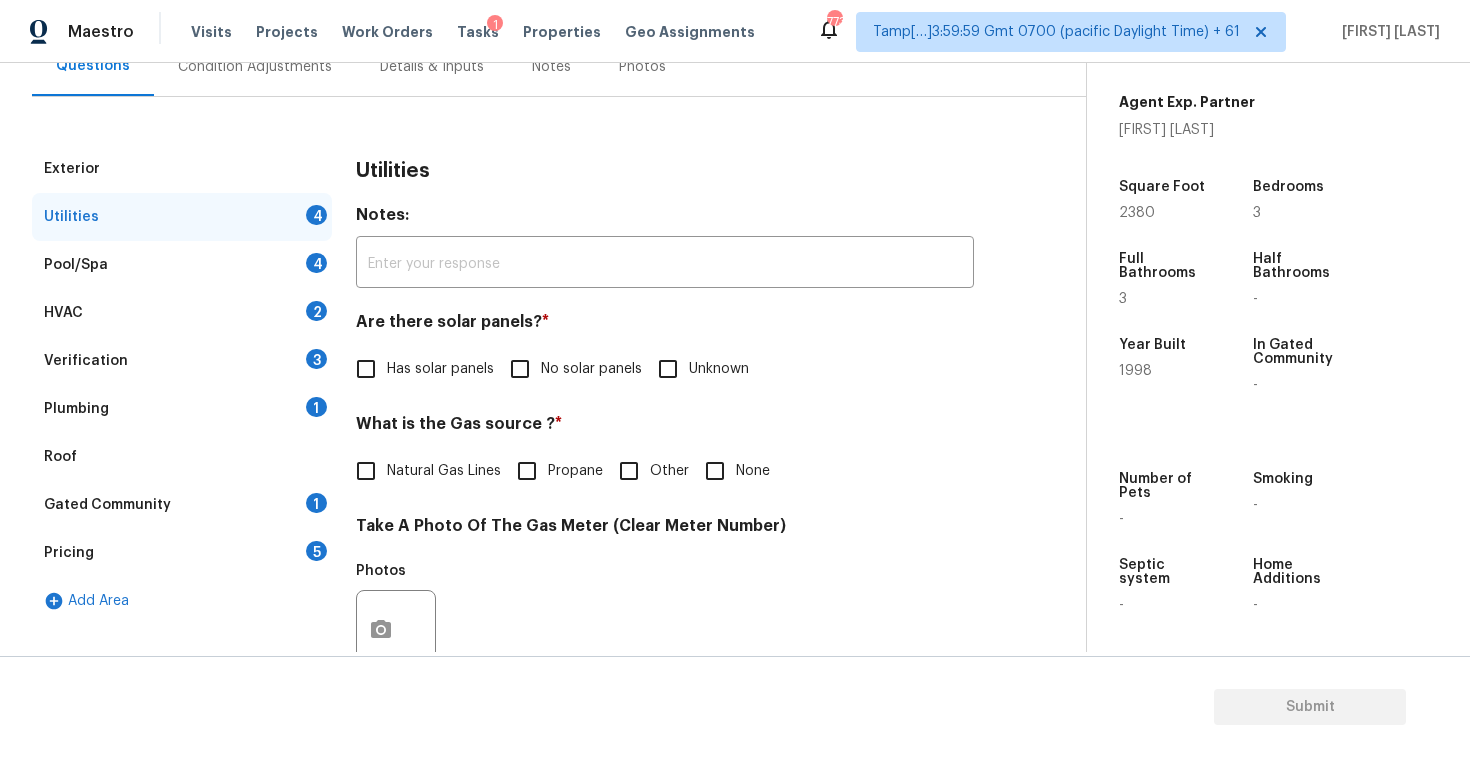 scroll, scrollTop: 356, scrollLeft: 0, axis: vertical 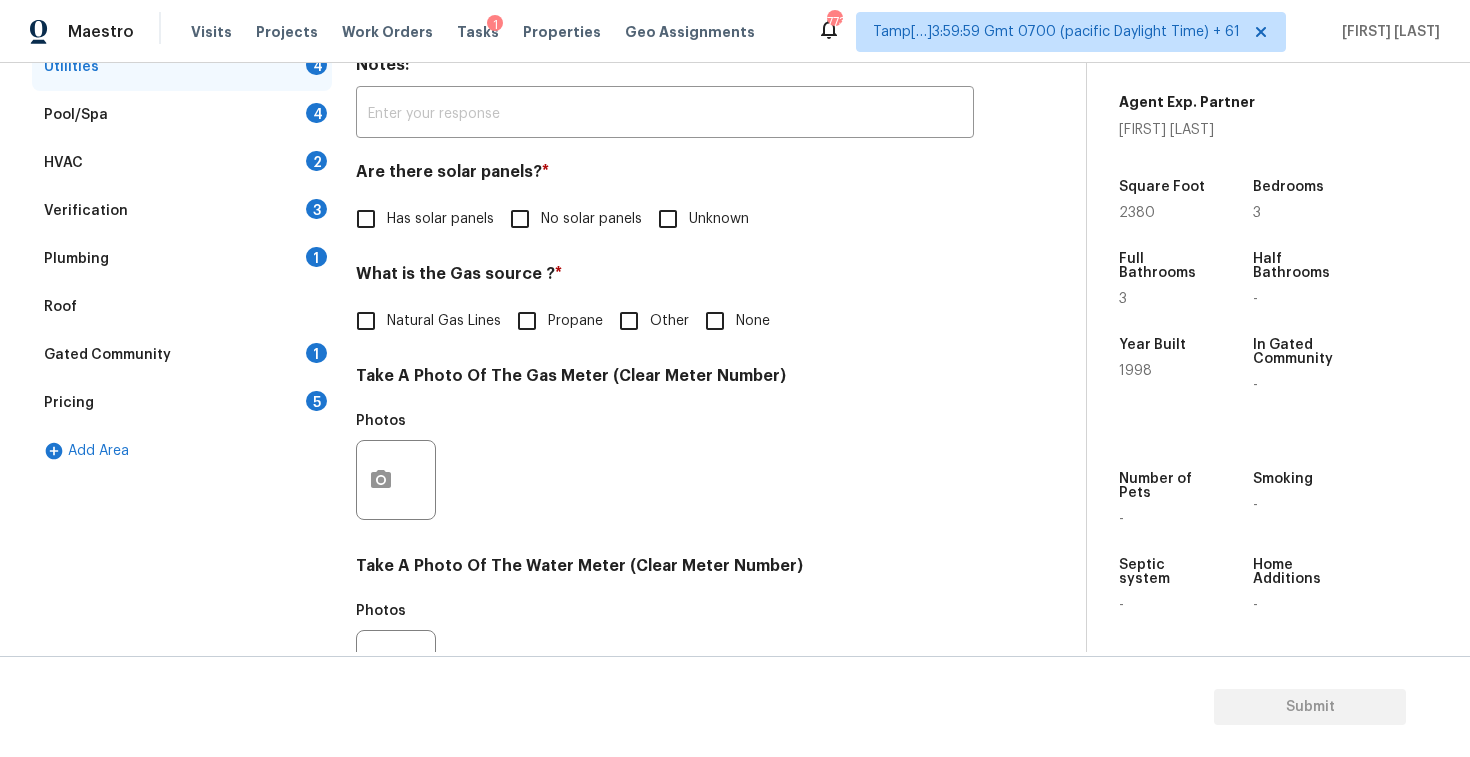 click on "No solar panels" at bounding box center (520, 219) 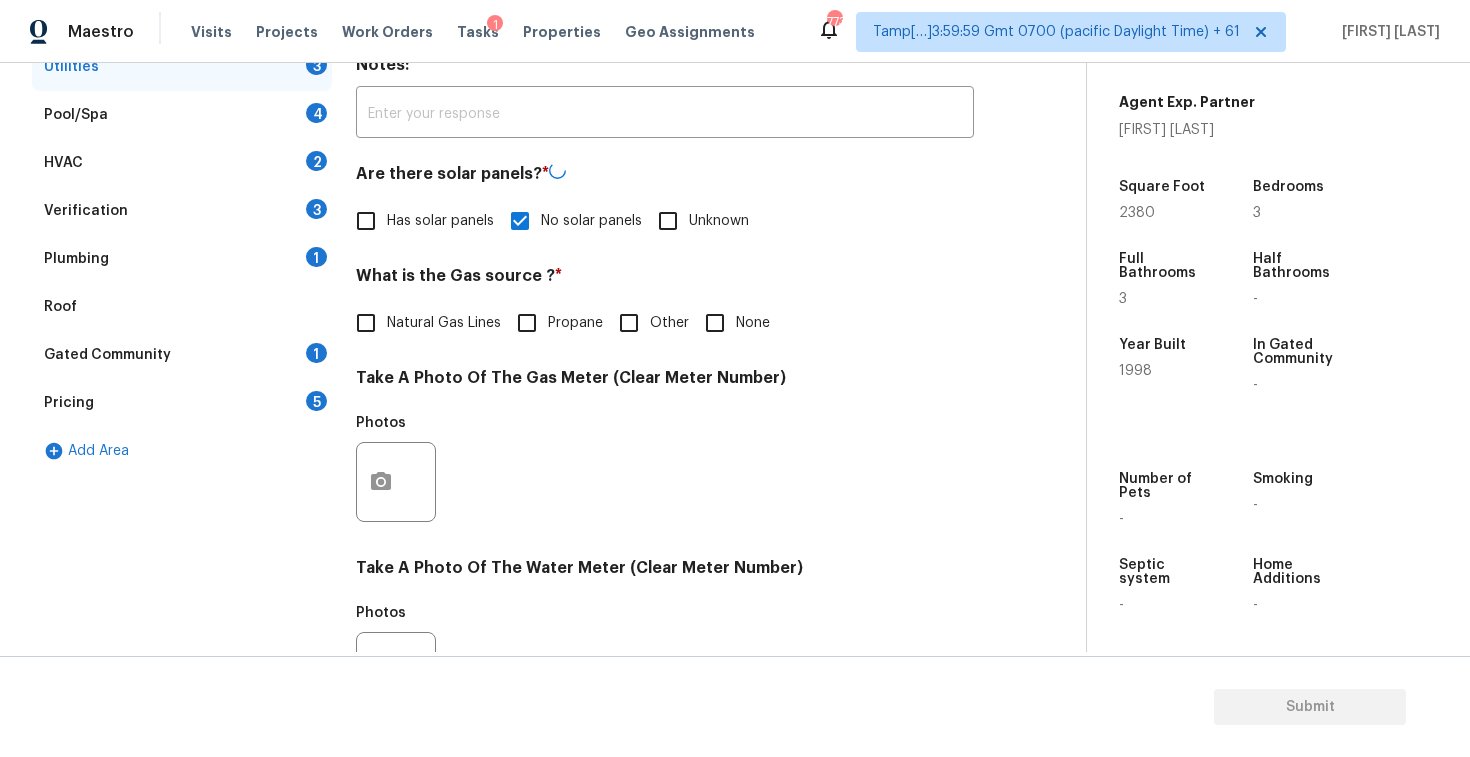 click on "Natural Gas Lines" at bounding box center [444, 323] 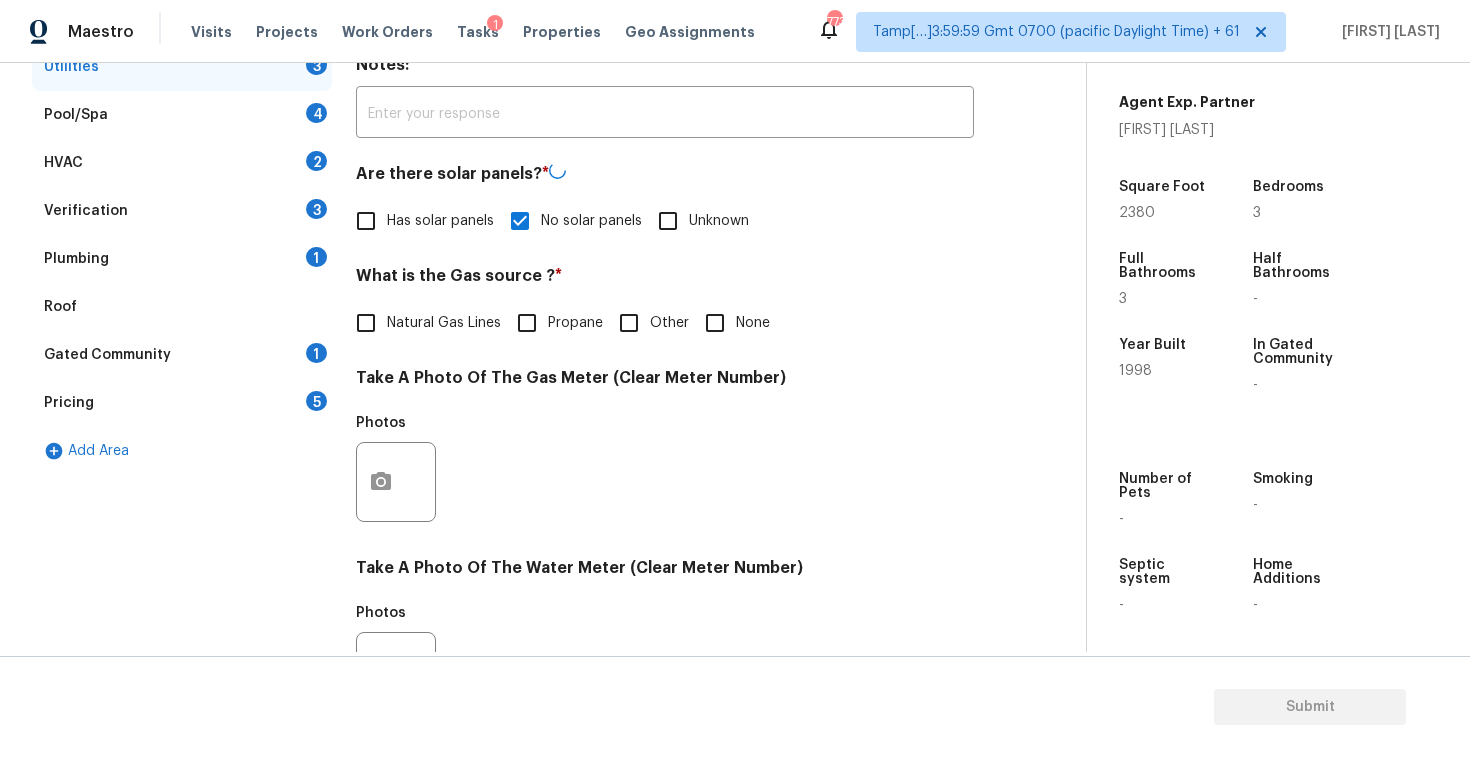 click on "Natural Gas Lines" at bounding box center [366, 323] 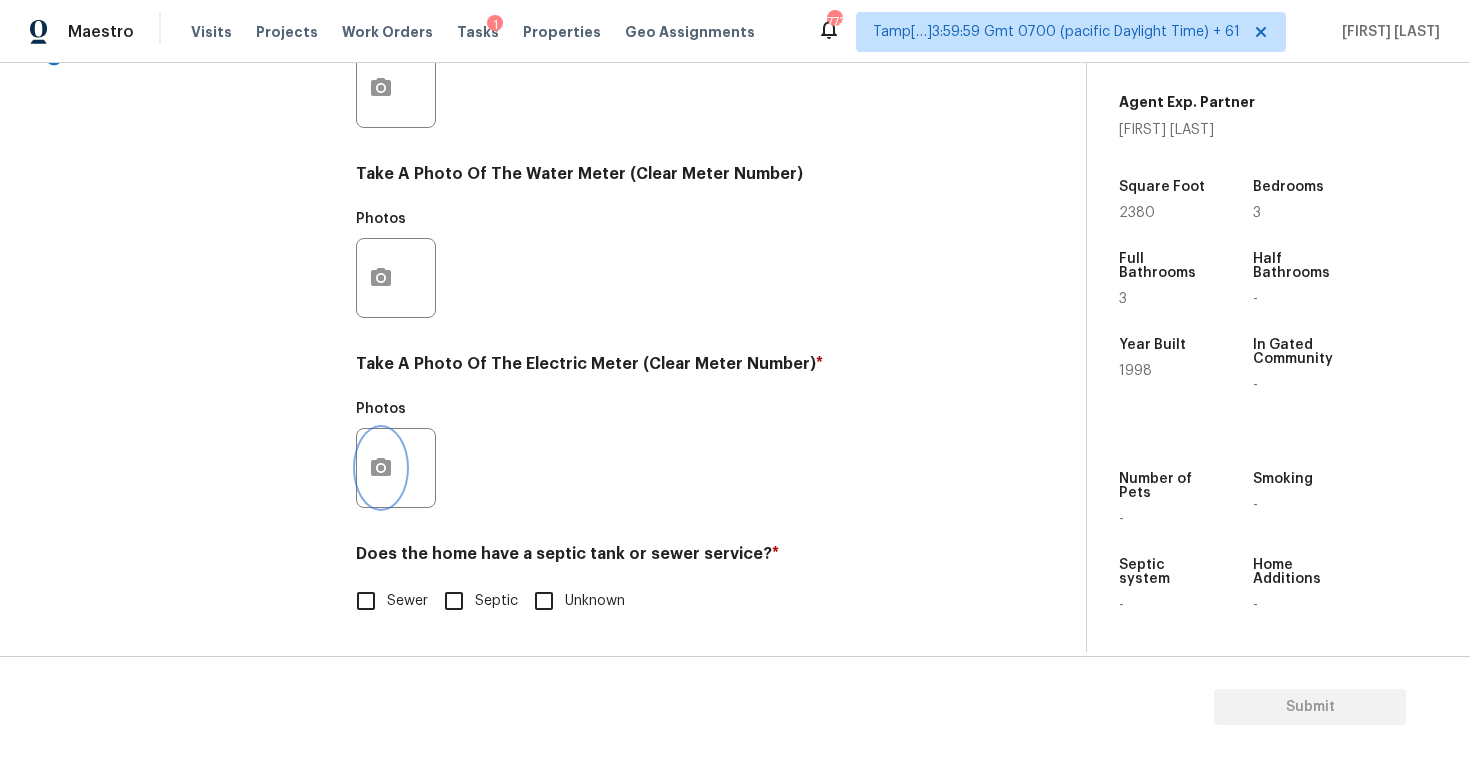 click 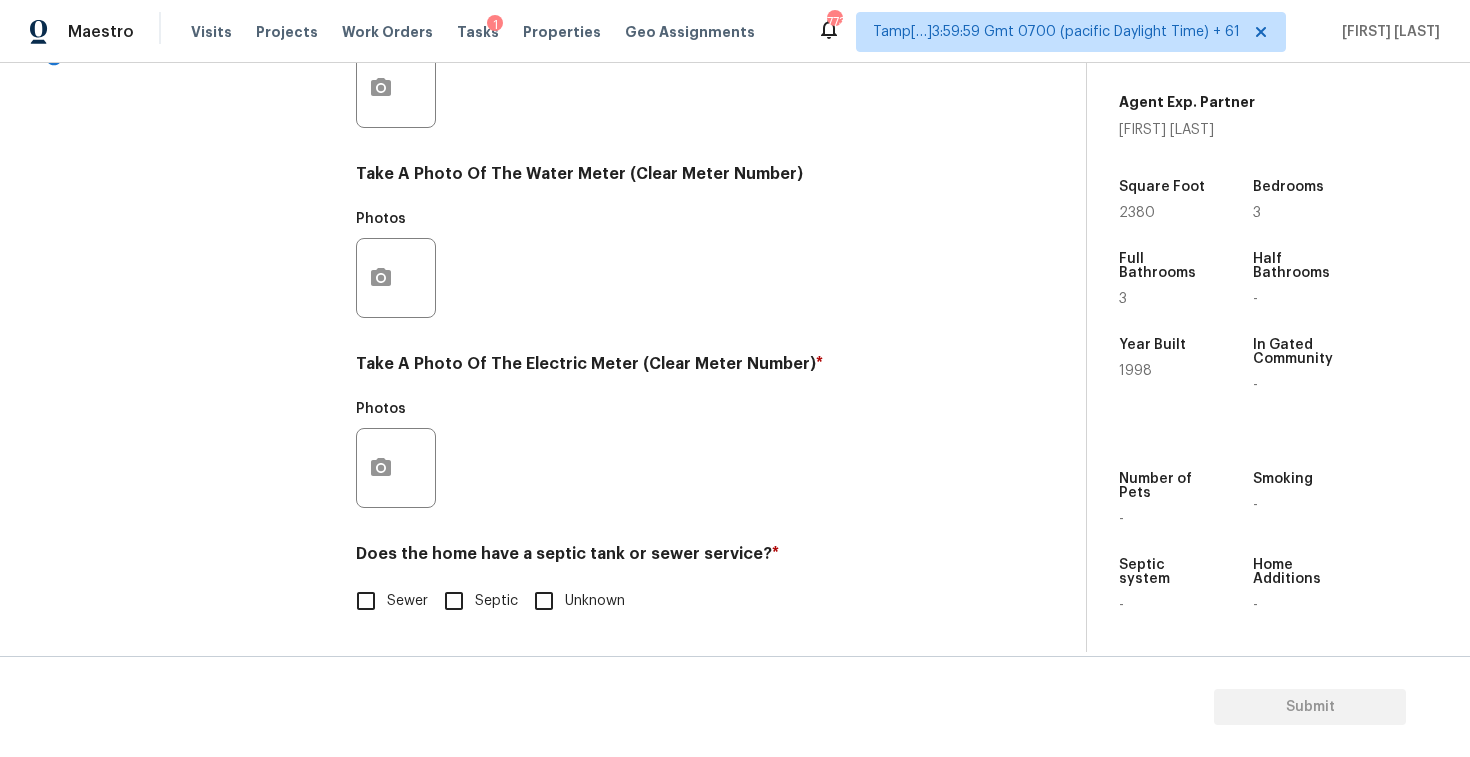 scroll, scrollTop: 748, scrollLeft: 0, axis: vertical 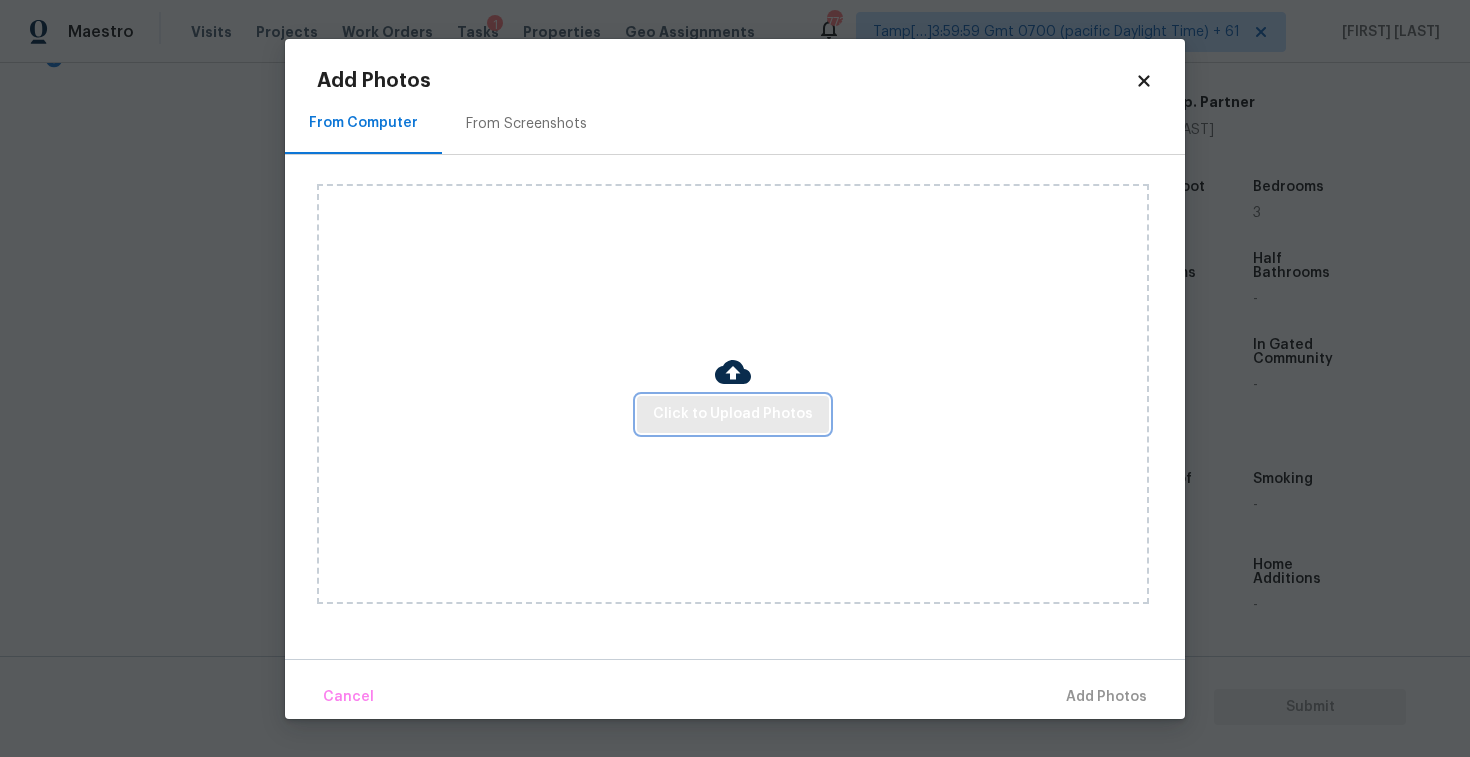 click on "Click to Upload Photos" at bounding box center (733, 414) 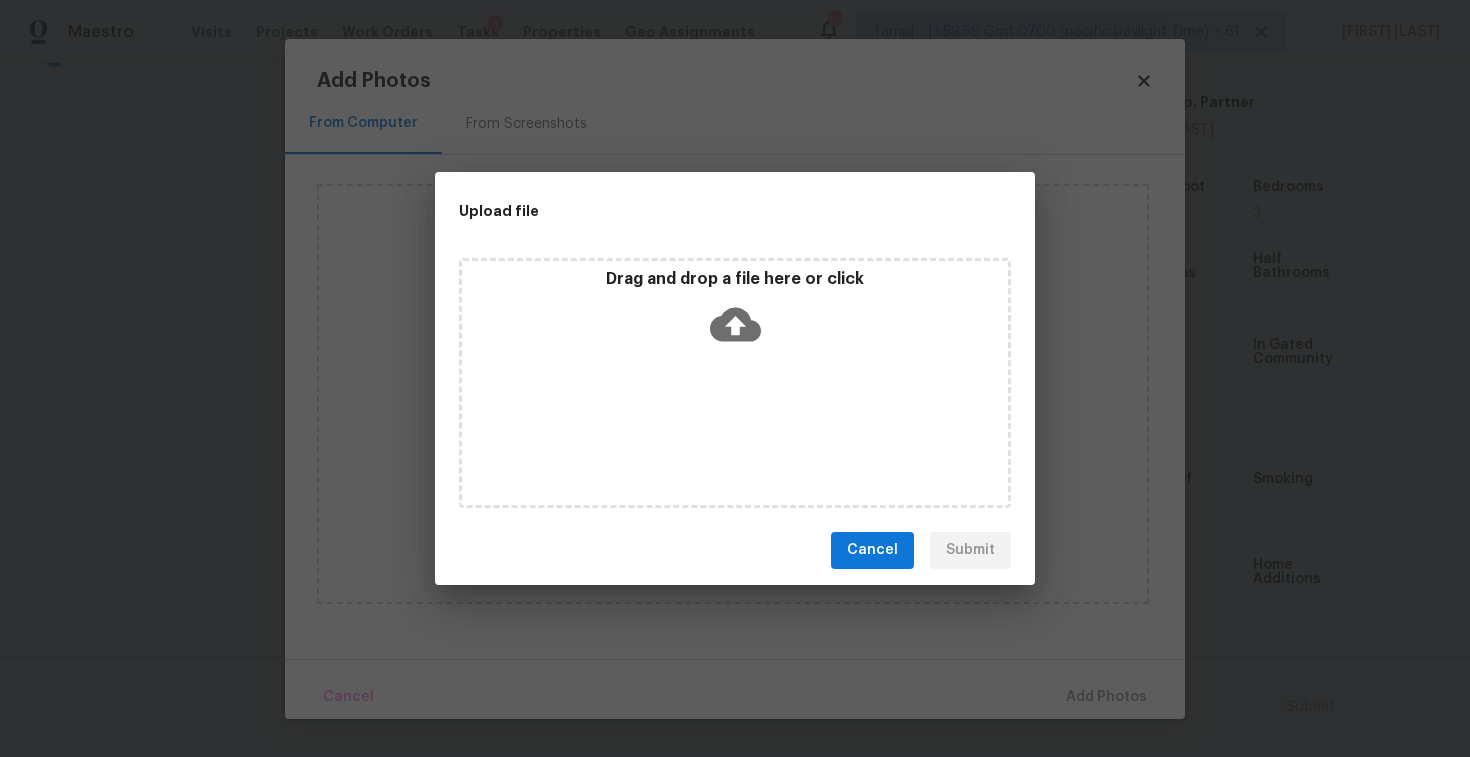 click 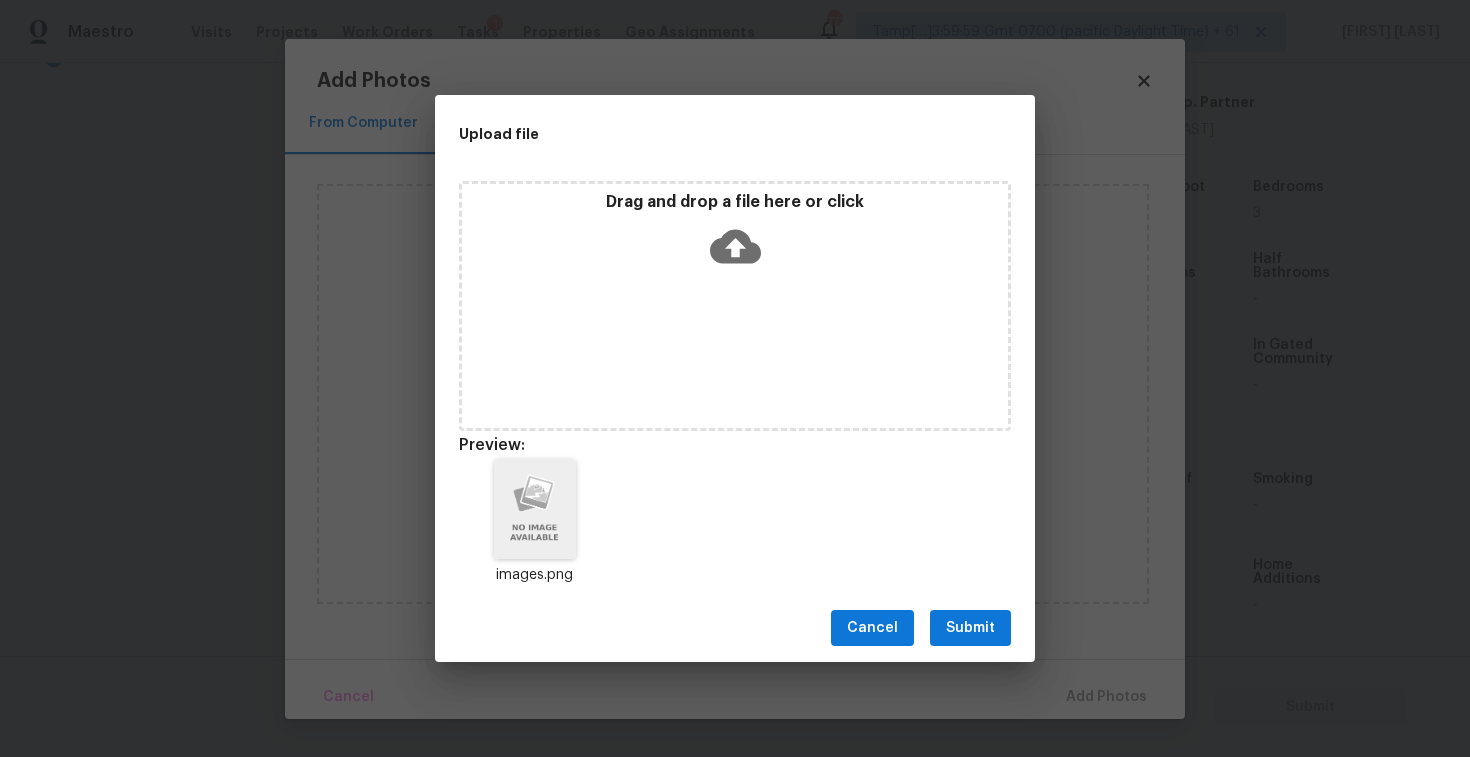click on "Submit" at bounding box center [970, 628] 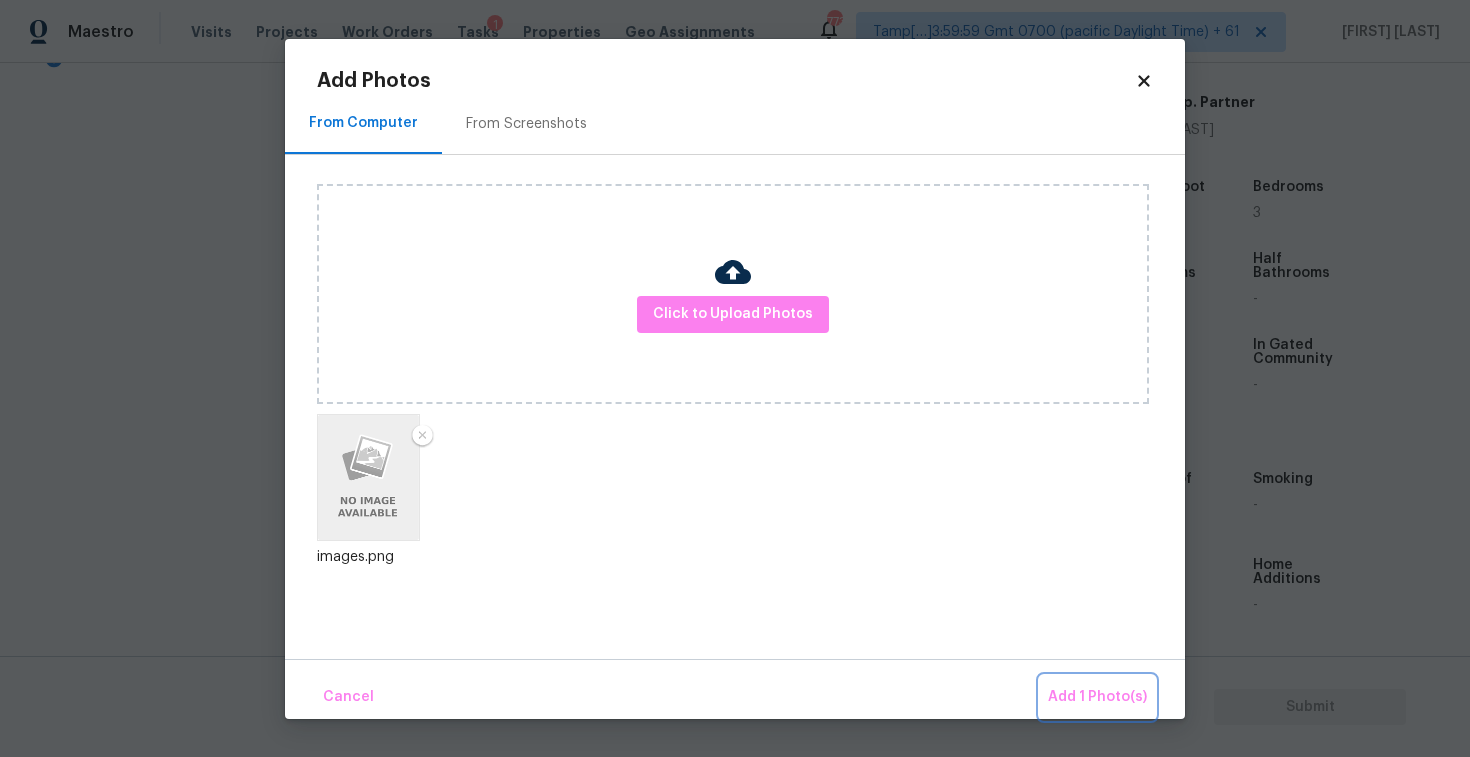 click on "Add 1 Photo(s)" at bounding box center (1097, 697) 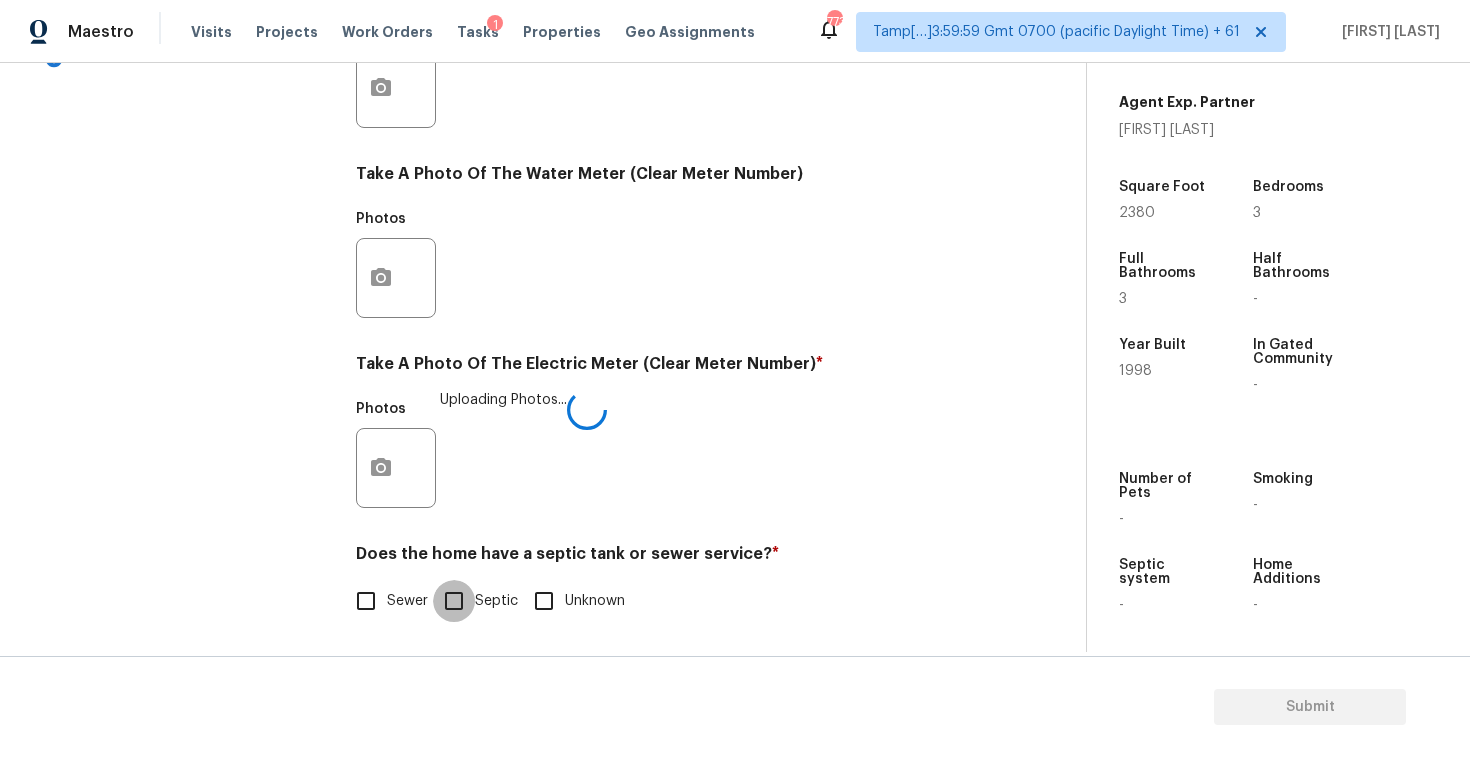 click on "Septic" at bounding box center (454, 601) 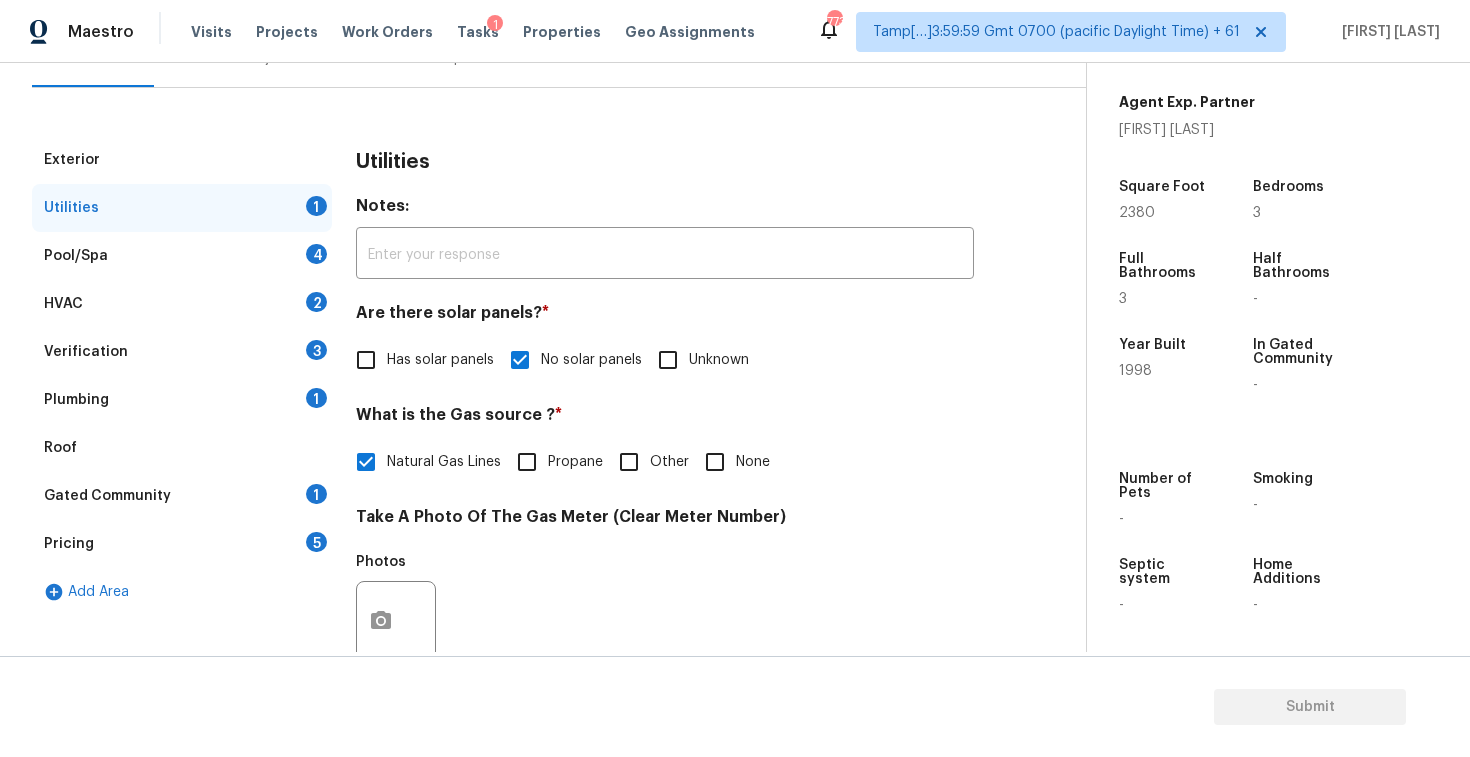 scroll, scrollTop: 187, scrollLeft: 0, axis: vertical 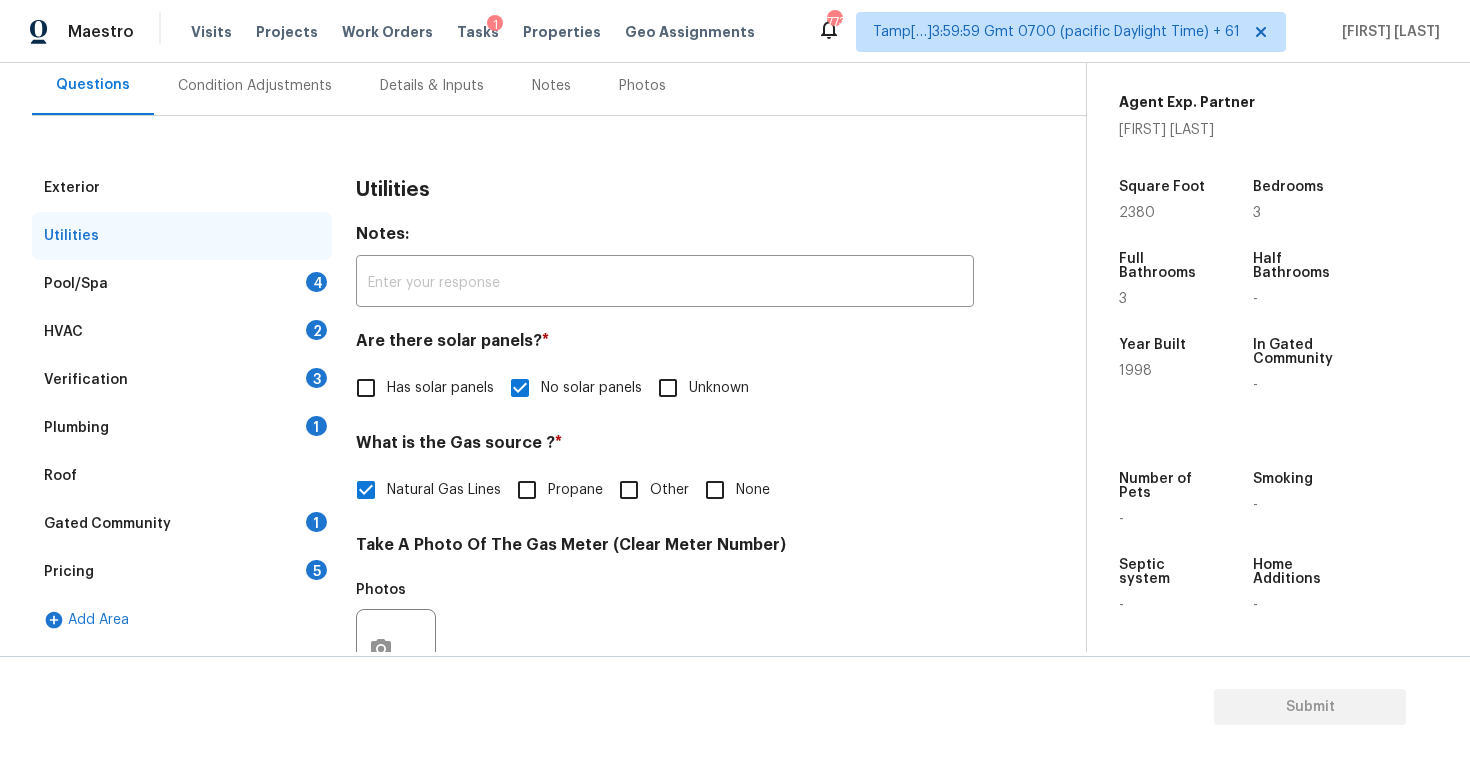 click on "Pool/Spa 4" at bounding box center (182, 284) 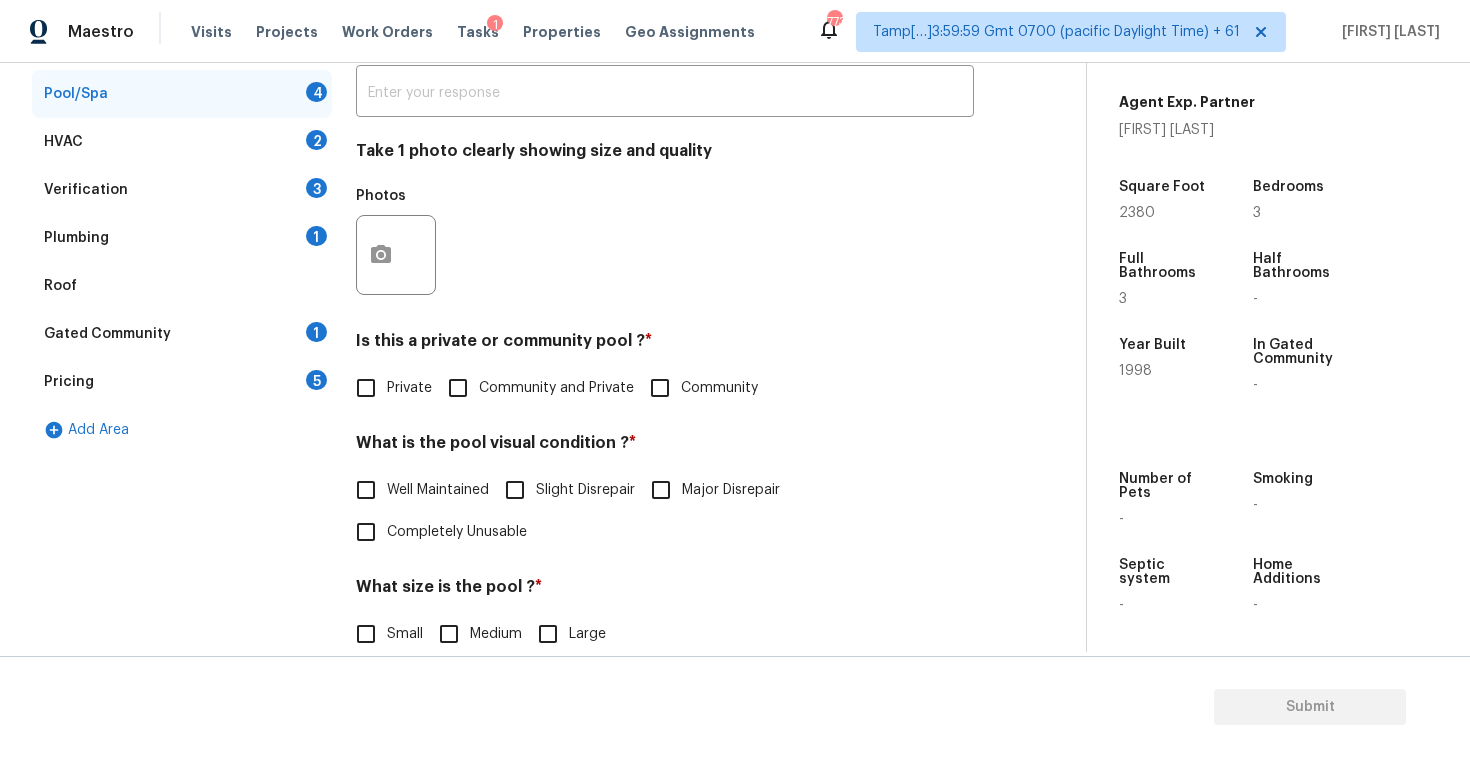 scroll, scrollTop: 427, scrollLeft: 0, axis: vertical 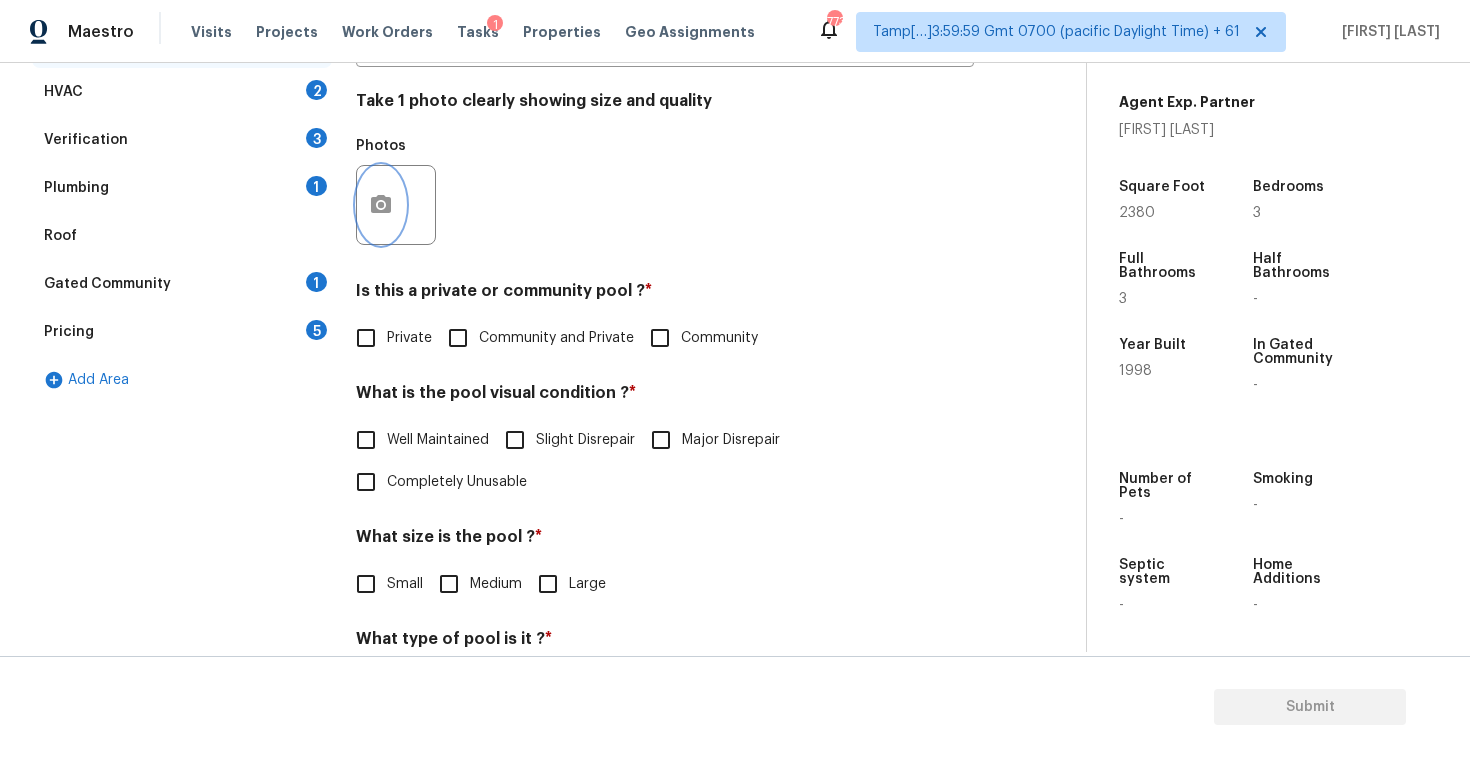 click 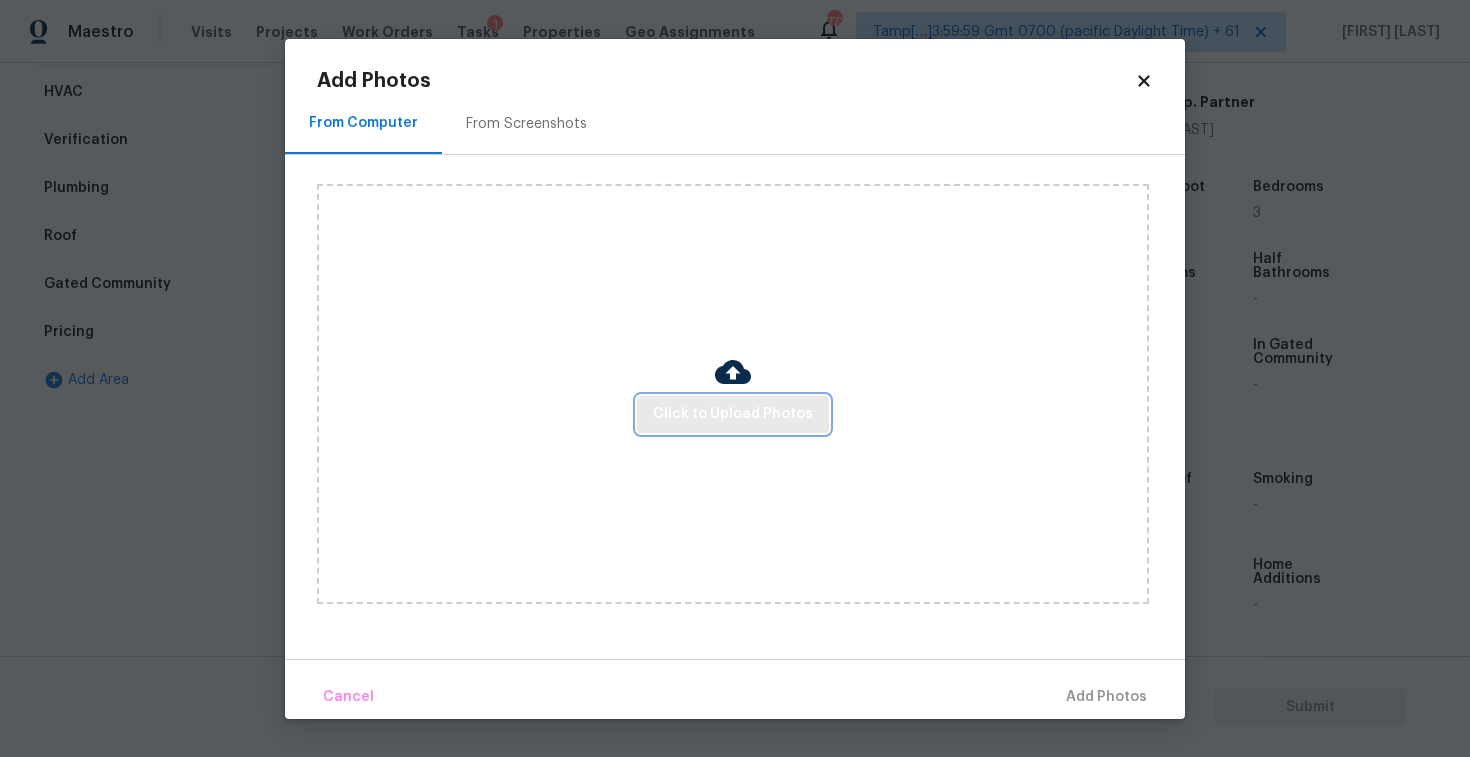 click on "Click to Upload Photos" at bounding box center [733, 414] 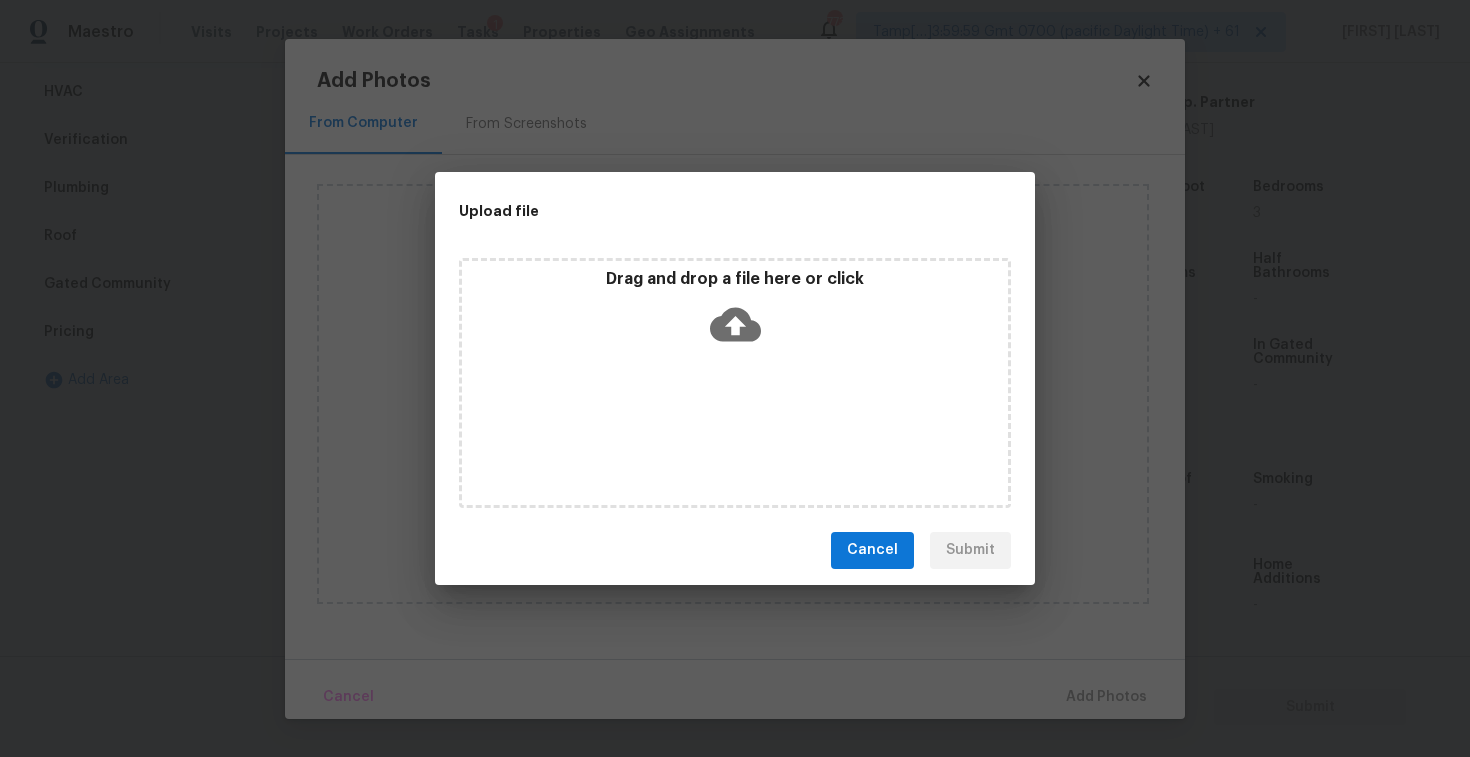 click 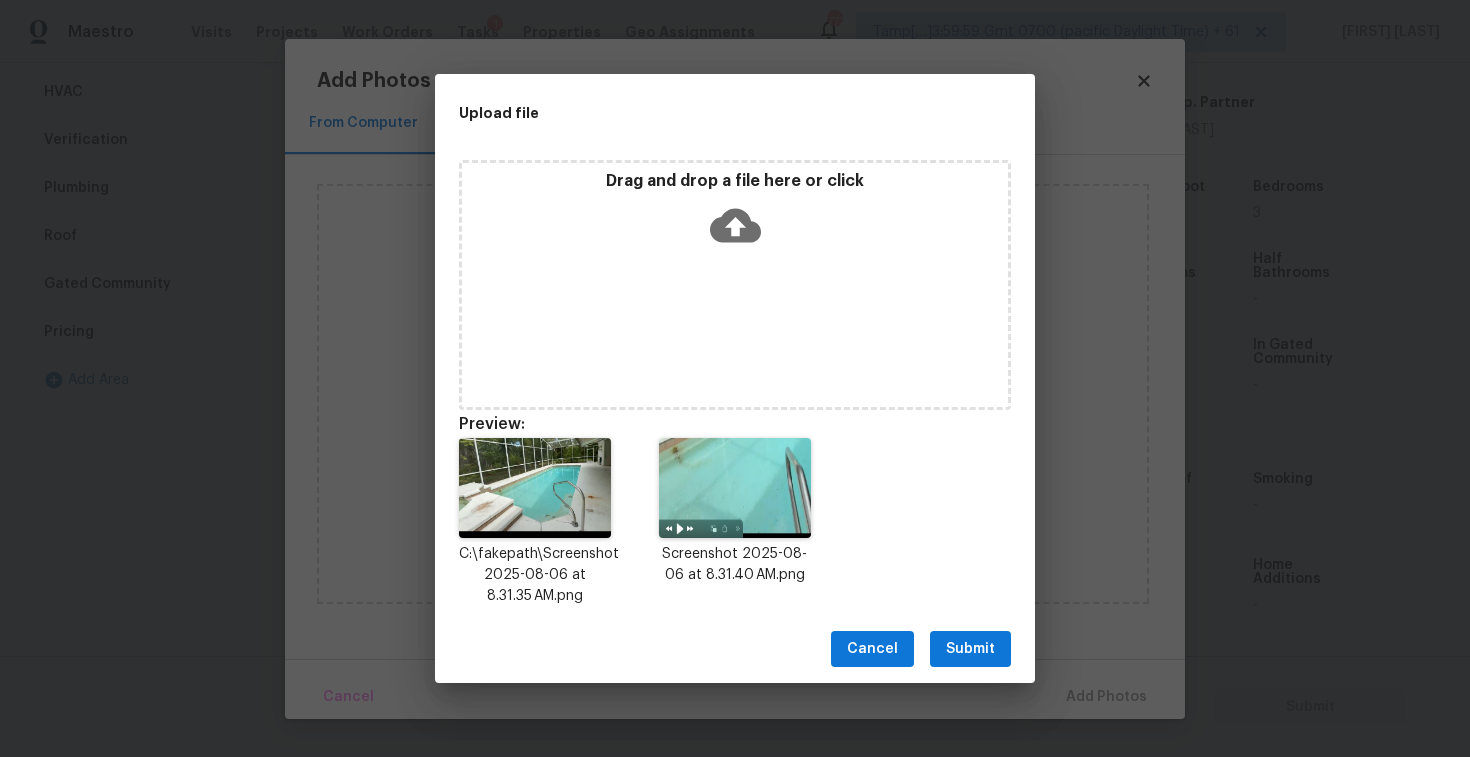 click on "Submit" at bounding box center (970, 649) 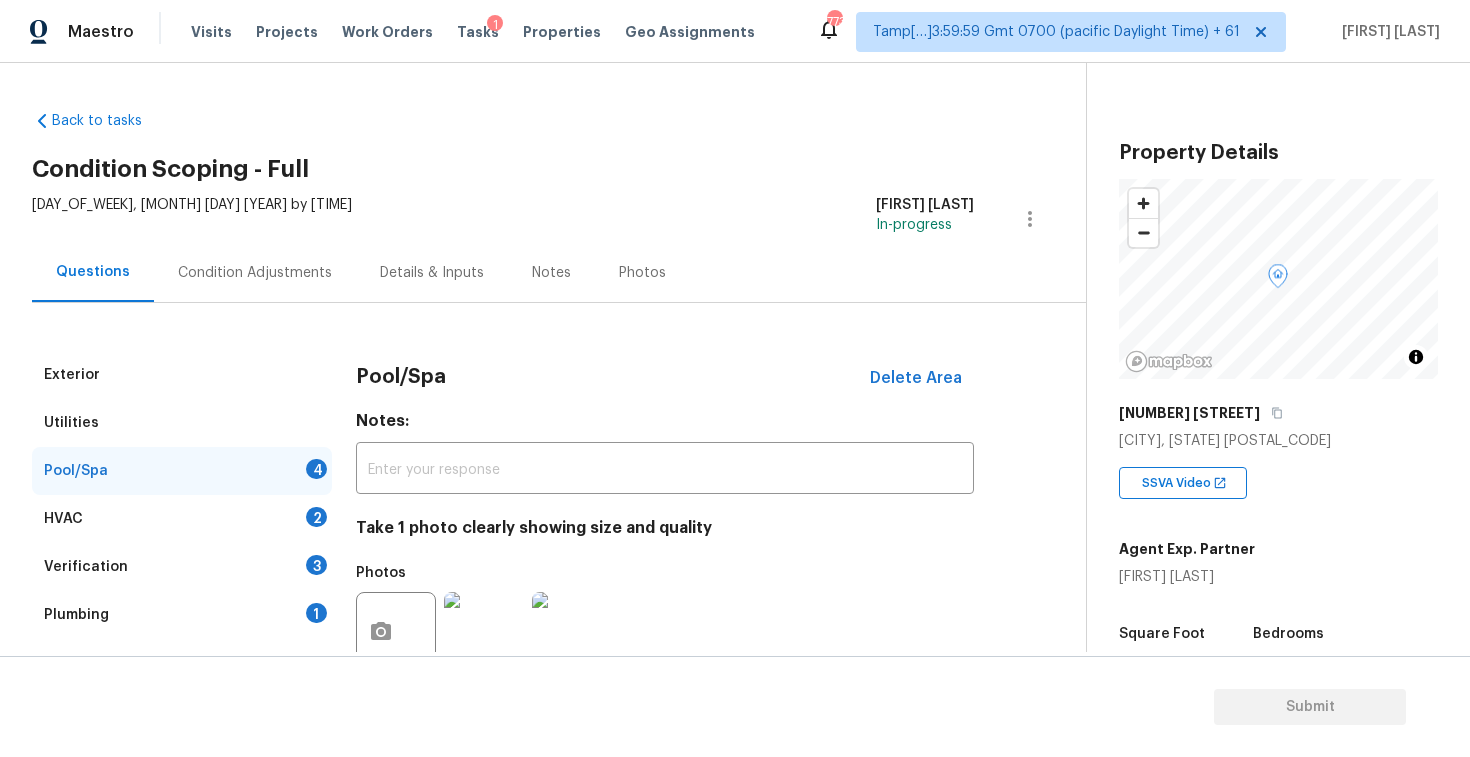 scroll, scrollTop: 0, scrollLeft: 0, axis: both 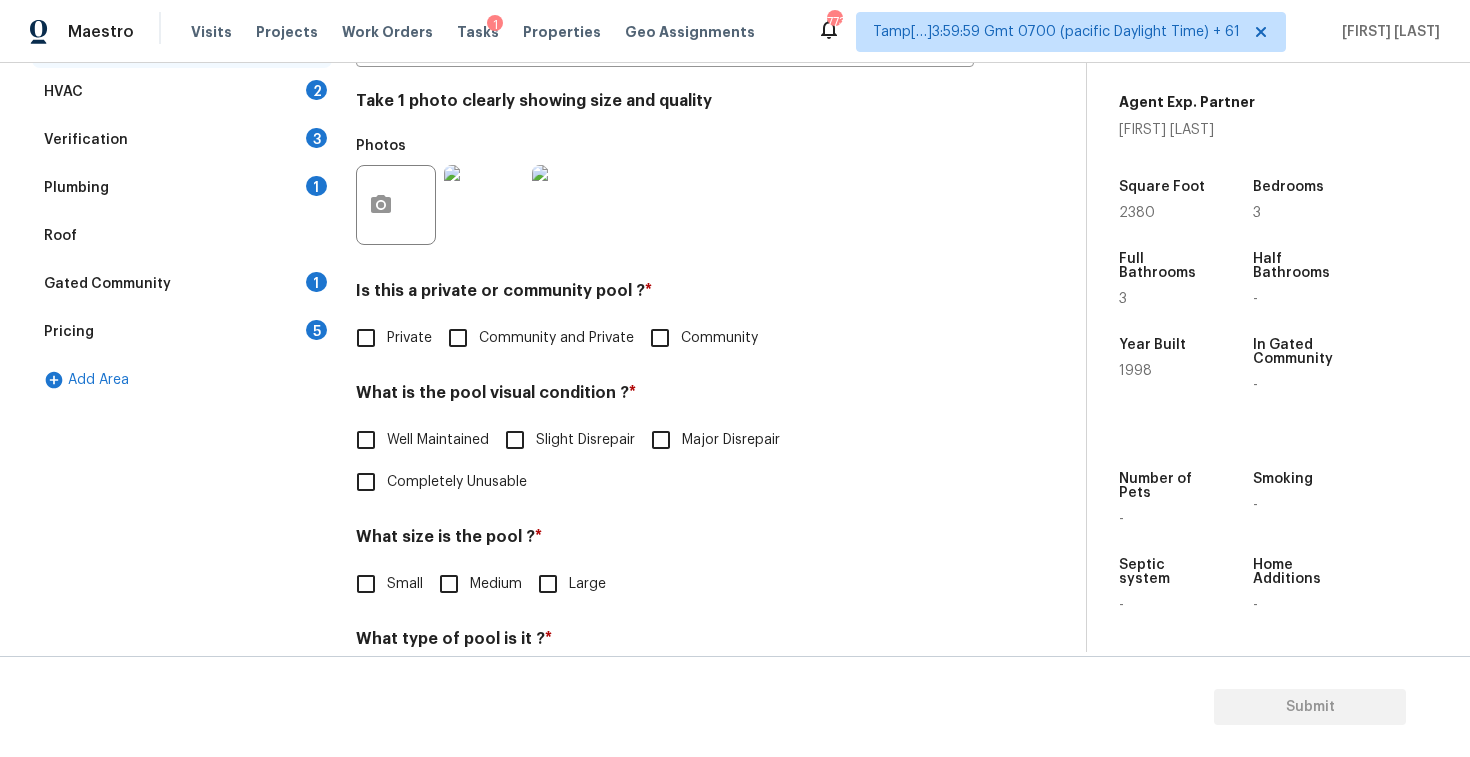 click on "Private" at bounding box center (388, 338) 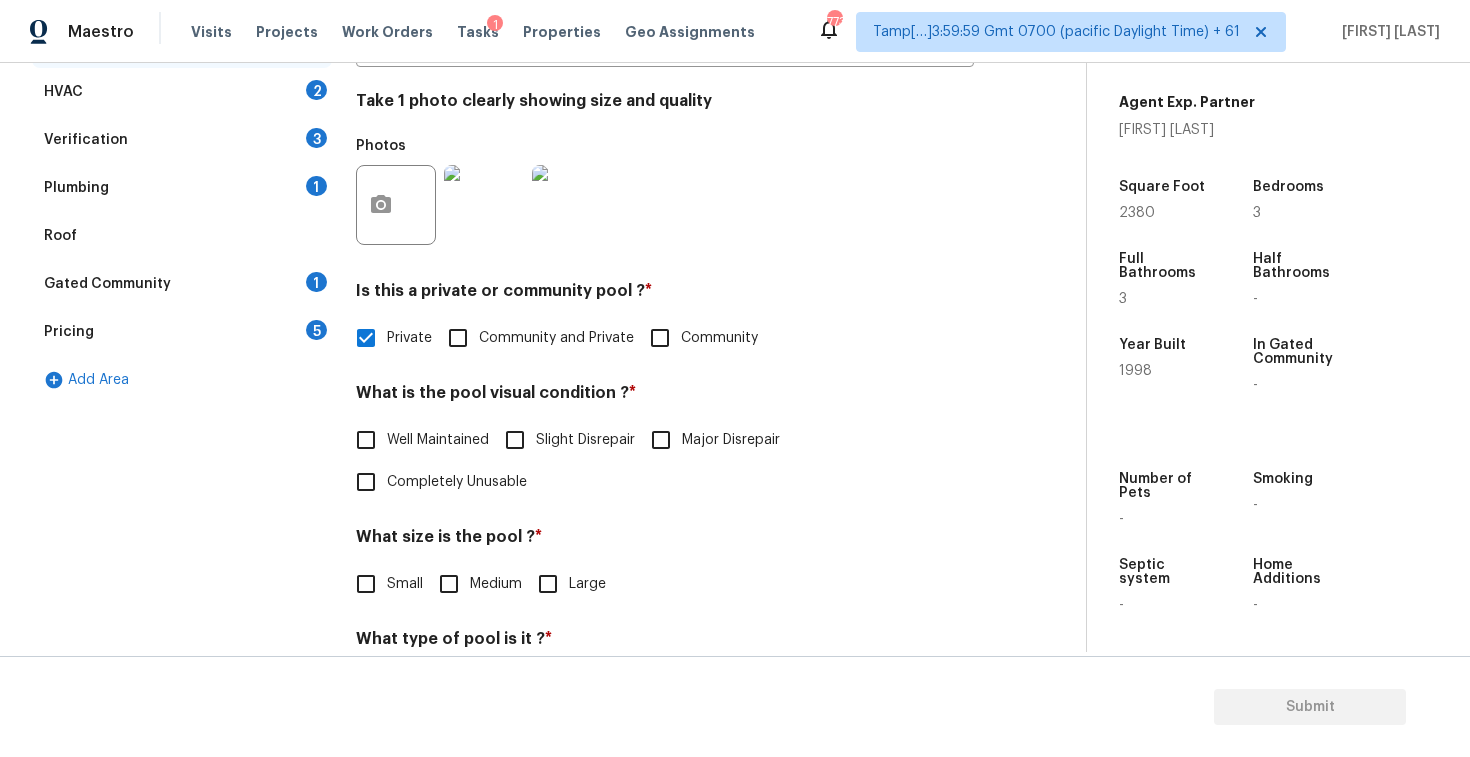 scroll, scrollTop: 506, scrollLeft: 0, axis: vertical 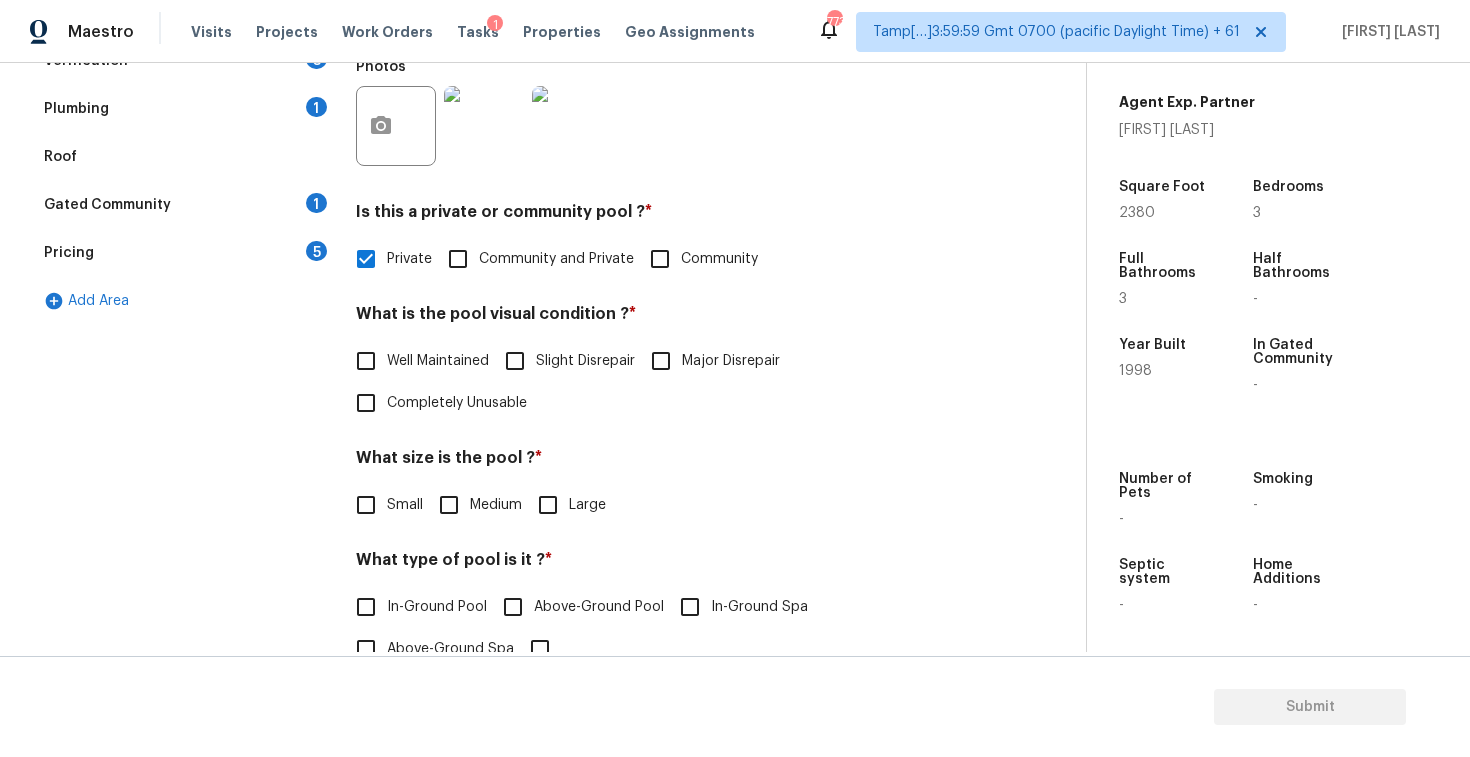 click on "Major Disrepair" at bounding box center [661, 361] 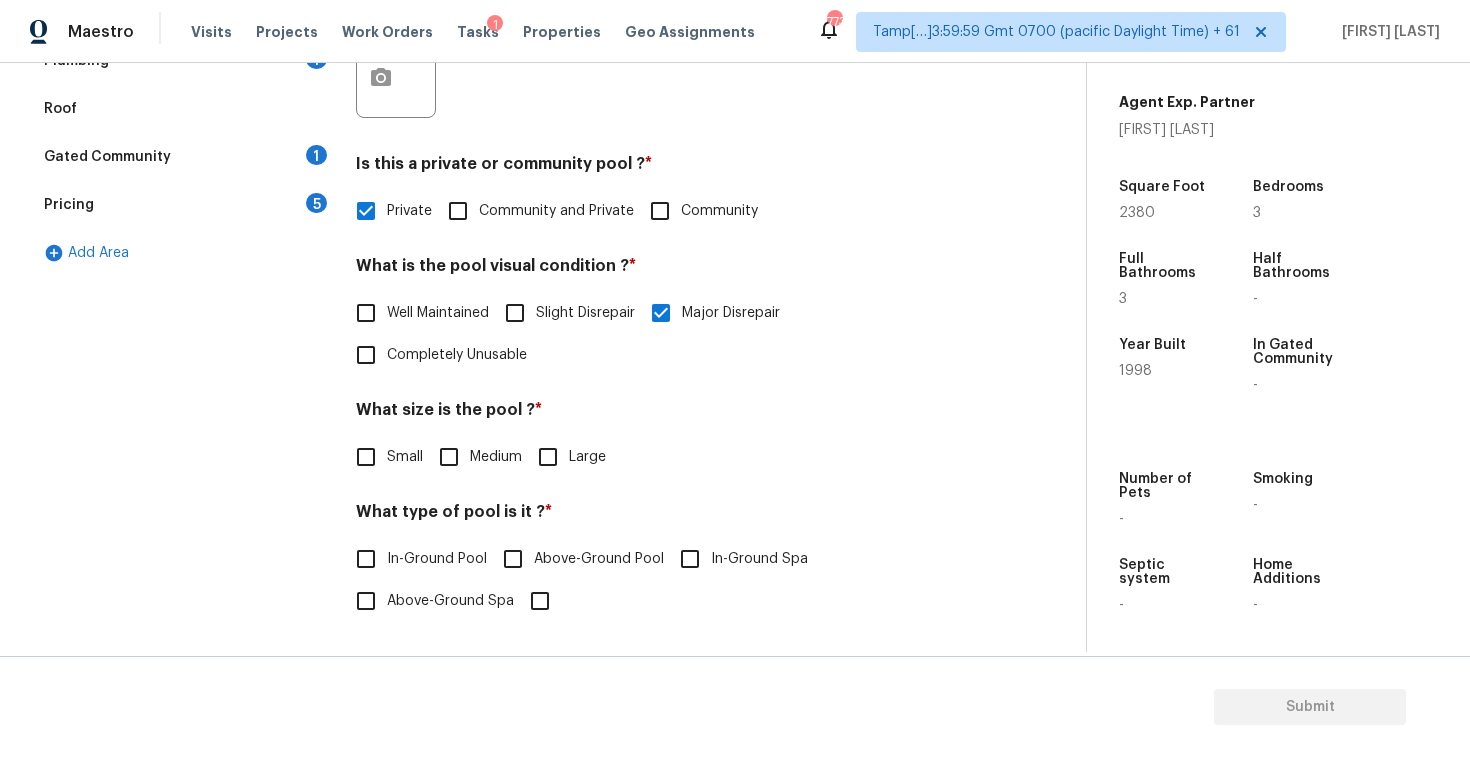 scroll, scrollTop: 554, scrollLeft: 0, axis: vertical 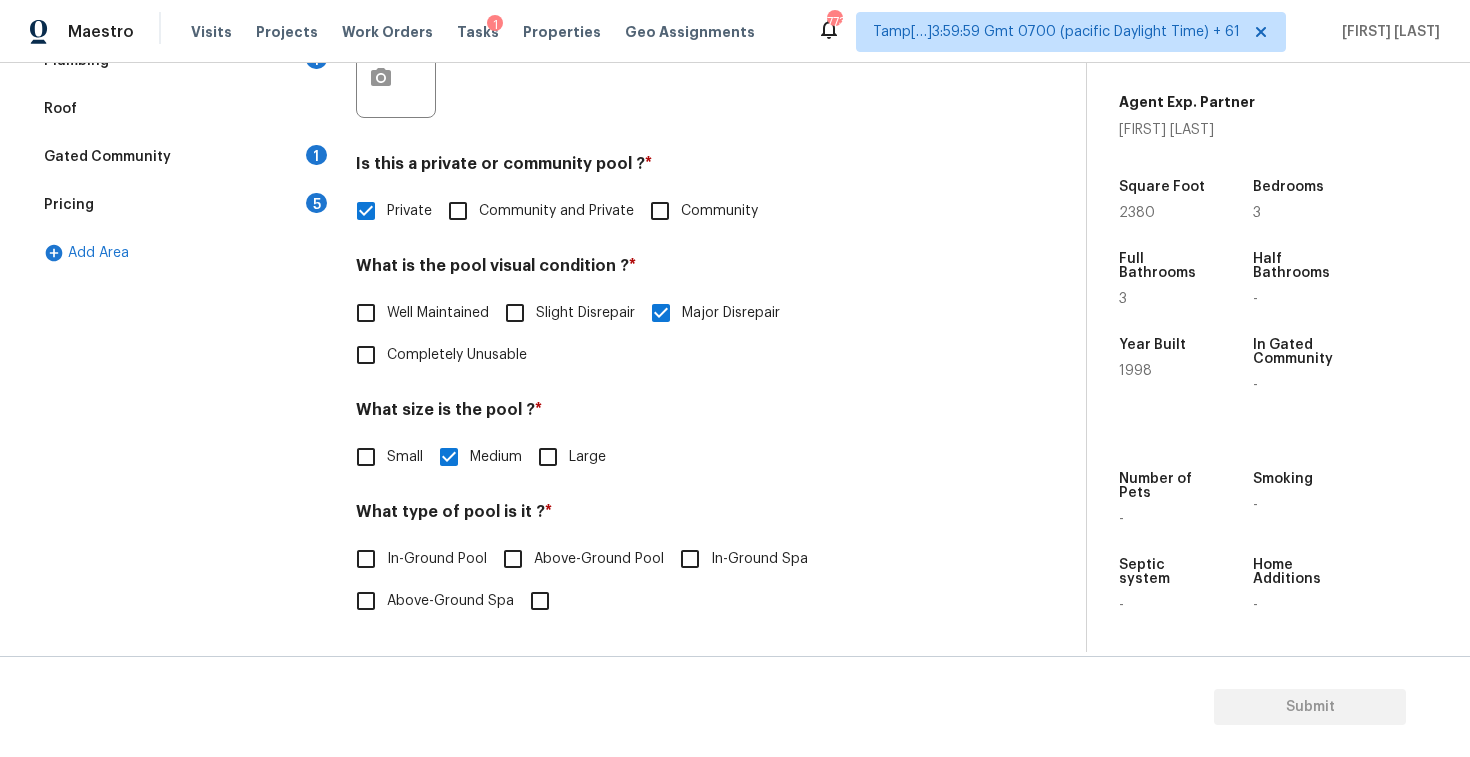 click on "In-Ground Pool" at bounding box center [366, 559] 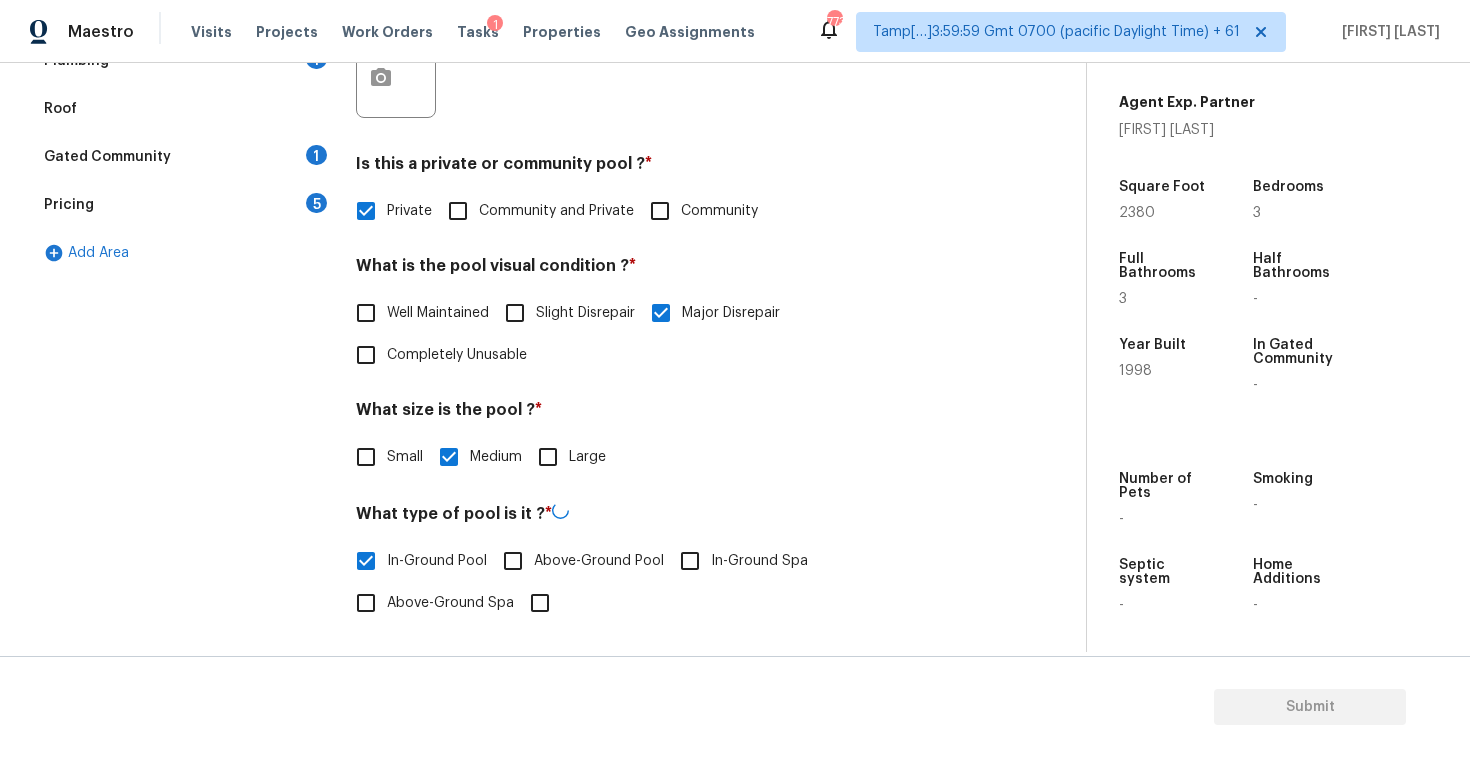 click on "Pool/Spa Delete Area Notes: ​ Take 1 photo clearly showing size and quality Photos Is this a private or community pool ?  * Private Community and Private Community What is the pool visual condition ?  * Well Maintained Slight Disrepair Major Disrepair Completely Unusable What size is the pool ?  * Small Medium Large What type of pool is it ?  * In-Ground Pool Above-Ground Pool In-Ground Spa Above-Ground Spa" at bounding box center (665, 222) 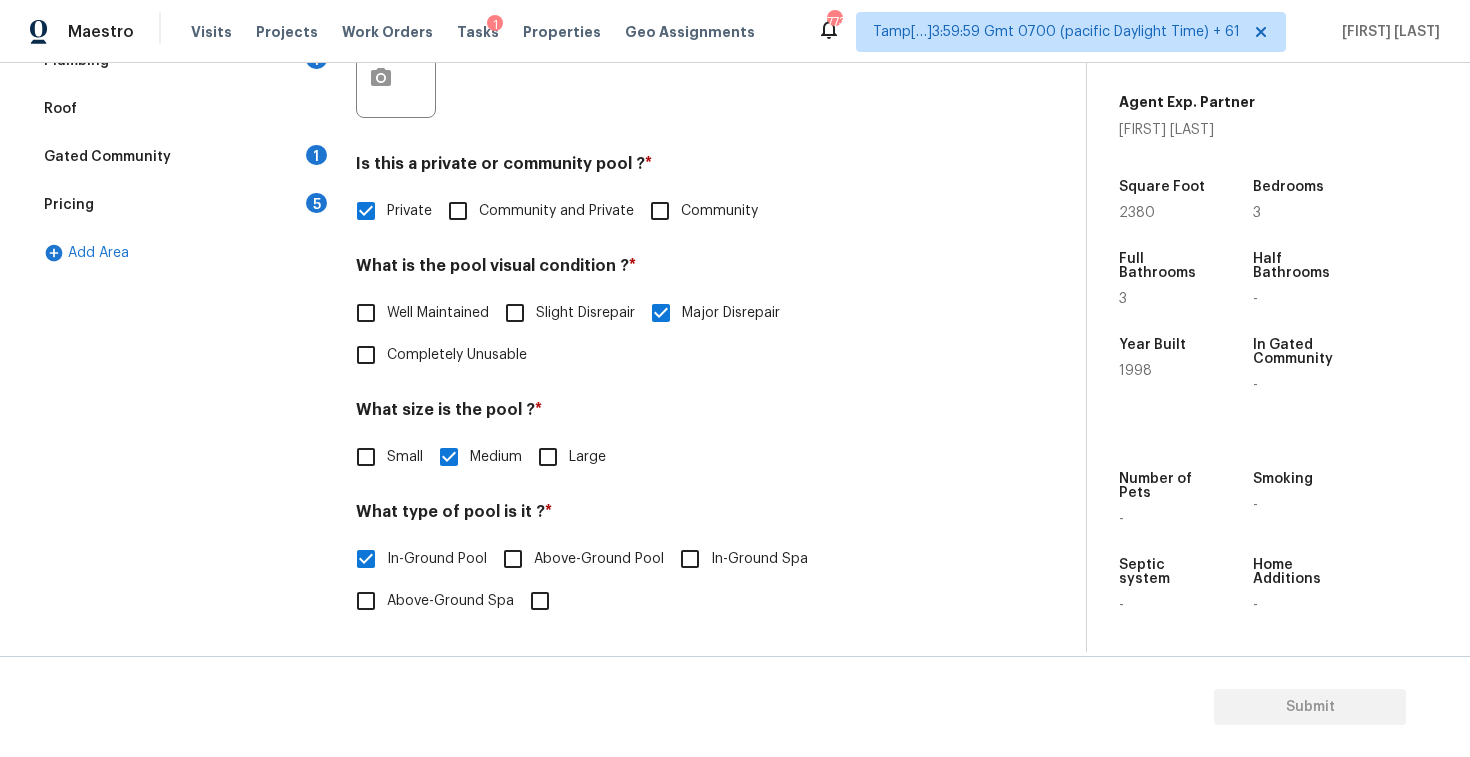 click on "Above-Ground Spa" at bounding box center (366, 601) 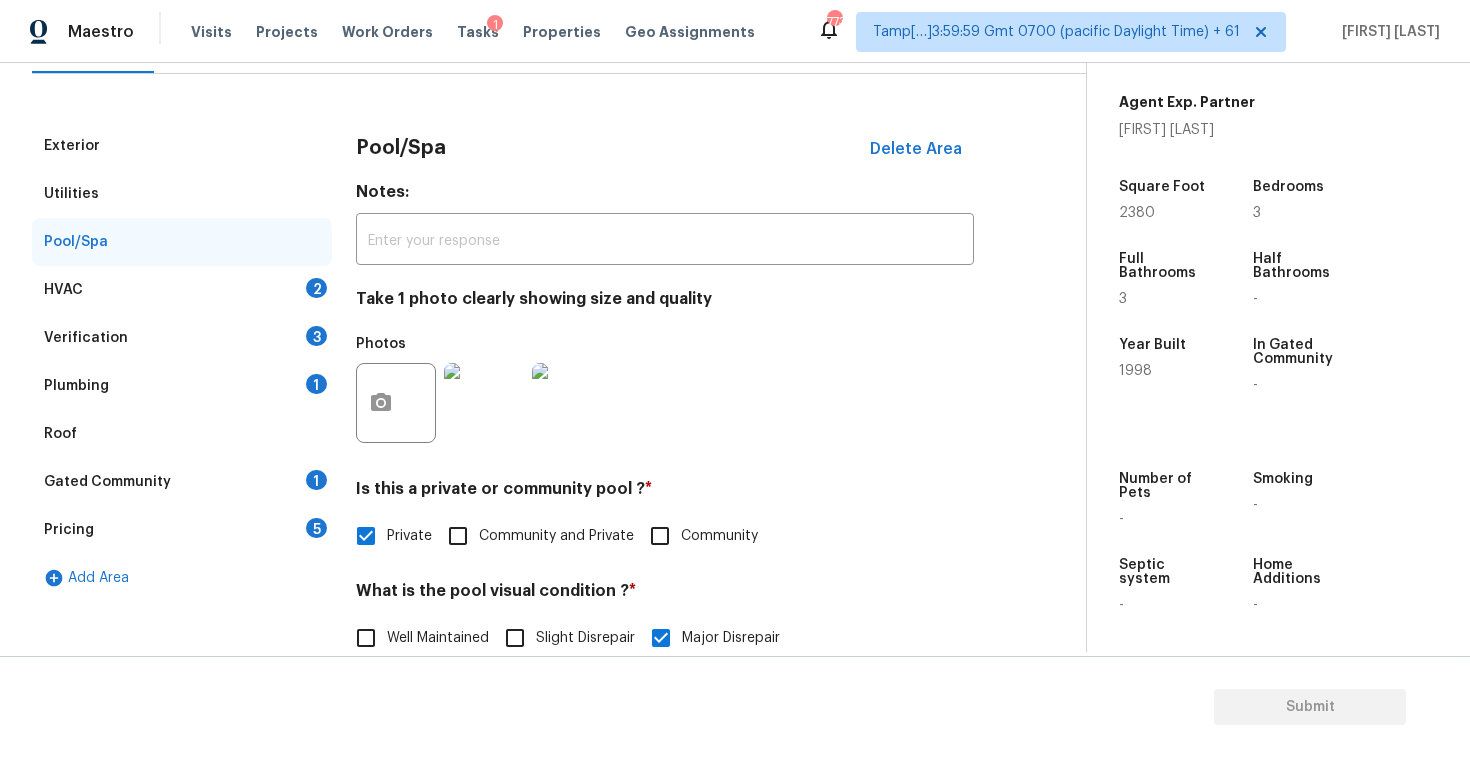 scroll, scrollTop: 187, scrollLeft: 0, axis: vertical 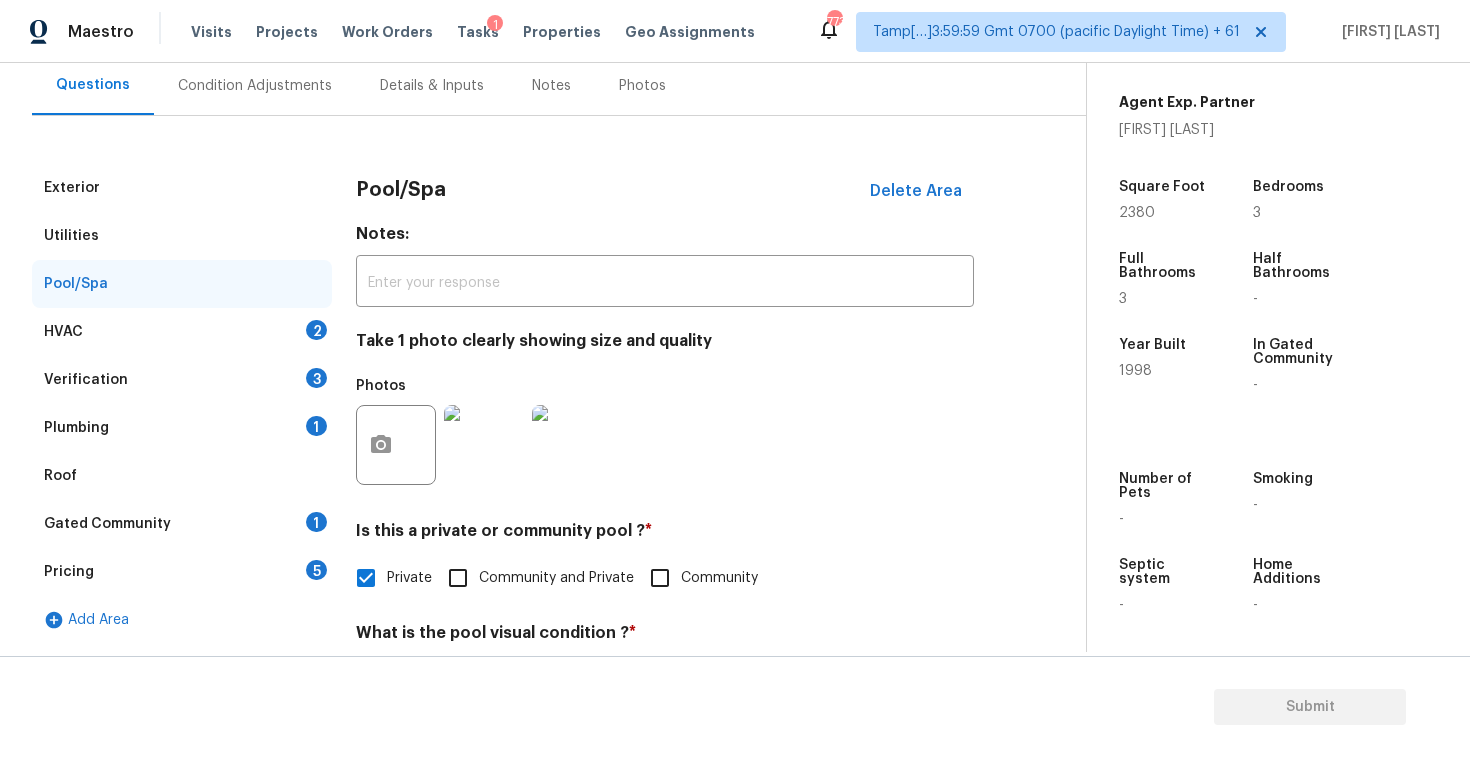 click on "HVAC 2" at bounding box center [182, 332] 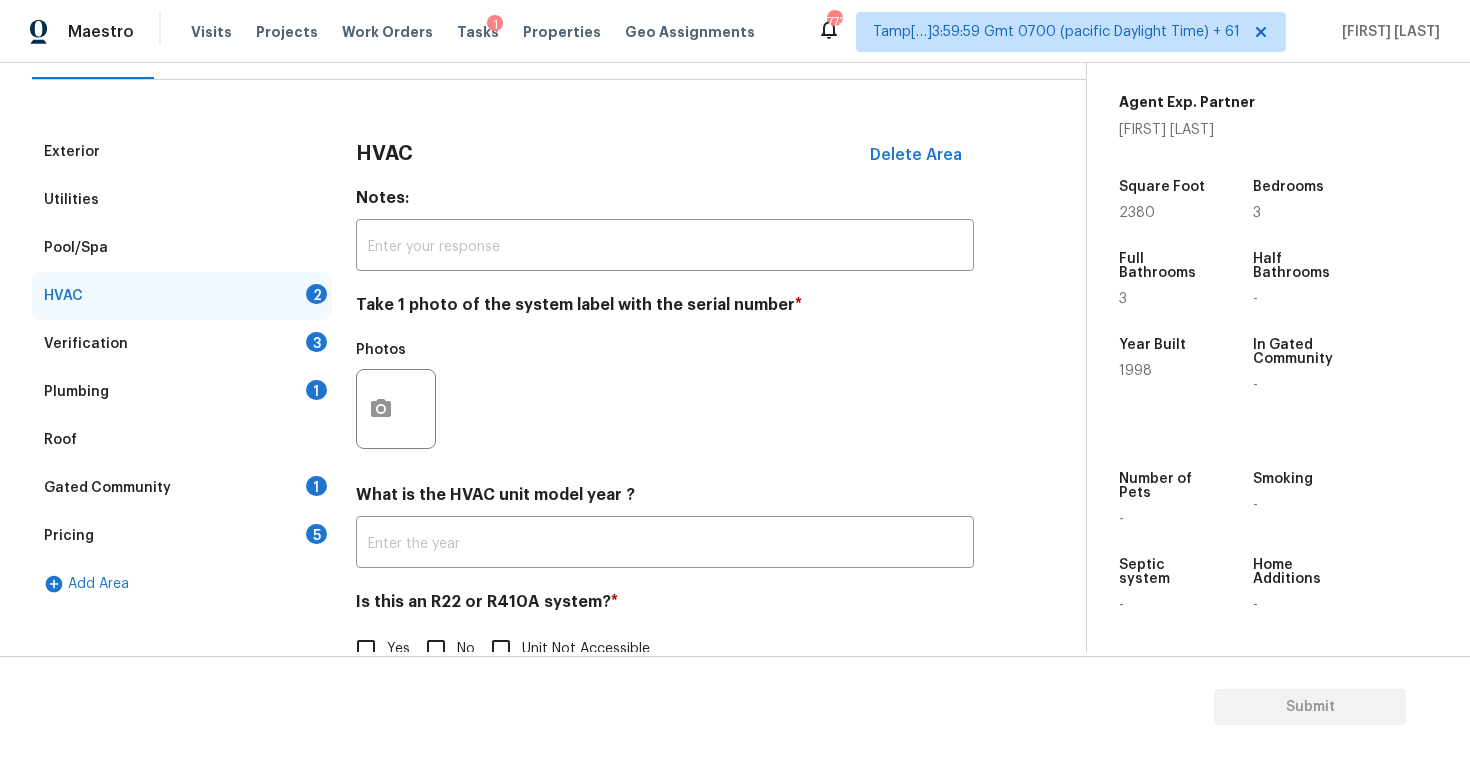 scroll, scrollTop: 234, scrollLeft: 0, axis: vertical 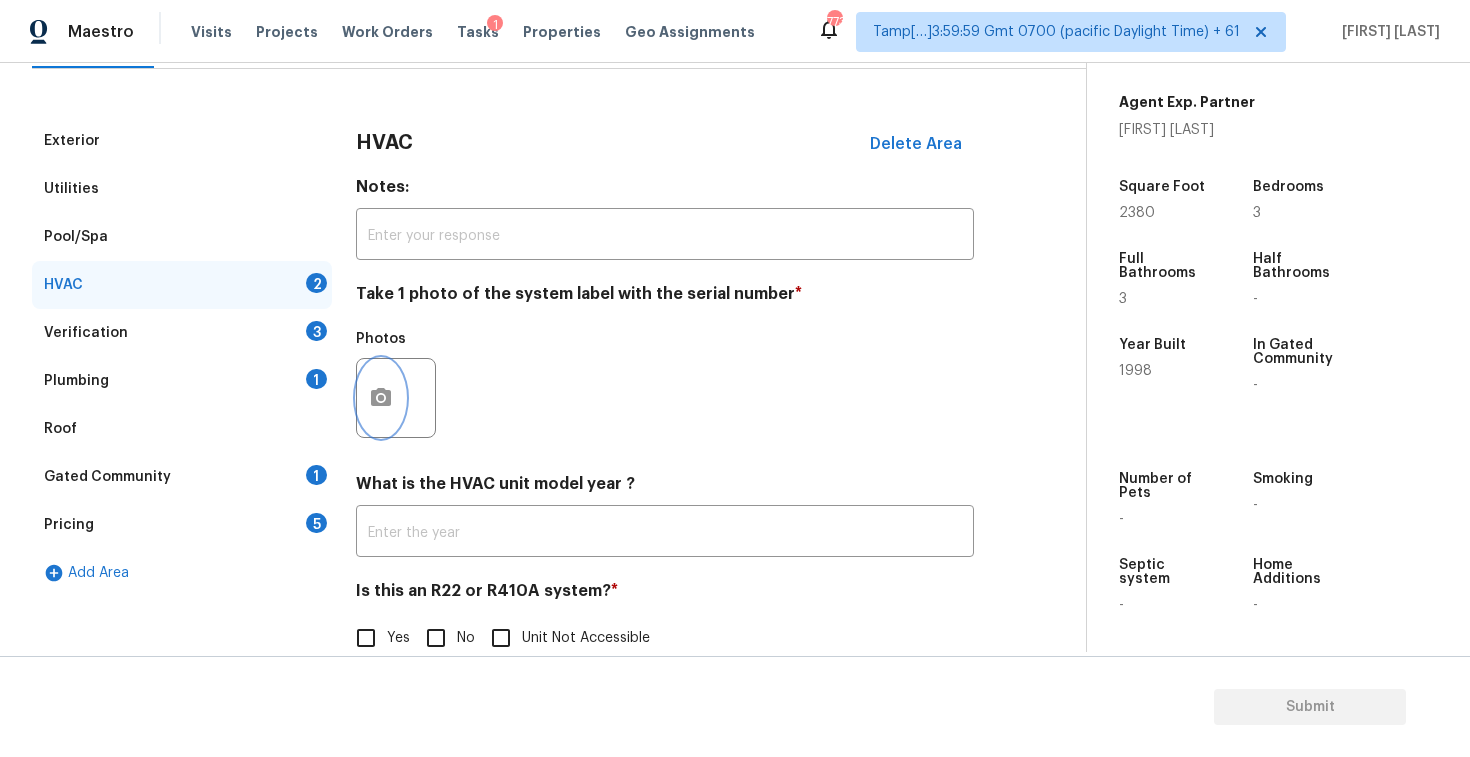 click at bounding box center (381, 398) 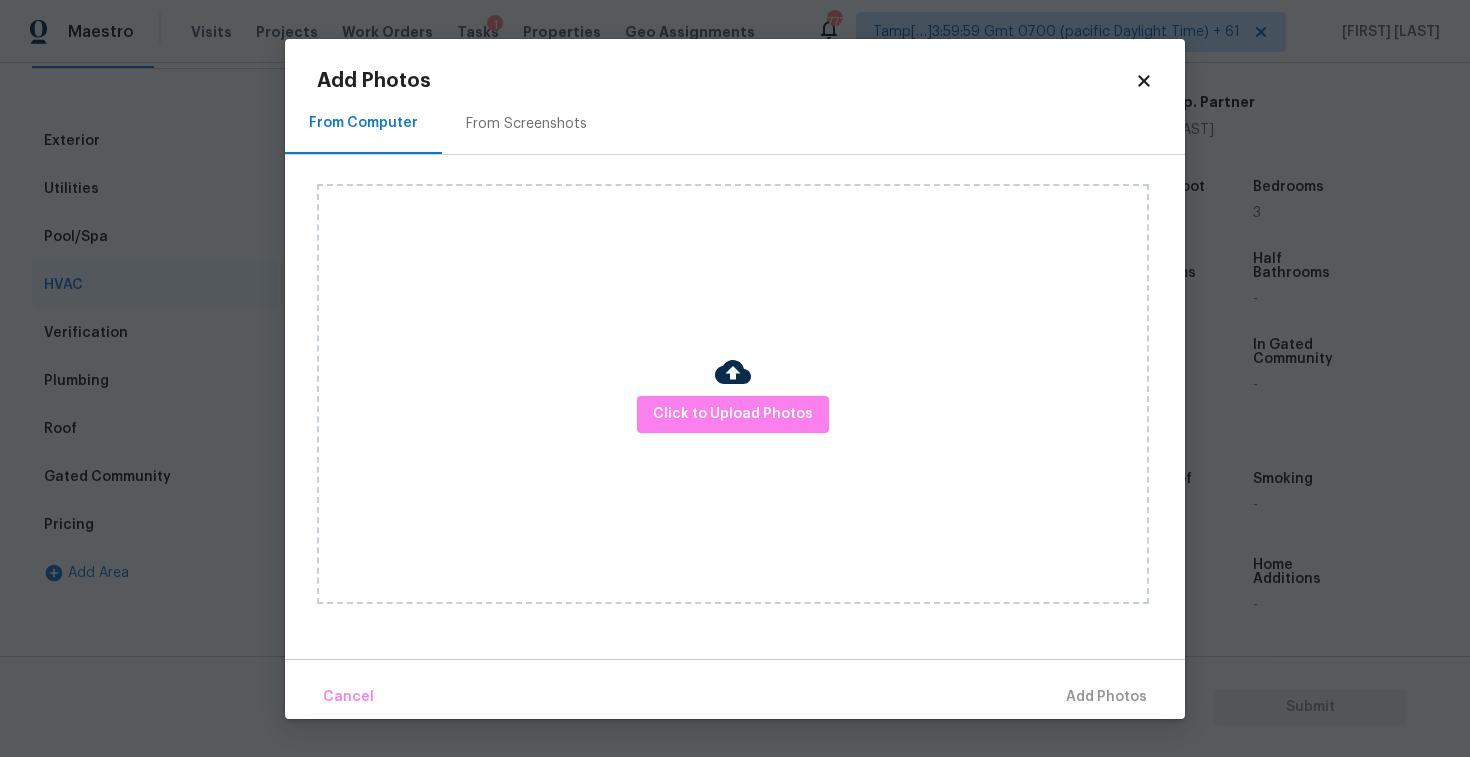 click on "Click to Upload Photos" at bounding box center [733, 394] 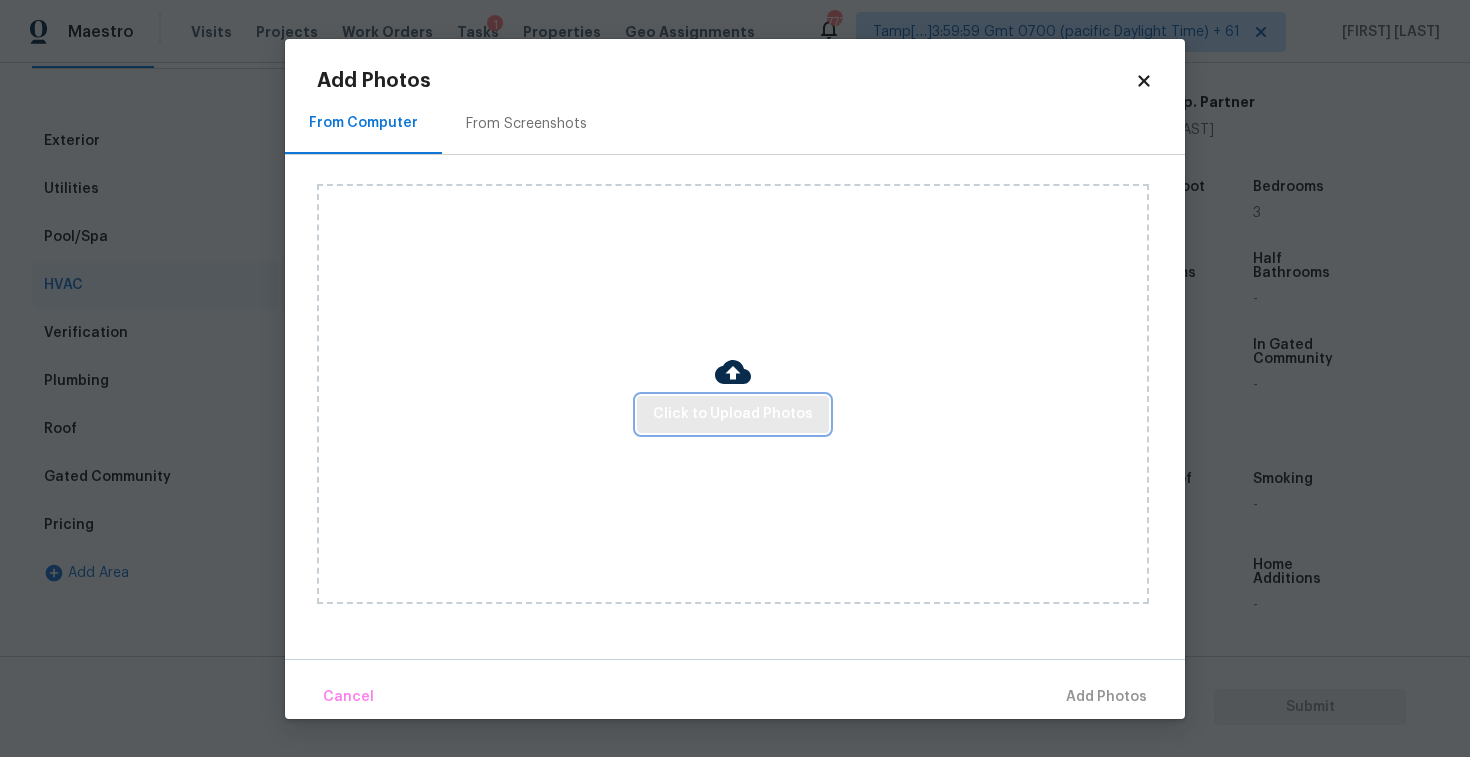 click on "Click to Upload Photos" at bounding box center (733, 414) 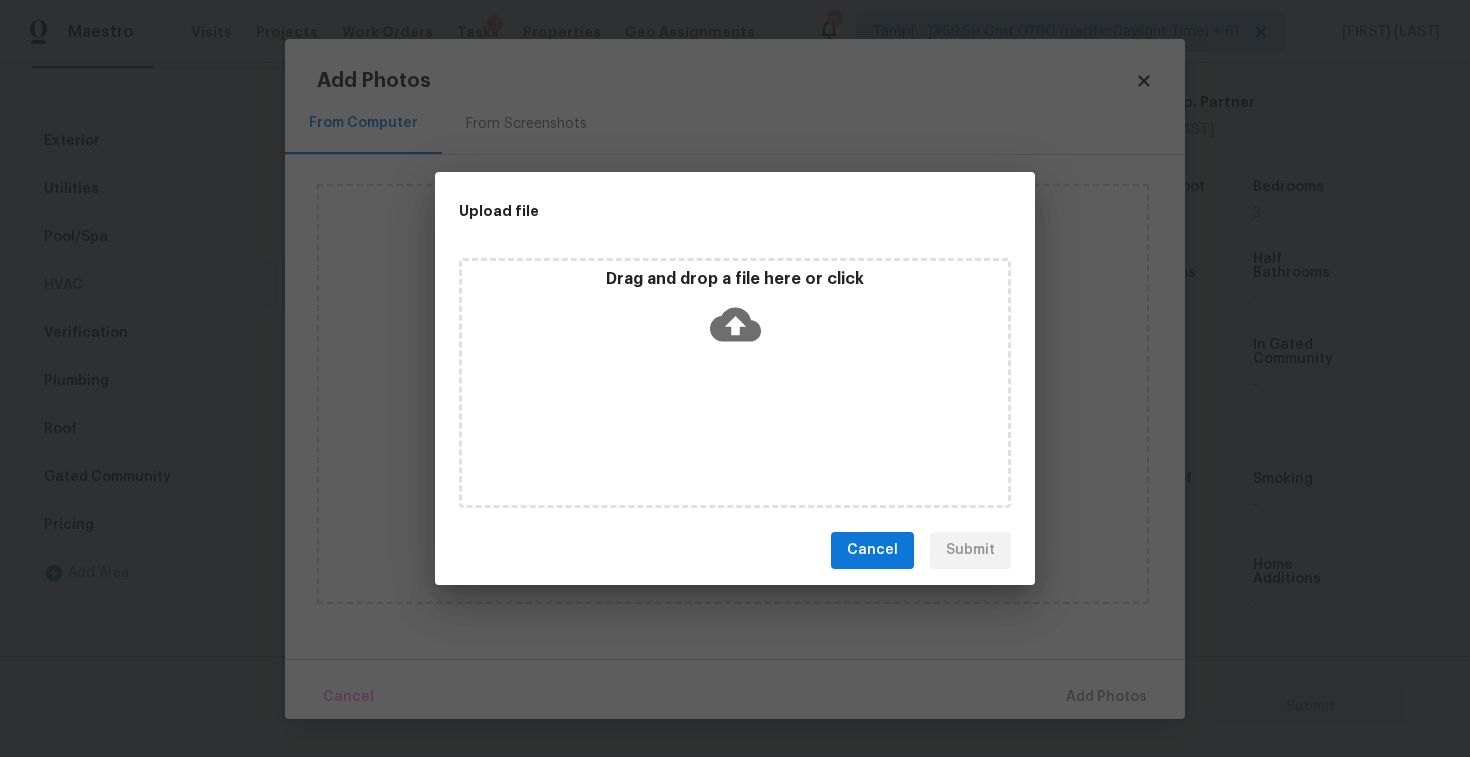 click 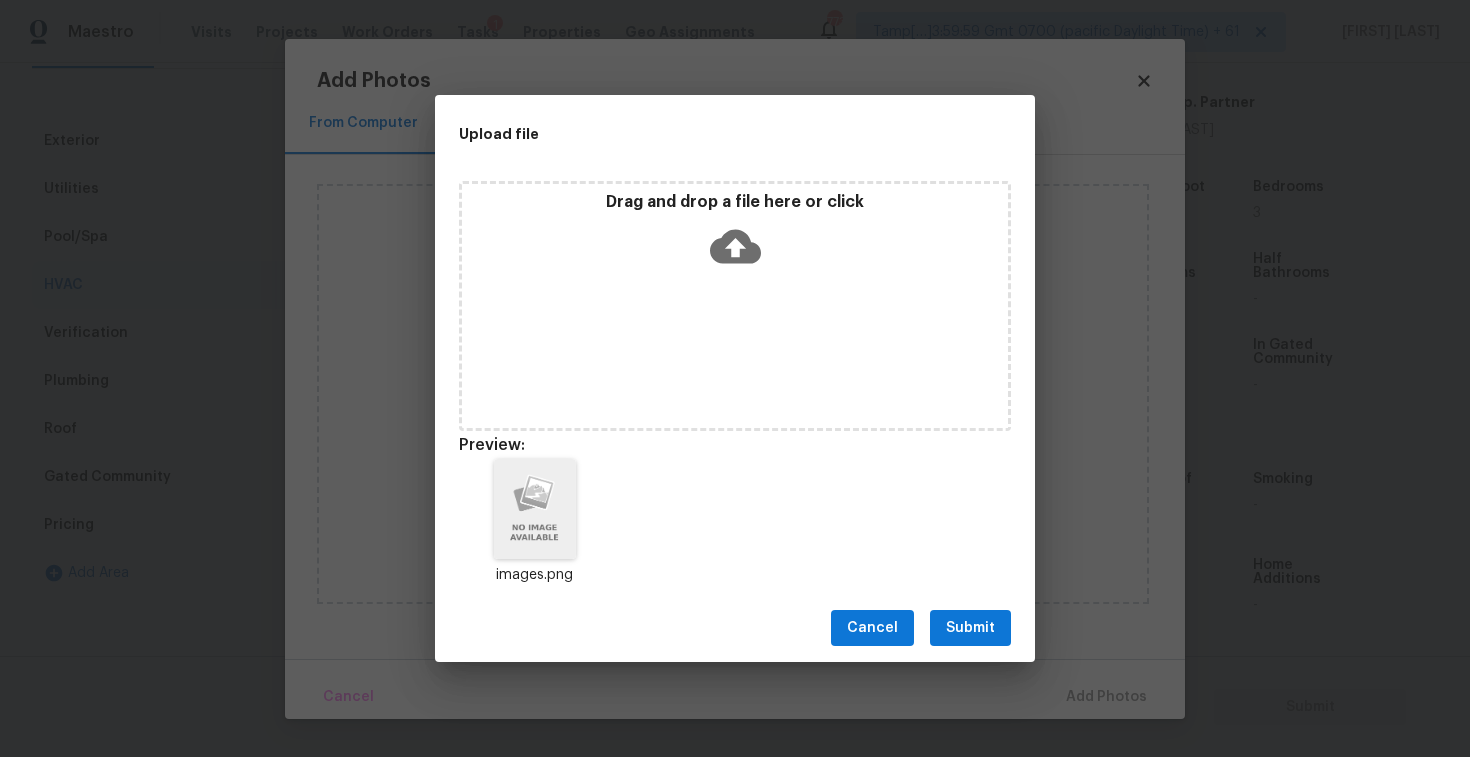 click on "Submit" at bounding box center [970, 628] 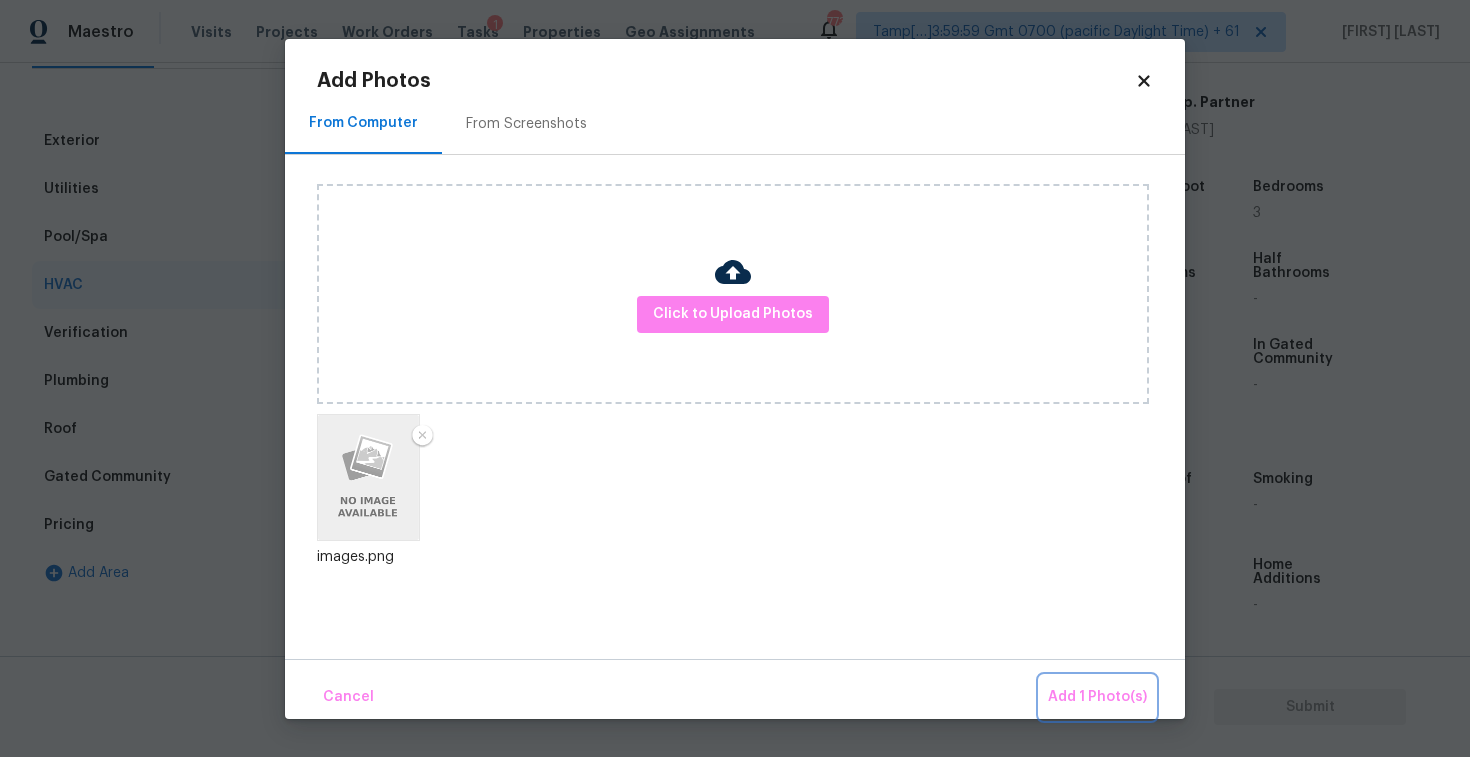 click on "Add 1 Photo(s)" at bounding box center (1097, 697) 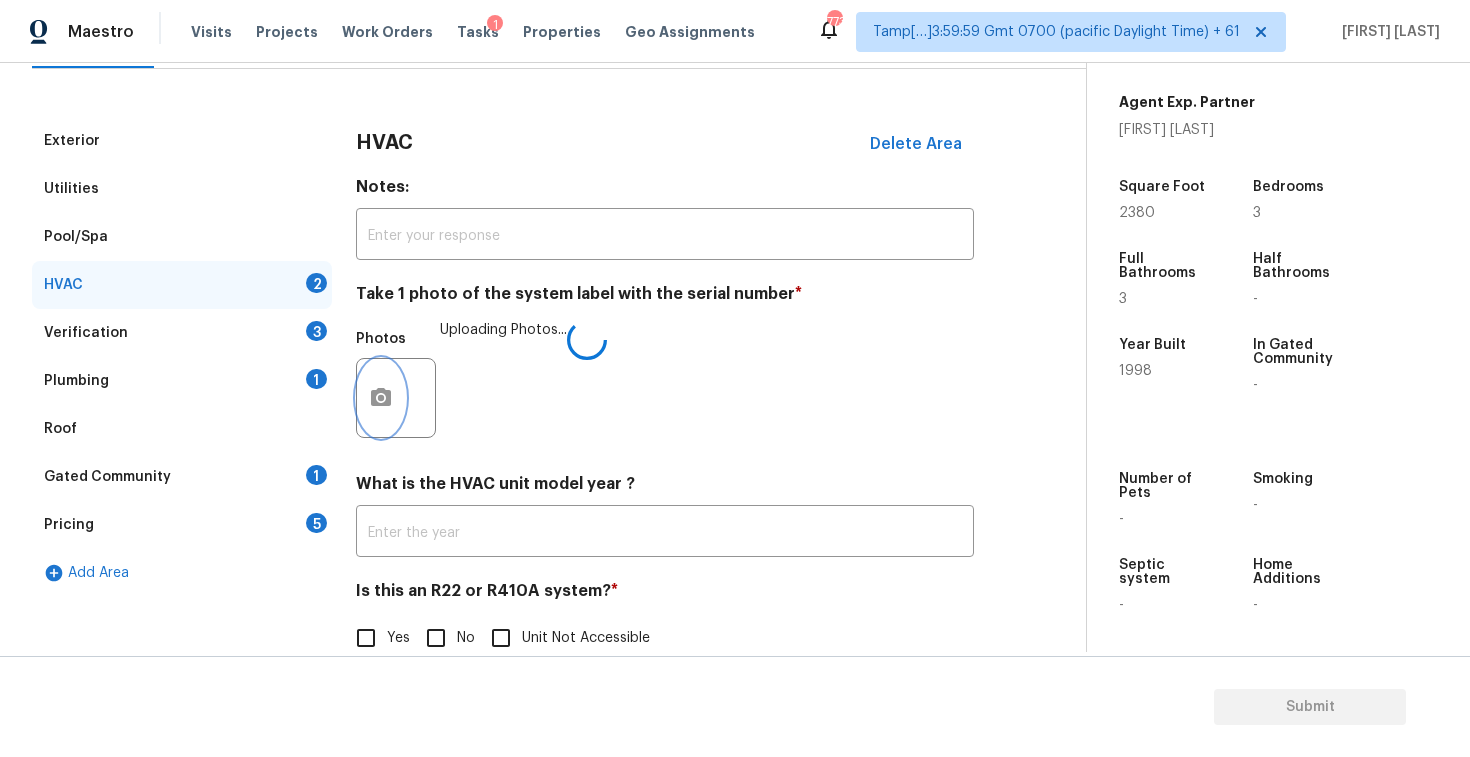 scroll, scrollTop: 272, scrollLeft: 0, axis: vertical 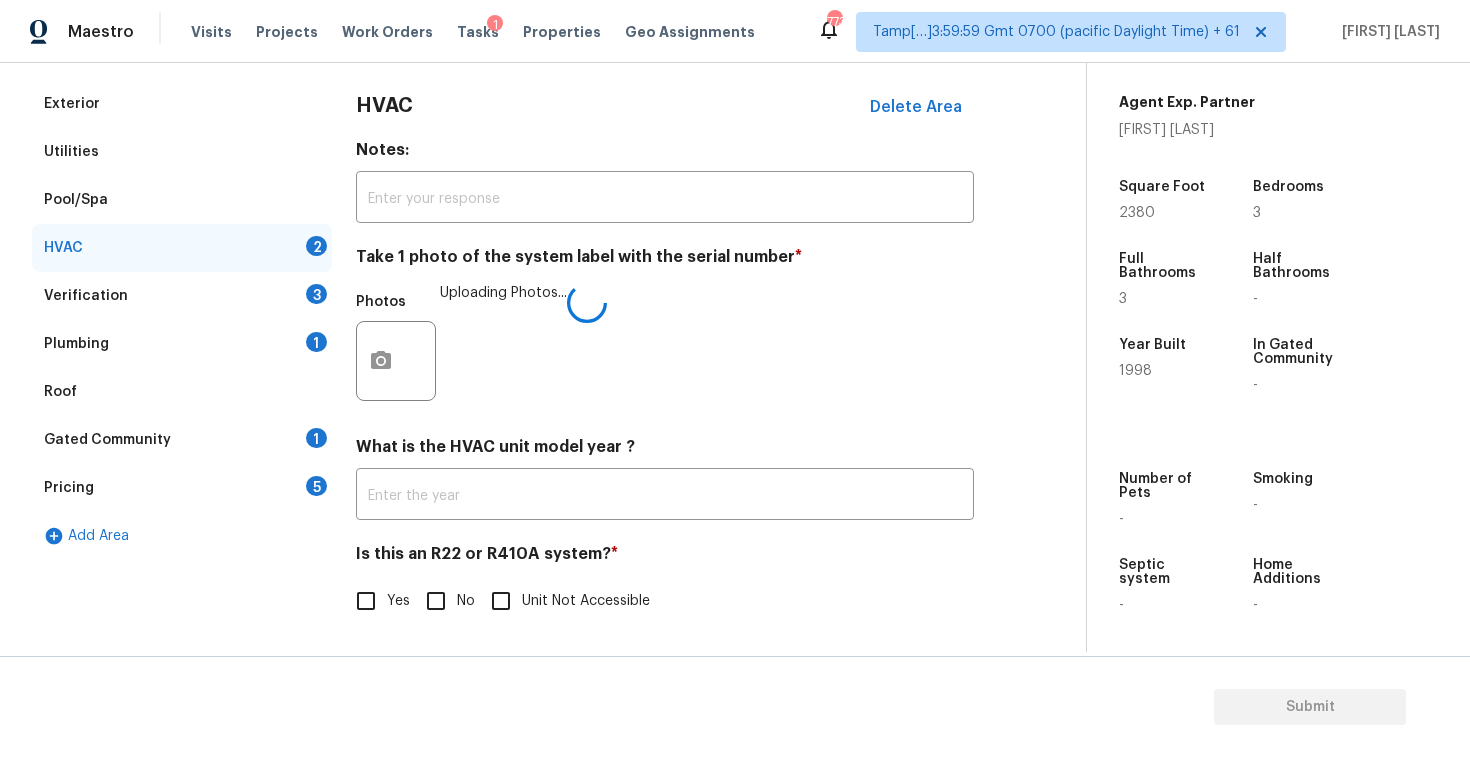 click on "No" at bounding box center [436, 601] 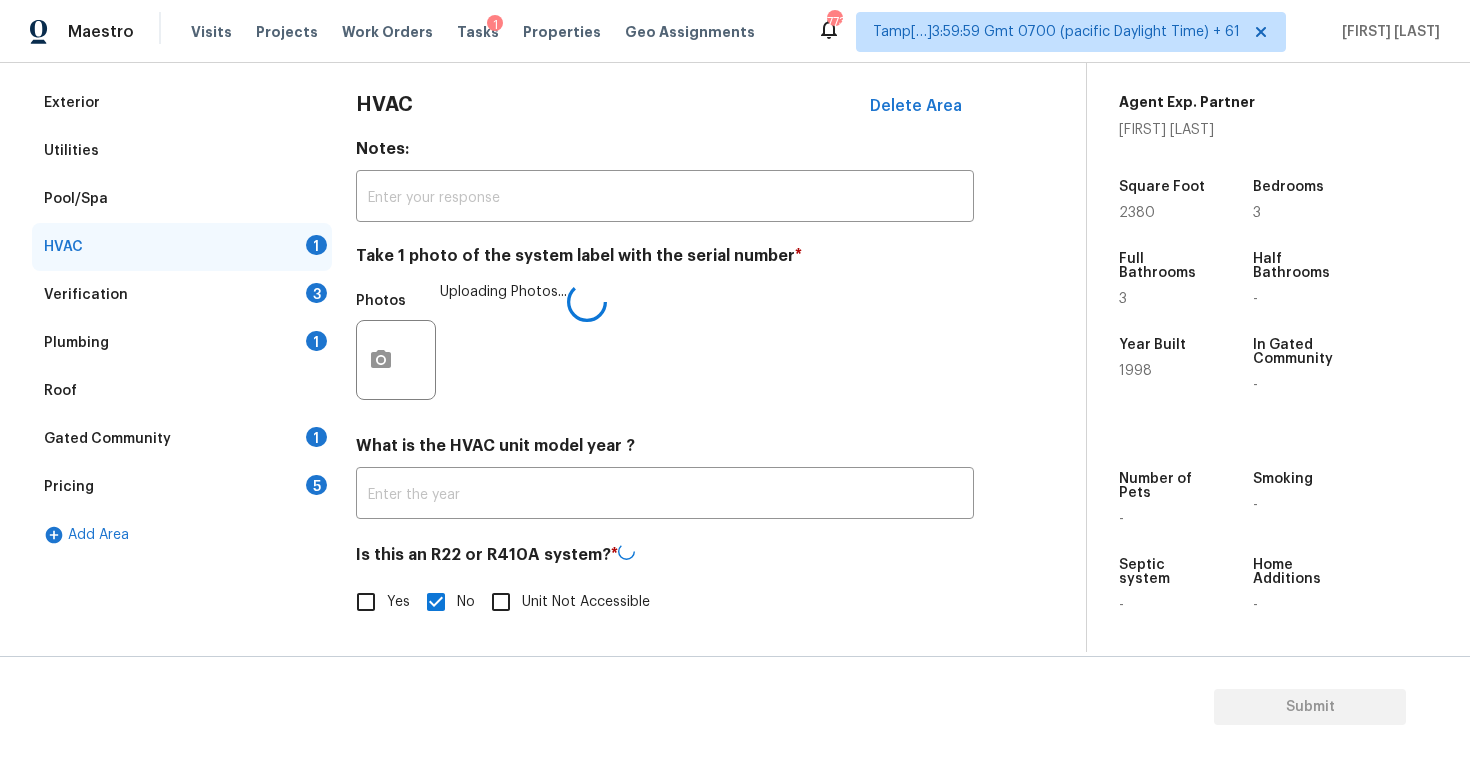 scroll, scrollTop: 212, scrollLeft: 0, axis: vertical 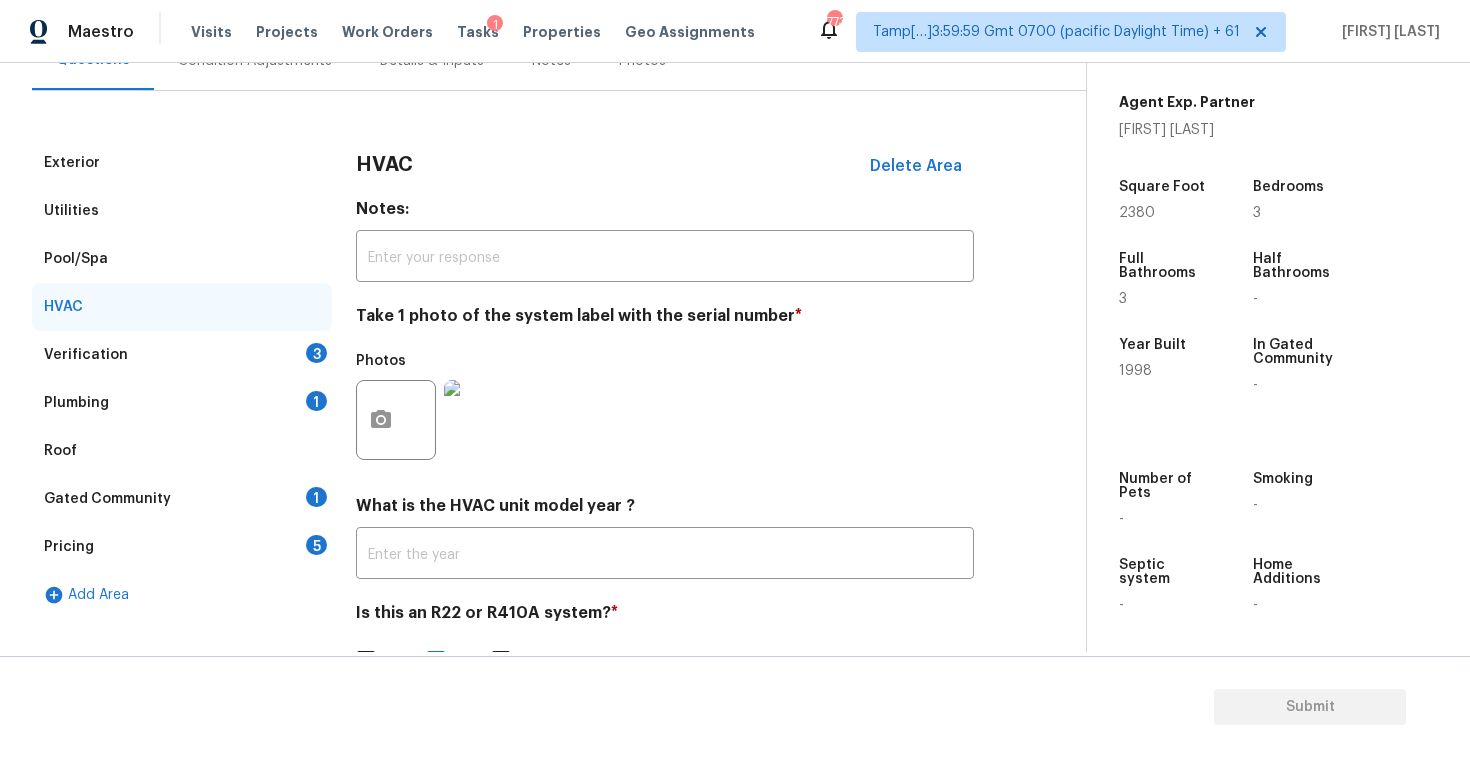 click on "Verification 3" at bounding box center [182, 355] 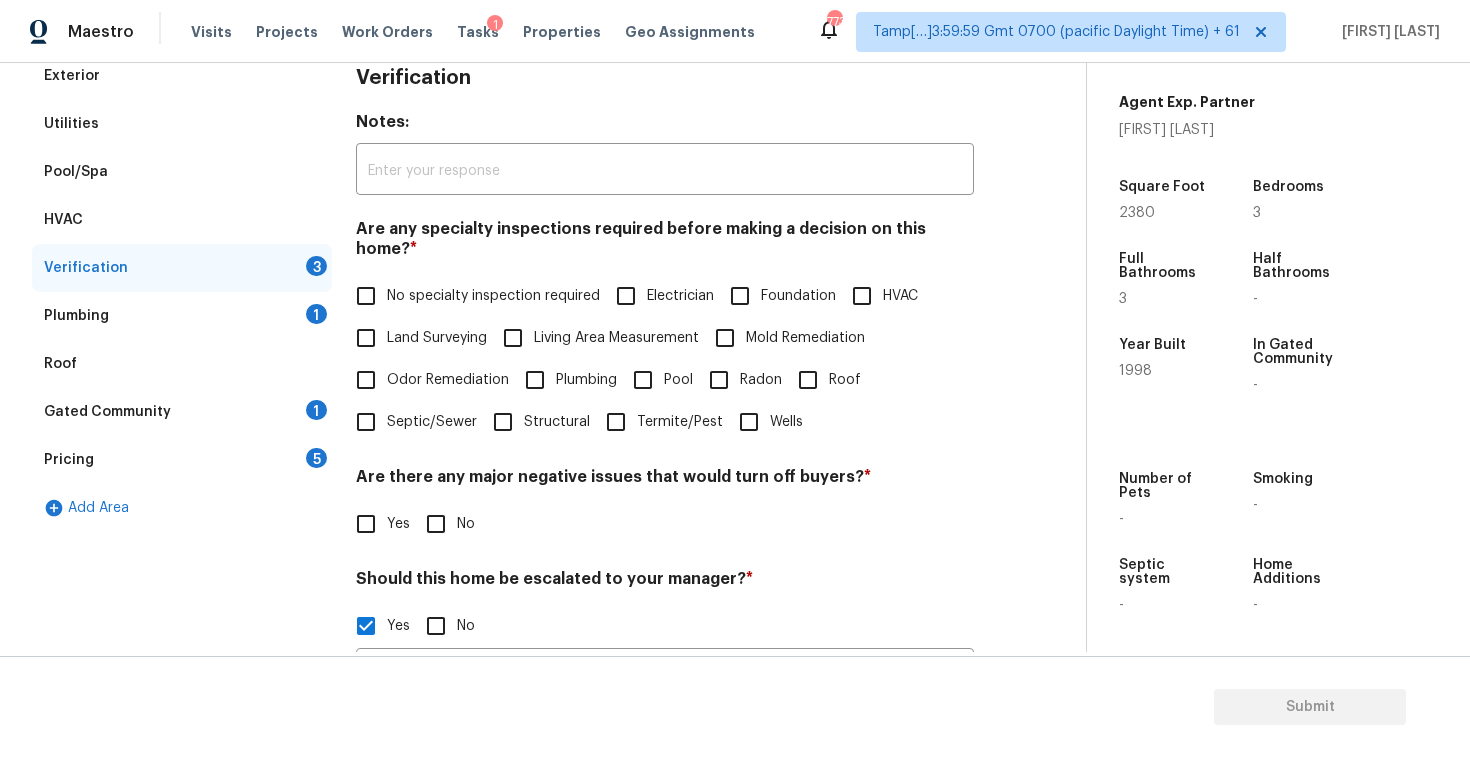 scroll, scrollTop: 301, scrollLeft: 0, axis: vertical 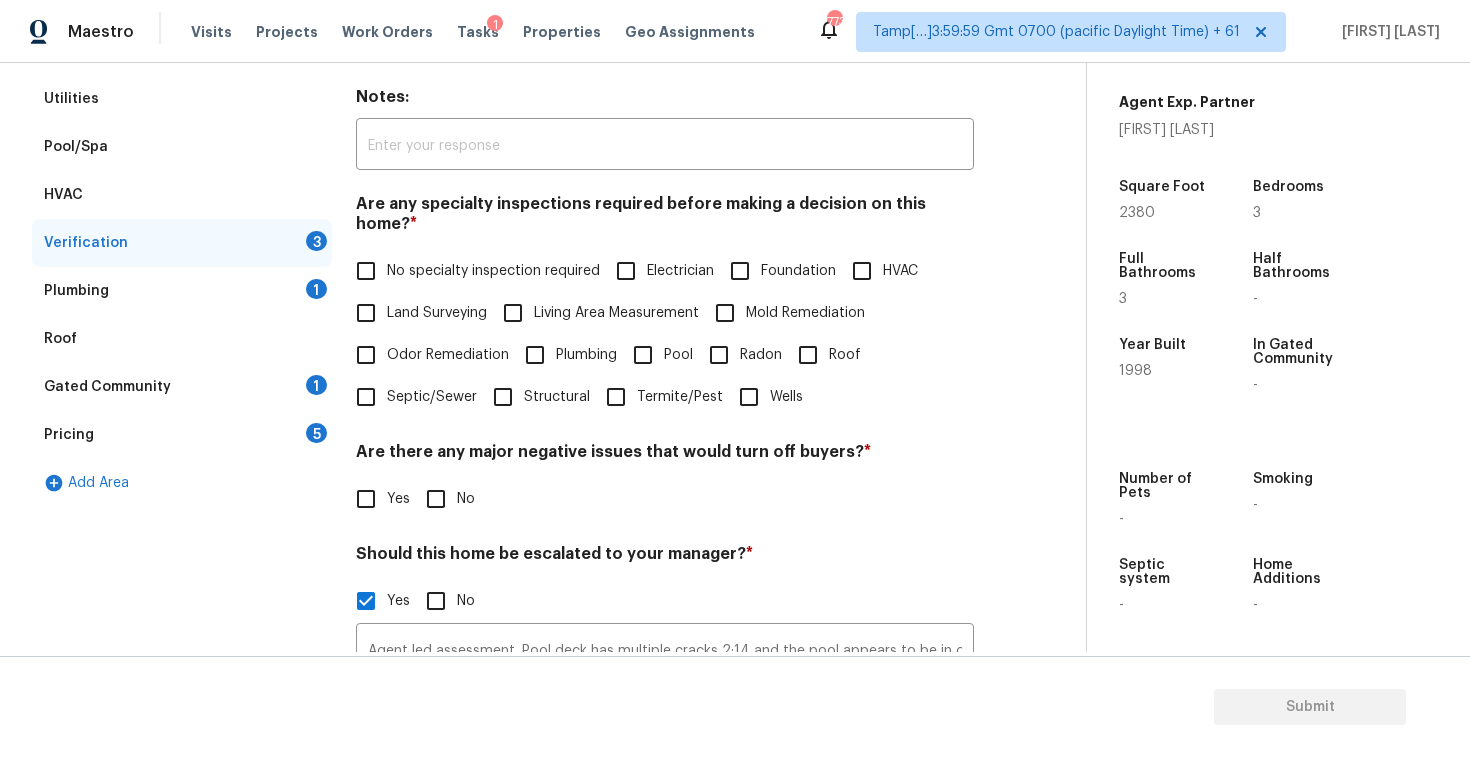 click on "Pool" at bounding box center (678, 355) 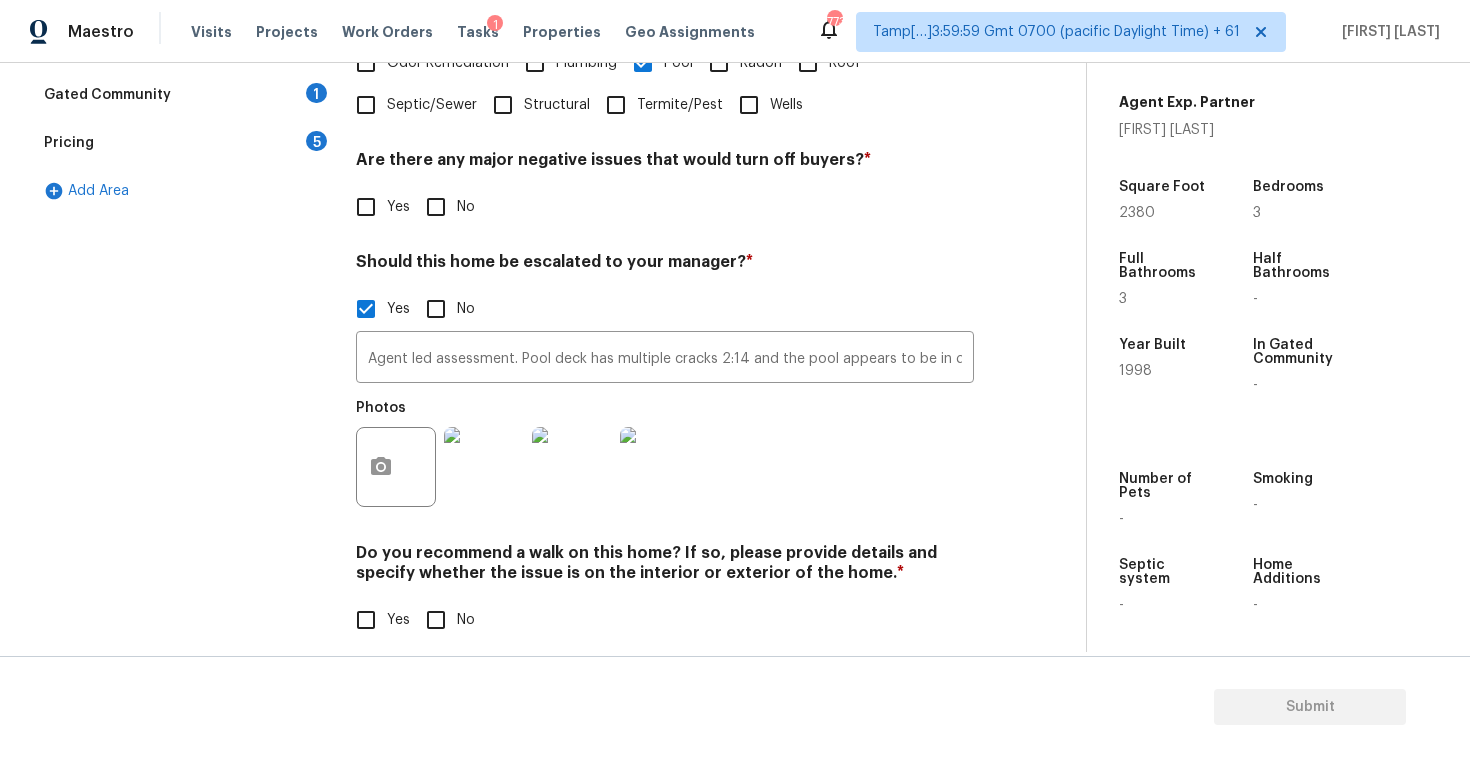 click on "Are there any major negative issues that would turn off buyers?  * Yes No" at bounding box center [665, 189] 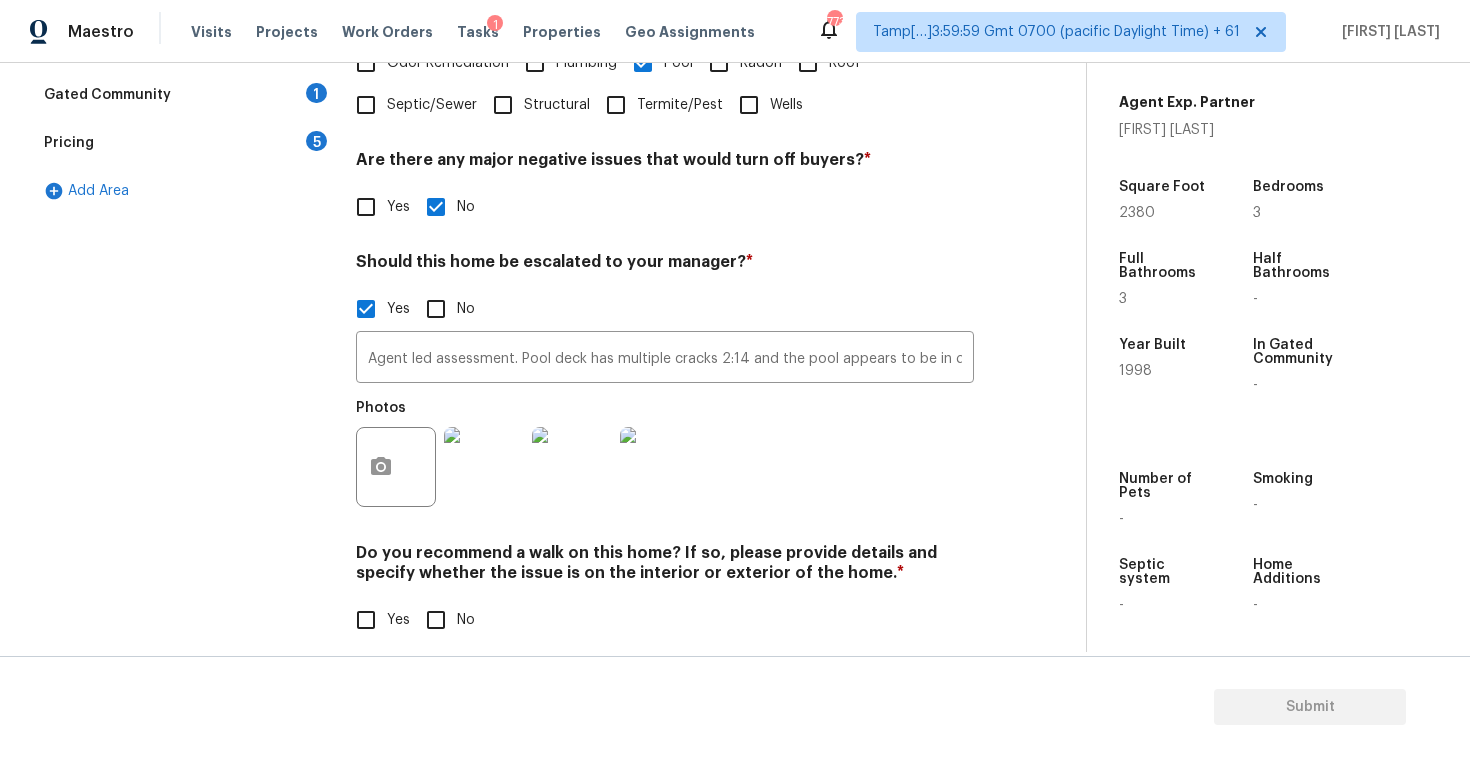 click on "No" at bounding box center [436, 620] 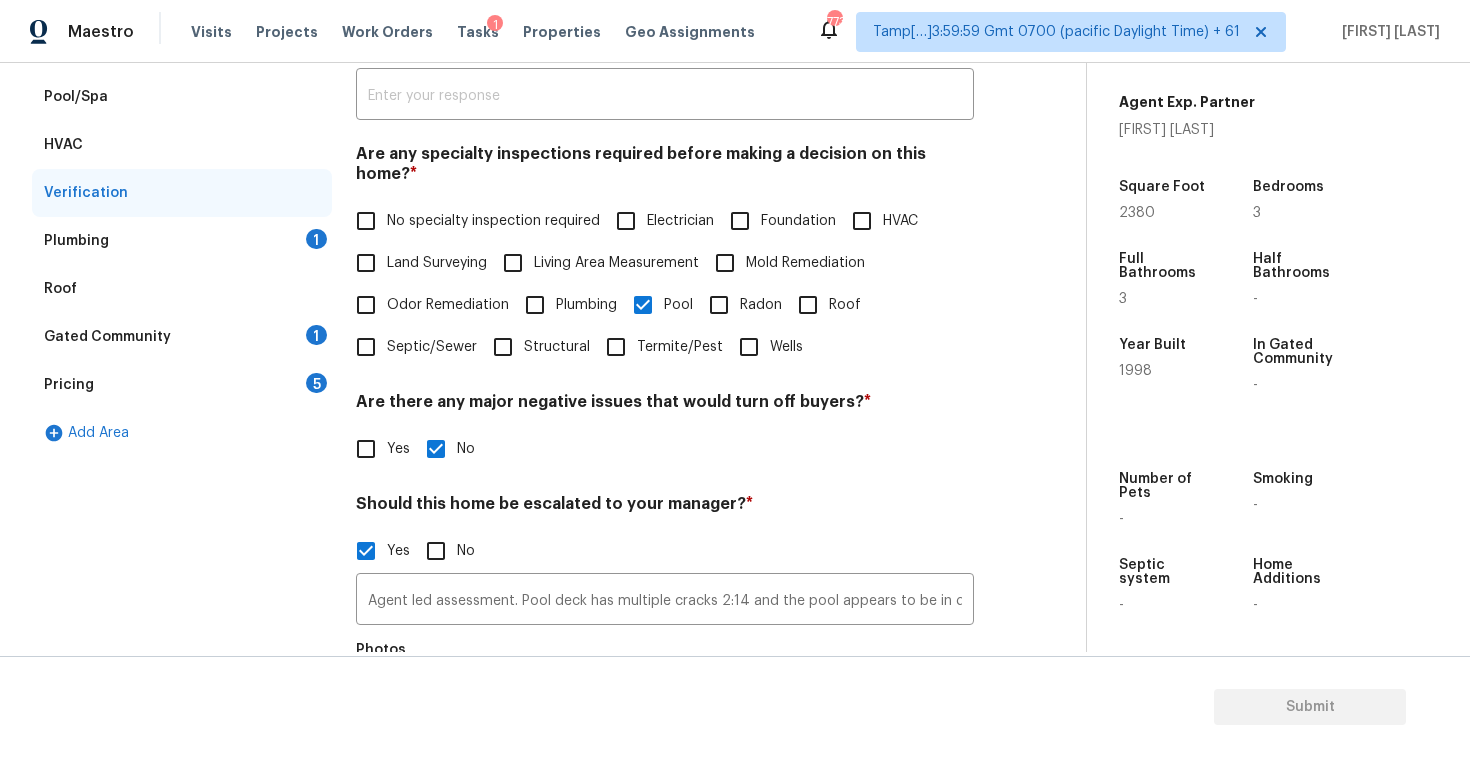 click on "Plumbing 1" at bounding box center [182, 241] 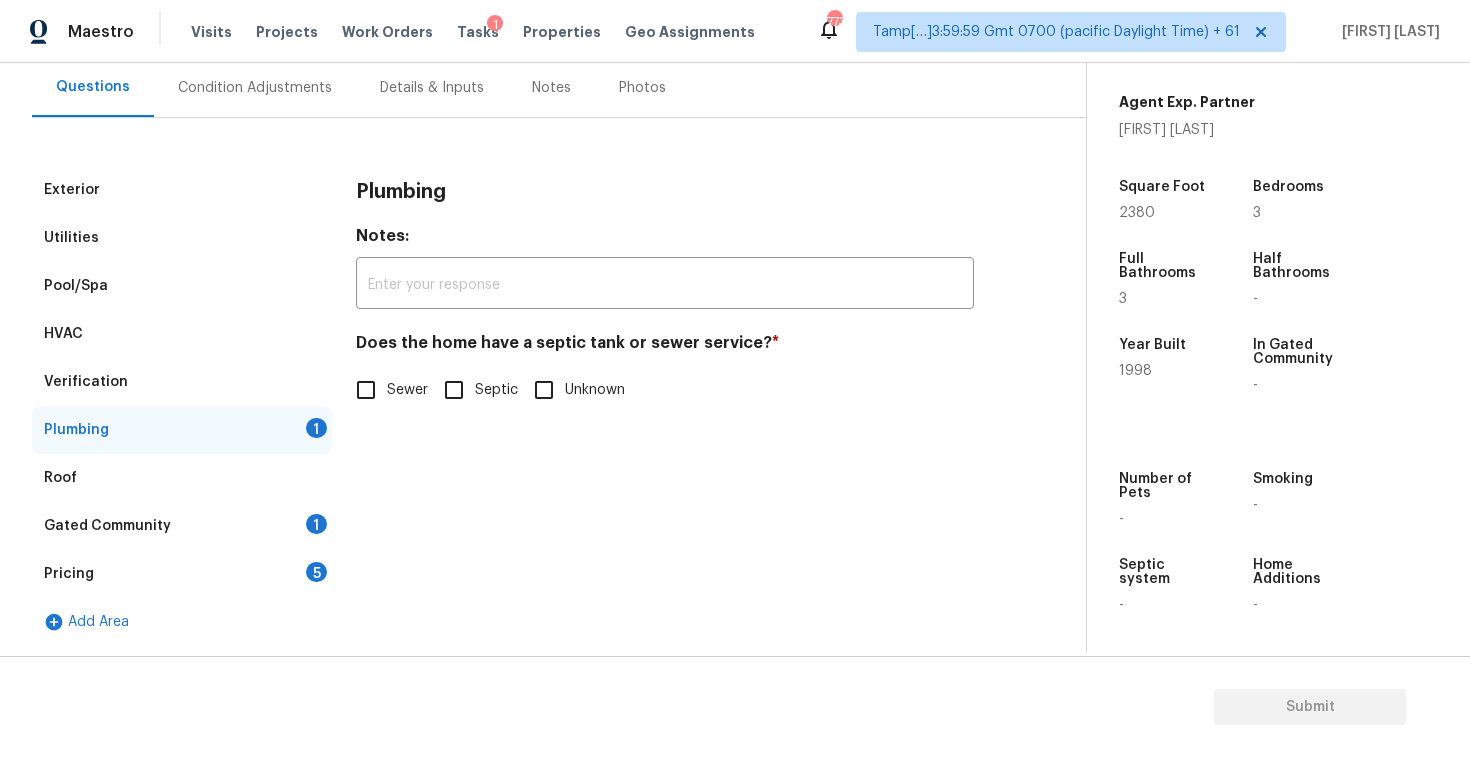 scroll, scrollTop: 185, scrollLeft: 0, axis: vertical 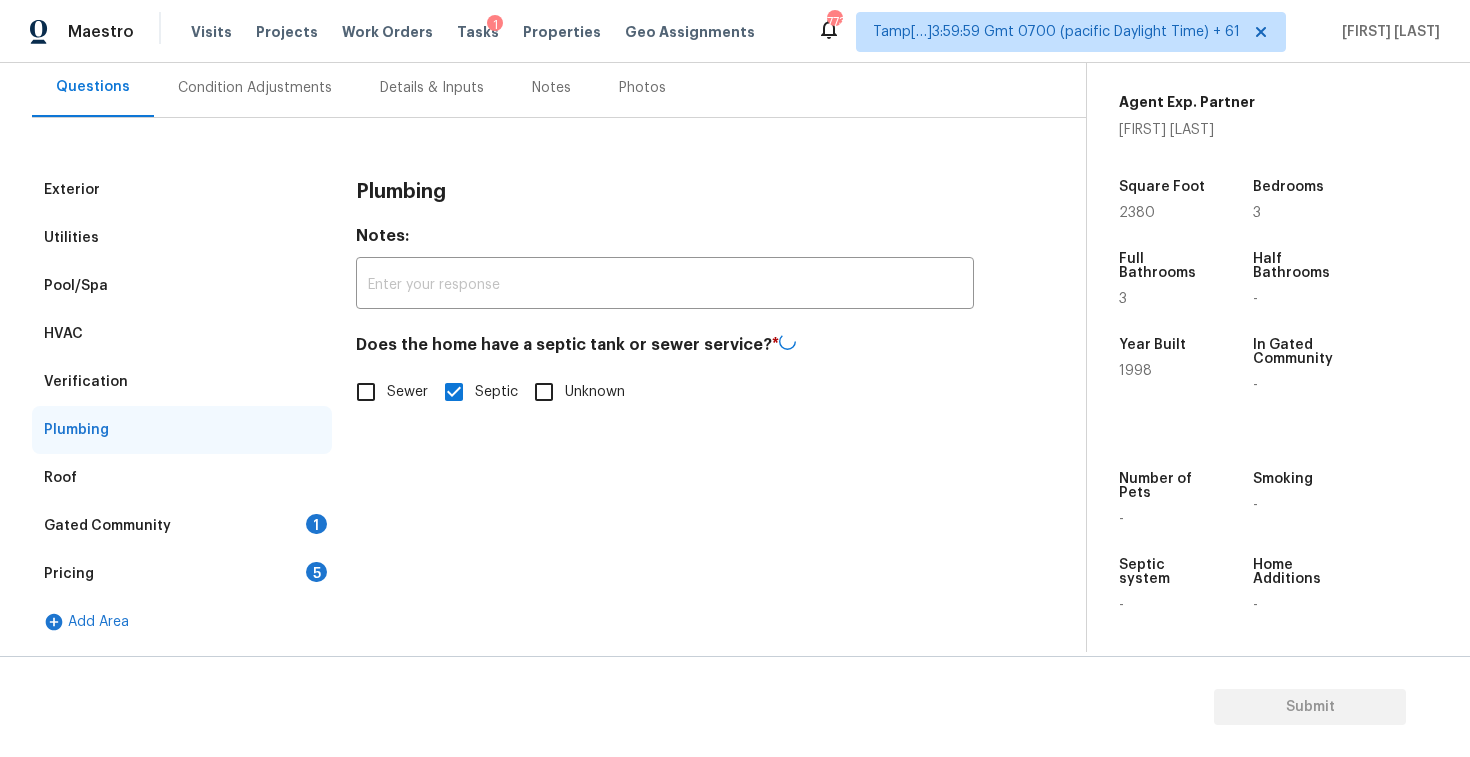 click on "Gated Community 1" at bounding box center [182, 526] 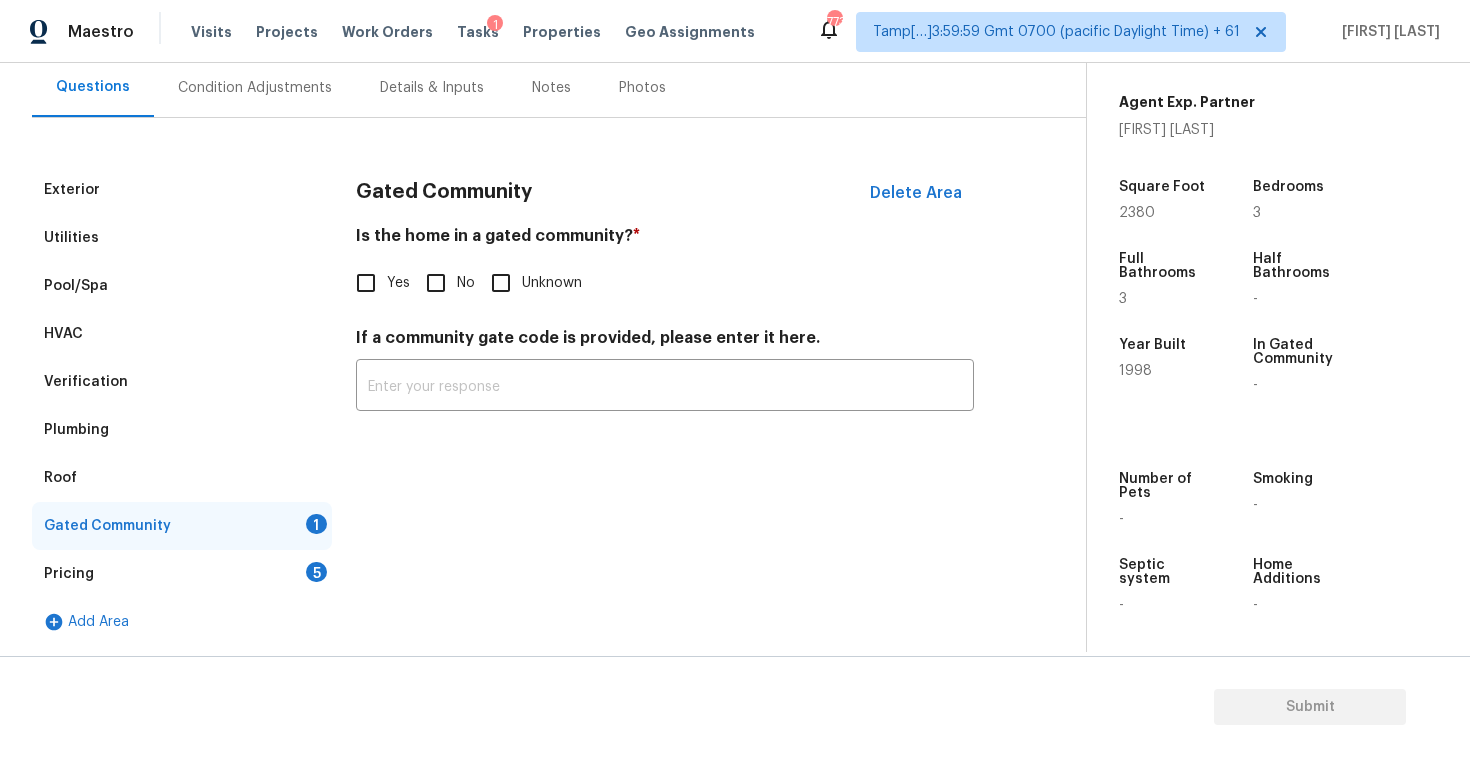 click on "No" at bounding box center (436, 283) 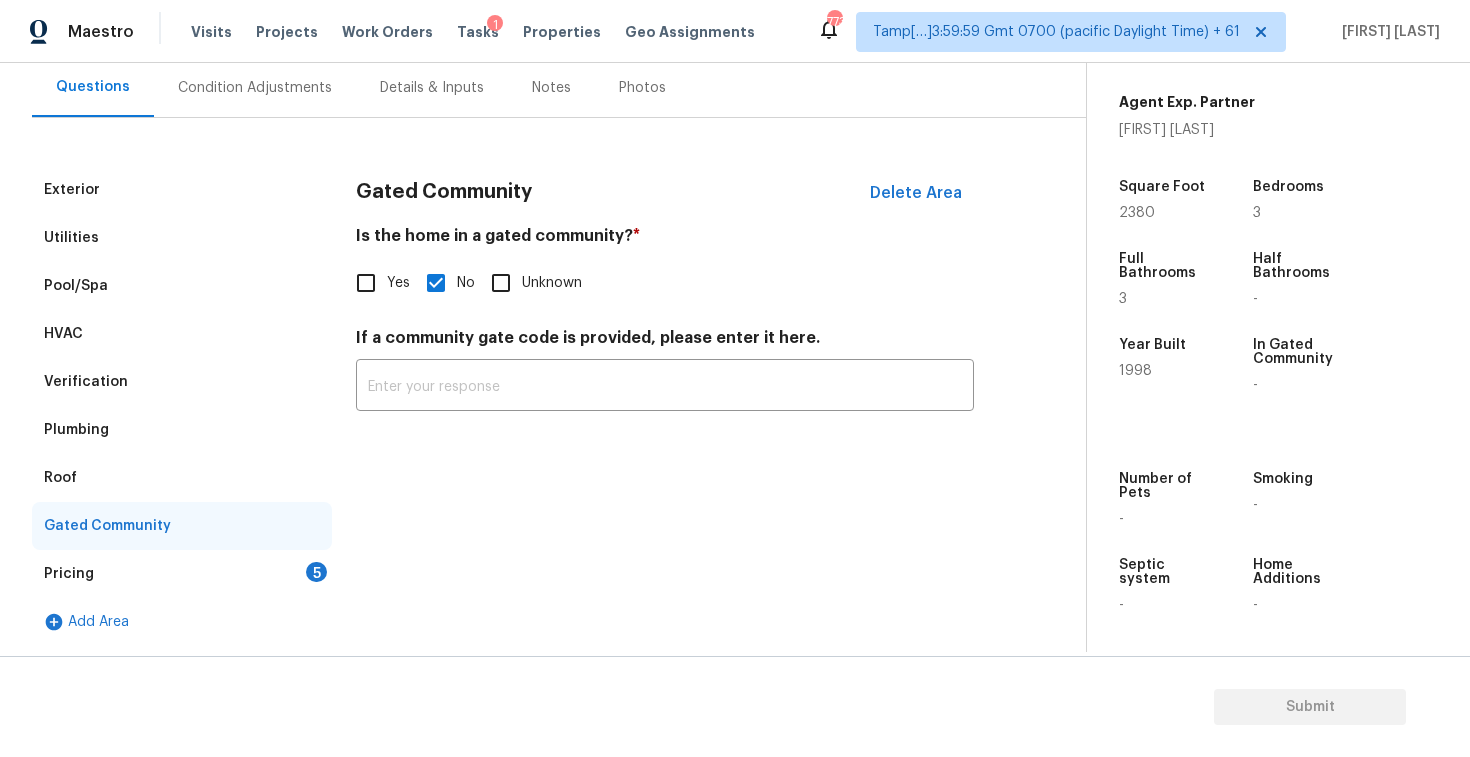 click on "Pricing 5" at bounding box center [182, 574] 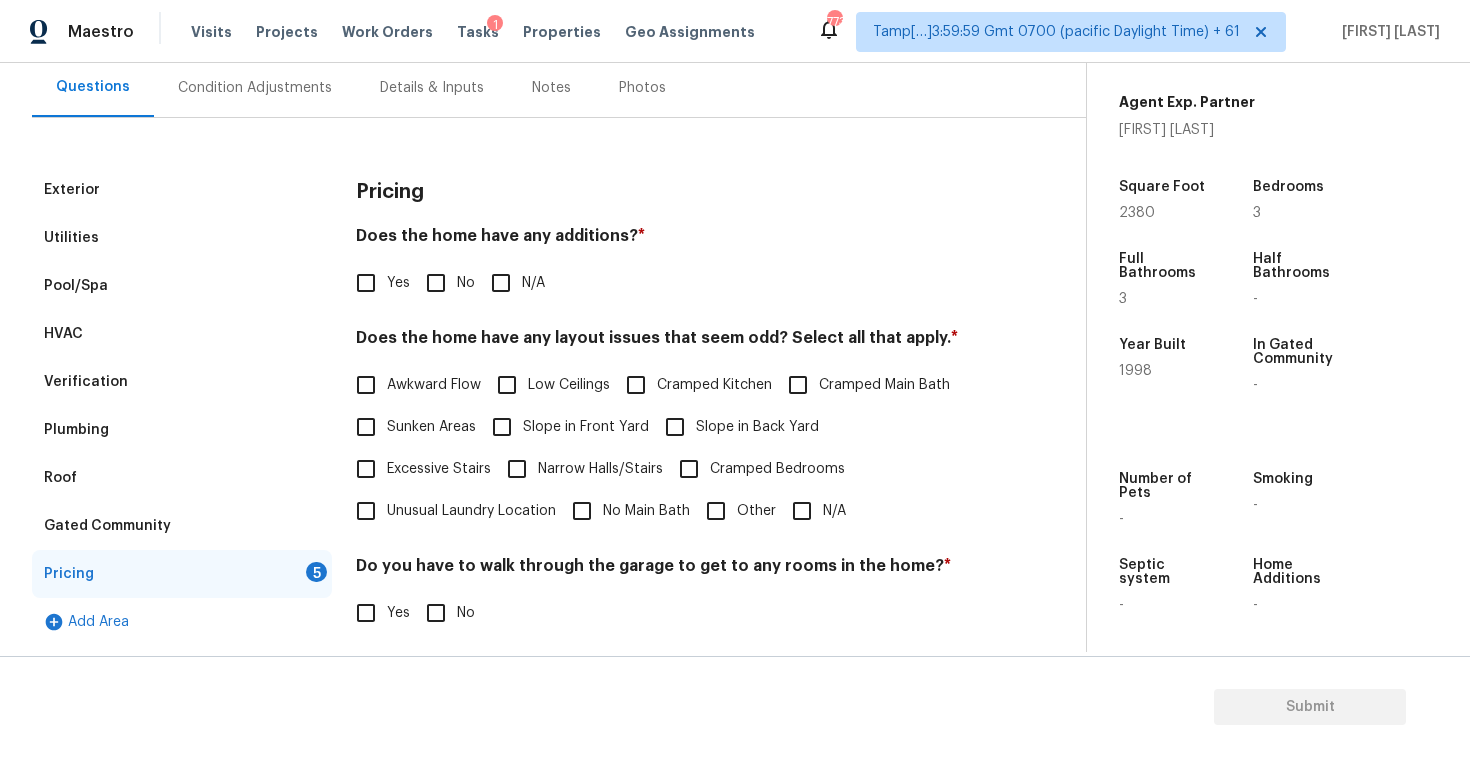 click on "No" at bounding box center [466, 283] 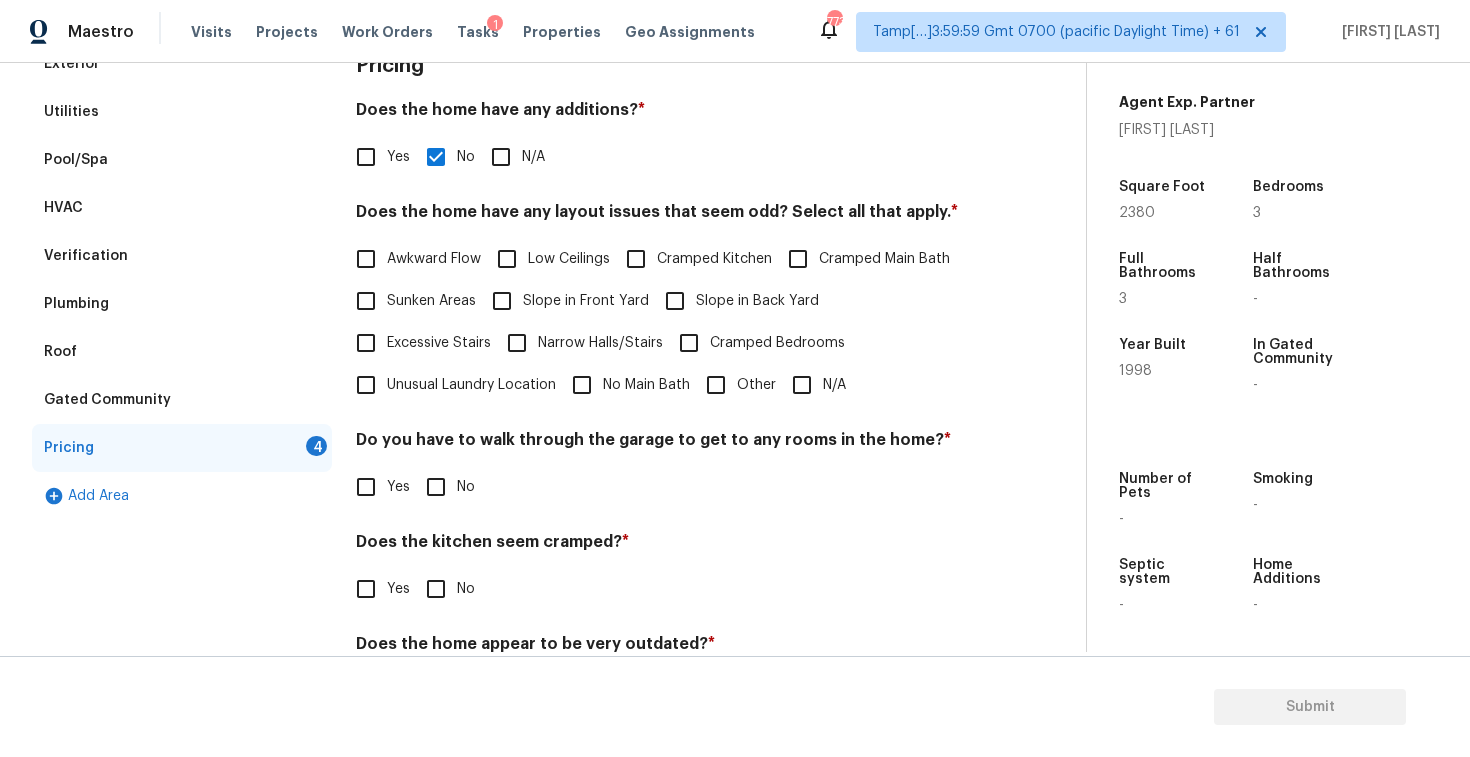 scroll, scrollTop: 300, scrollLeft: 0, axis: vertical 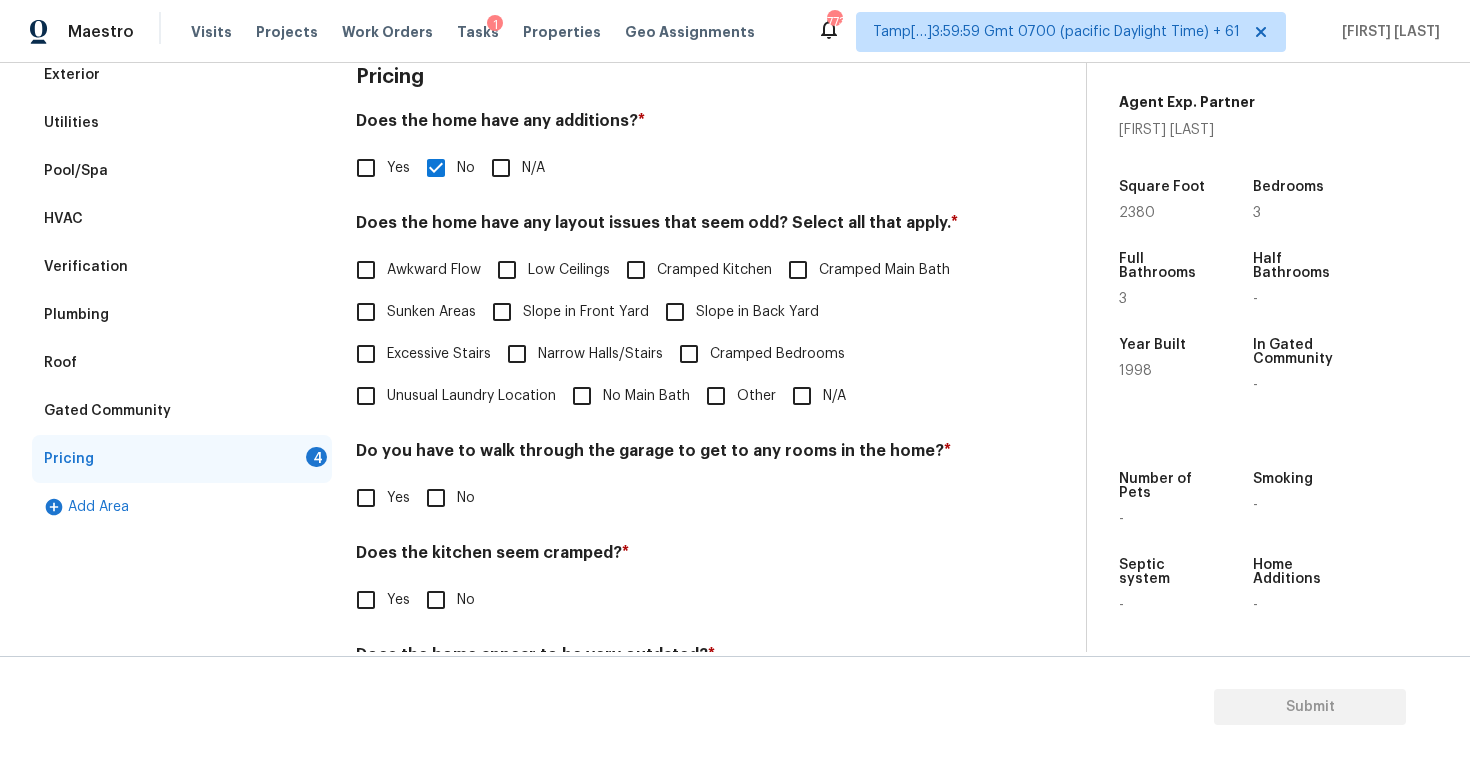 click on "Slope in Back Yard" at bounding box center [736, 312] 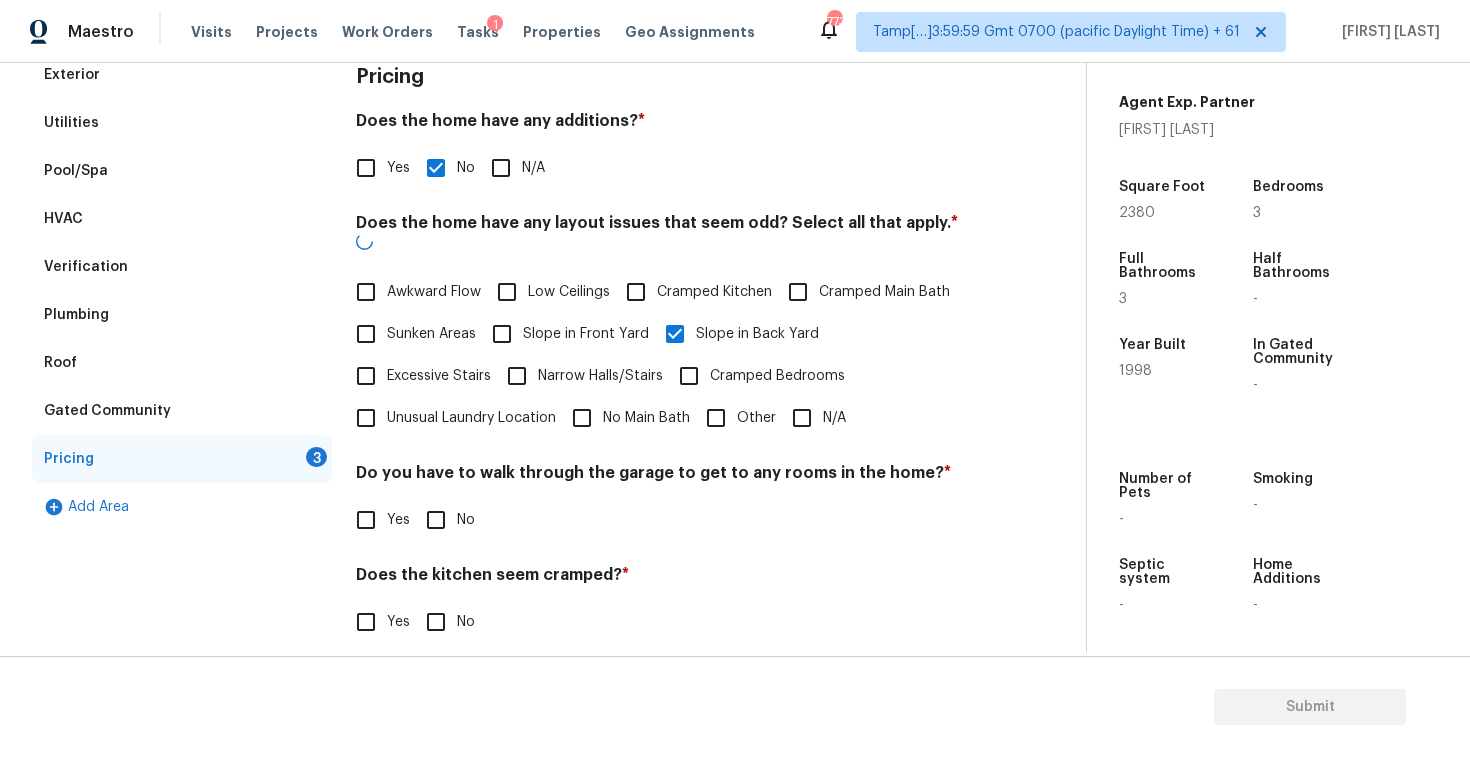 scroll, scrollTop: 403, scrollLeft: 0, axis: vertical 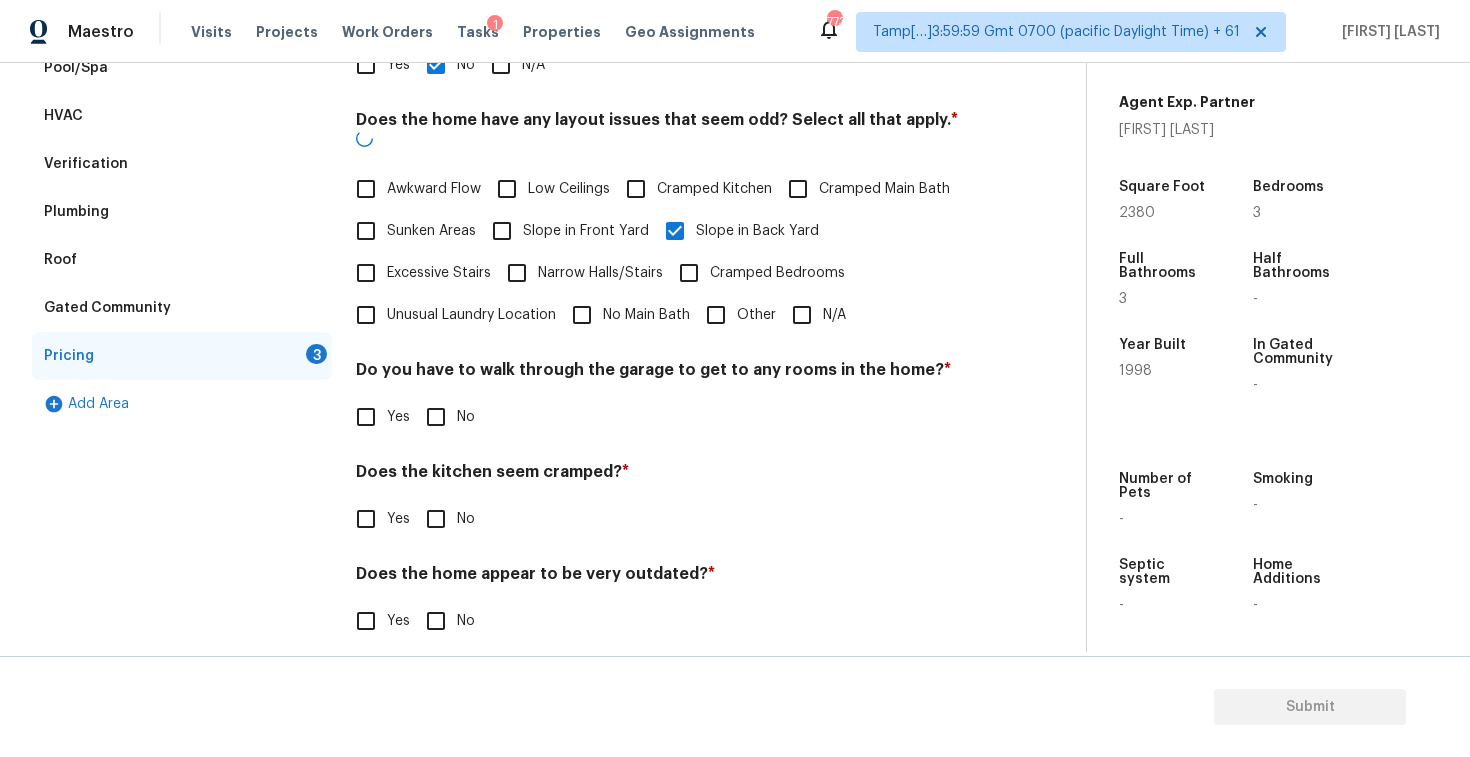 click on "No" at bounding box center [436, 417] 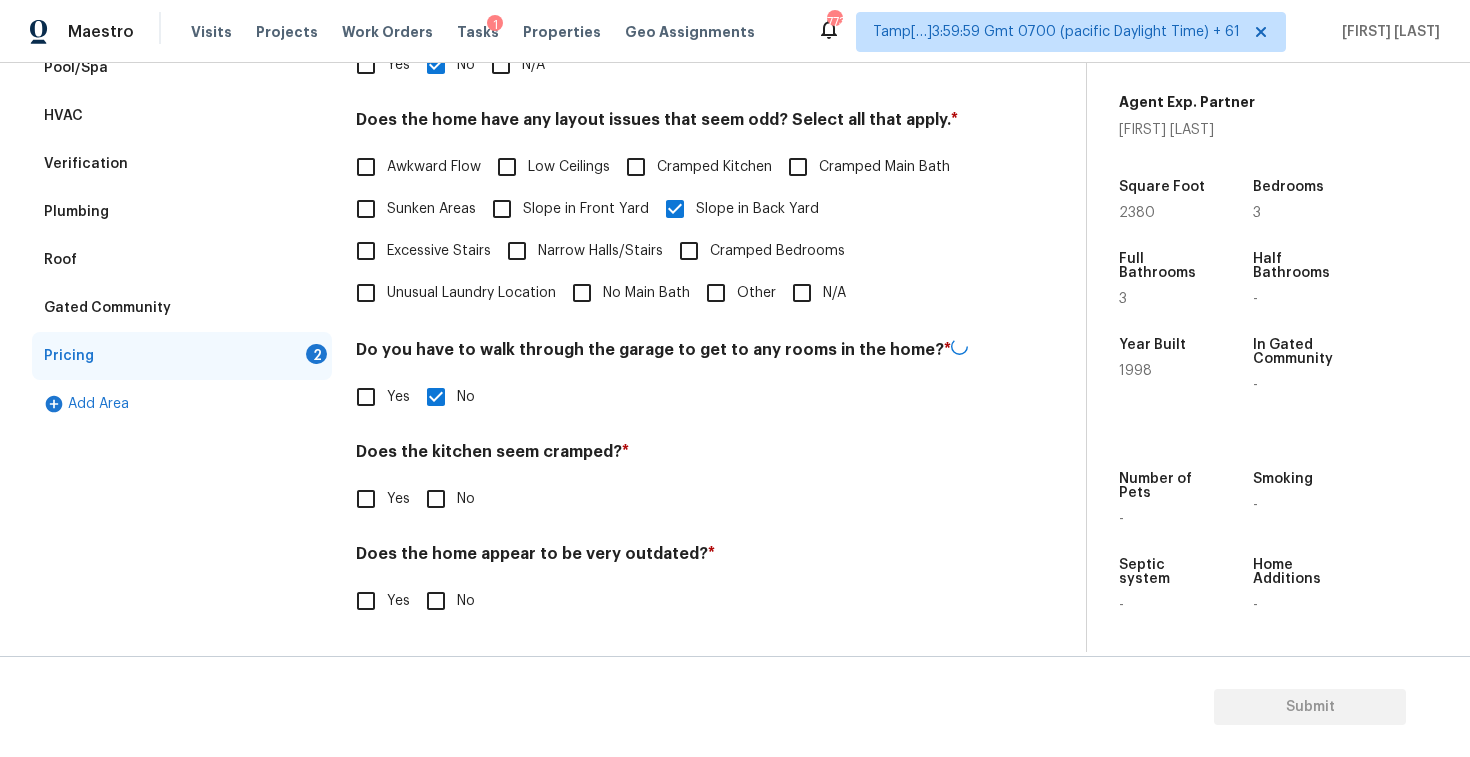 click on "Does the kitchen seem cramped?  *" at bounding box center [665, 456] 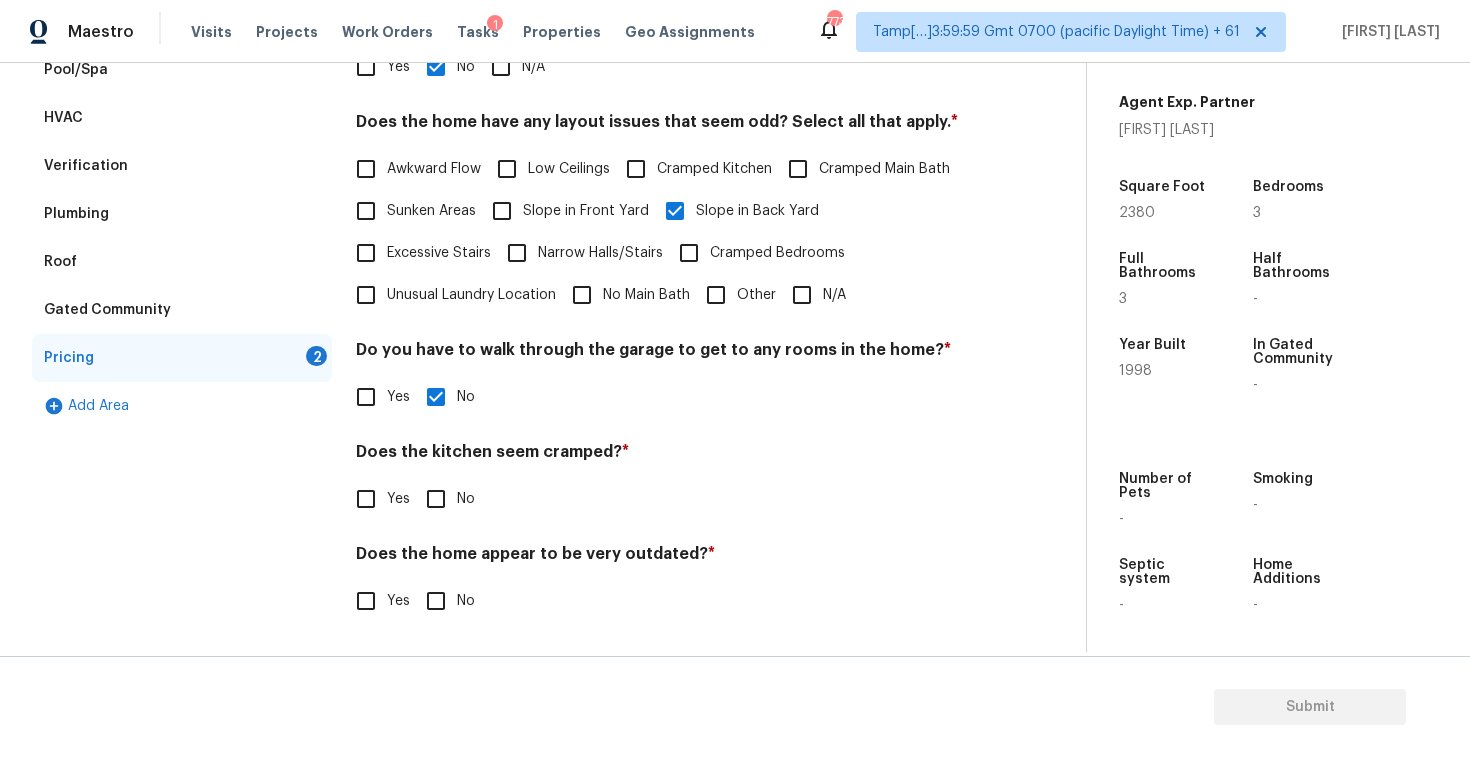 scroll, scrollTop: 401, scrollLeft: 0, axis: vertical 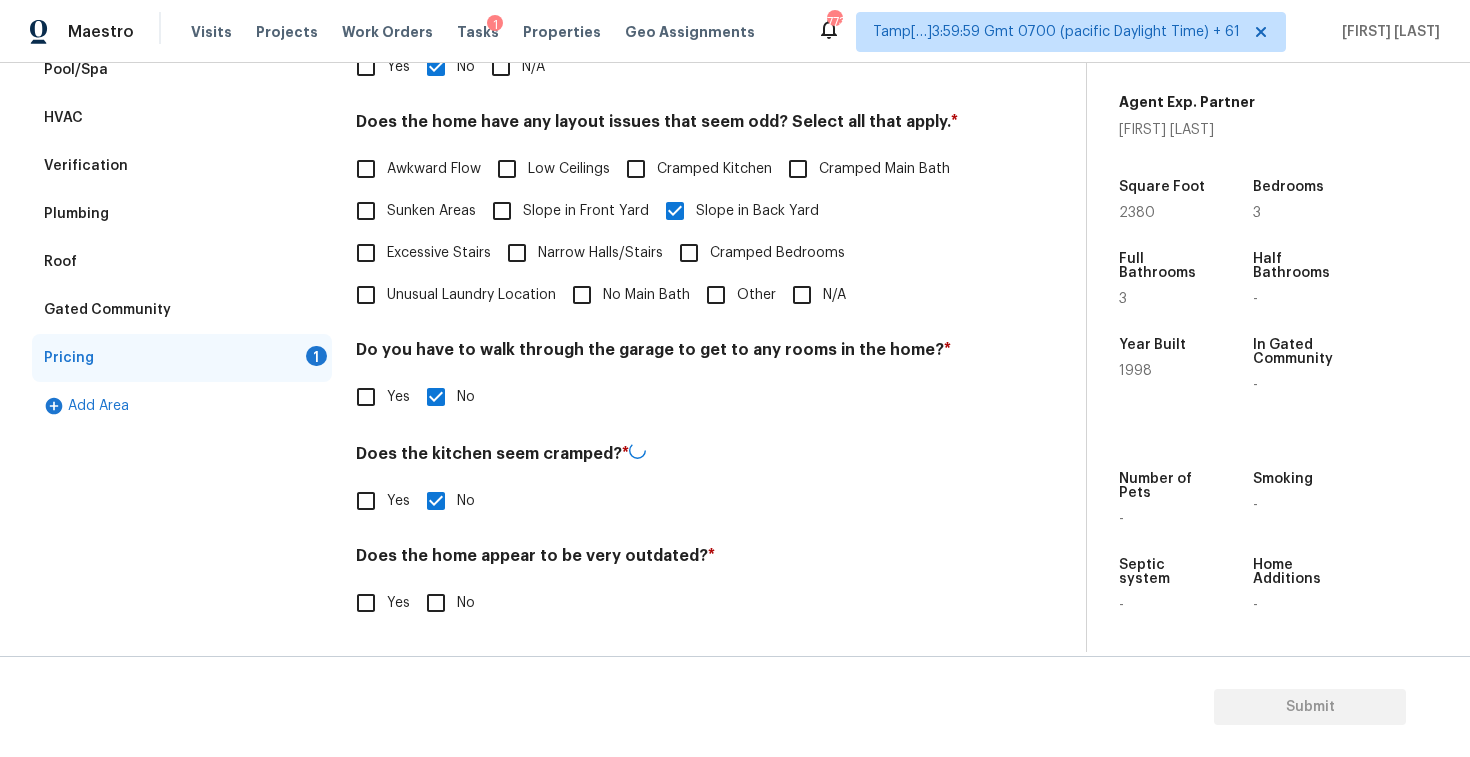 click on "No" at bounding box center (436, 603) 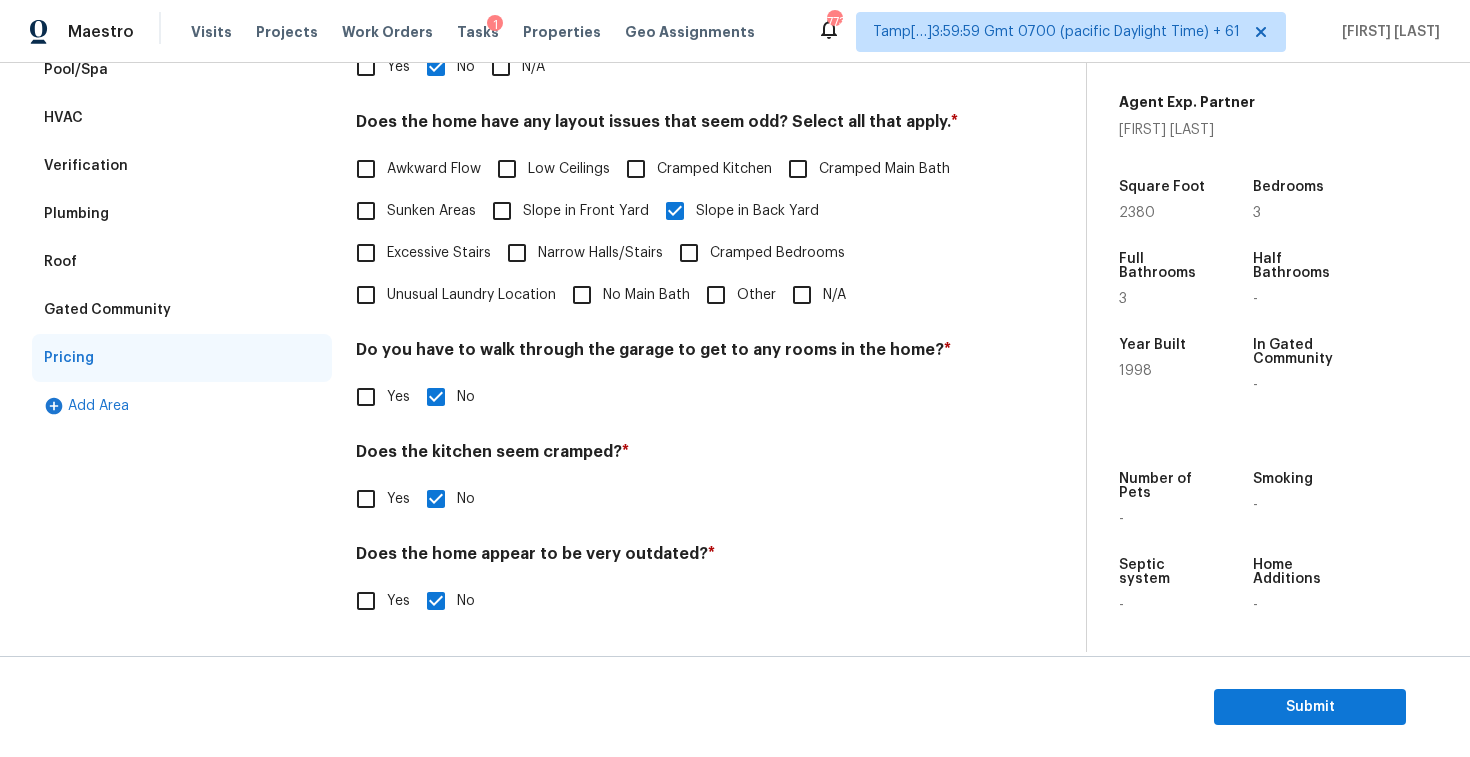 scroll, scrollTop: 30, scrollLeft: 0, axis: vertical 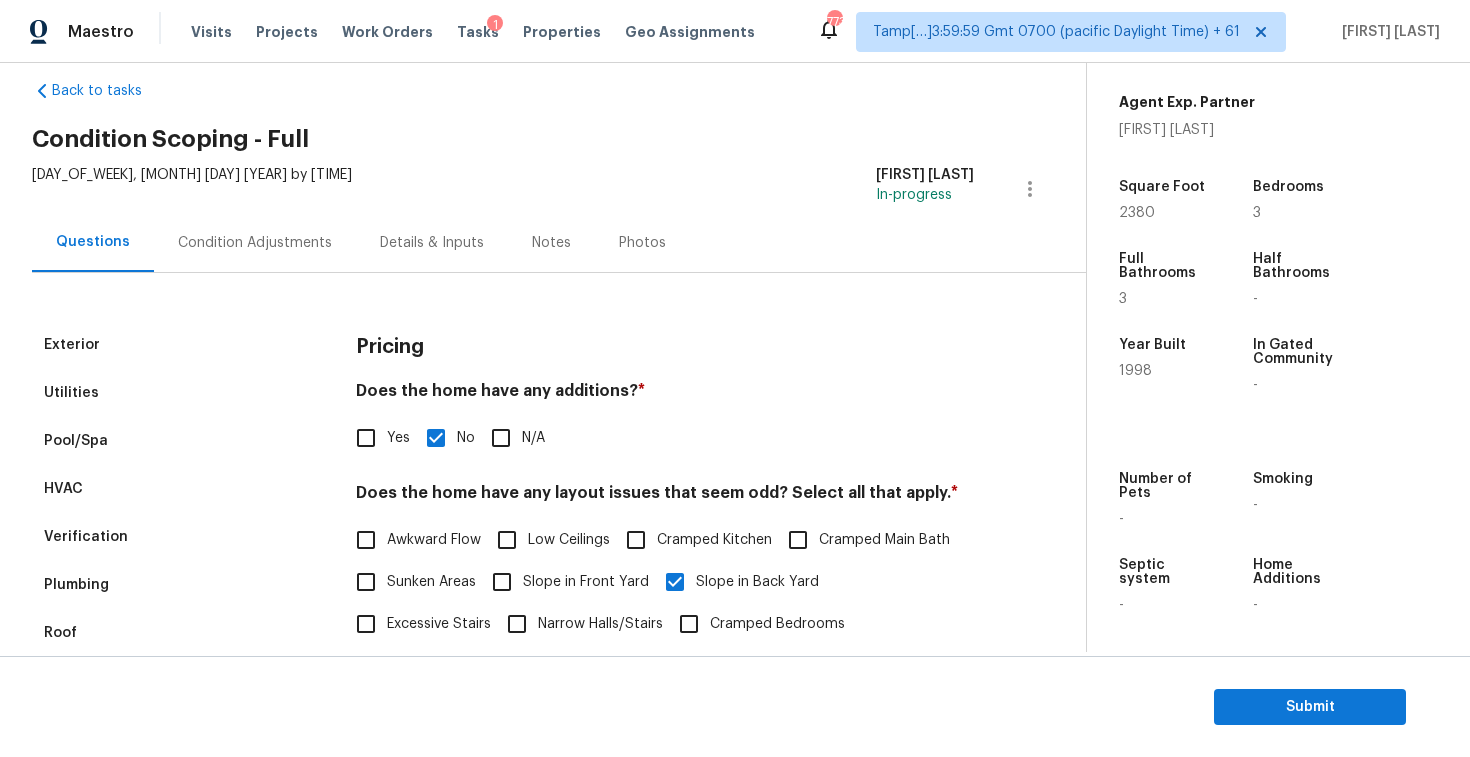 click on "Condition Adjustments" at bounding box center (255, 242) 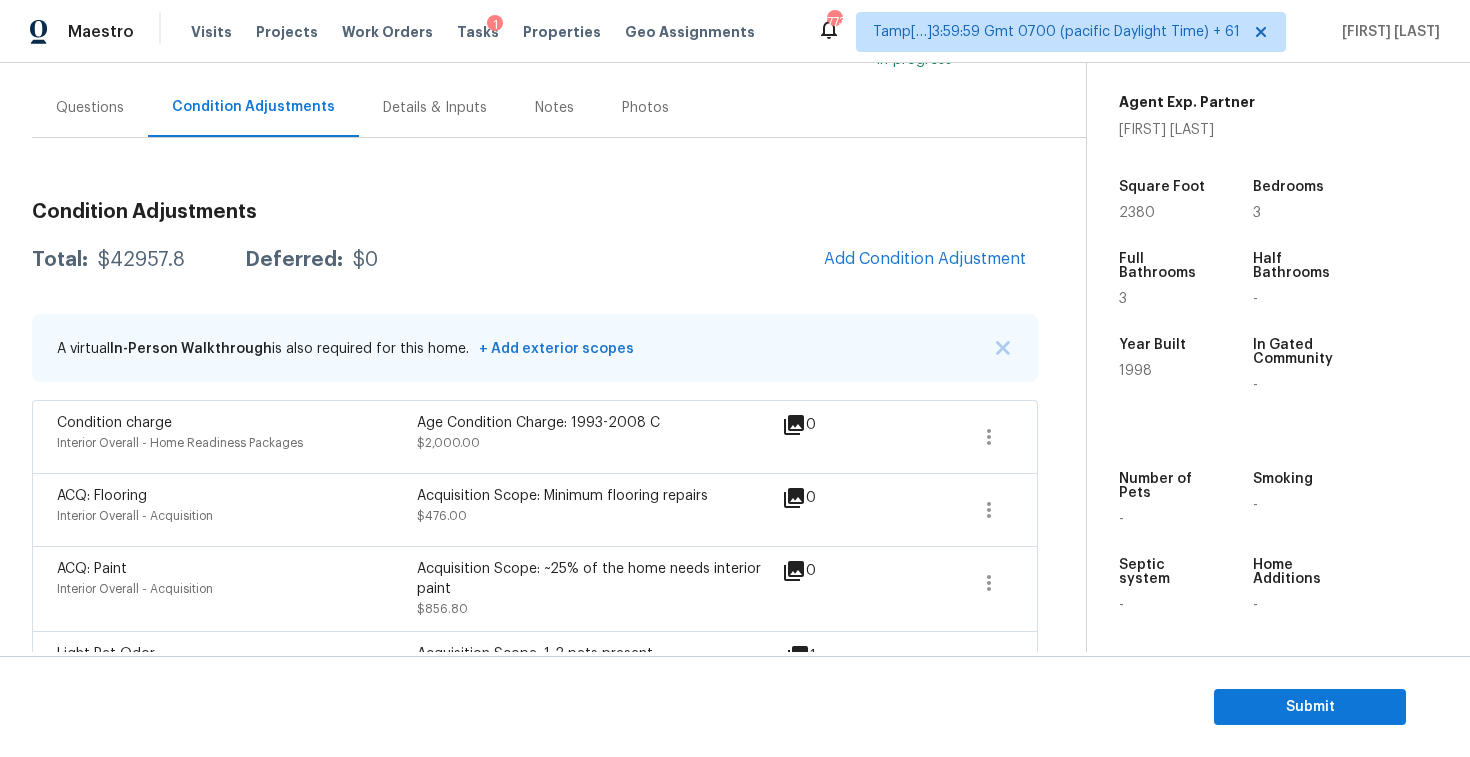 scroll, scrollTop: 154, scrollLeft: 0, axis: vertical 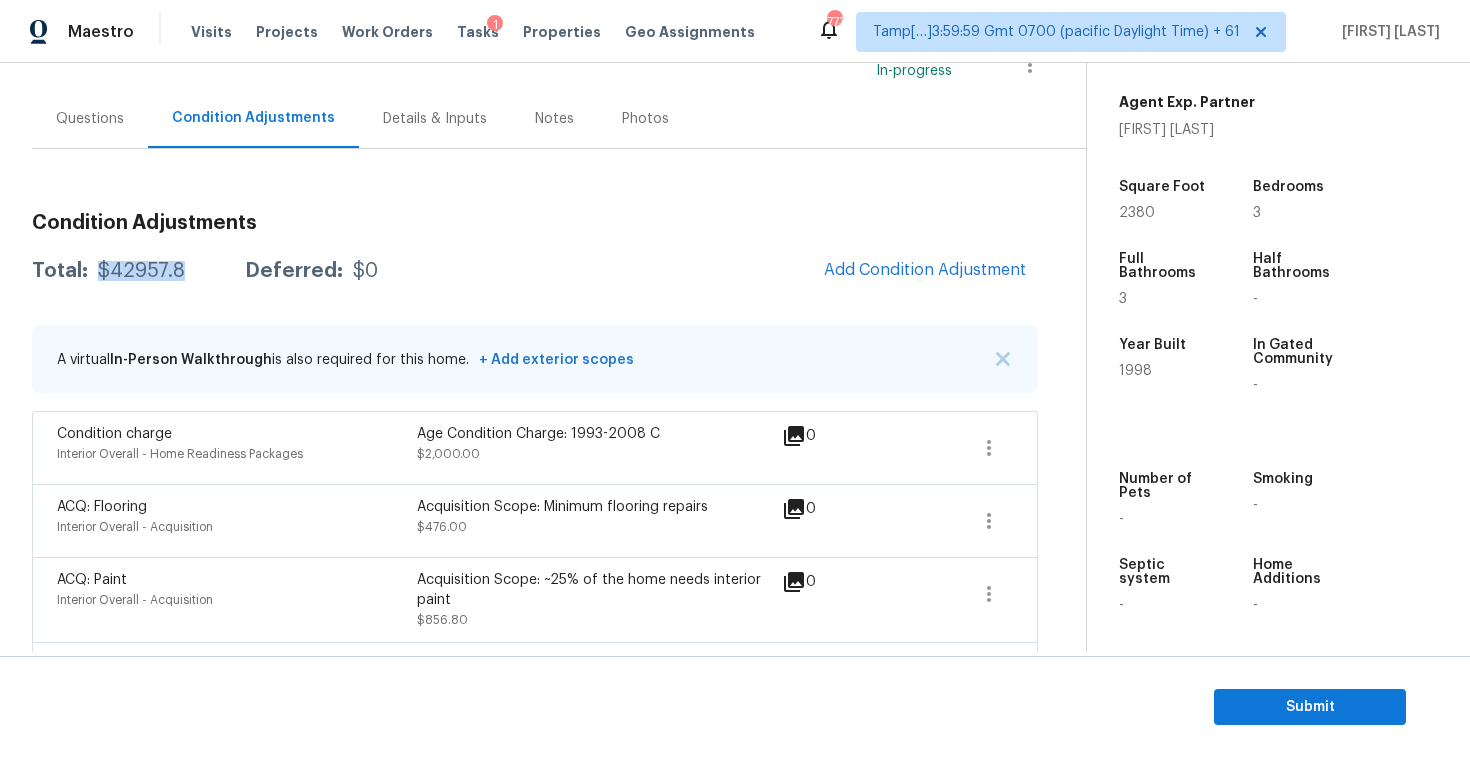 drag, startPoint x: 95, startPoint y: 274, endPoint x: 190, endPoint y: 274, distance: 95 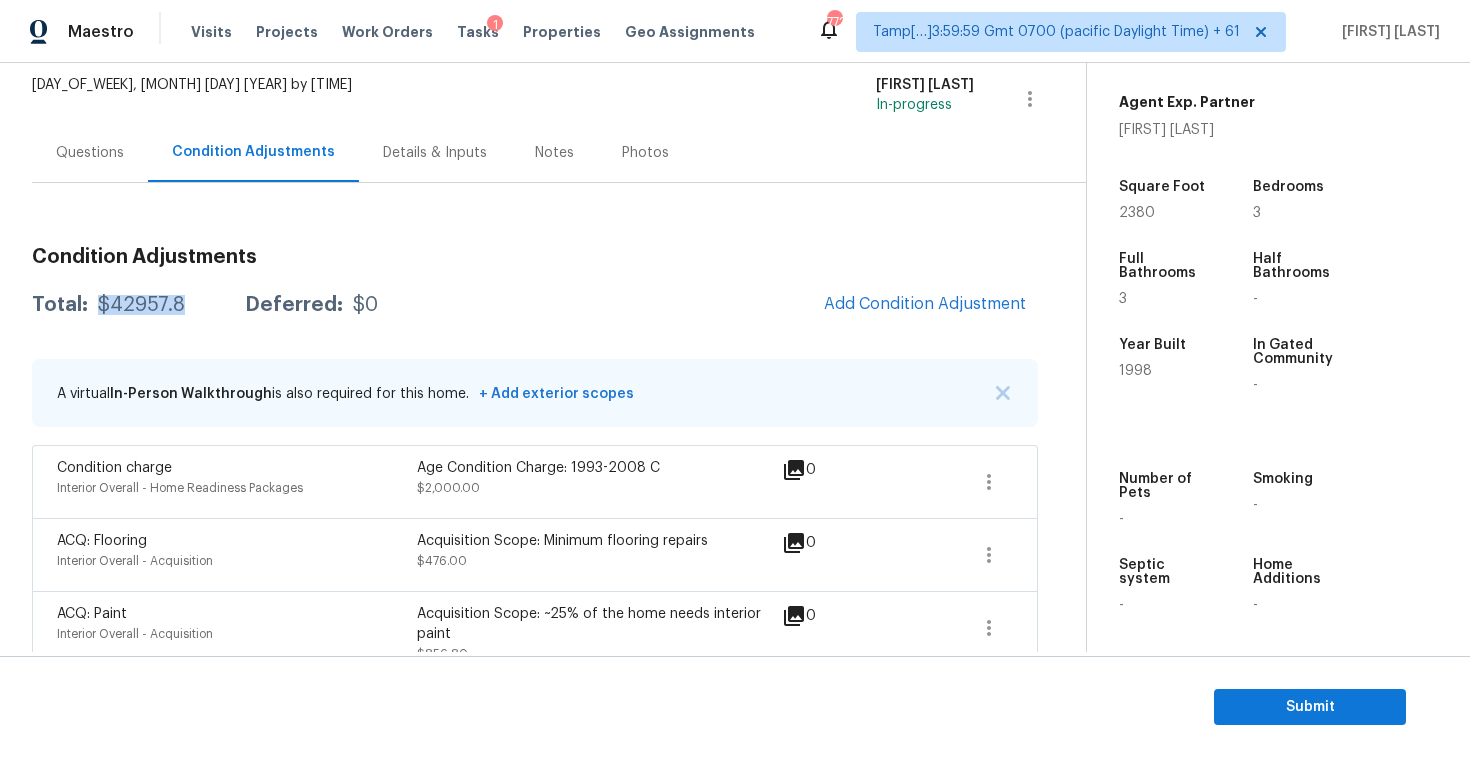 click on "Questions" at bounding box center (90, 153) 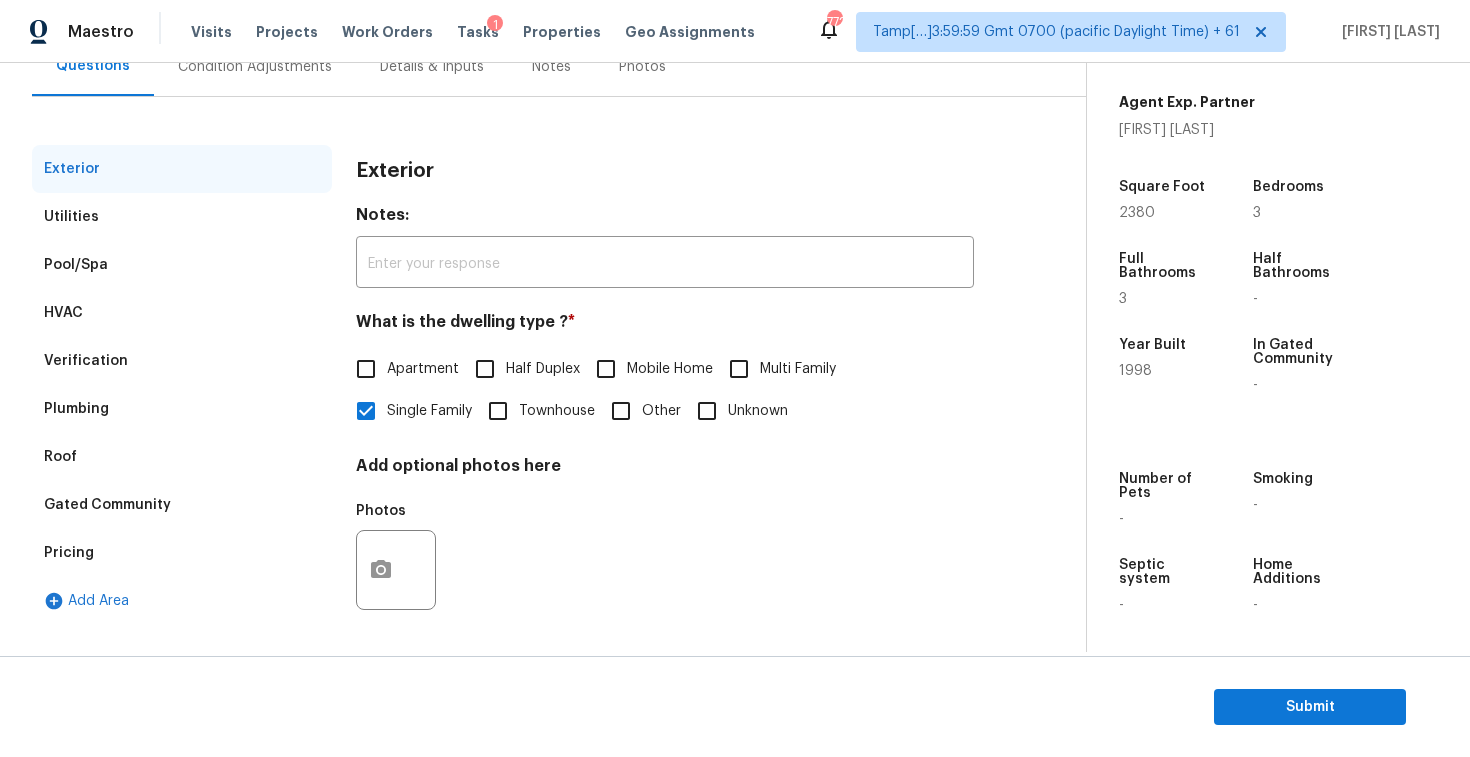 scroll, scrollTop: 205, scrollLeft: 0, axis: vertical 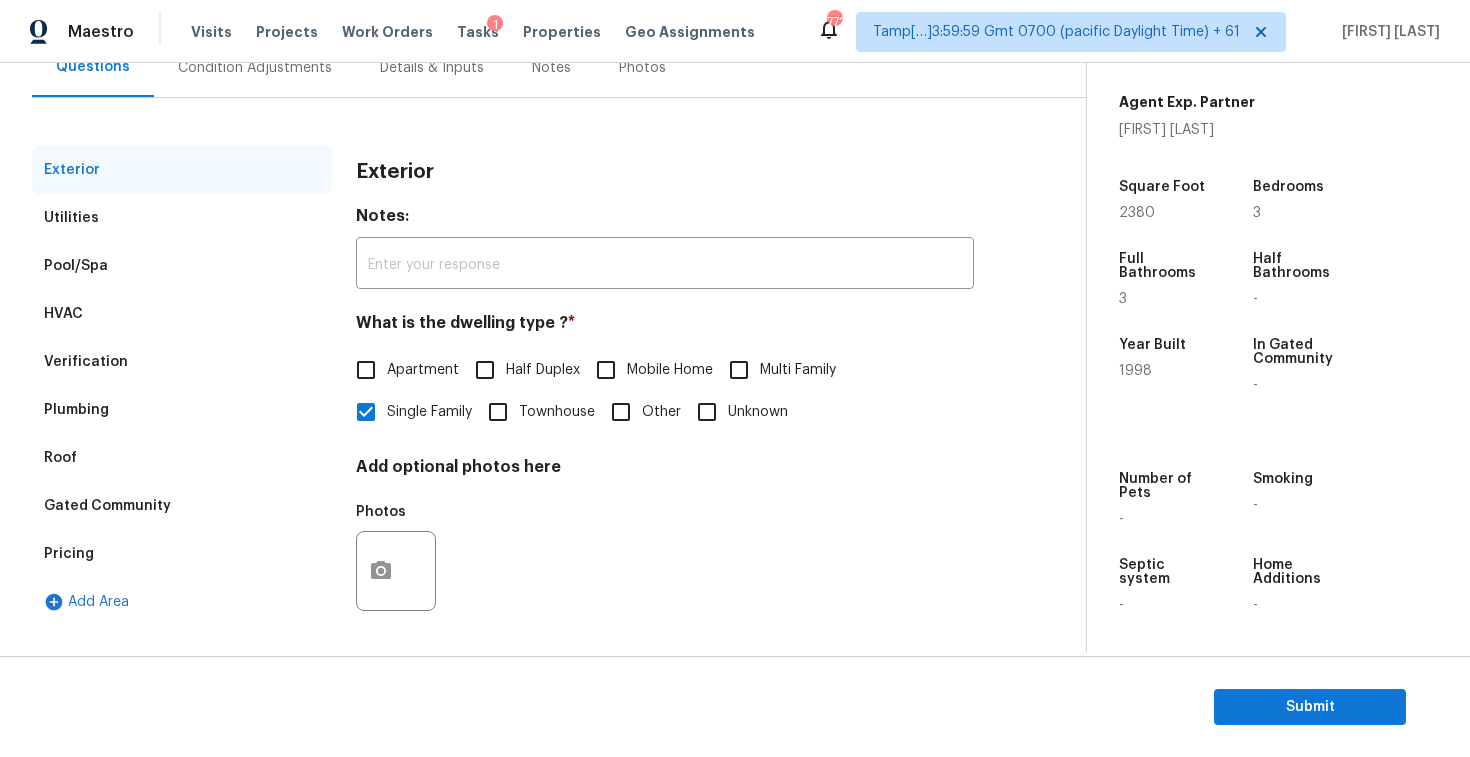 click on "Verification" at bounding box center [182, 362] 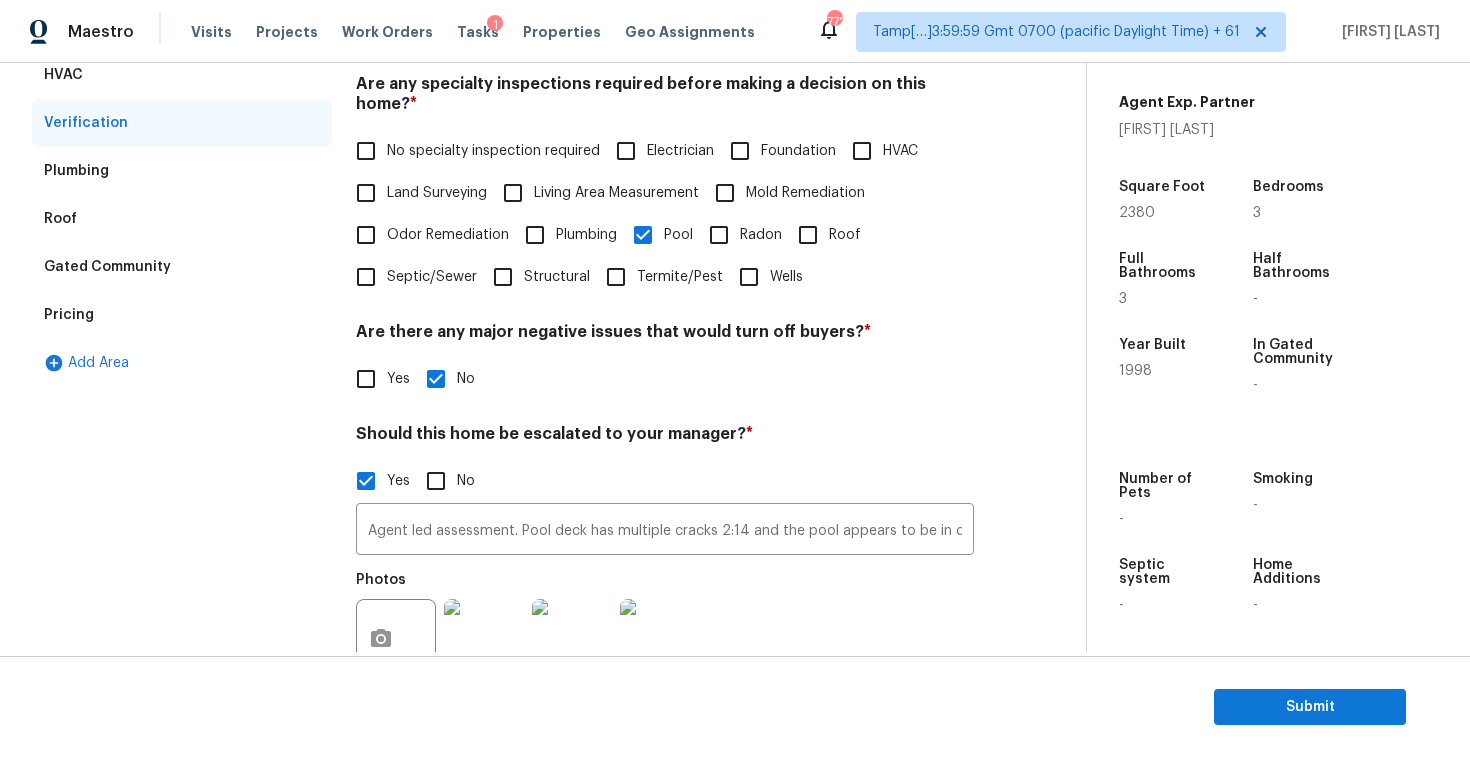scroll, scrollTop: 455, scrollLeft: 0, axis: vertical 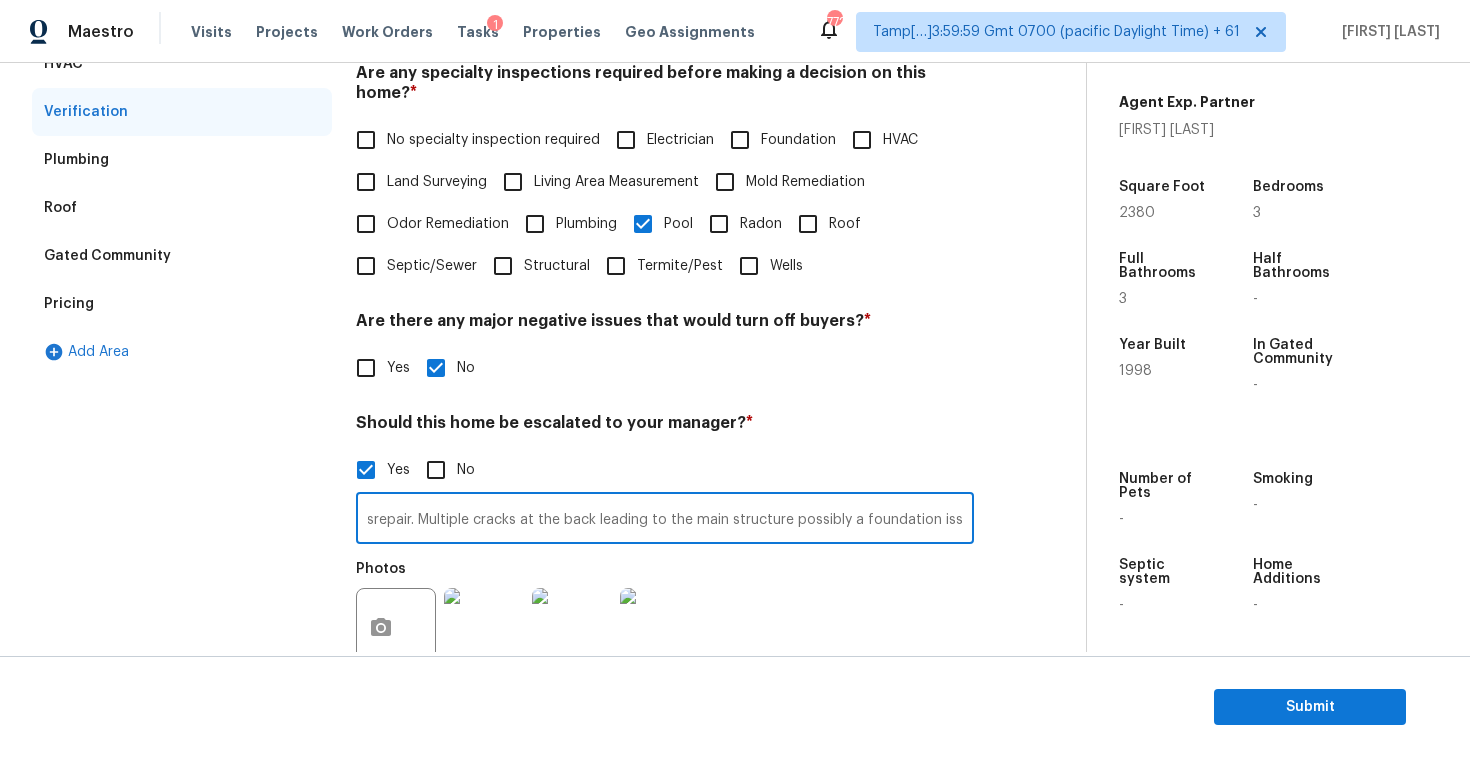 drag, startPoint x: 516, startPoint y: 499, endPoint x: 993, endPoint y: 520, distance: 477.46204 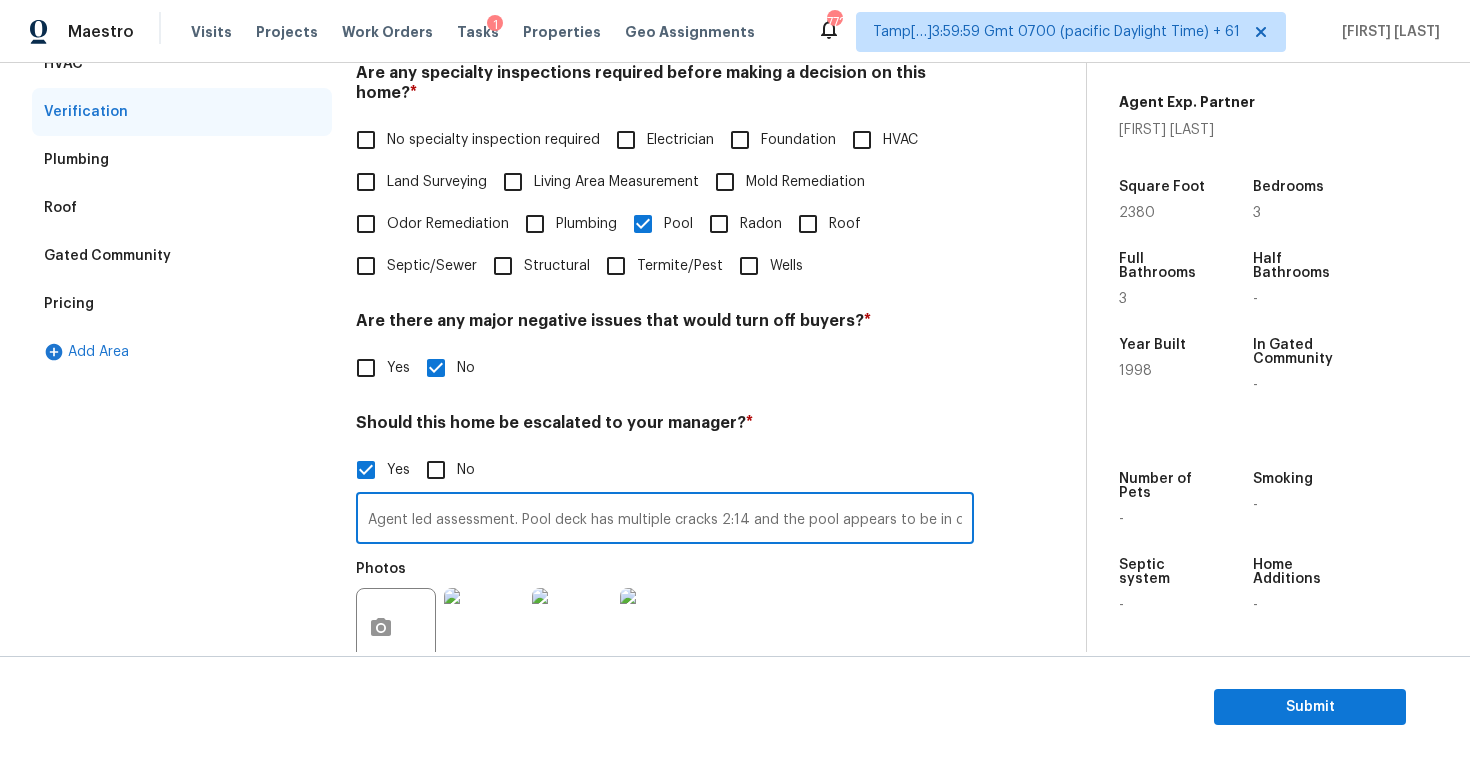 click on "Exterior Utilities Pool/Spa HVAC Verification Plumbing Roof Gated Community Pricing Add Area" at bounding box center (182, 361) 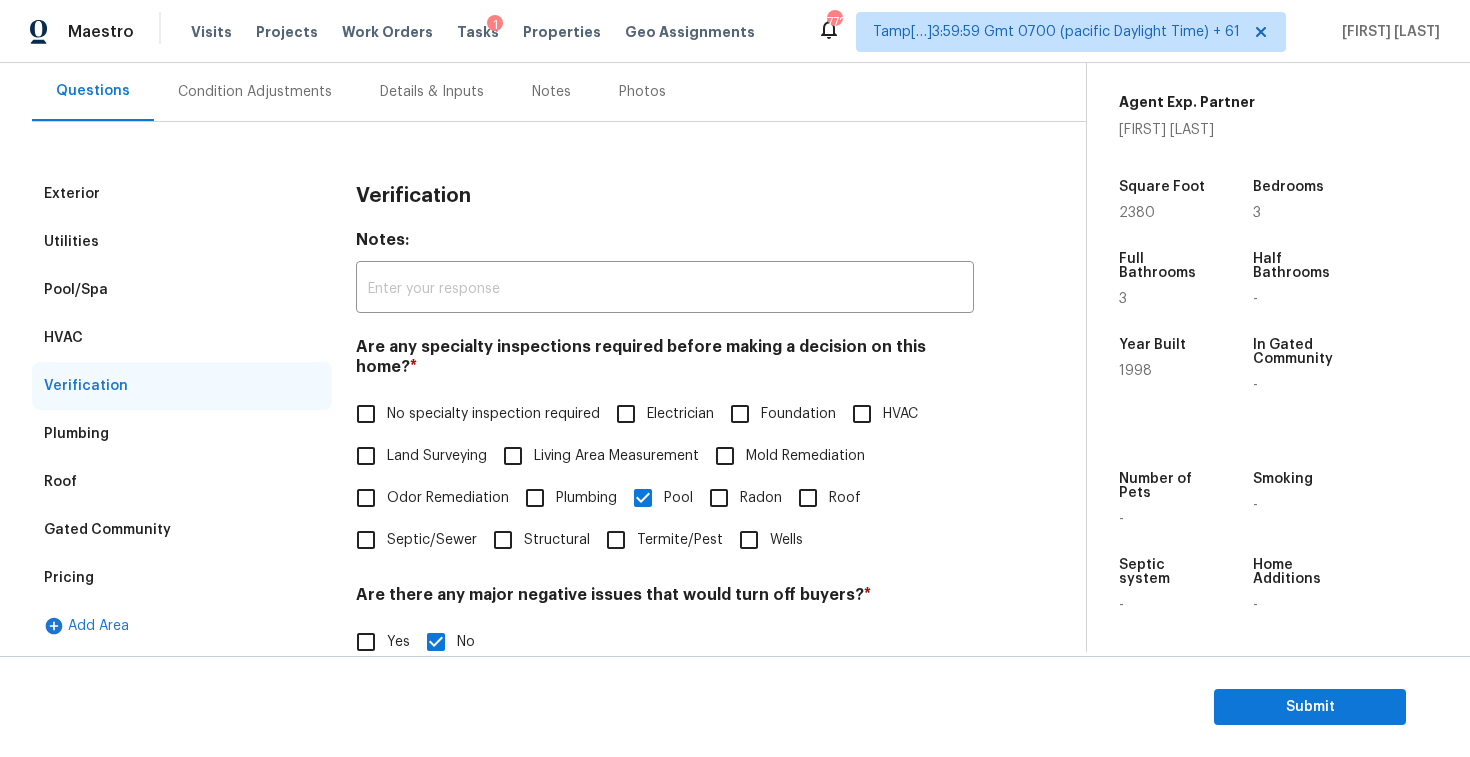 click on "Condition Adjustments" at bounding box center (255, 92) 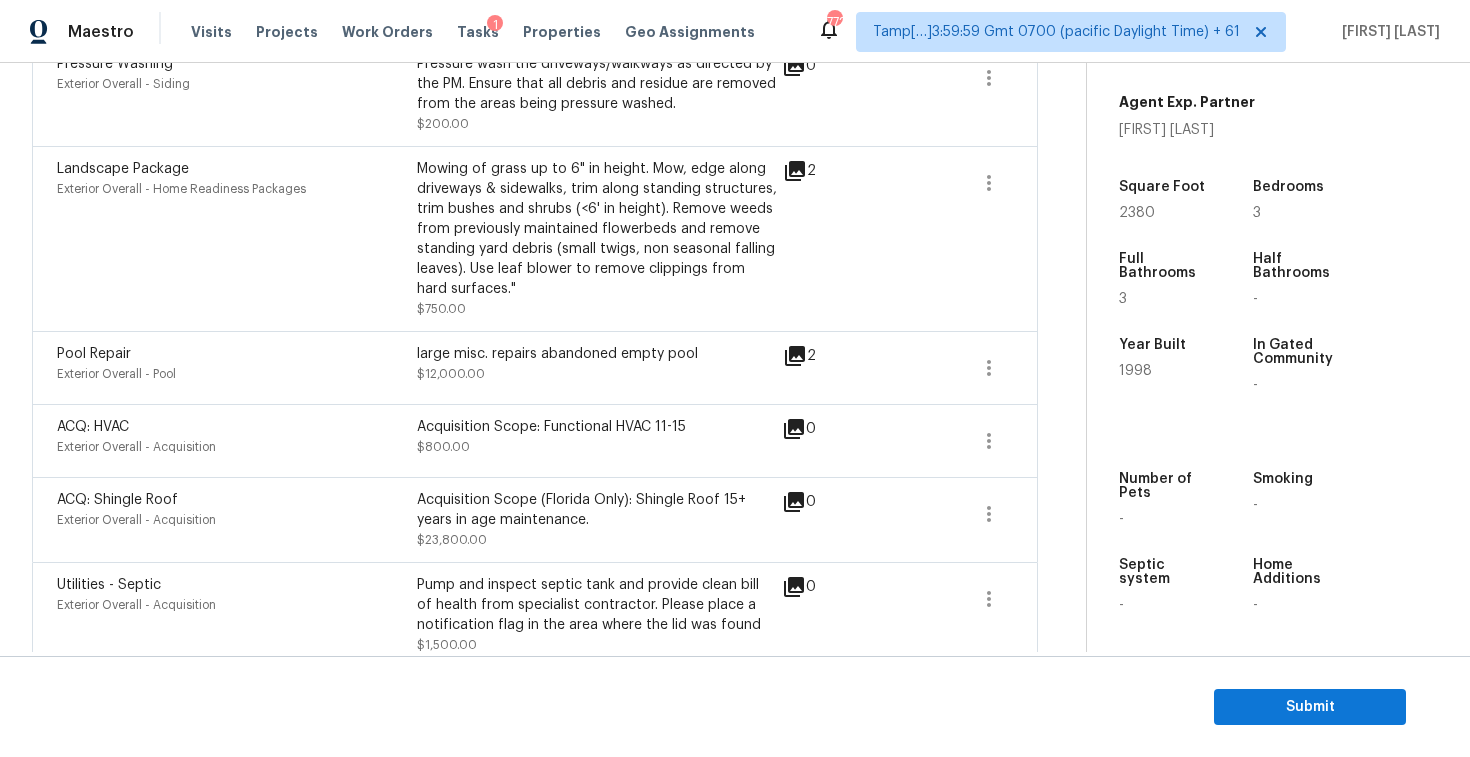 scroll, scrollTop: 852, scrollLeft: 0, axis: vertical 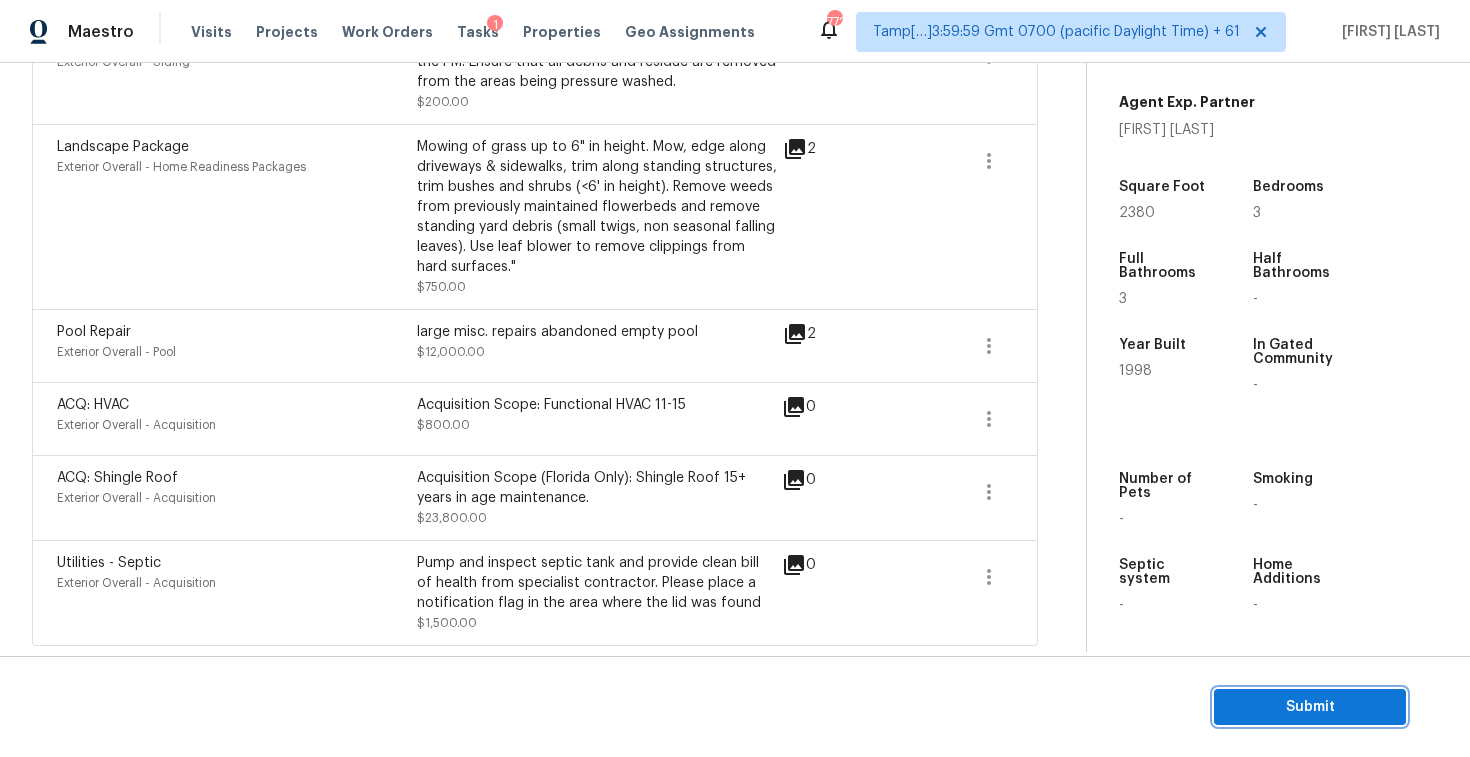 click on "Submit" at bounding box center [1310, 707] 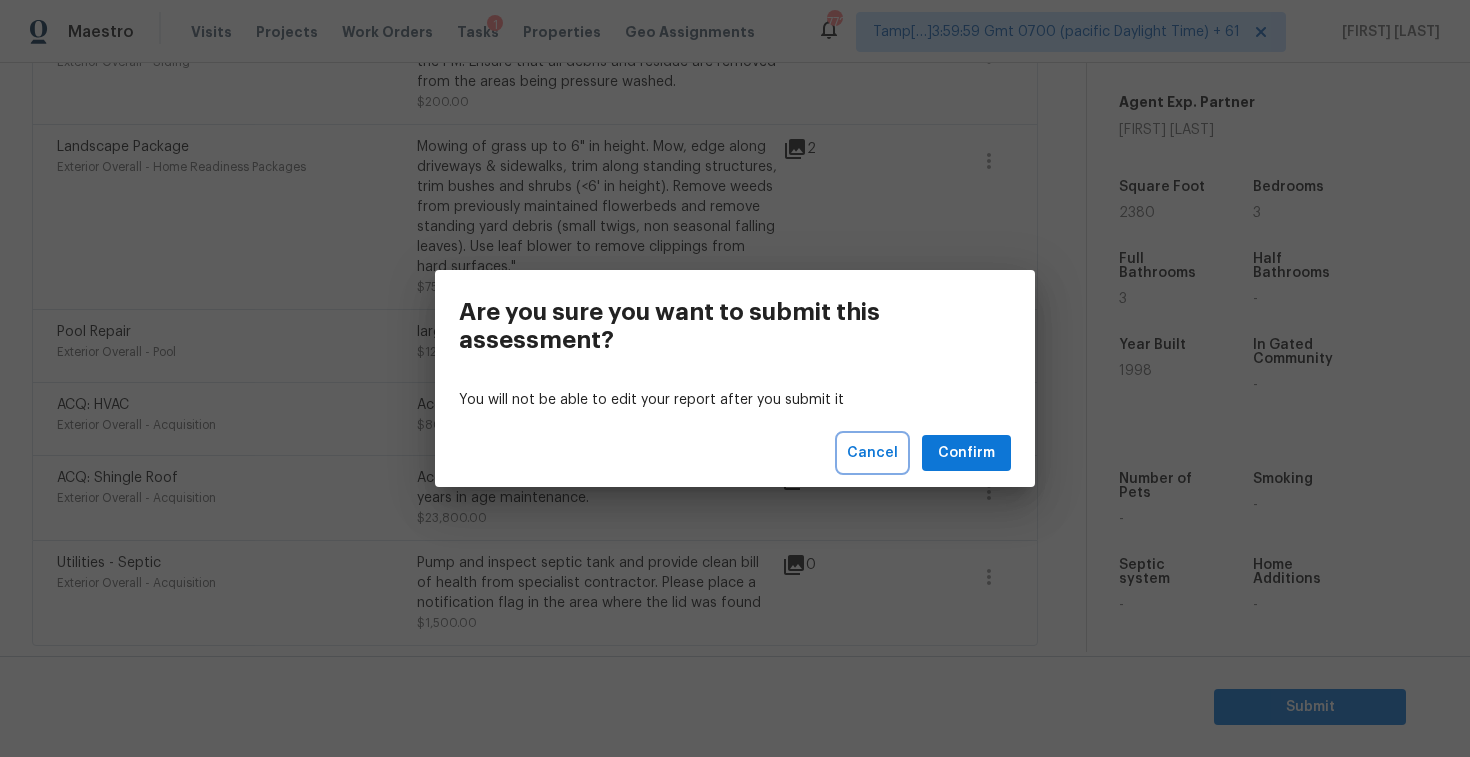 click on "Cancel" at bounding box center [872, 453] 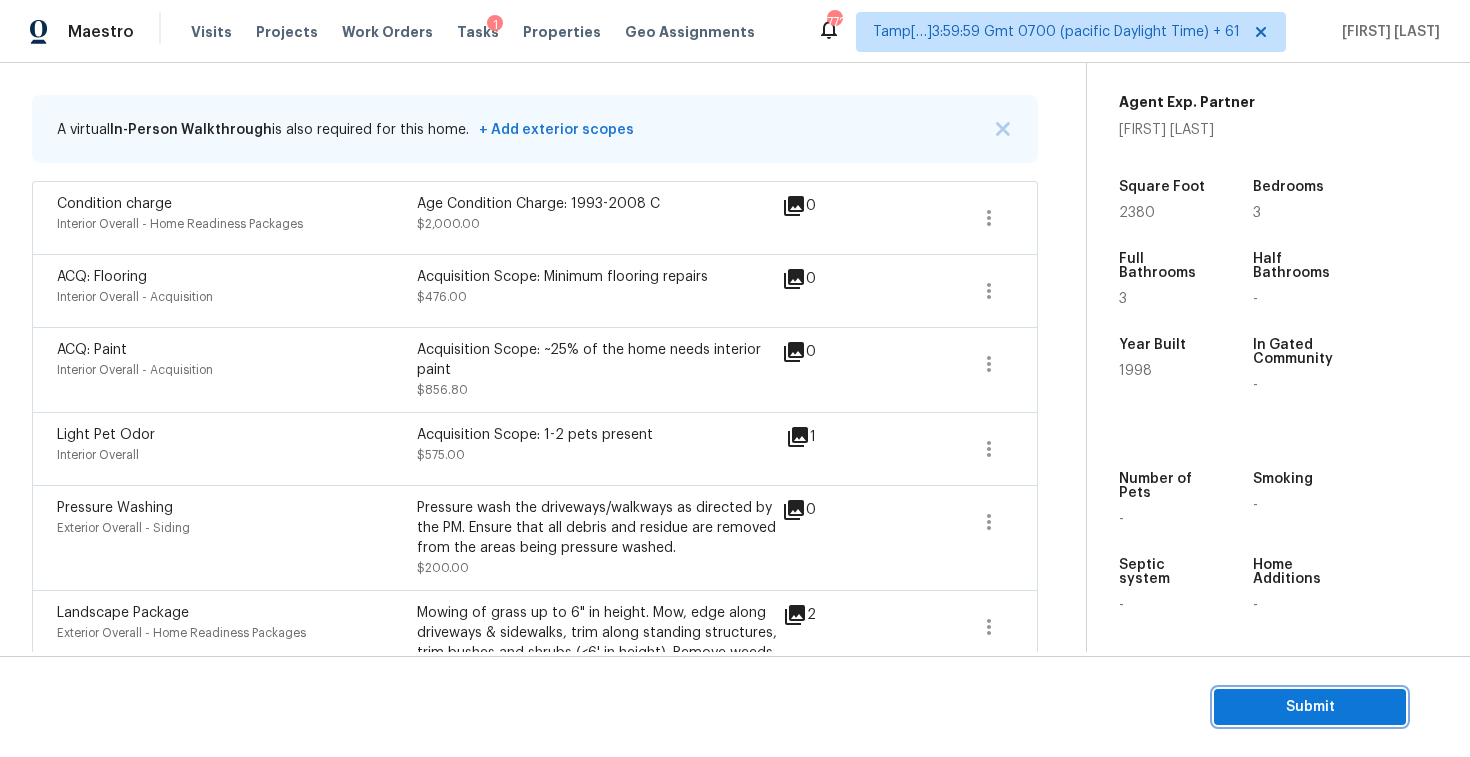 scroll, scrollTop: 852, scrollLeft: 0, axis: vertical 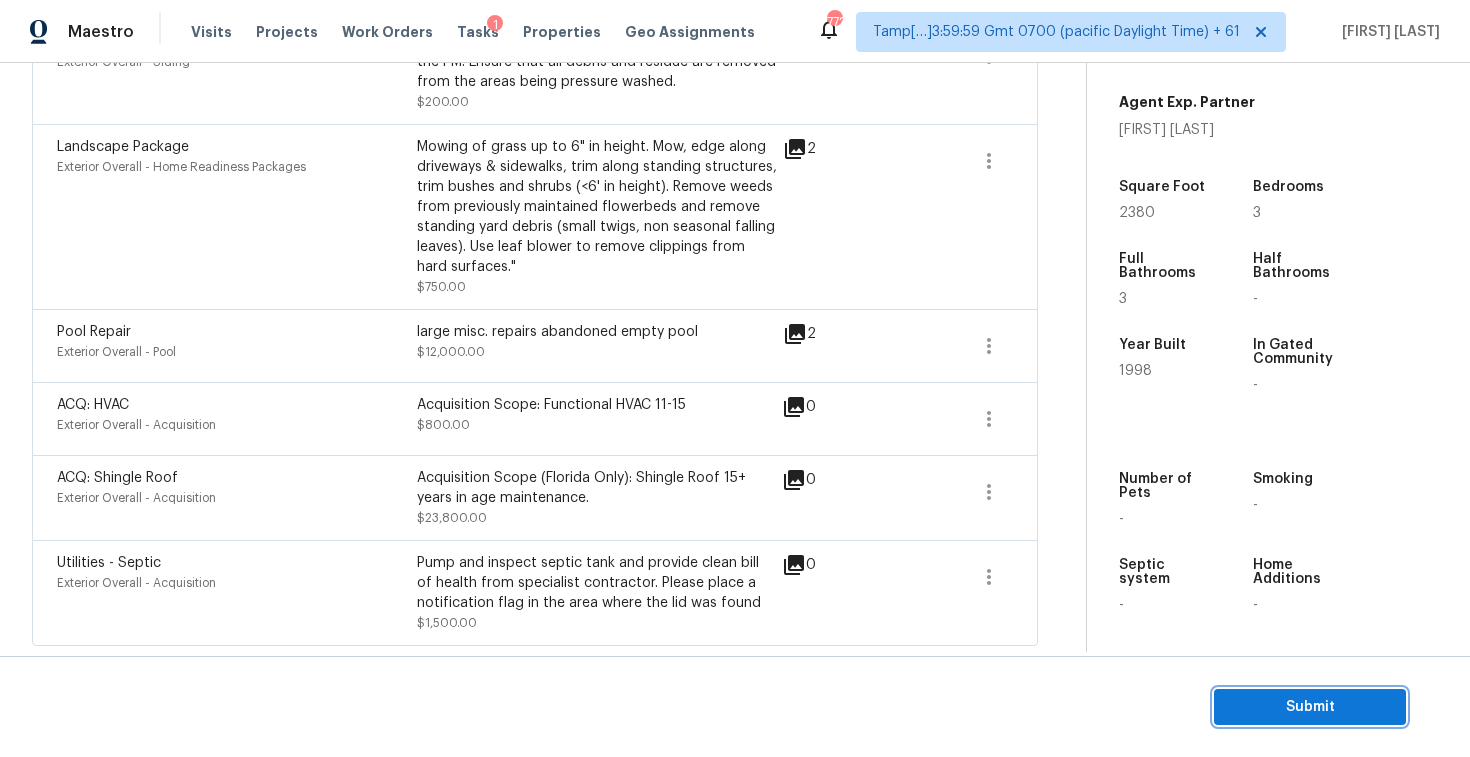 click on "Submit" at bounding box center [735, 707] 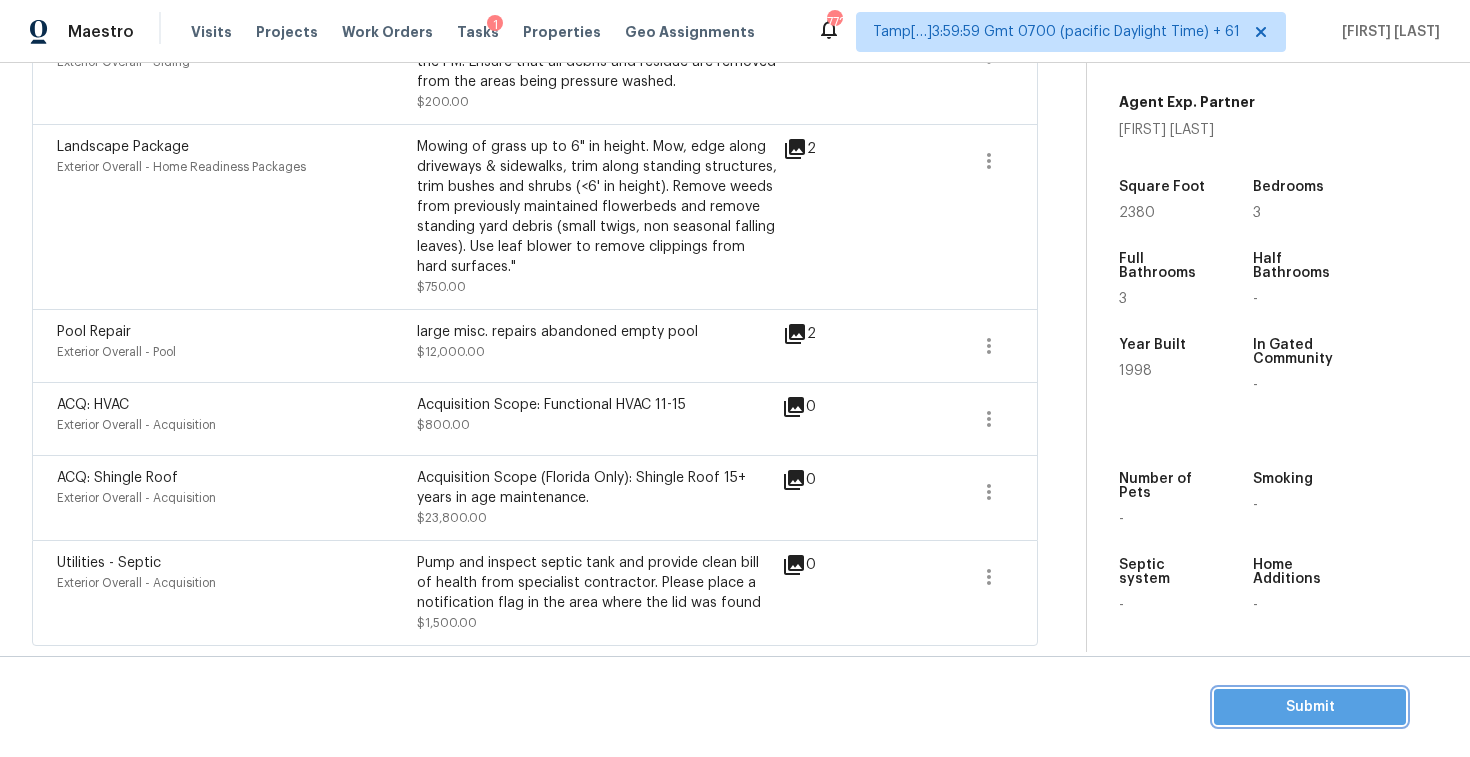 click on "Submit" at bounding box center [1310, 707] 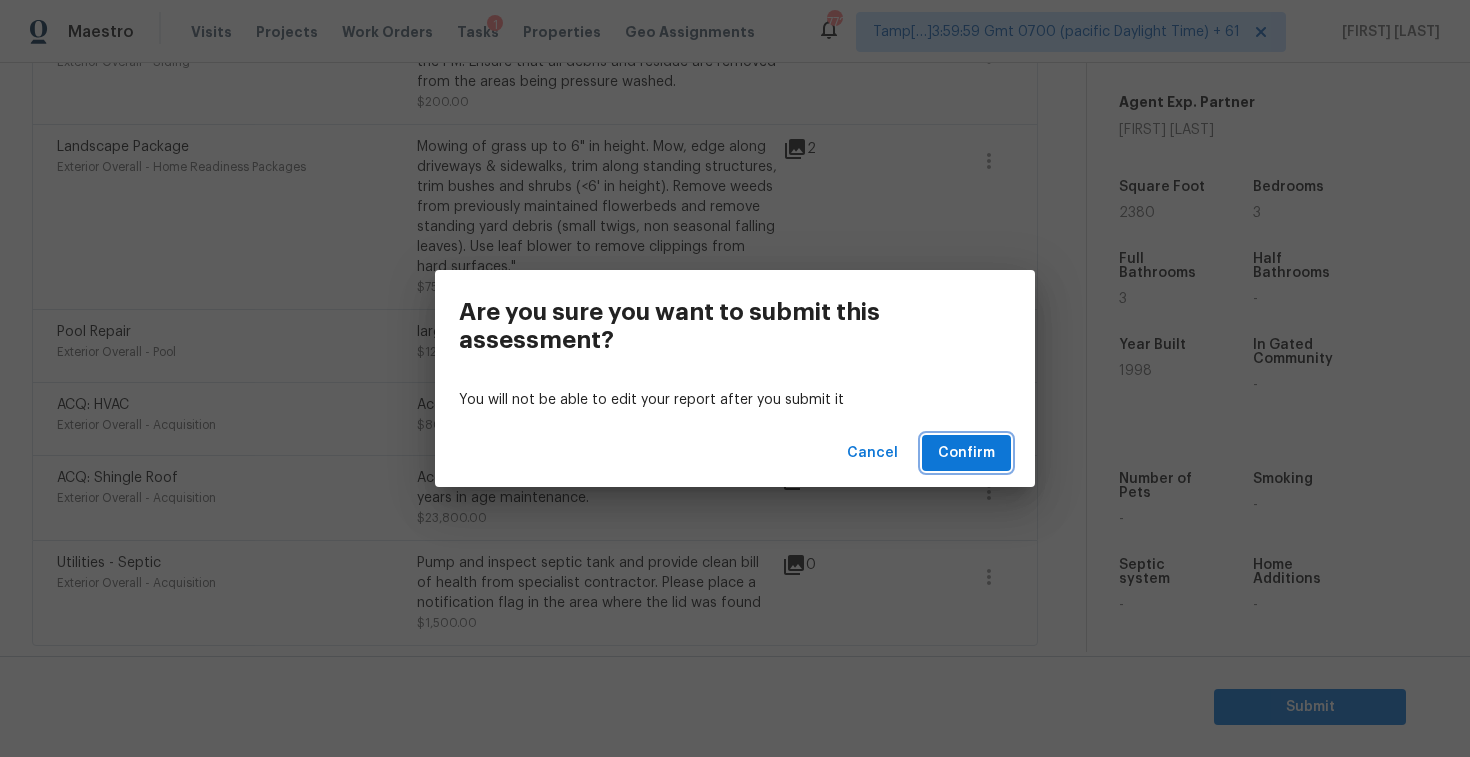 click on "Confirm" at bounding box center (966, 453) 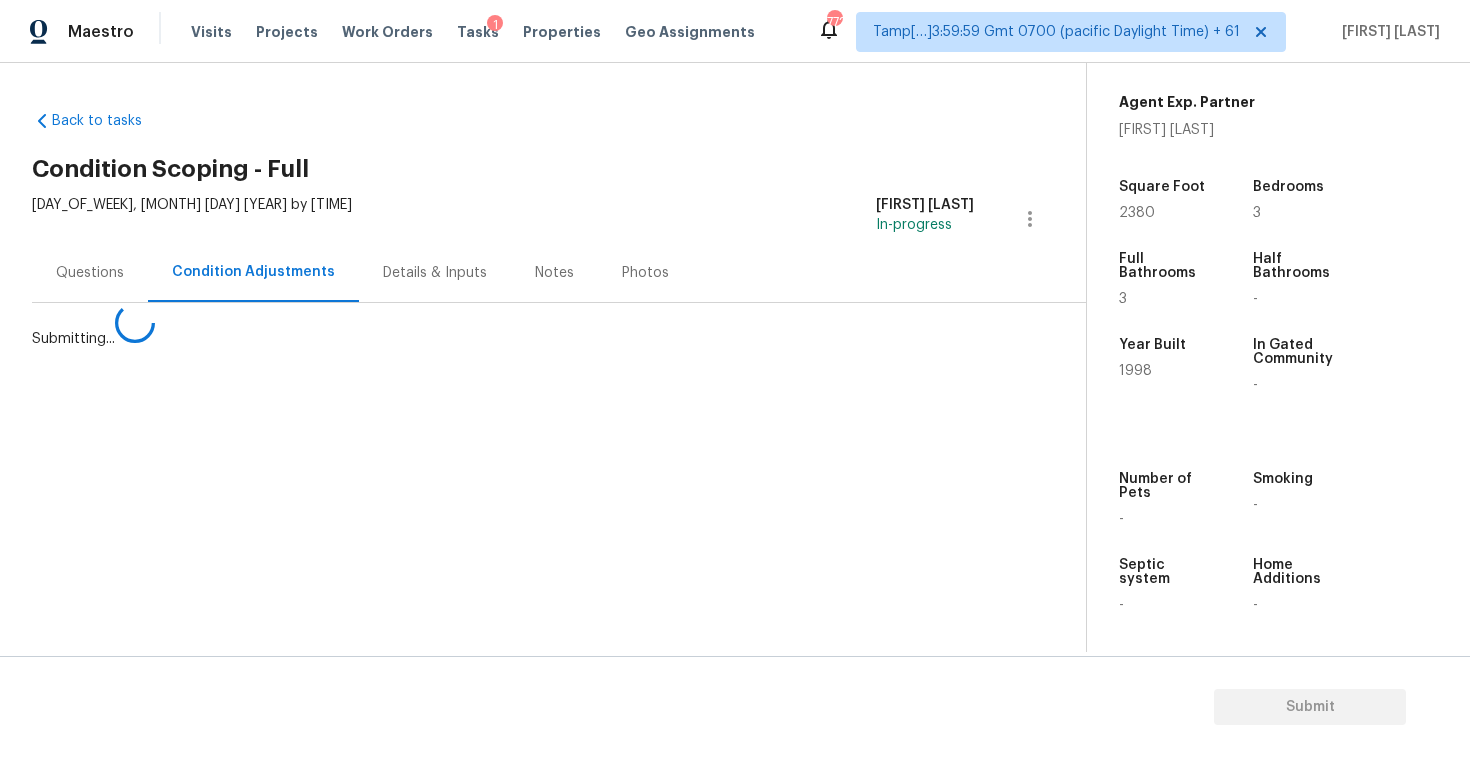 scroll, scrollTop: 0, scrollLeft: 0, axis: both 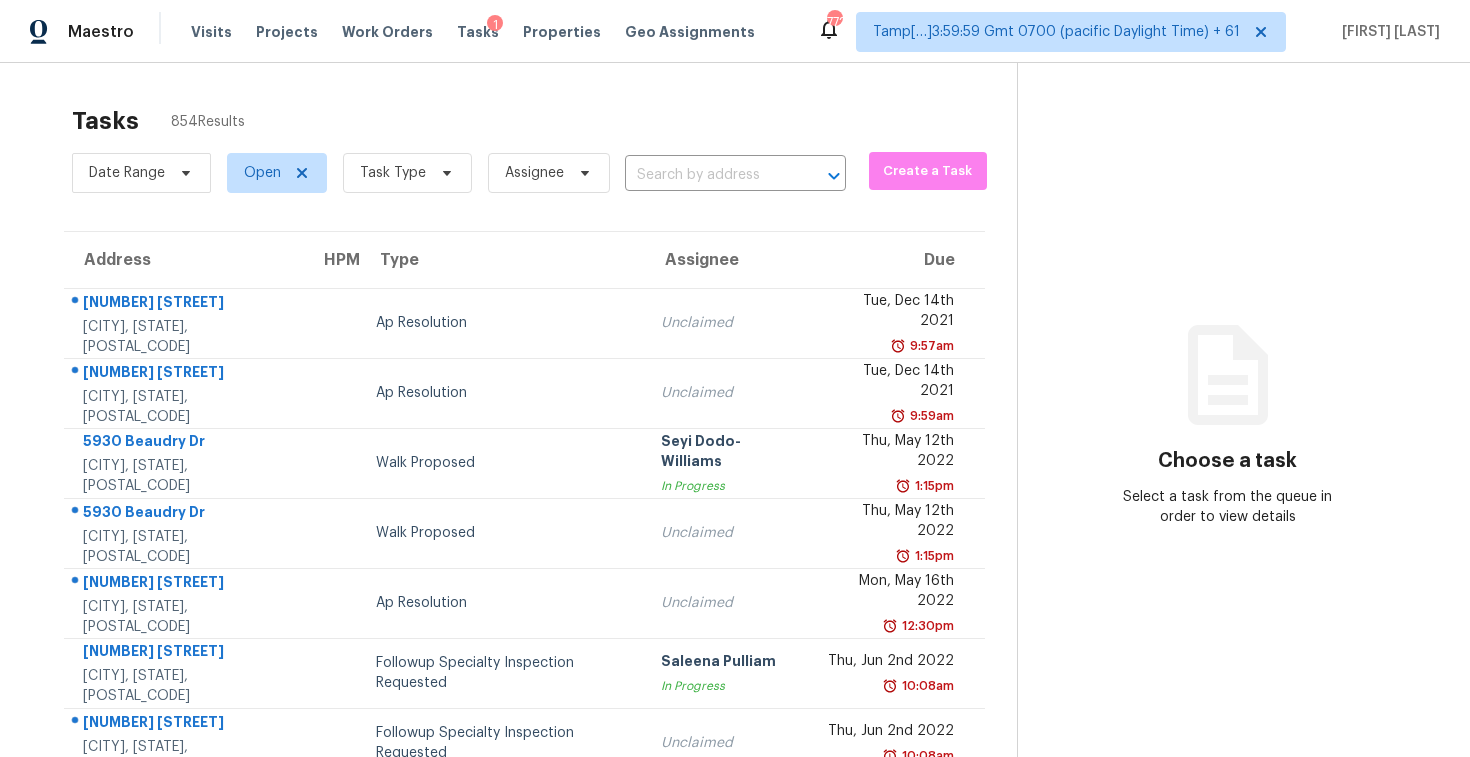 click on "Date Range Open Task Type Assignee ​" at bounding box center (459, 173) 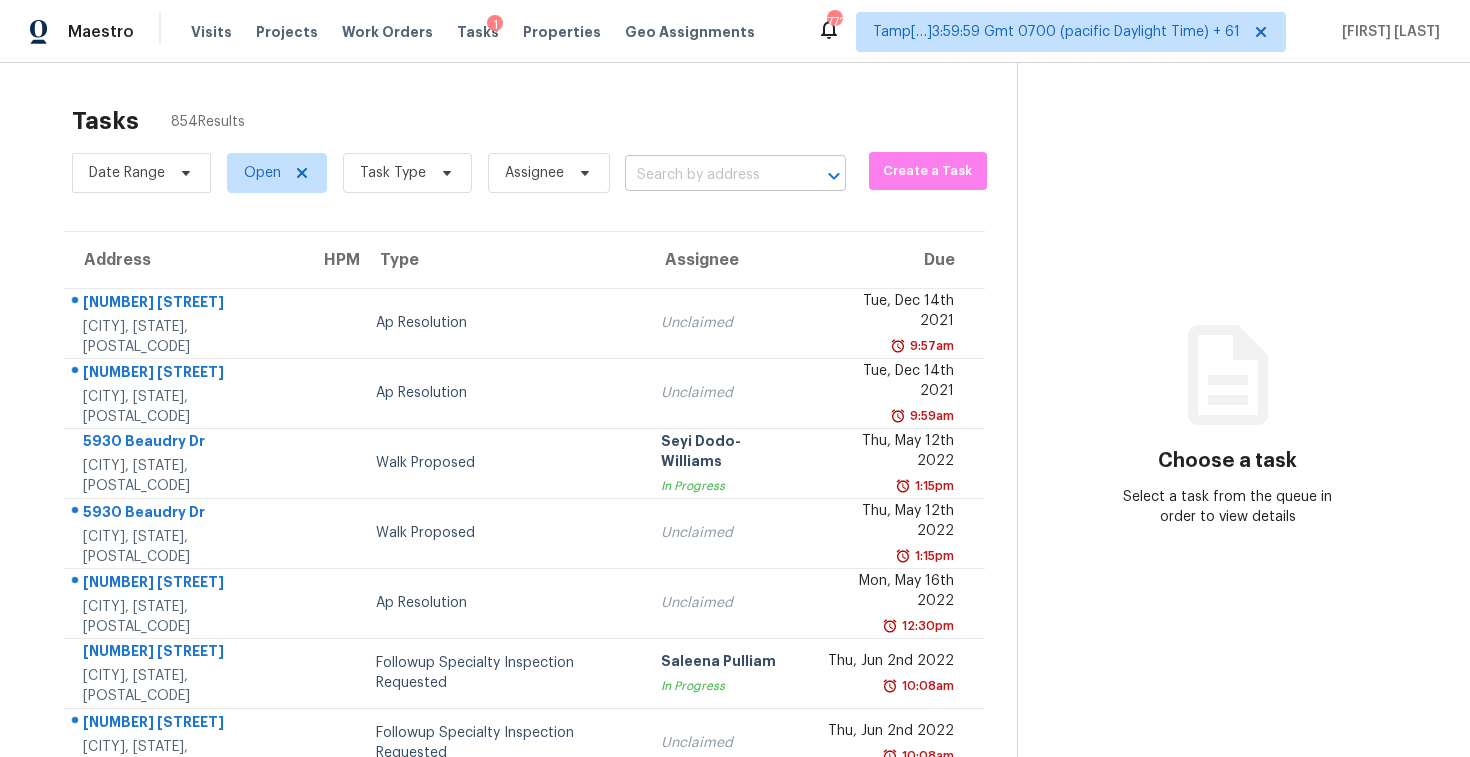 click at bounding box center [707, 175] 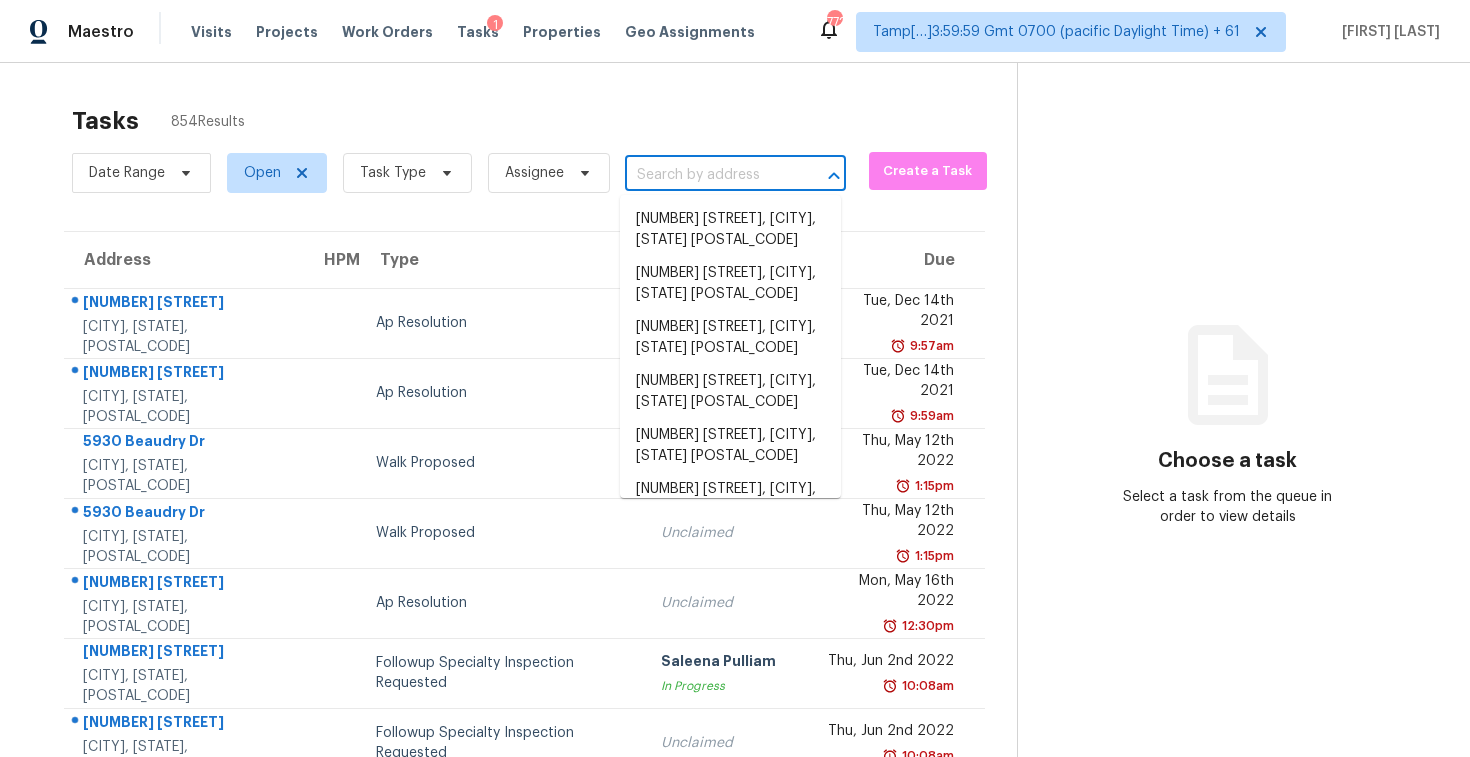 paste on "3425 Hermalinda Dr Denton, TX, 76207" 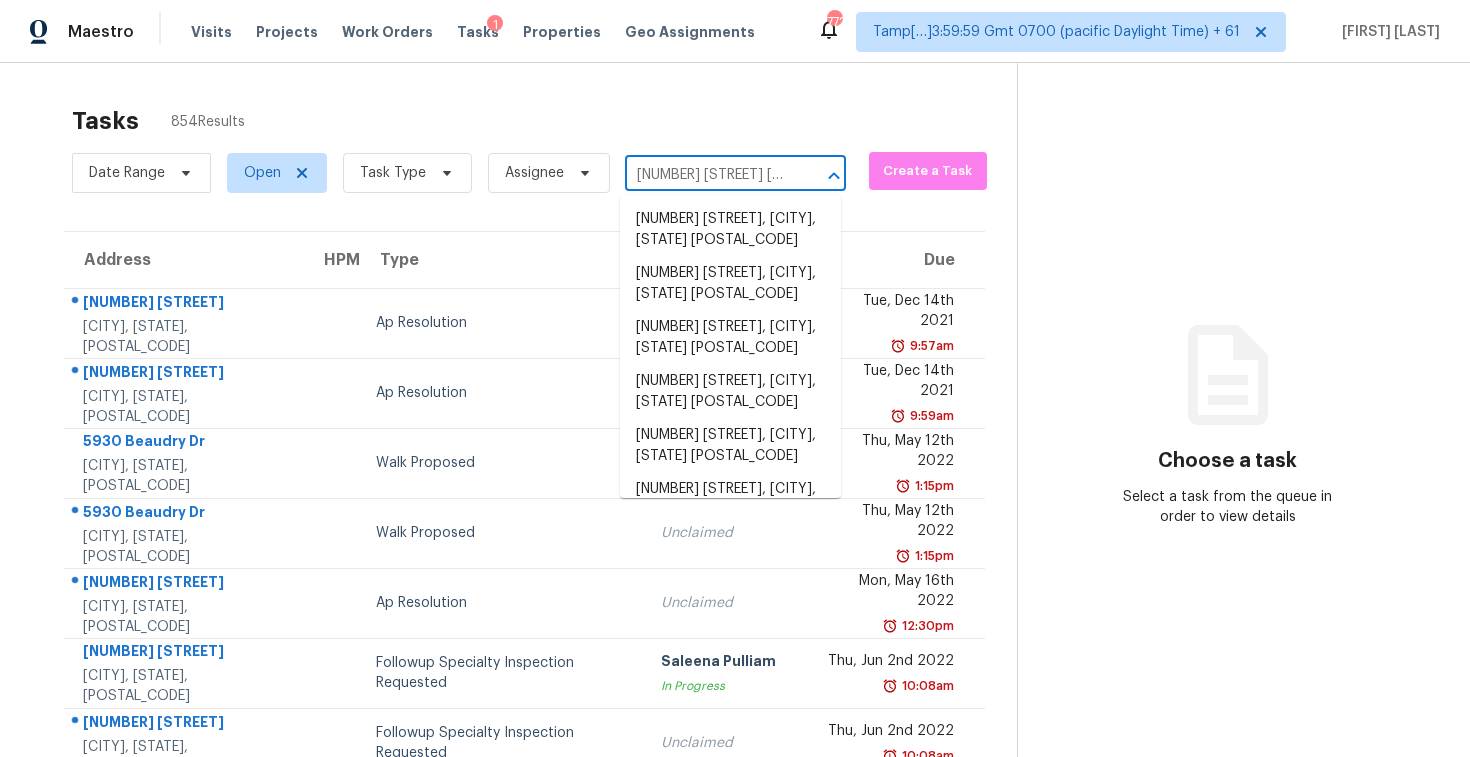 scroll, scrollTop: 0, scrollLeft: 102, axis: horizontal 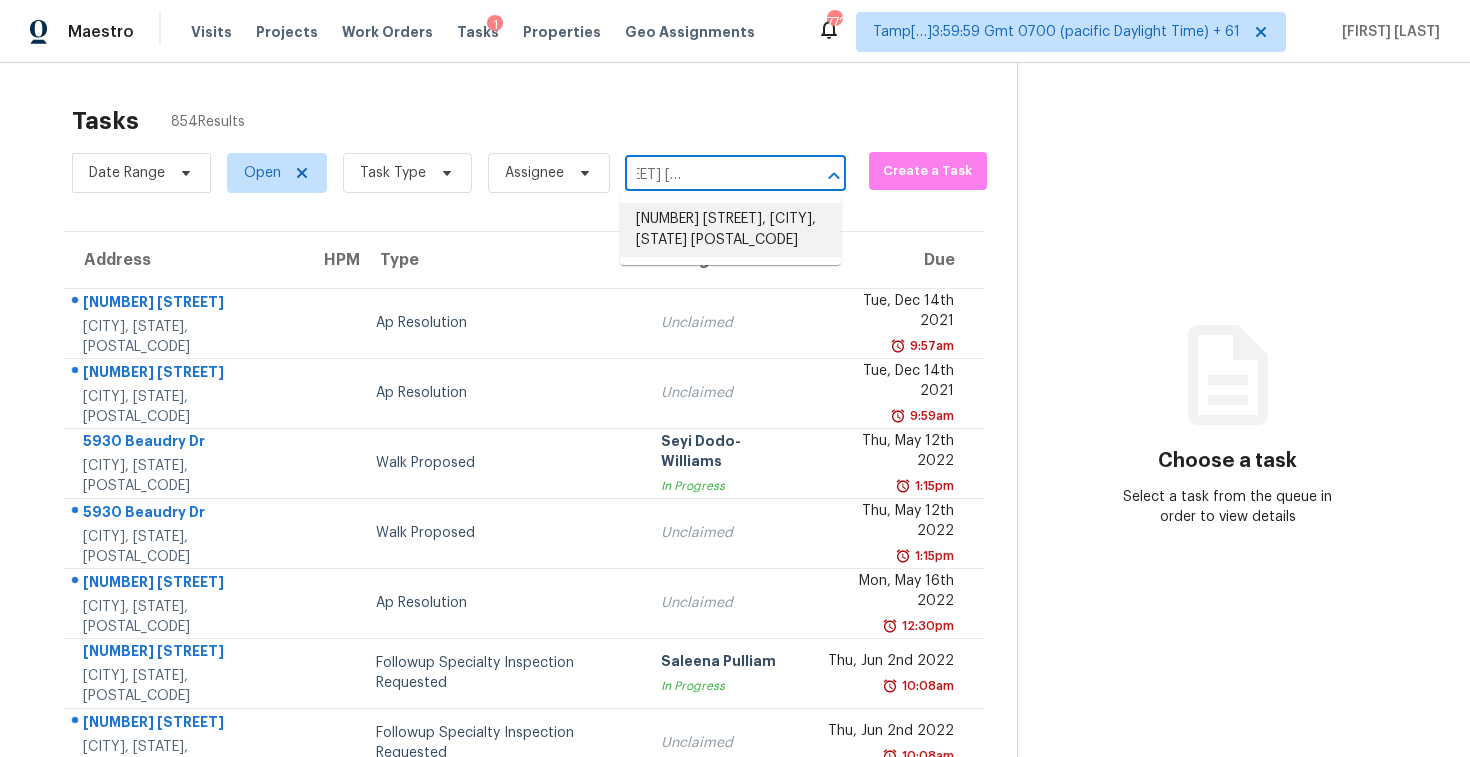 click on "3425 Hermalinda Dr, Denton, TX 76207" at bounding box center [730, 230] 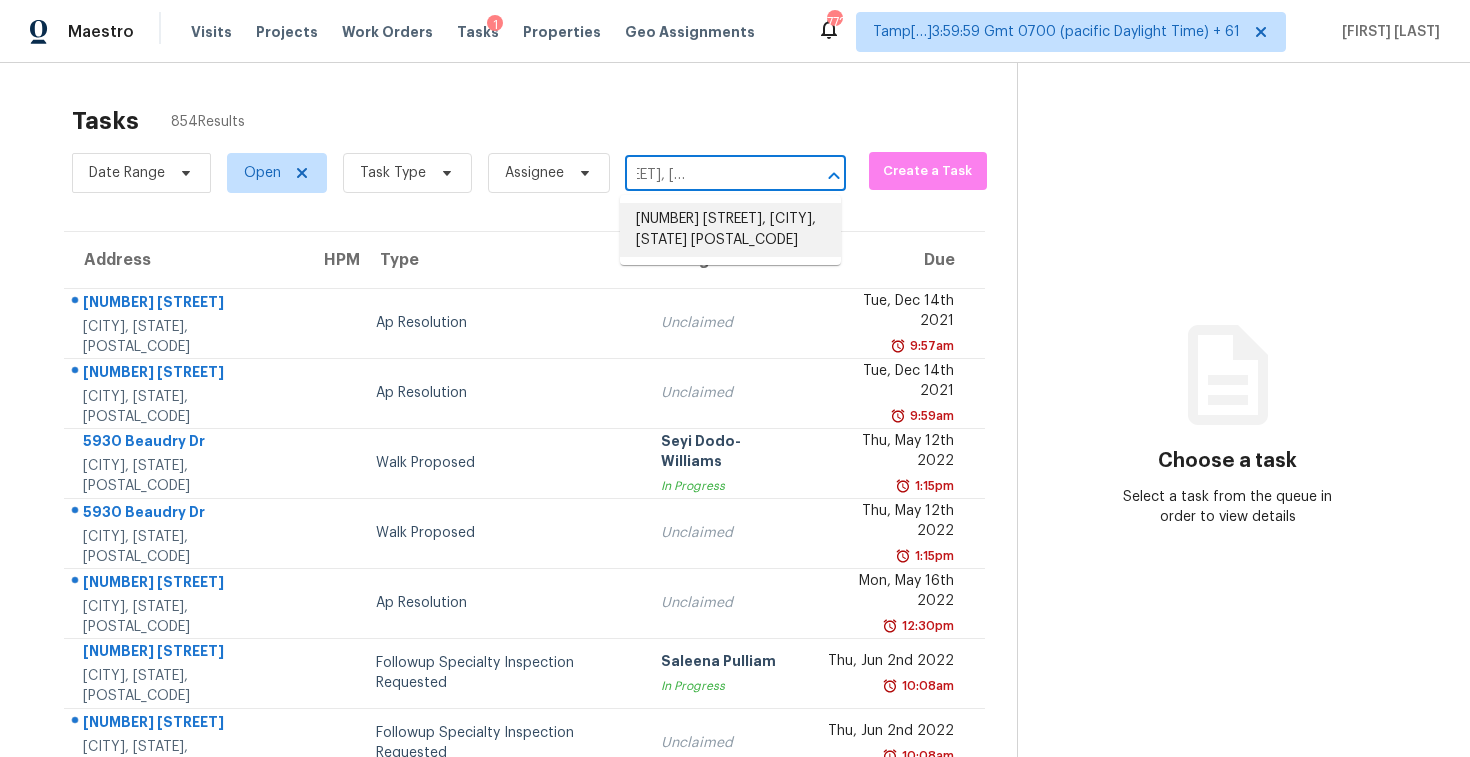 scroll, scrollTop: 0, scrollLeft: 0, axis: both 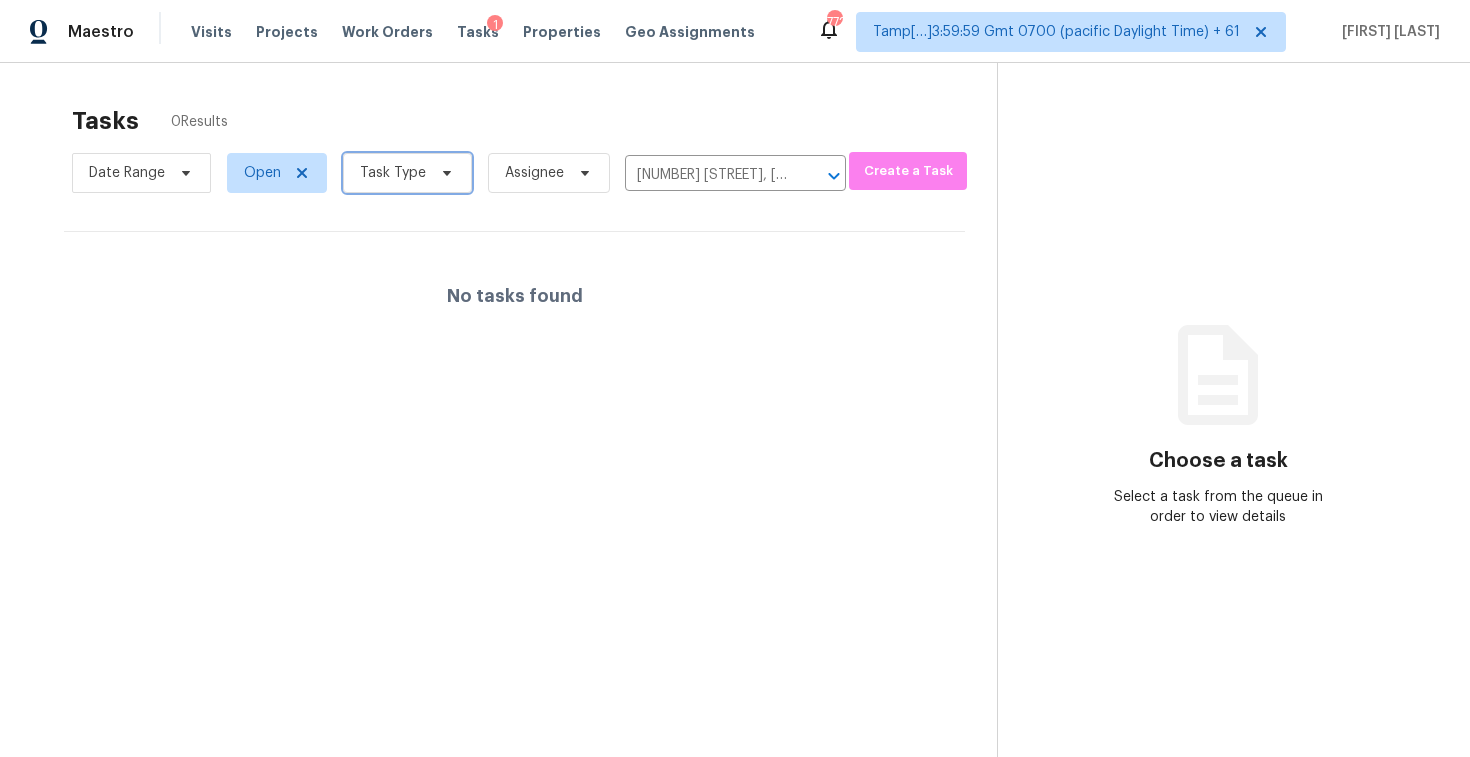 click on "Task Type" at bounding box center [393, 173] 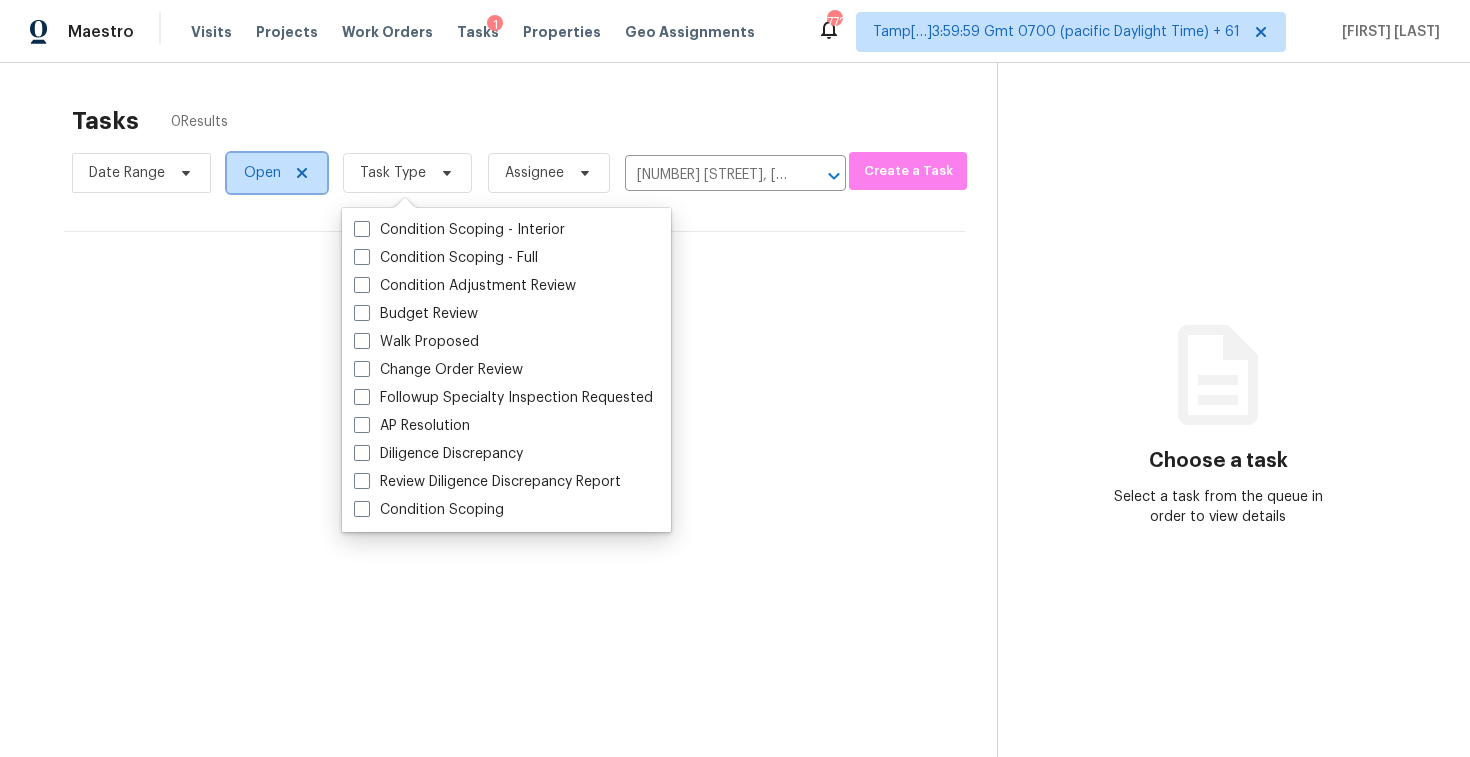 click on "Open" at bounding box center (277, 173) 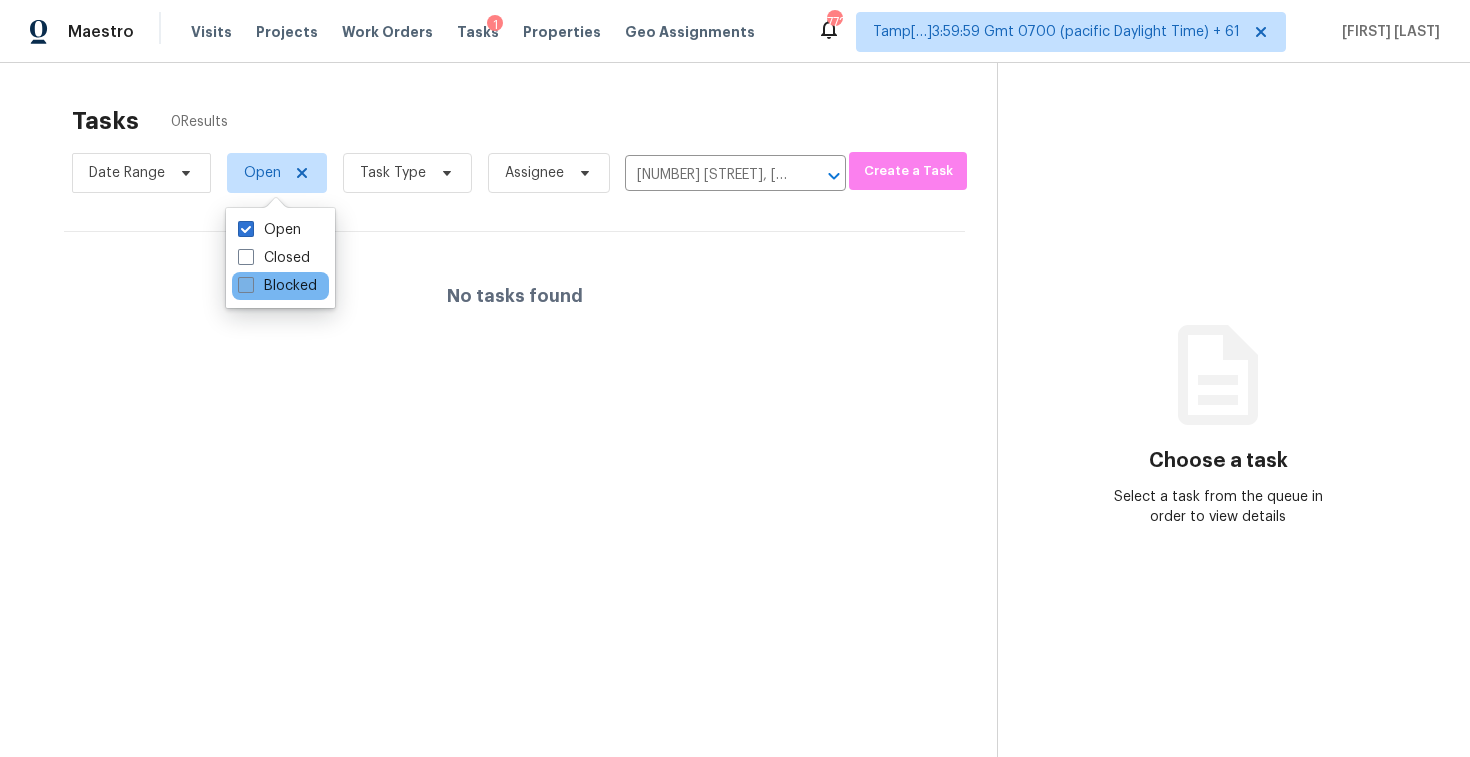 click on "Blocked" at bounding box center [277, 286] 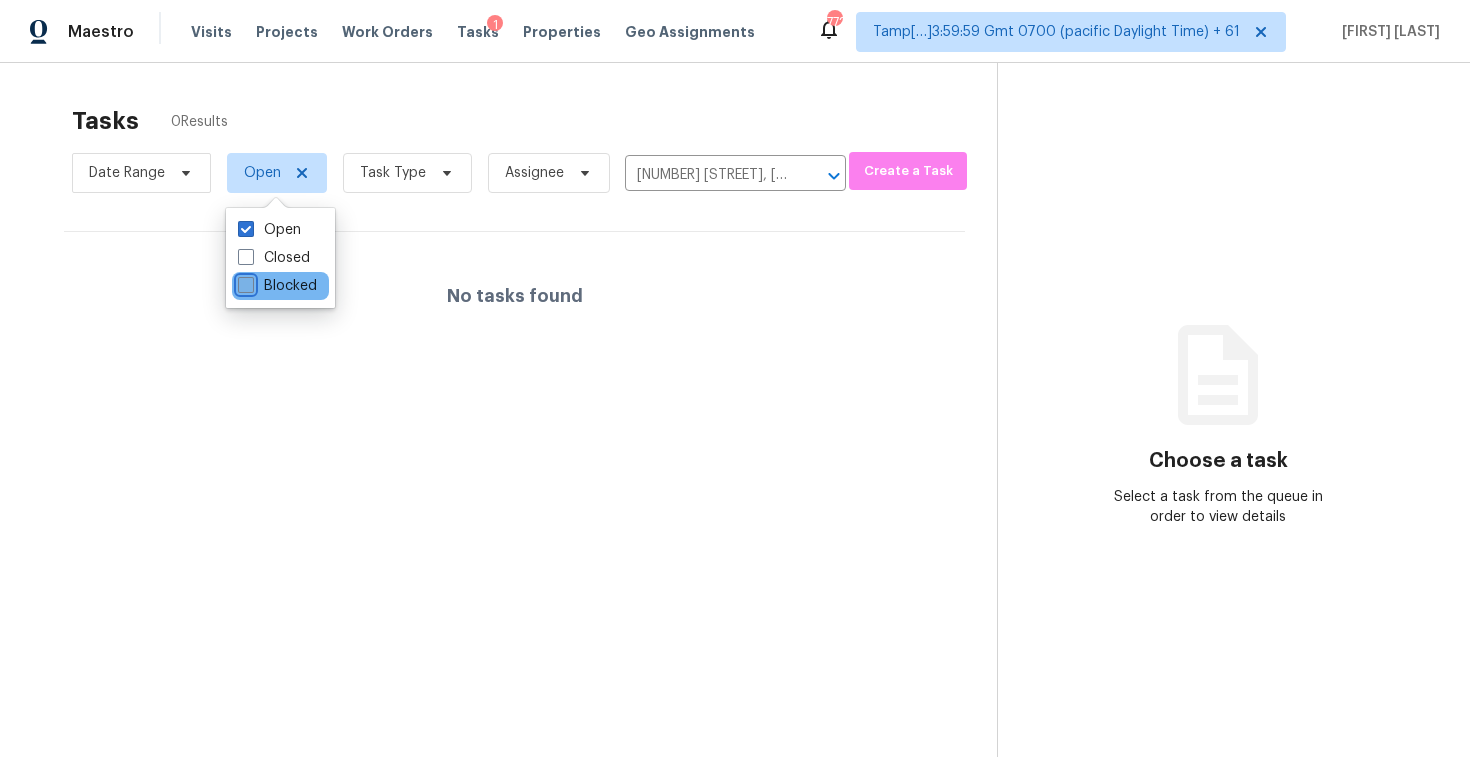 click on "Blocked" at bounding box center [244, 282] 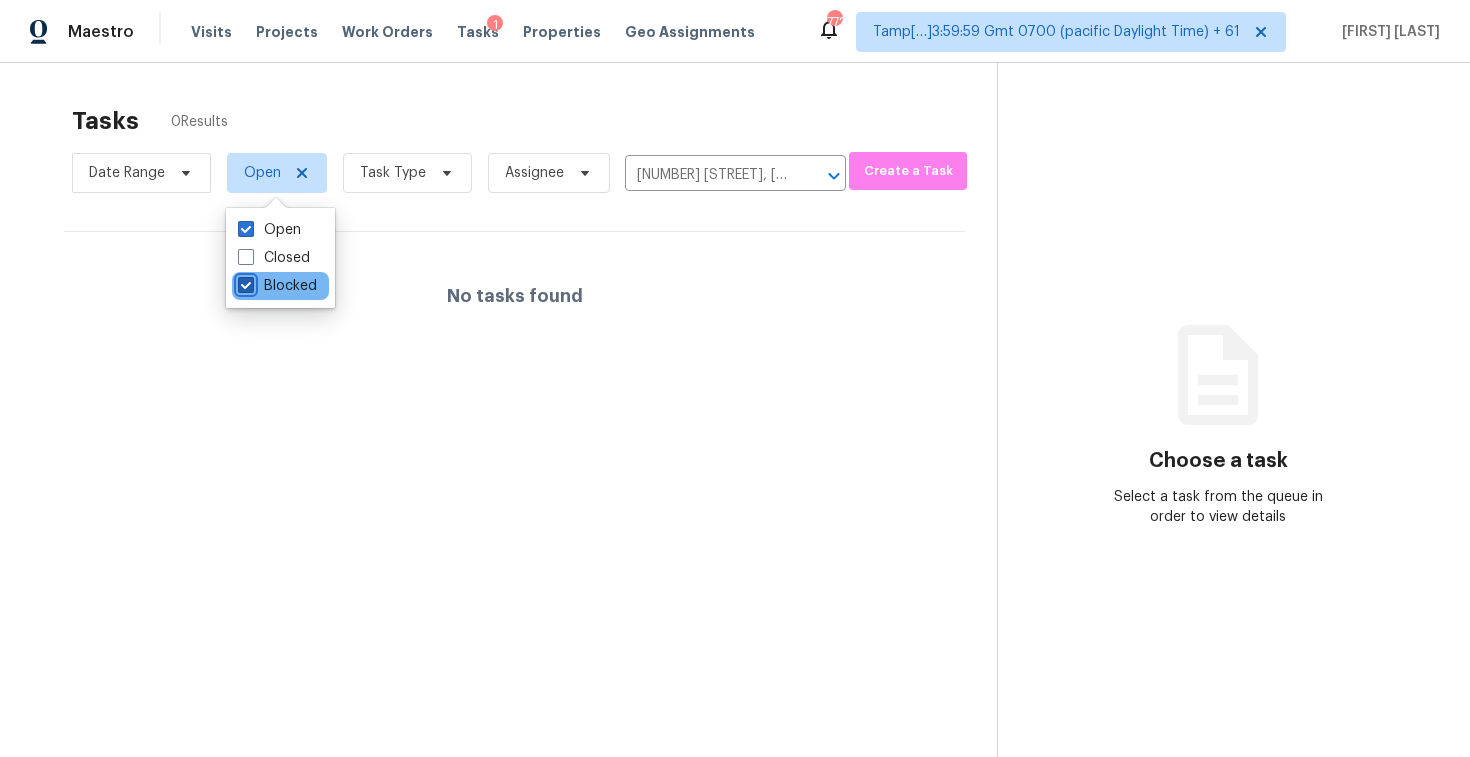 checkbox on "true" 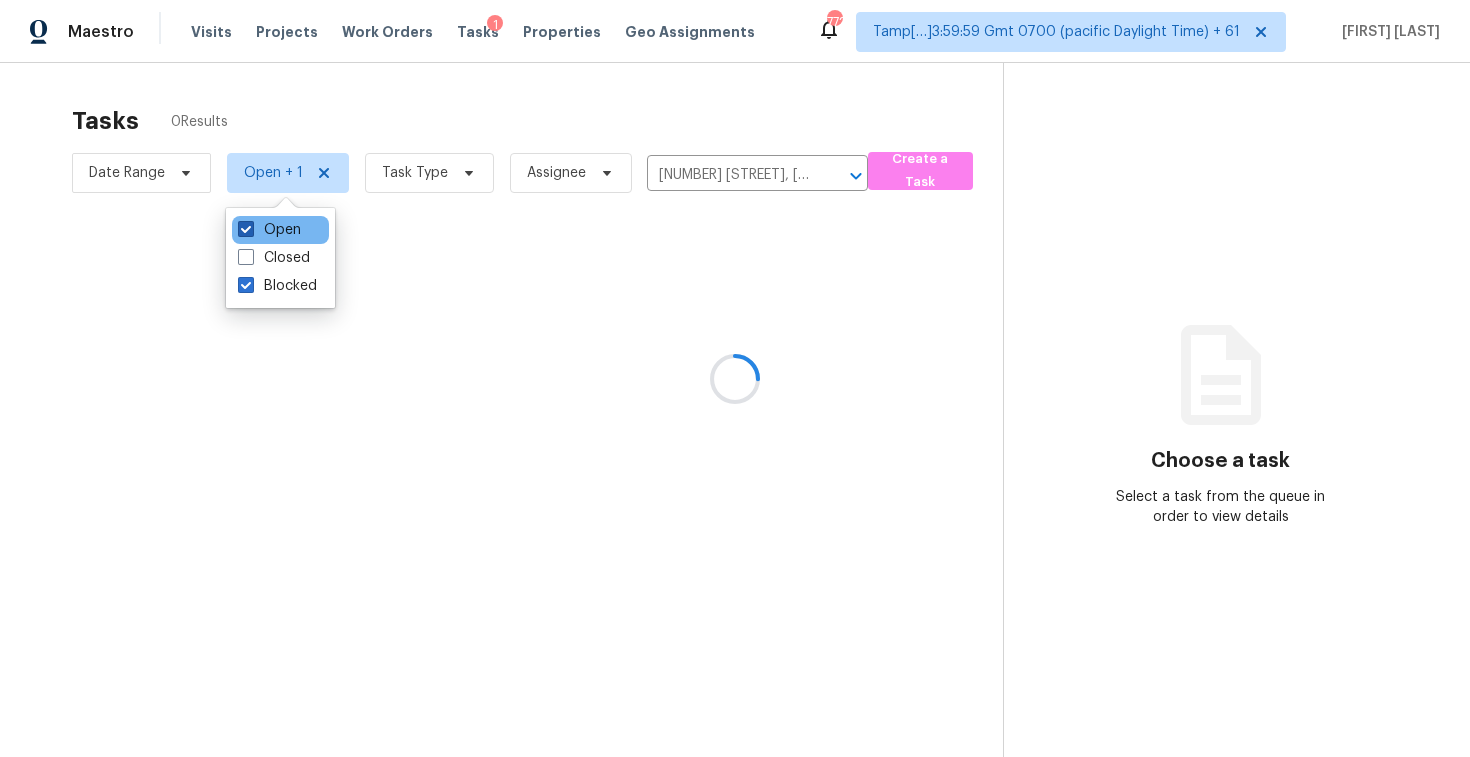 click on "Open" at bounding box center [269, 230] 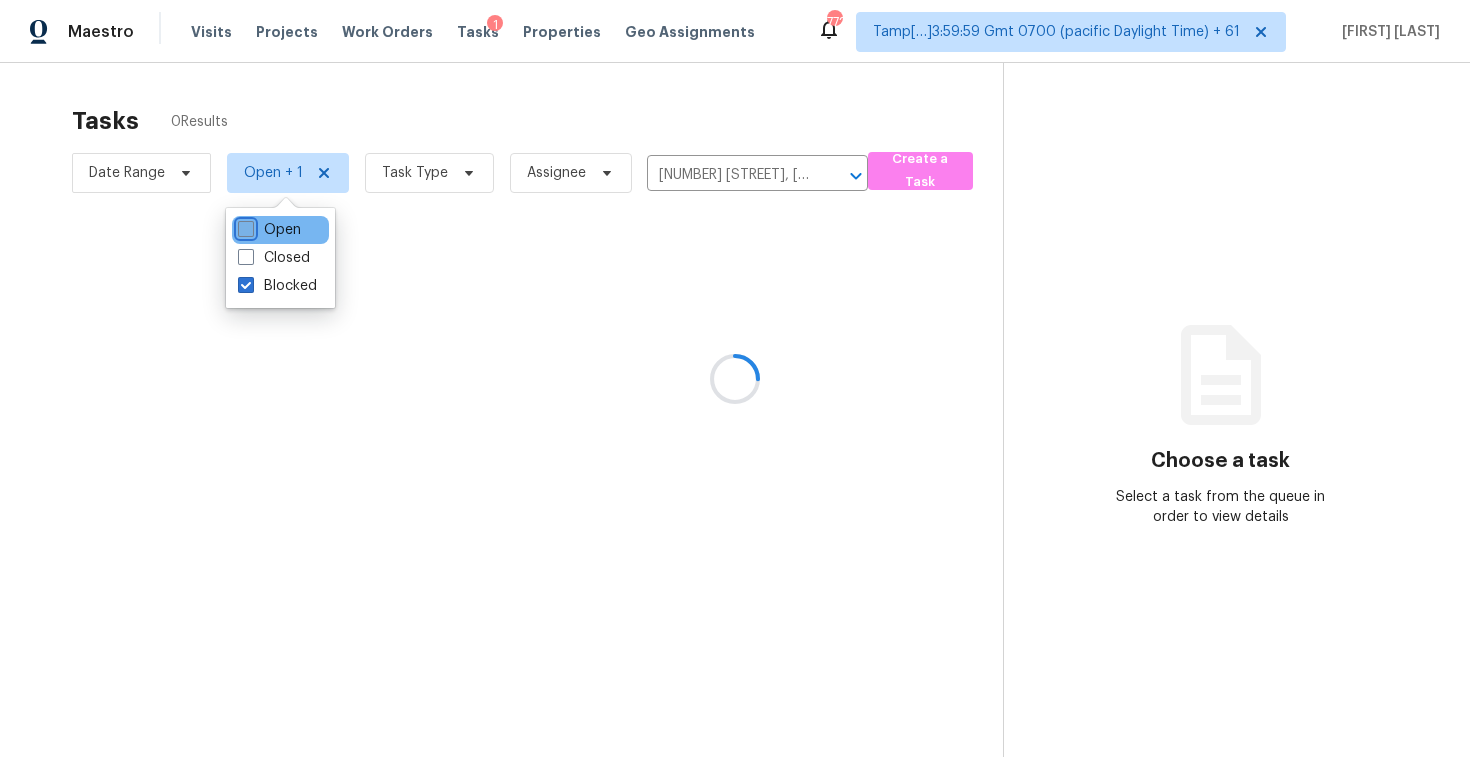 checkbox on "false" 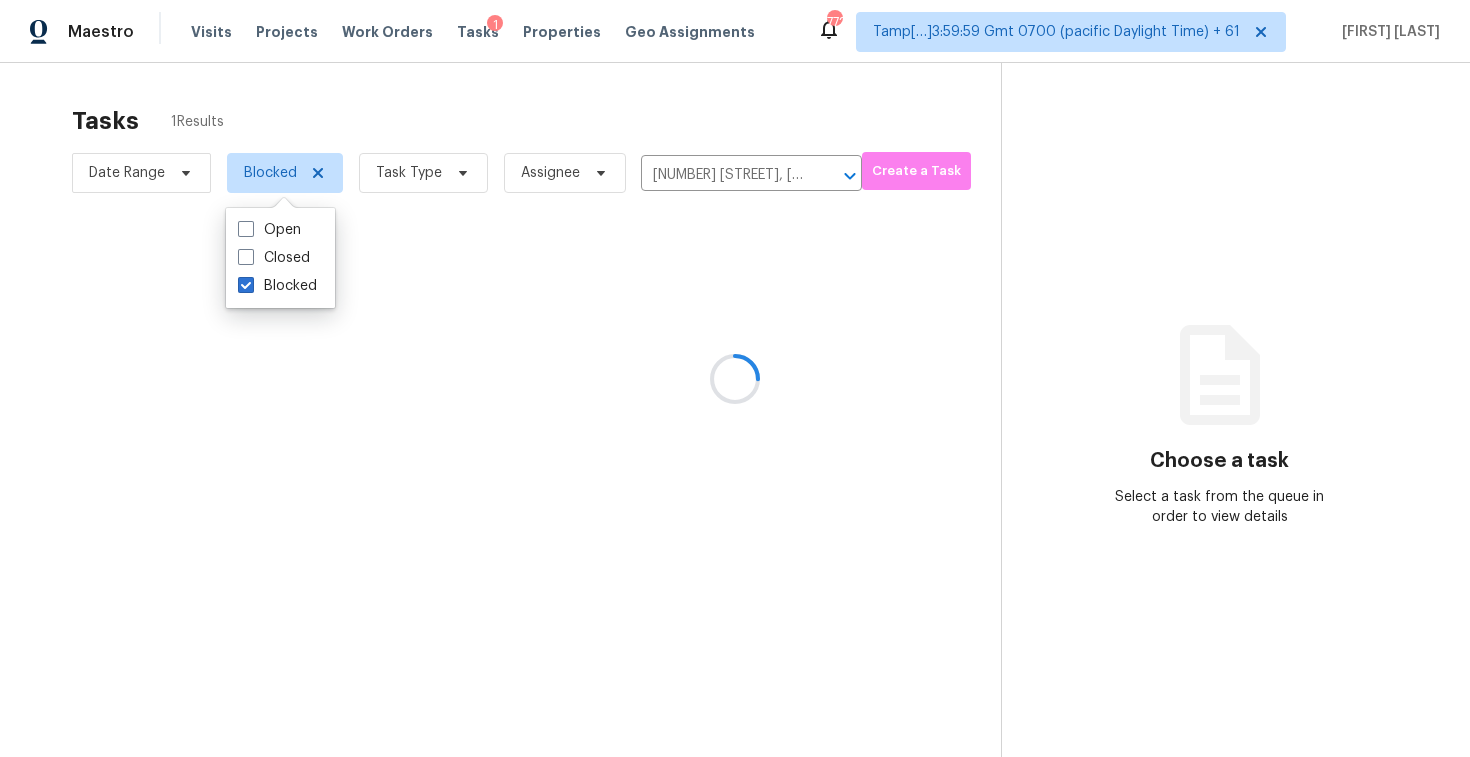 click at bounding box center (735, 378) 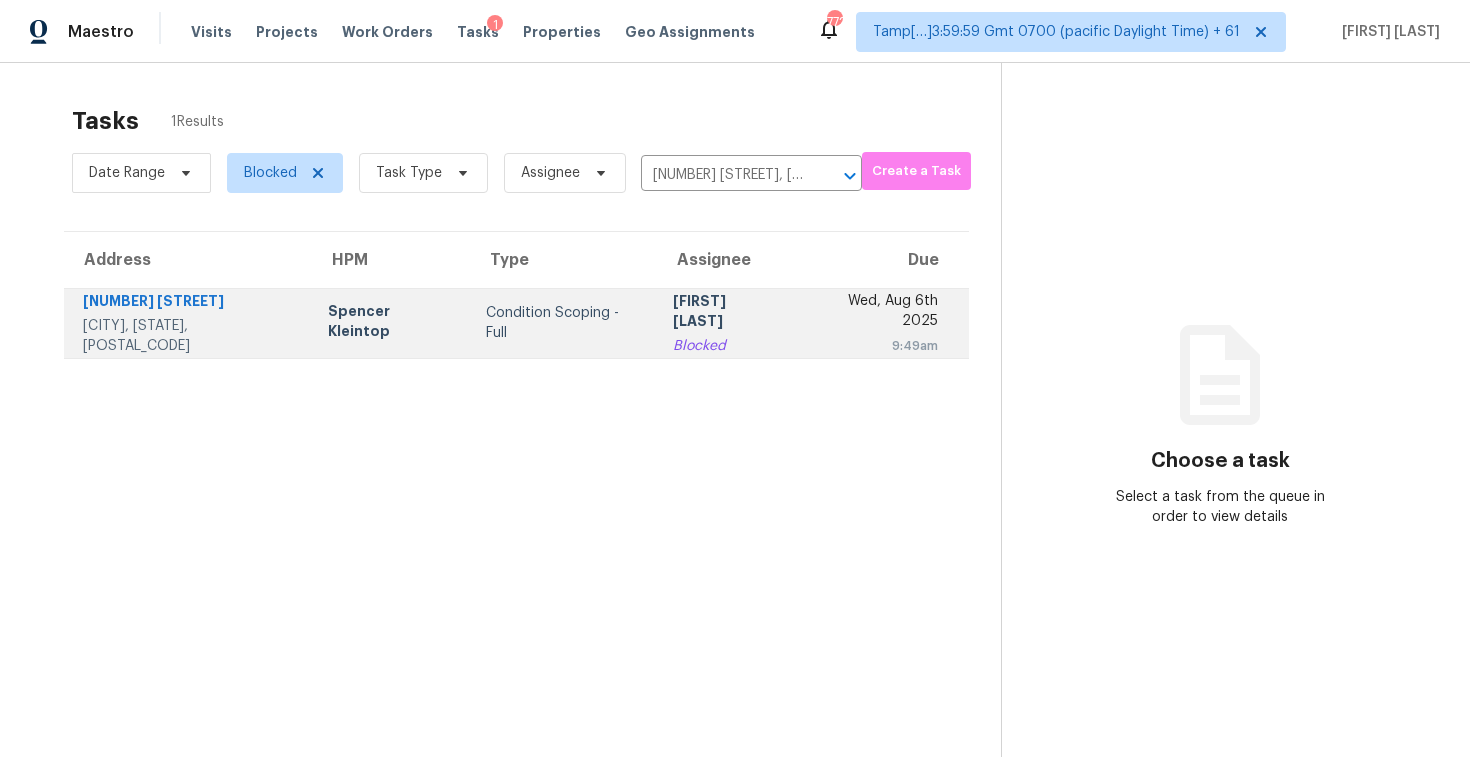 click on "[FIRST] [LAST]" at bounding box center (725, 313) 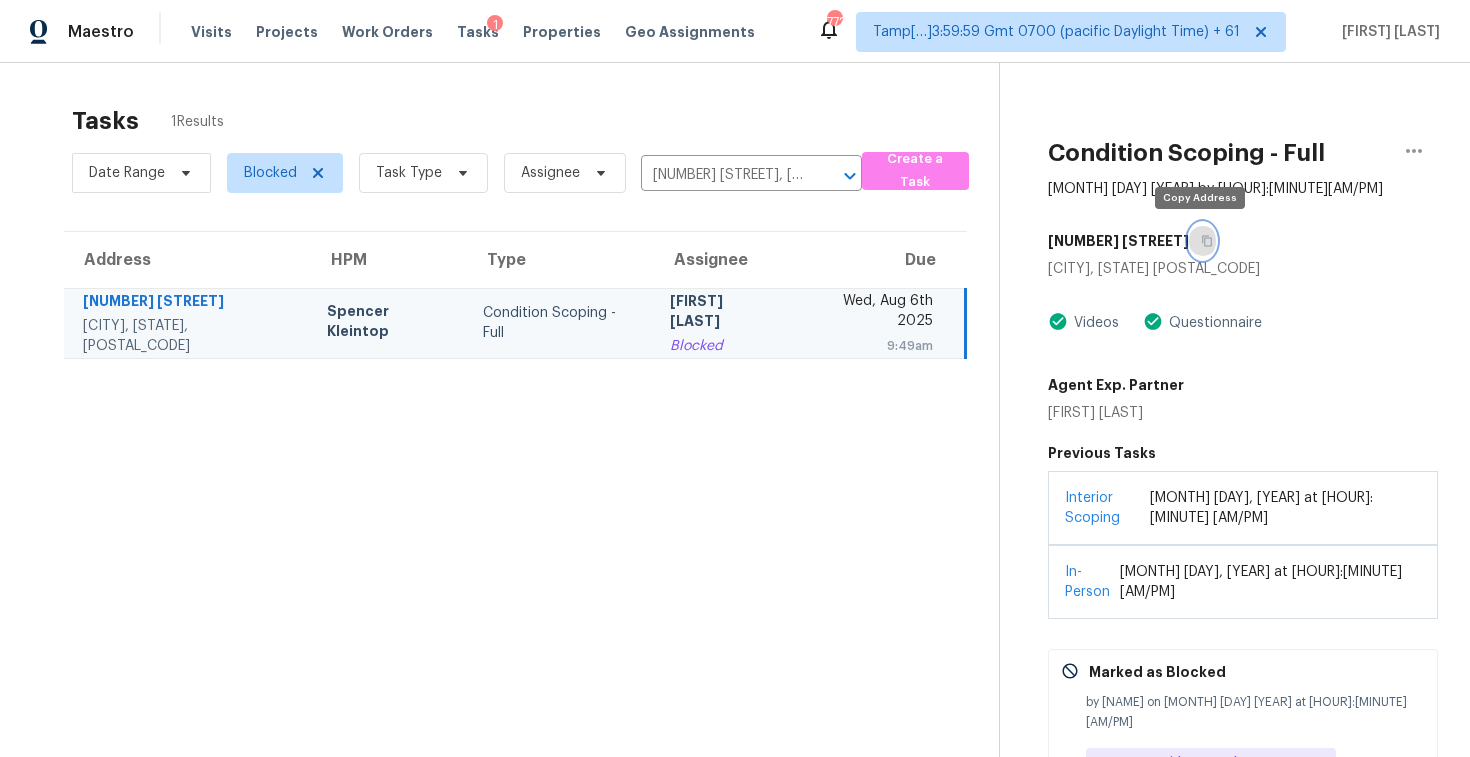 click at bounding box center (1202, 241) 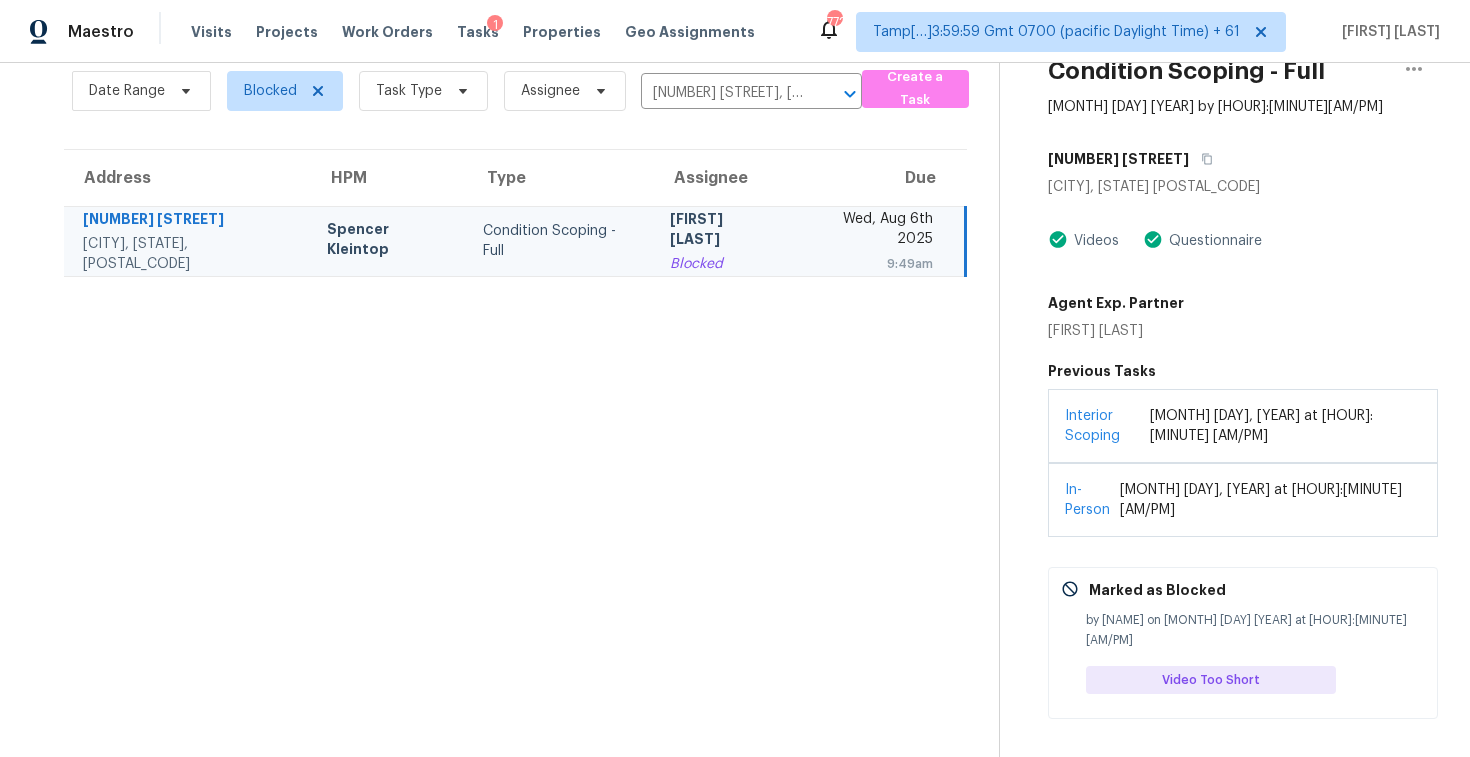 scroll, scrollTop: 84, scrollLeft: 0, axis: vertical 